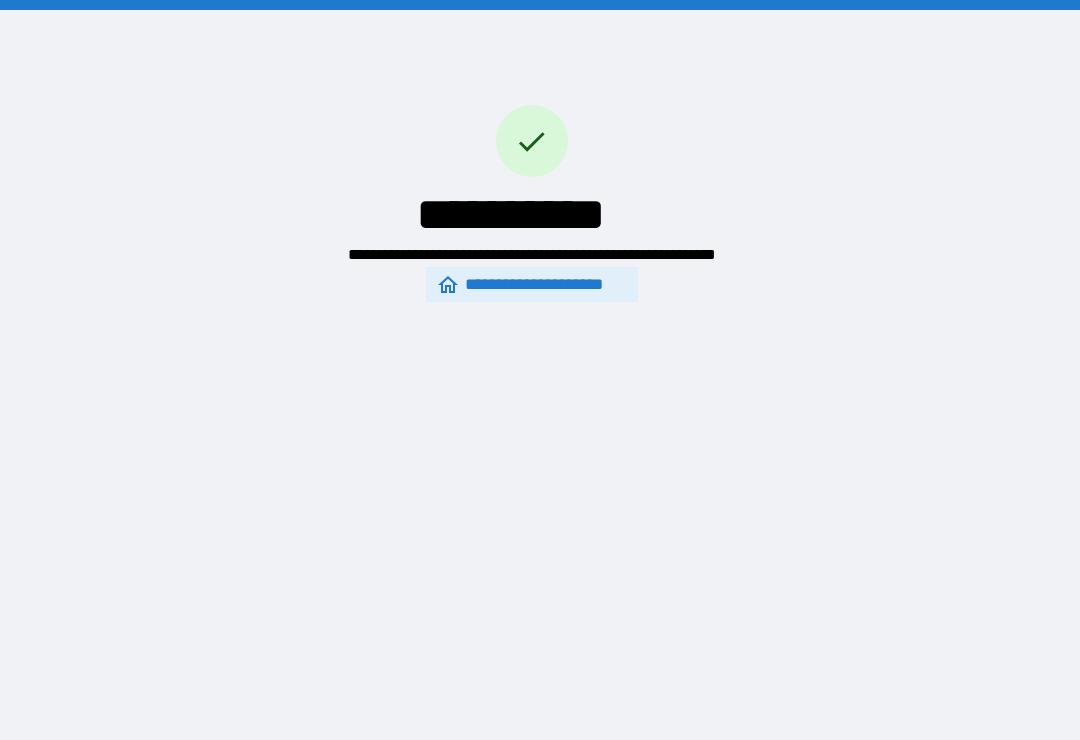 scroll, scrollTop: 31, scrollLeft: 0, axis: vertical 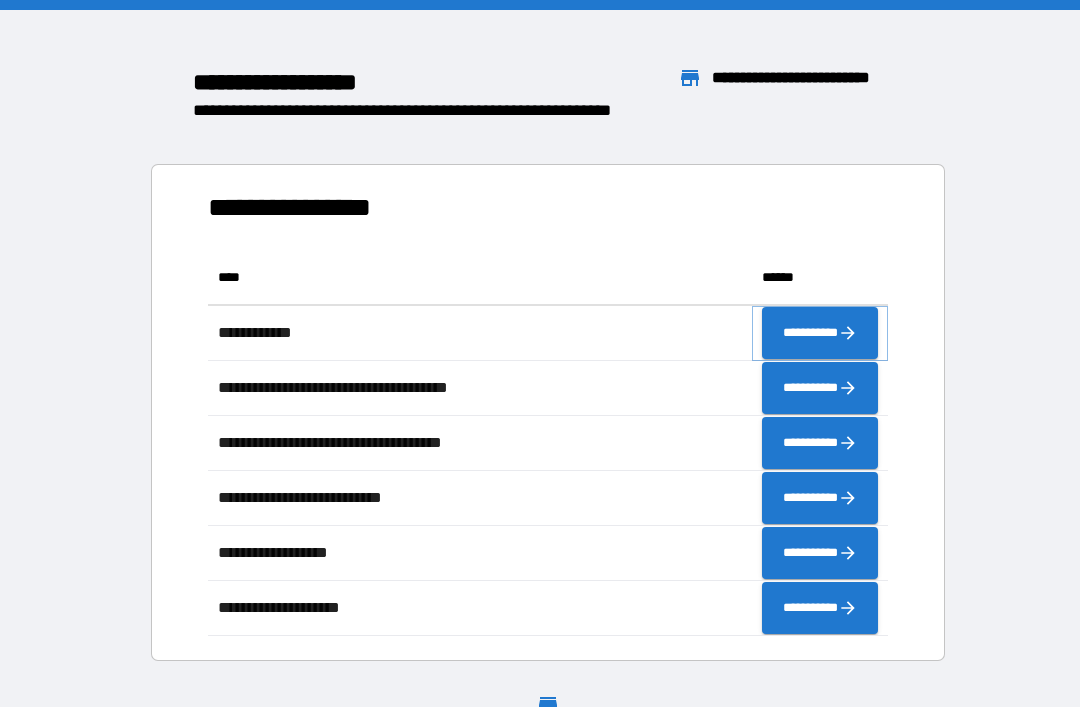 click on "**********" at bounding box center (820, 333) 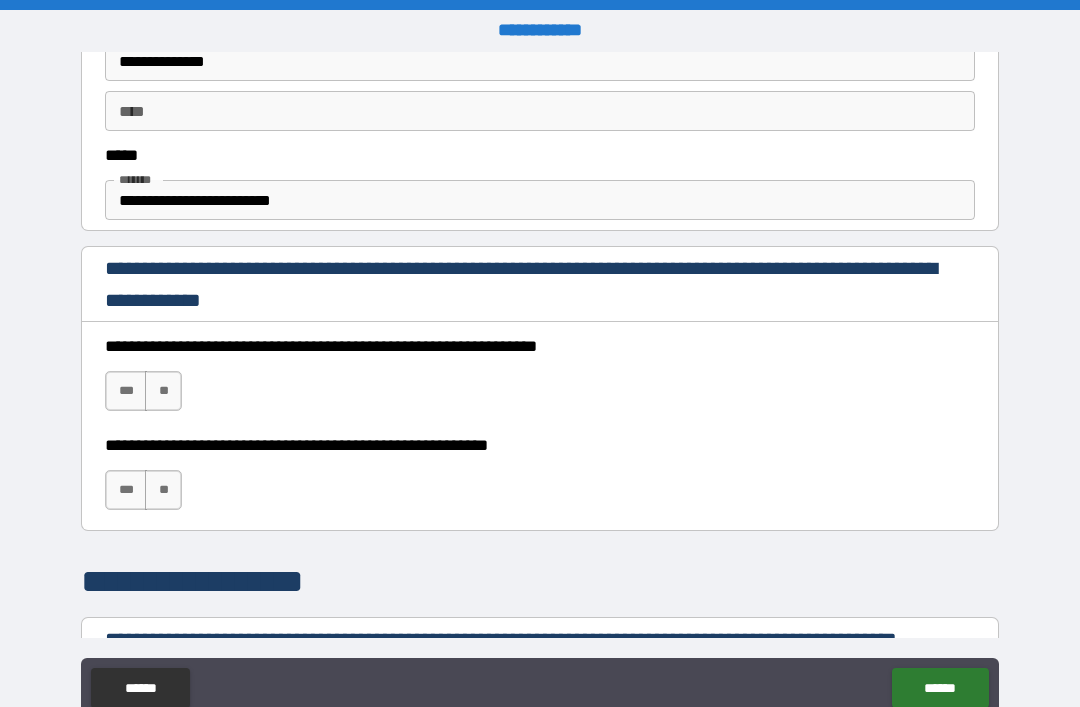 scroll, scrollTop: 1170, scrollLeft: 0, axis: vertical 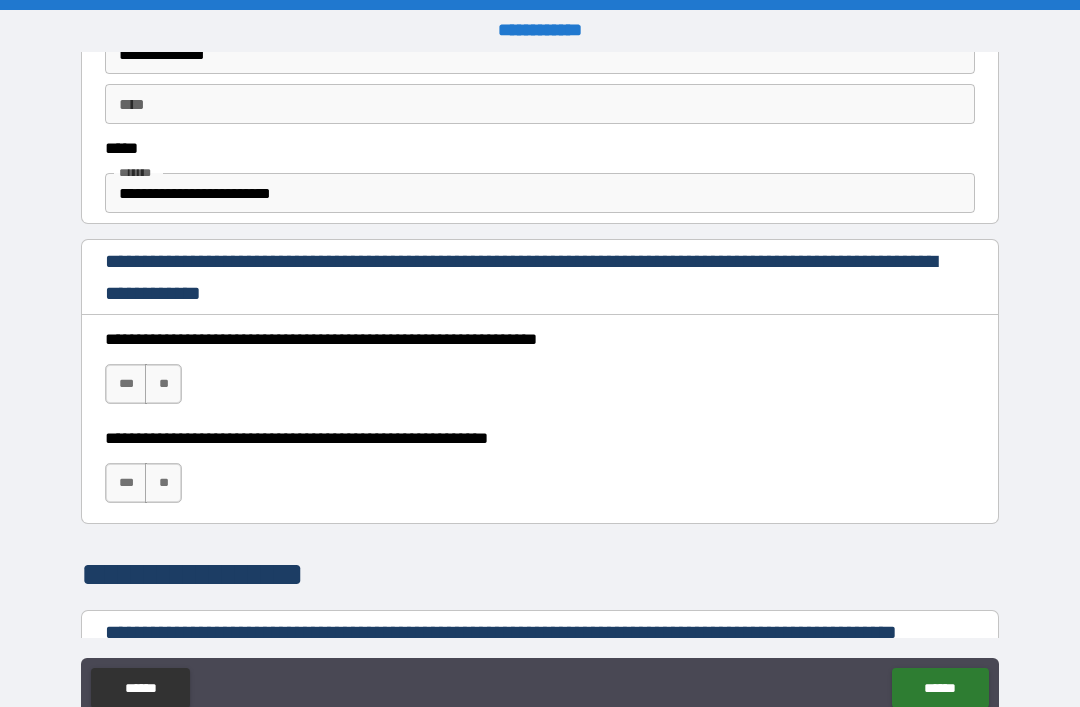 click on "***" at bounding box center (126, 384) 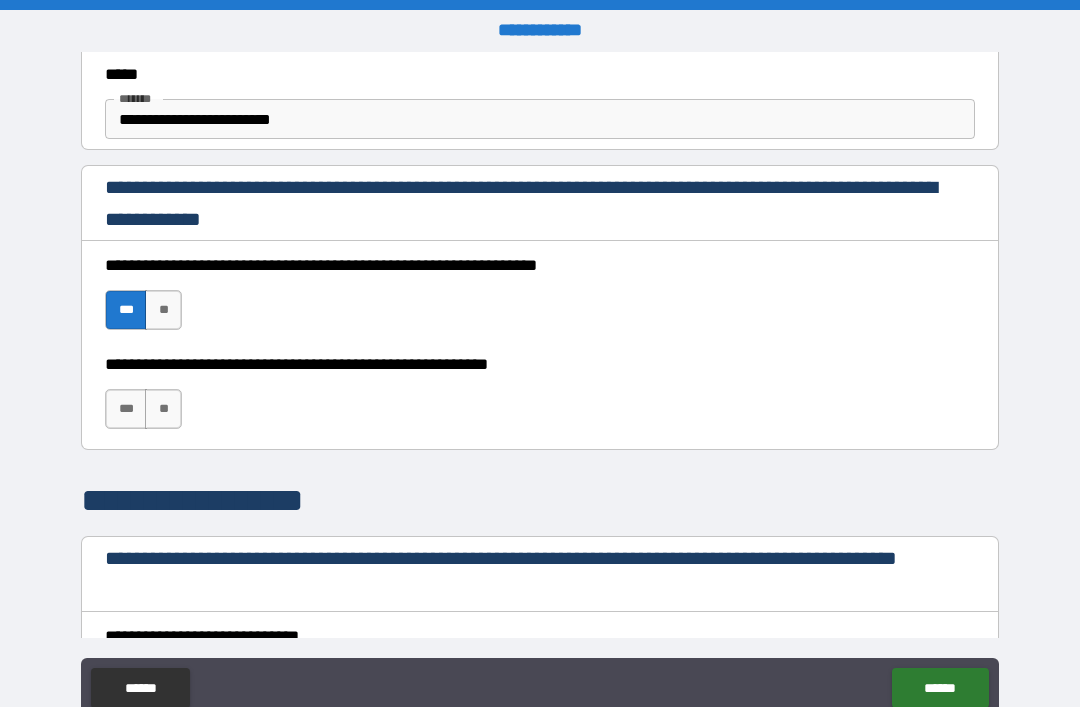 scroll, scrollTop: 1258, scrollLeft: 0, axis: vertical 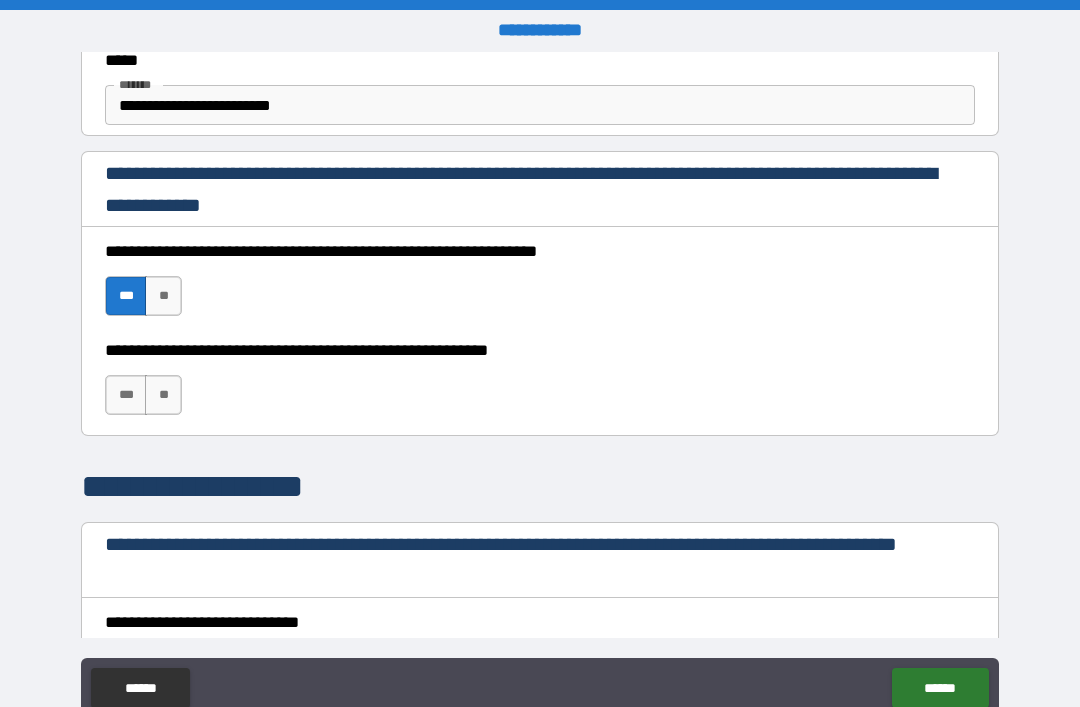 click on "***" at bounding box center [126, 395] 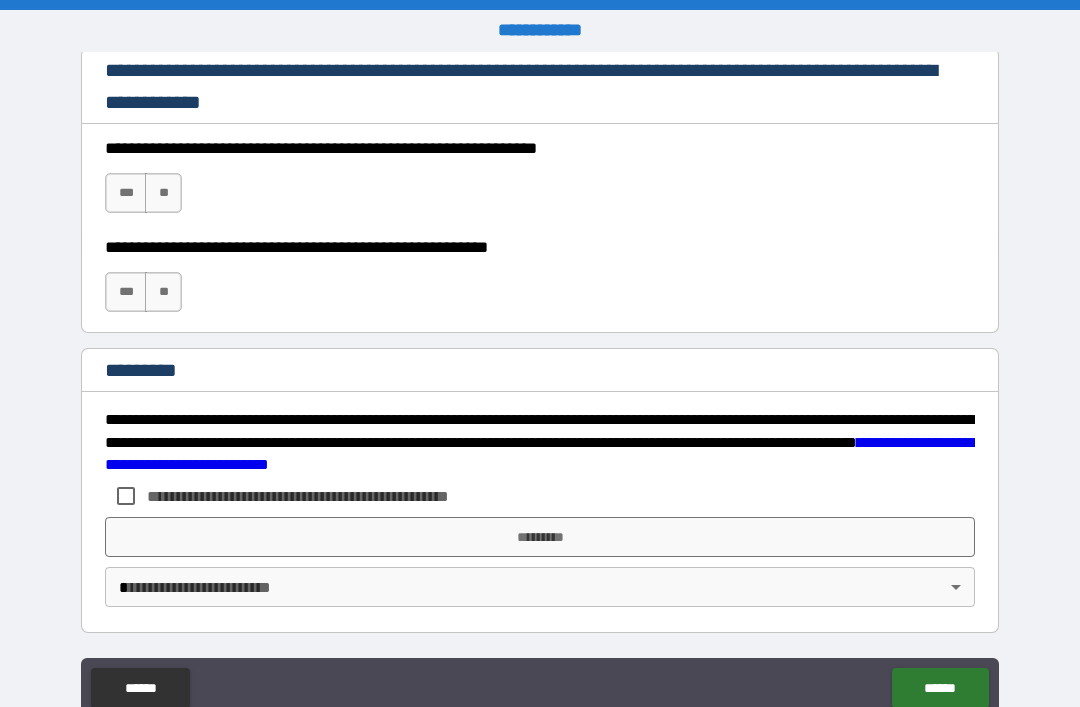 scroll, scrollTop: 2998, scrollLeft: 0, axis: vertical 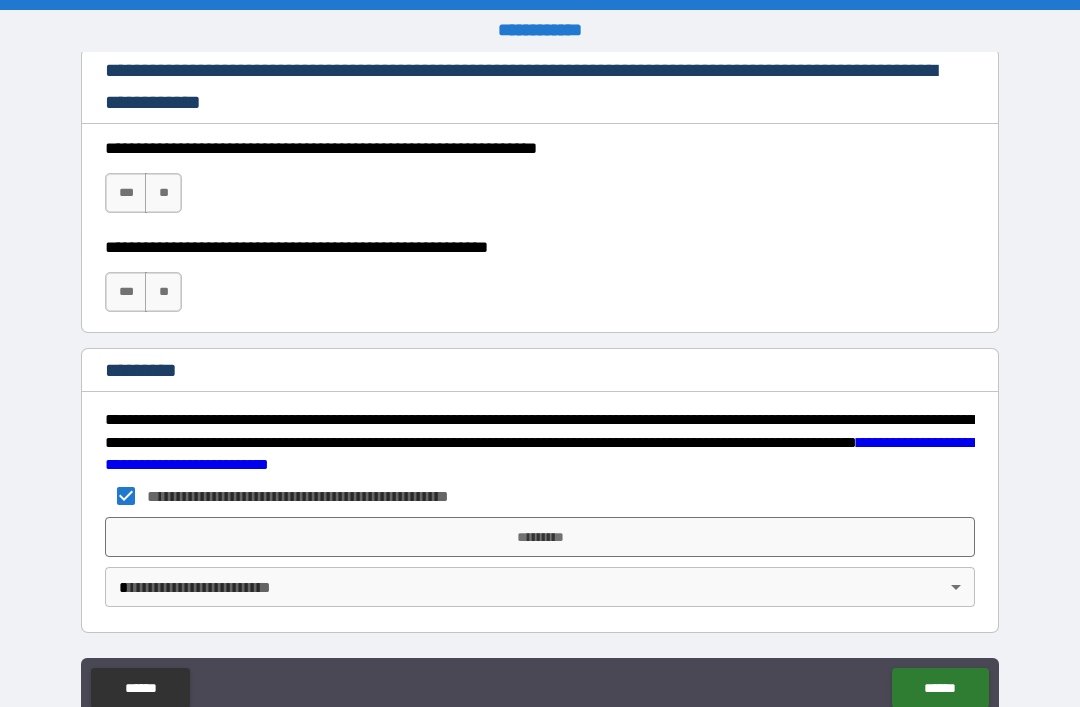 click on "**********" at bounding box center [540, 385] 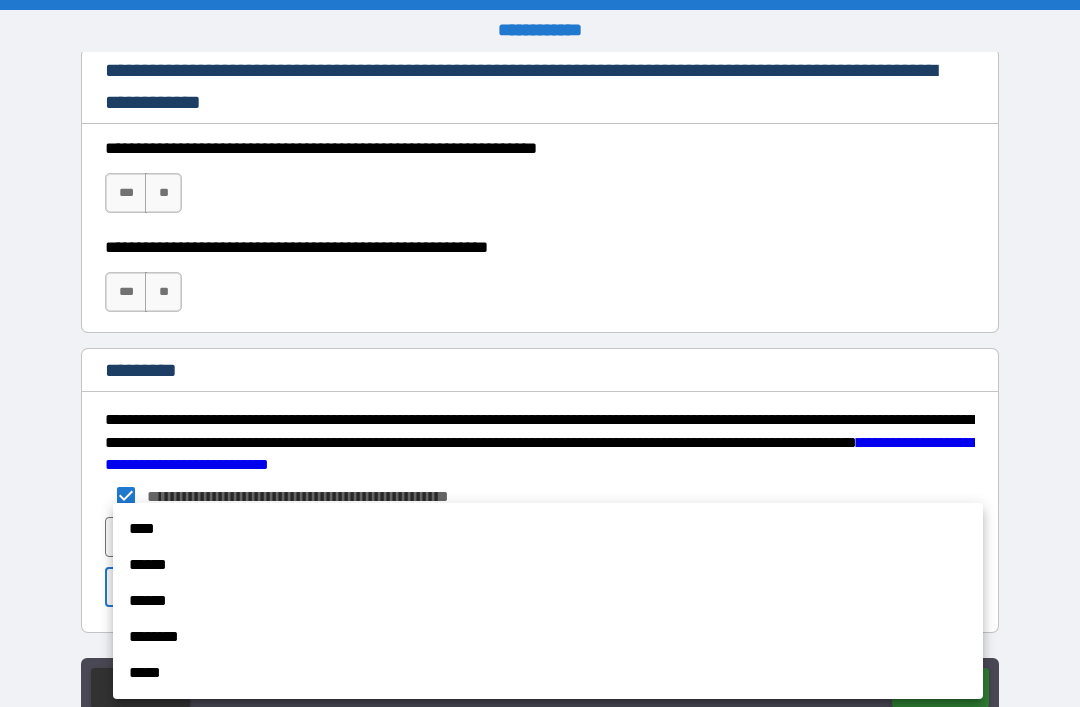 click on "****" at bounding box center [548, 529] 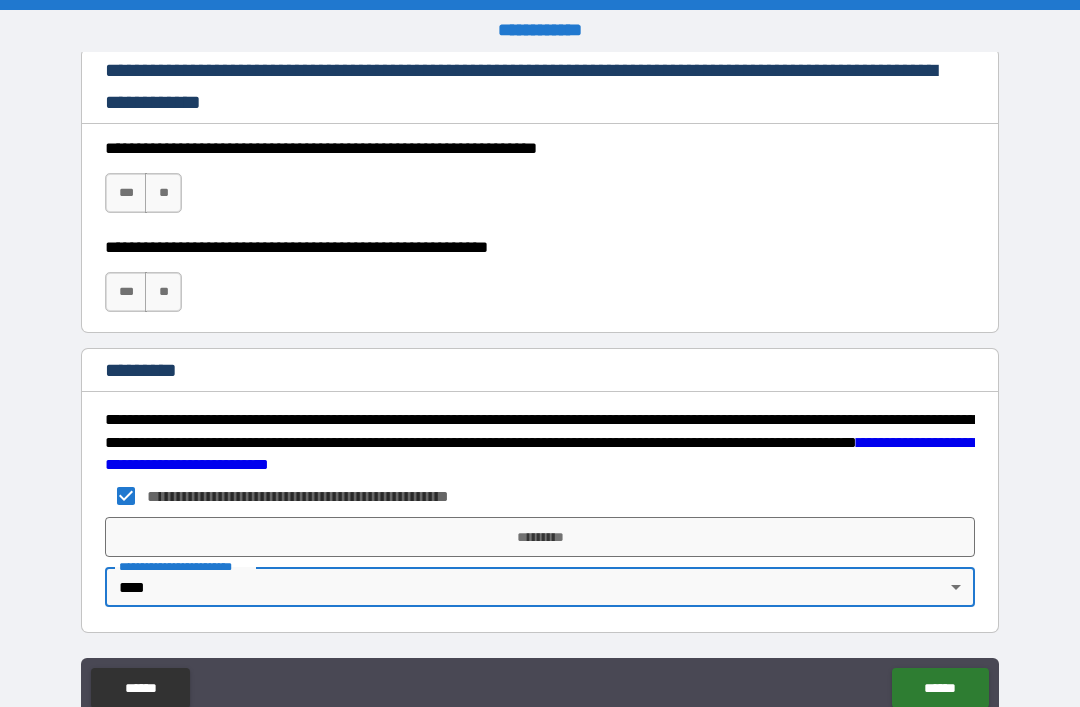 click on "*********" at bounding box center (540, 537) 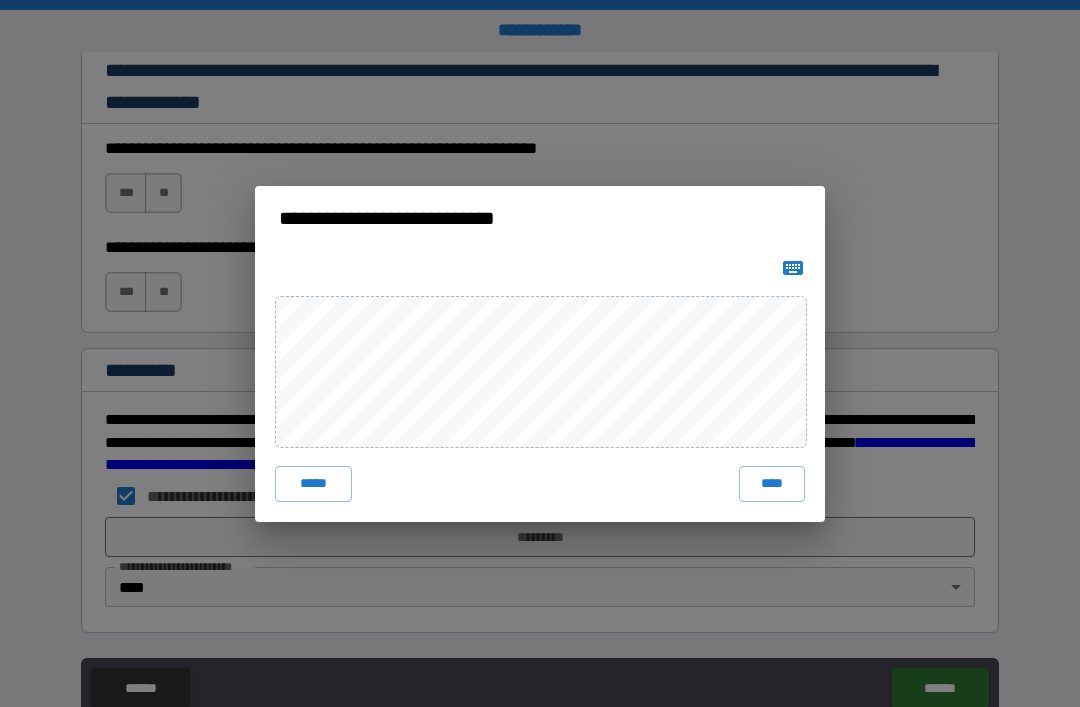 click on "****" at bounding box center (772, 484) 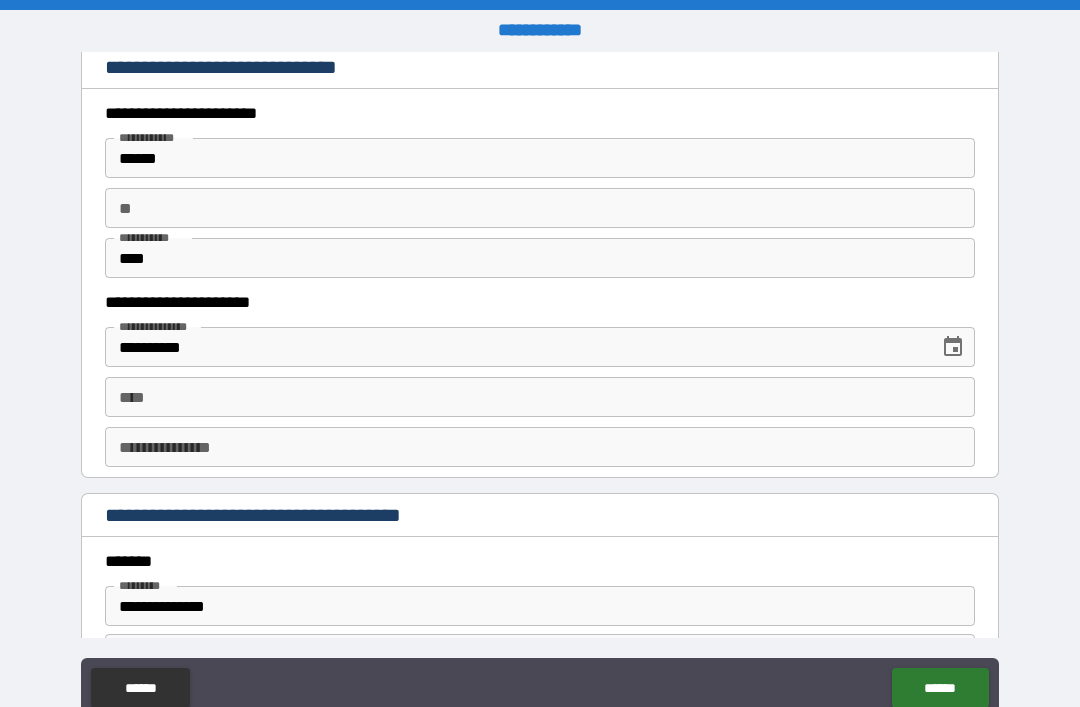 scroll, scrollTop: 1922, scrollLeft: 0, axis: vertical 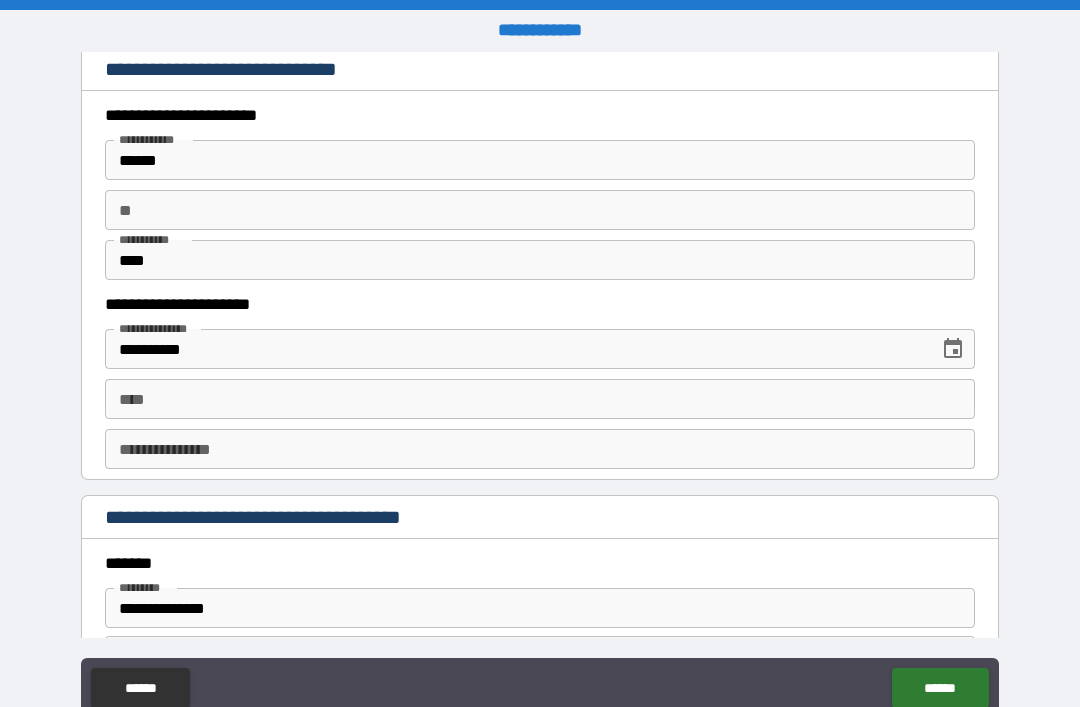 click on "****" at bounding box center [540, 399] 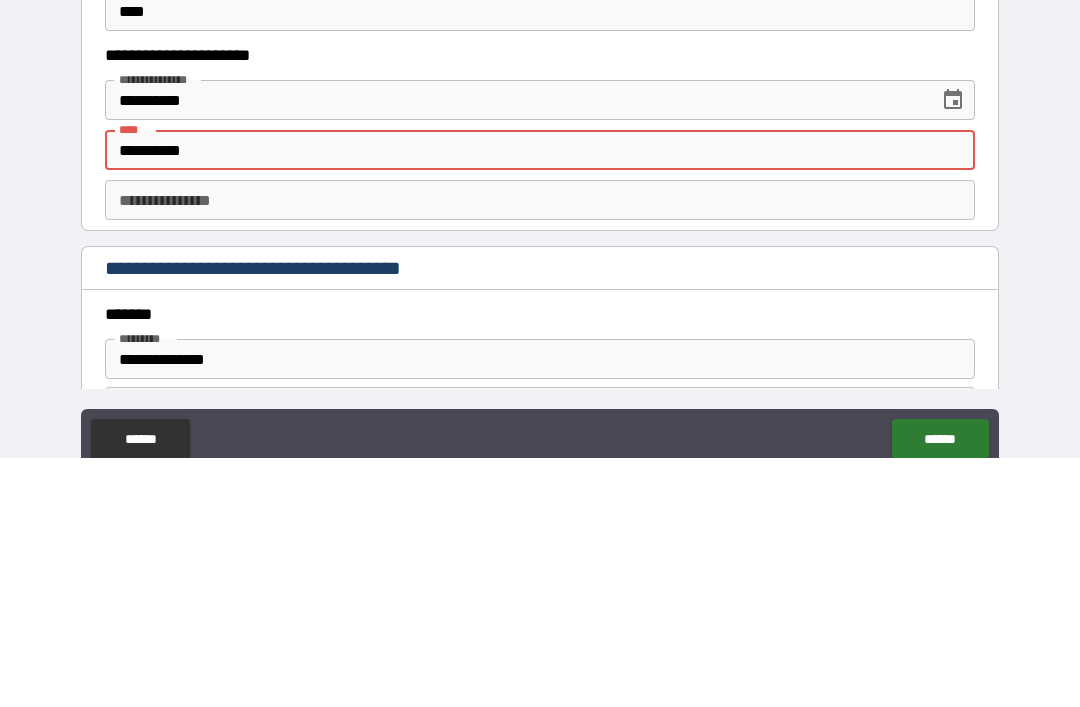 type on "**********" 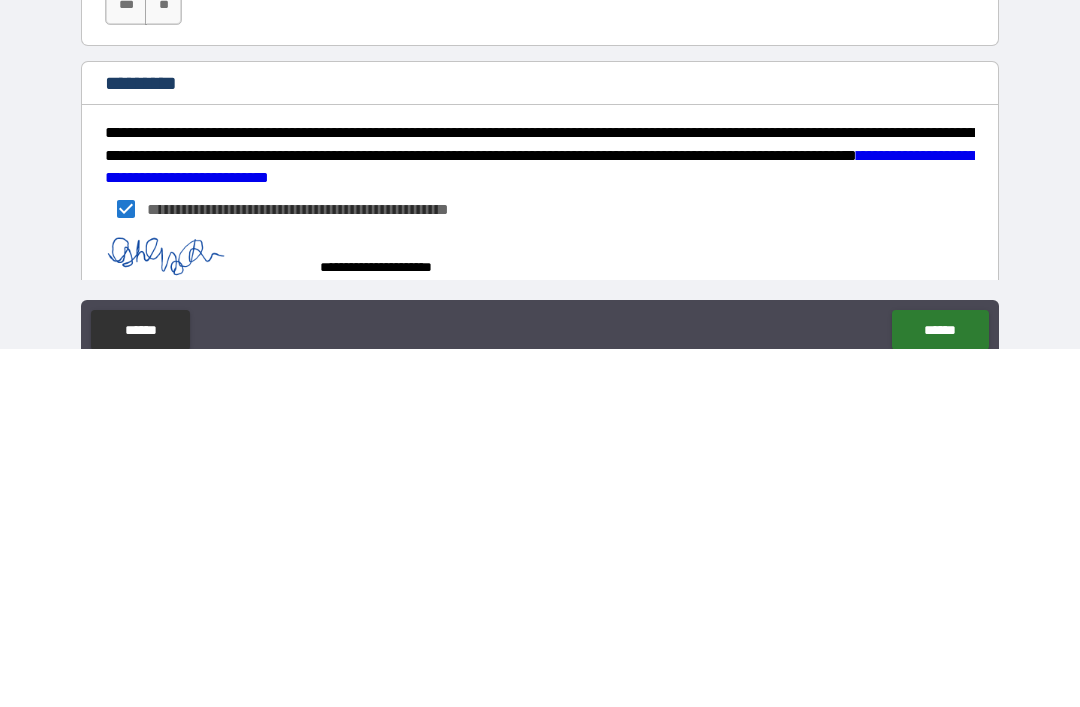 scroll, scrollTop: 2950, scrollLeft: 0, axis: vertical 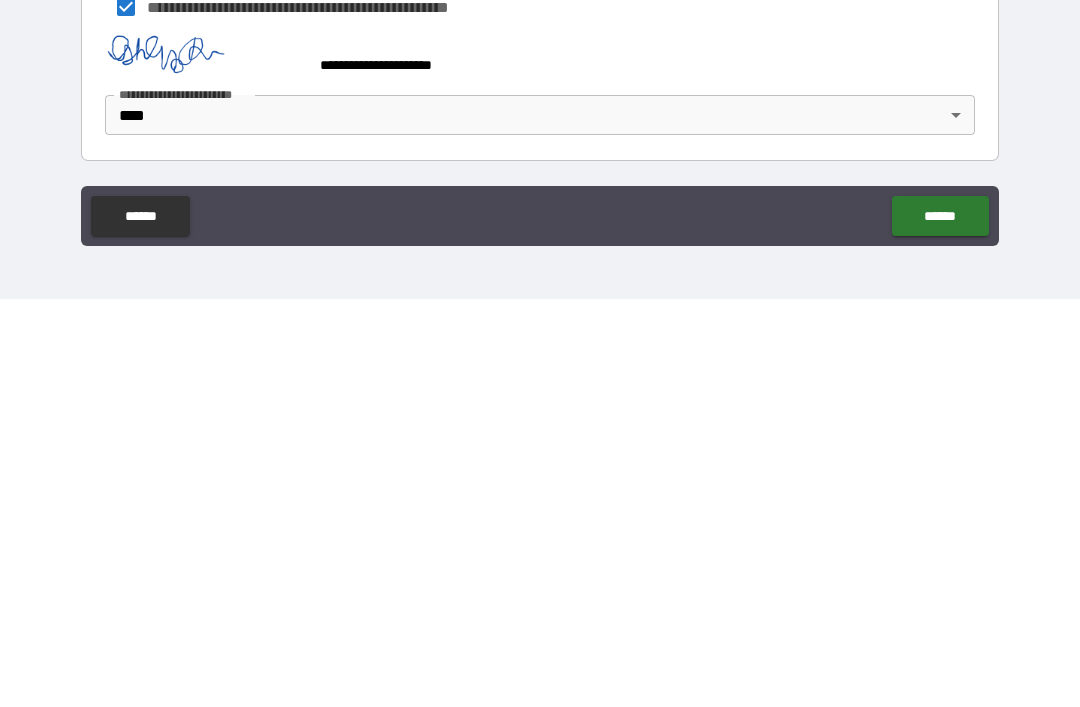click on "******" at bounding box center (940, 624) 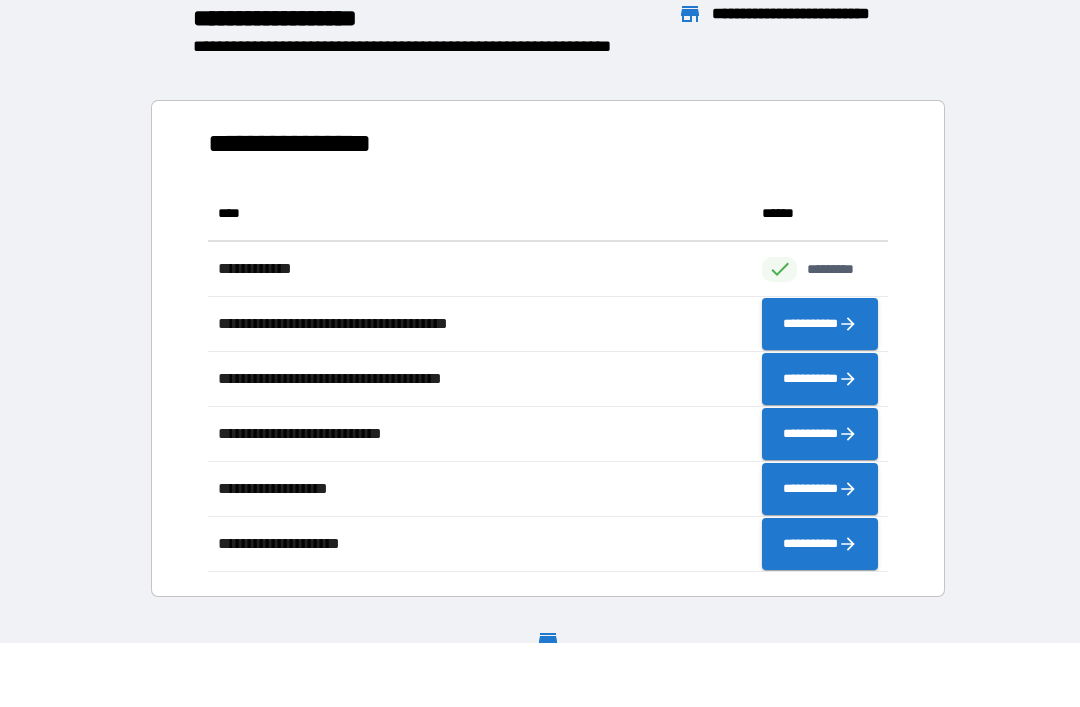 scroll, scrollTop: 386, scrollLeft: 680, axis: both 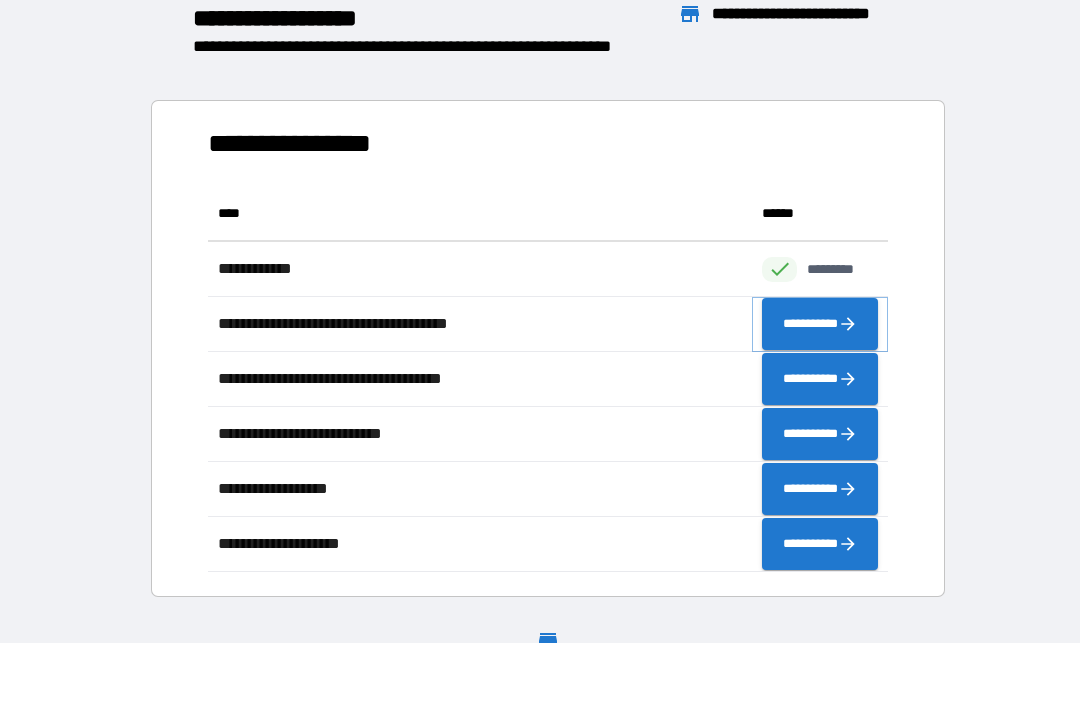click on "**********" at bounding box center [820, 324] 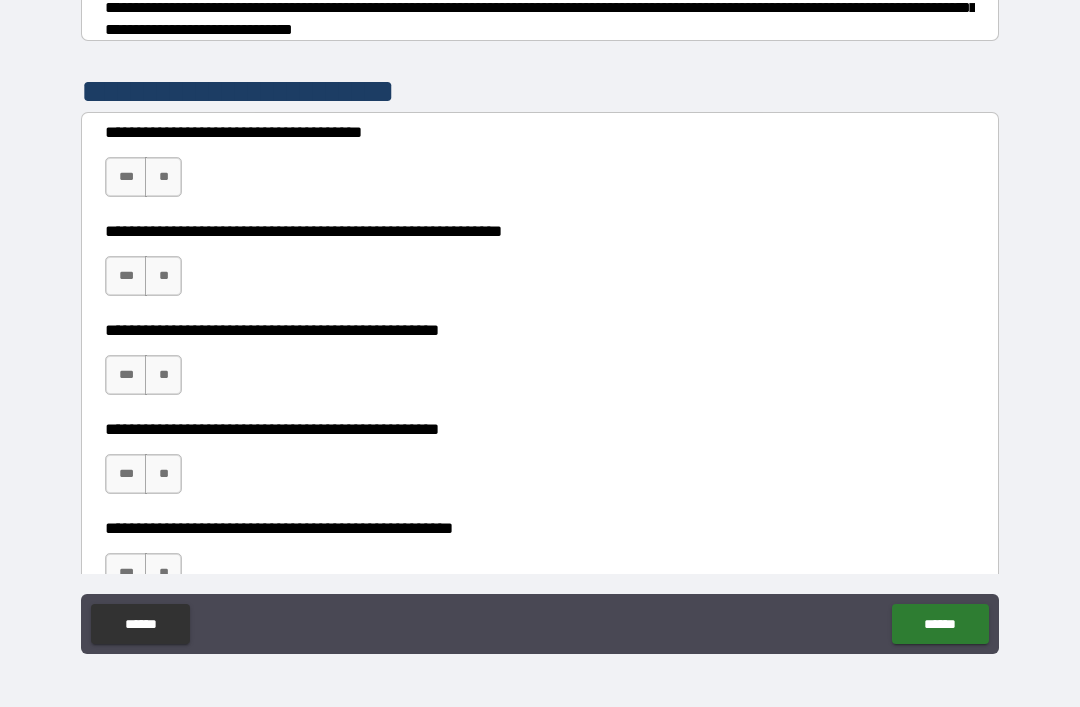 scroll, scrollTop: 344, scrollLeft: 0, axis: vertical 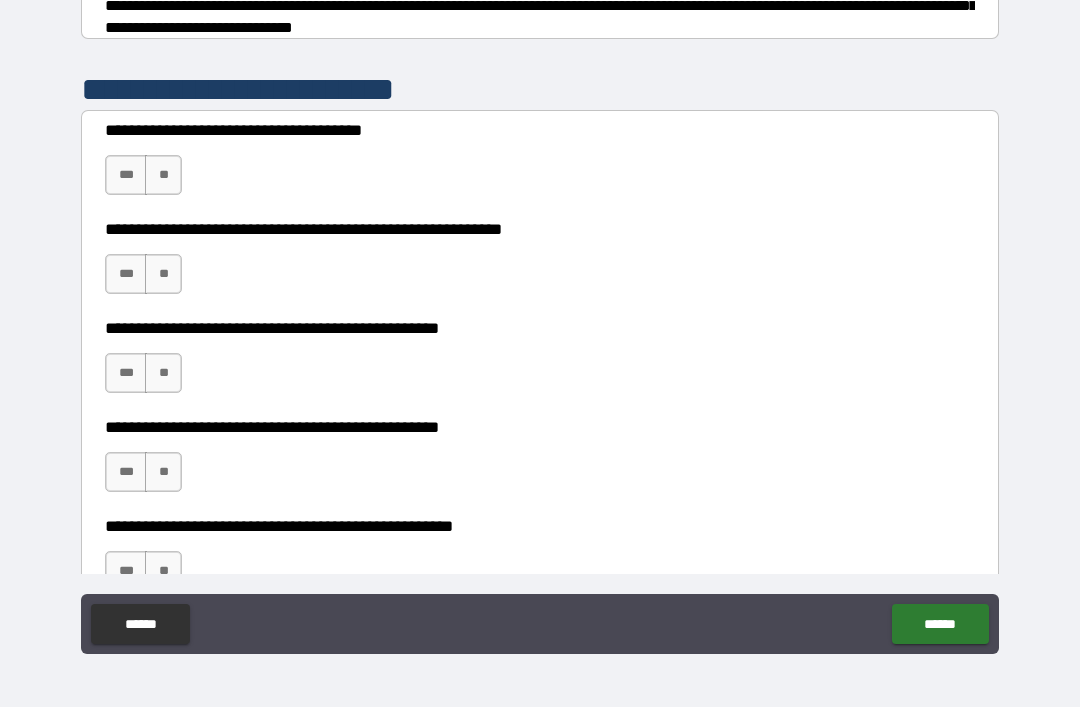 click on "***" at bounding box center (126, 175) 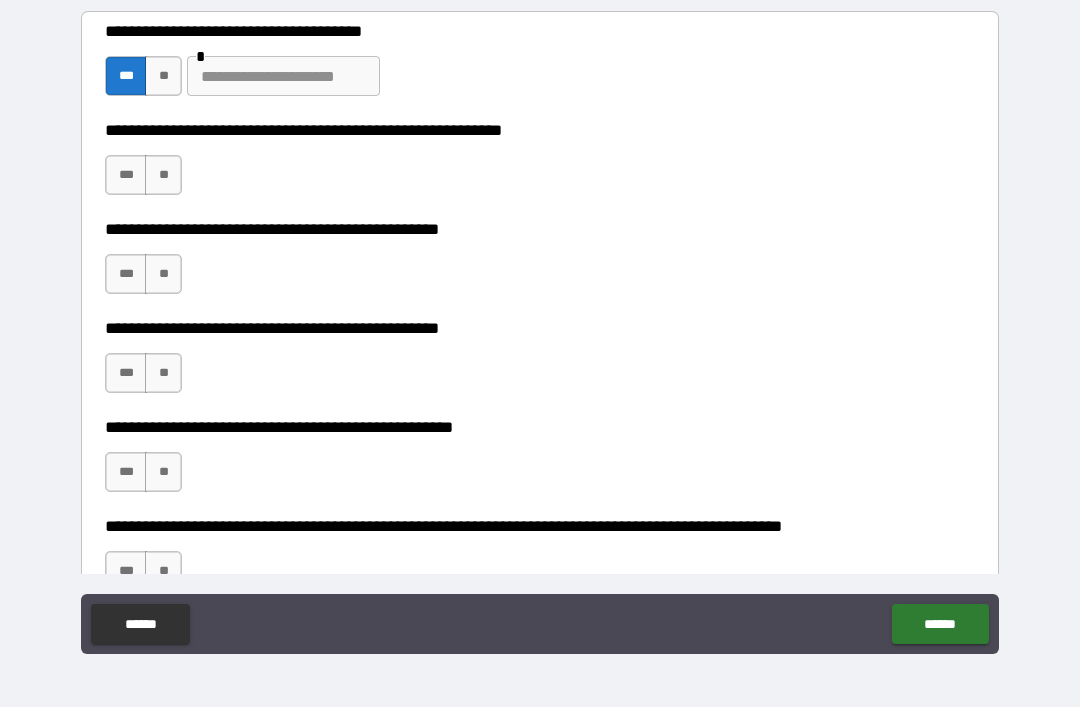 scroll, scrollTop: 444, scrollLeft: 0, axis: vertical 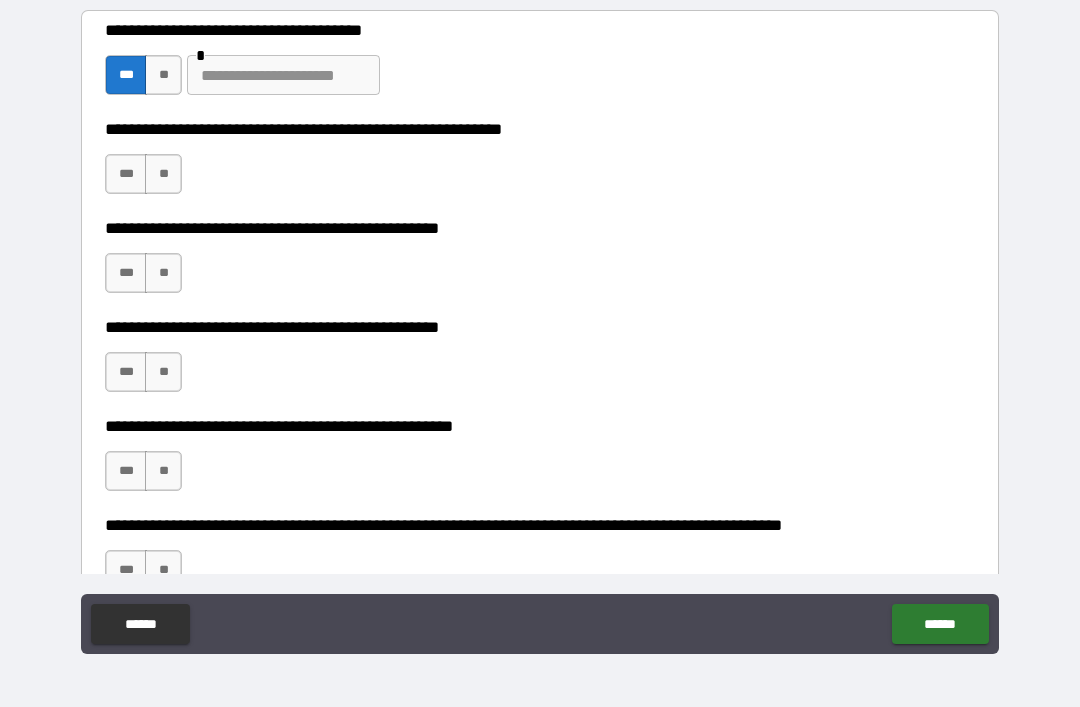 click on "***" at bounding box center (126, 174) 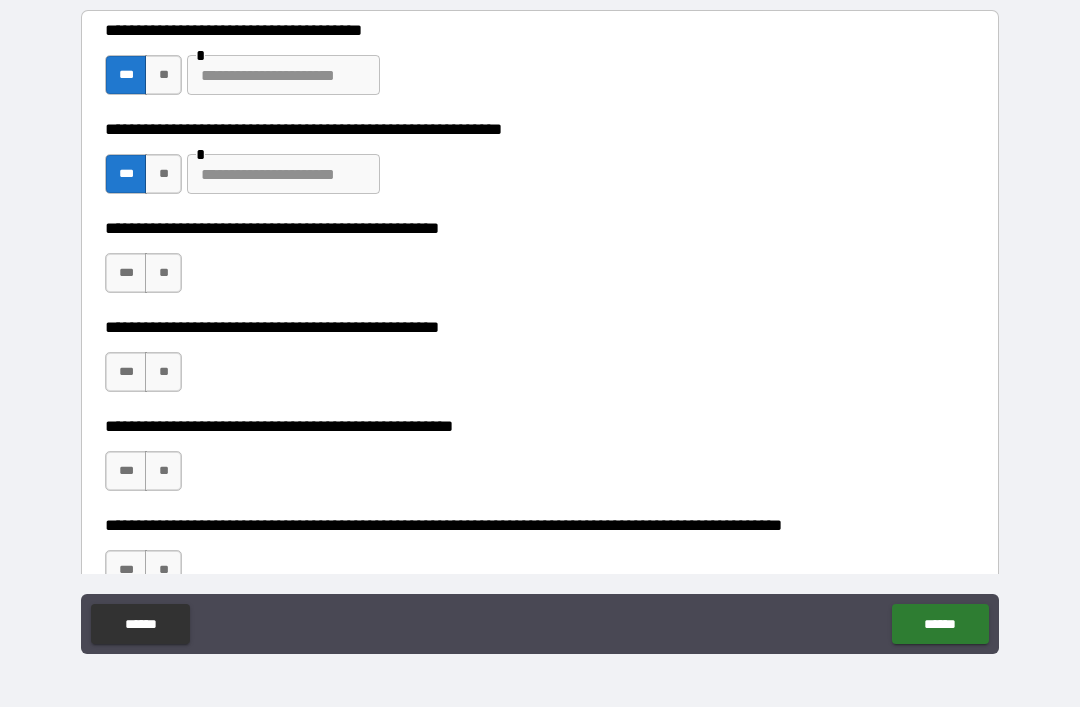 click at bounding box center [283, 174] 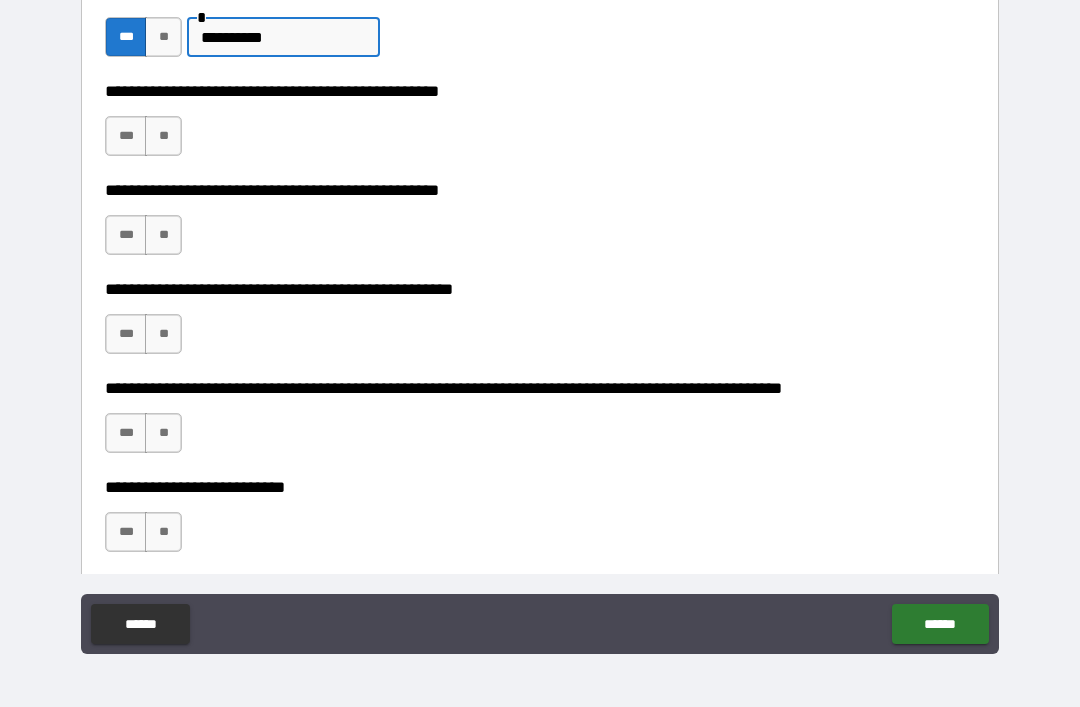 scroll, scrollTop: 588, scrollLeft: 0, axis: vertical 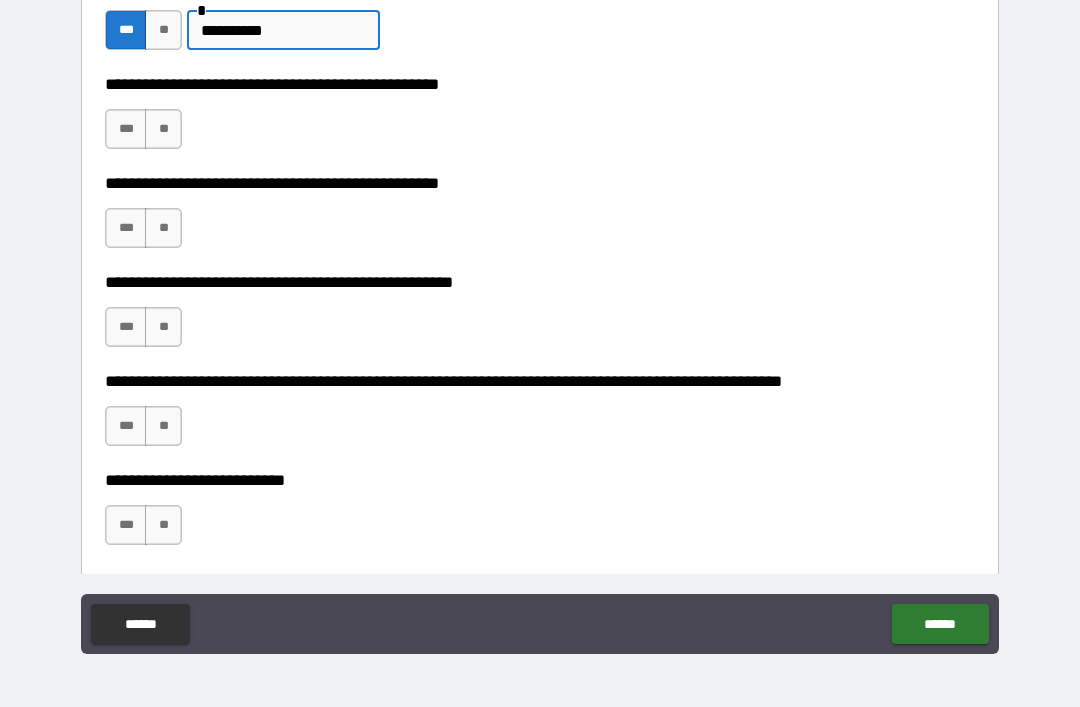 type on "*********" 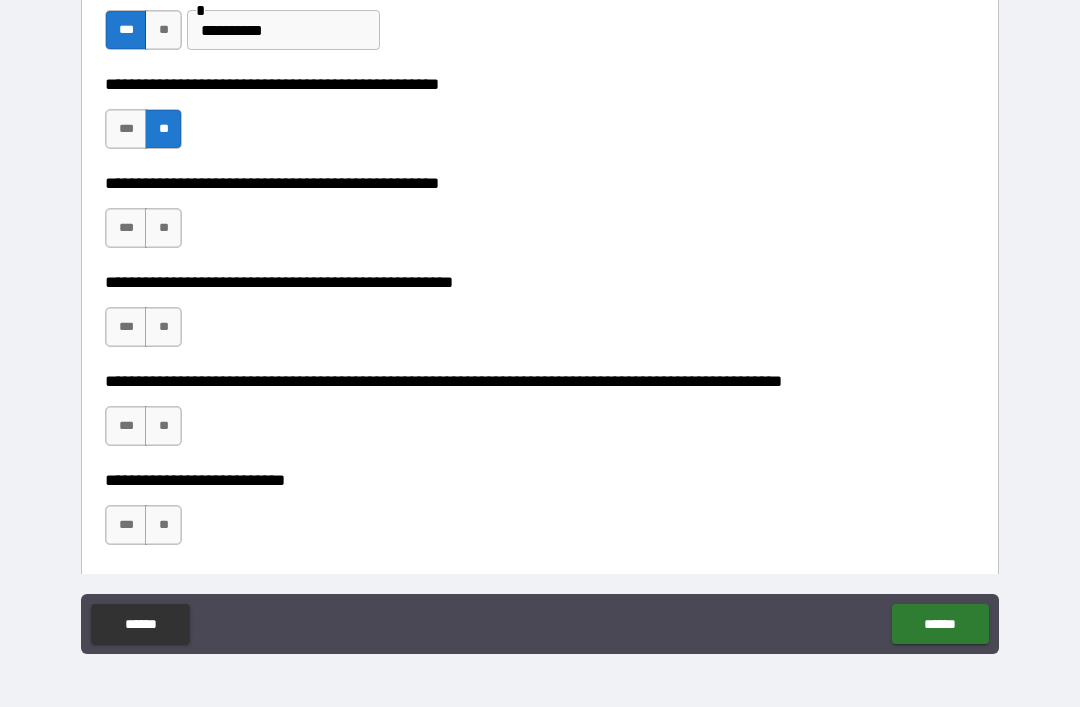 click on "***" at bounding box center [126, 228] 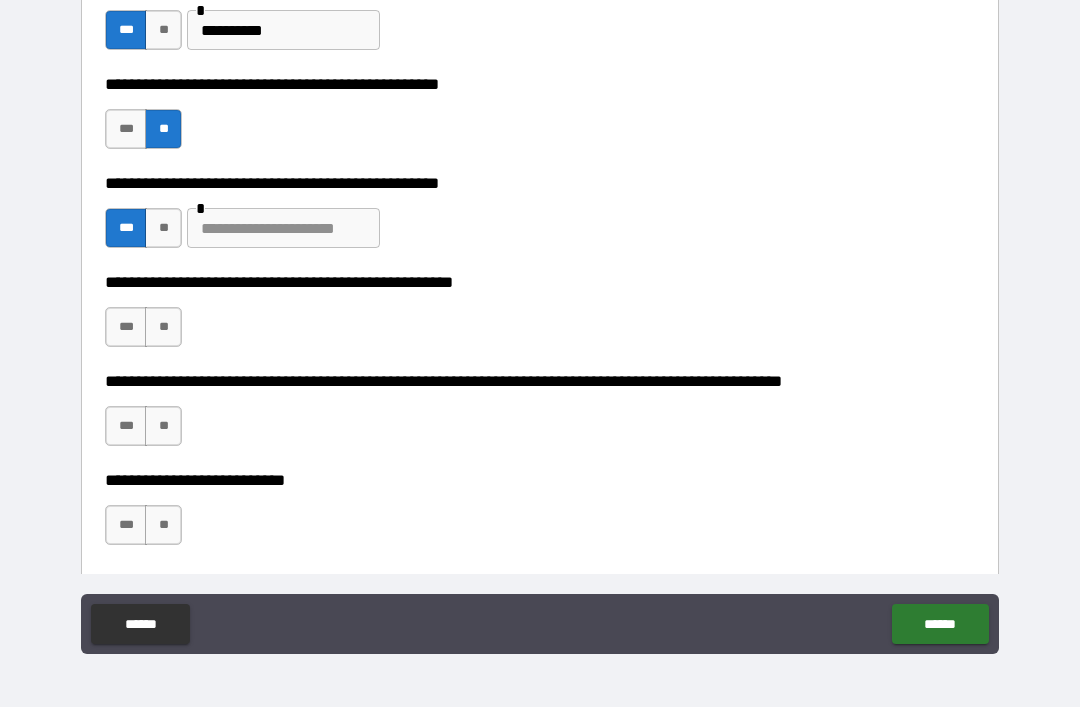 click at bounding box center (283, 228) 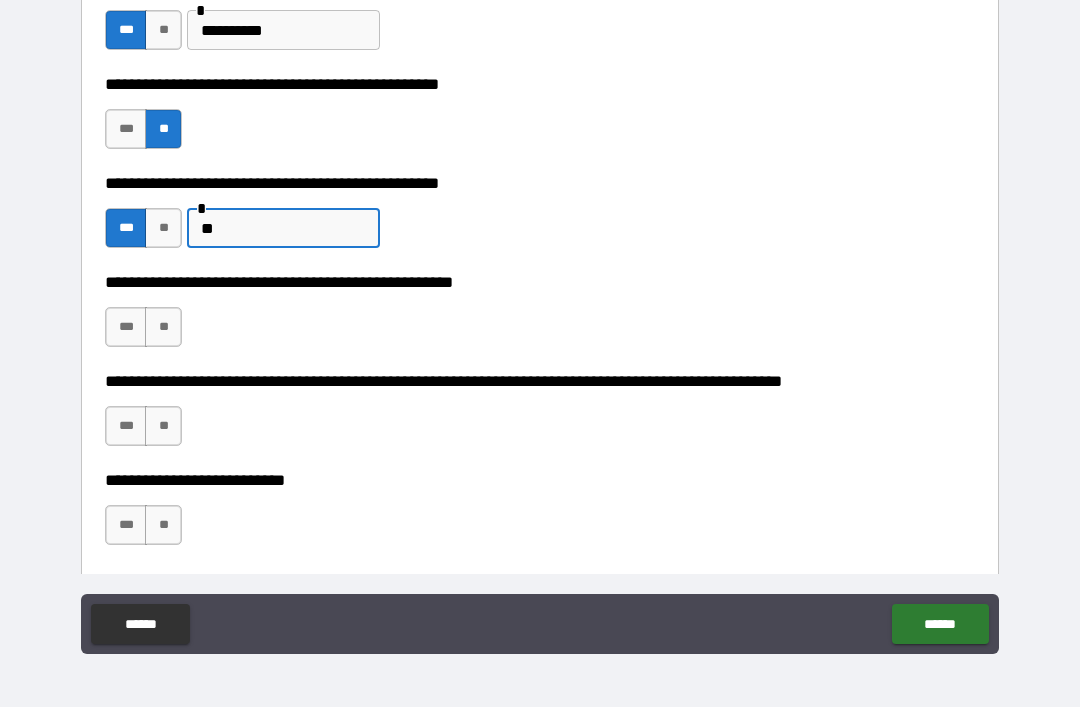 type on "*" 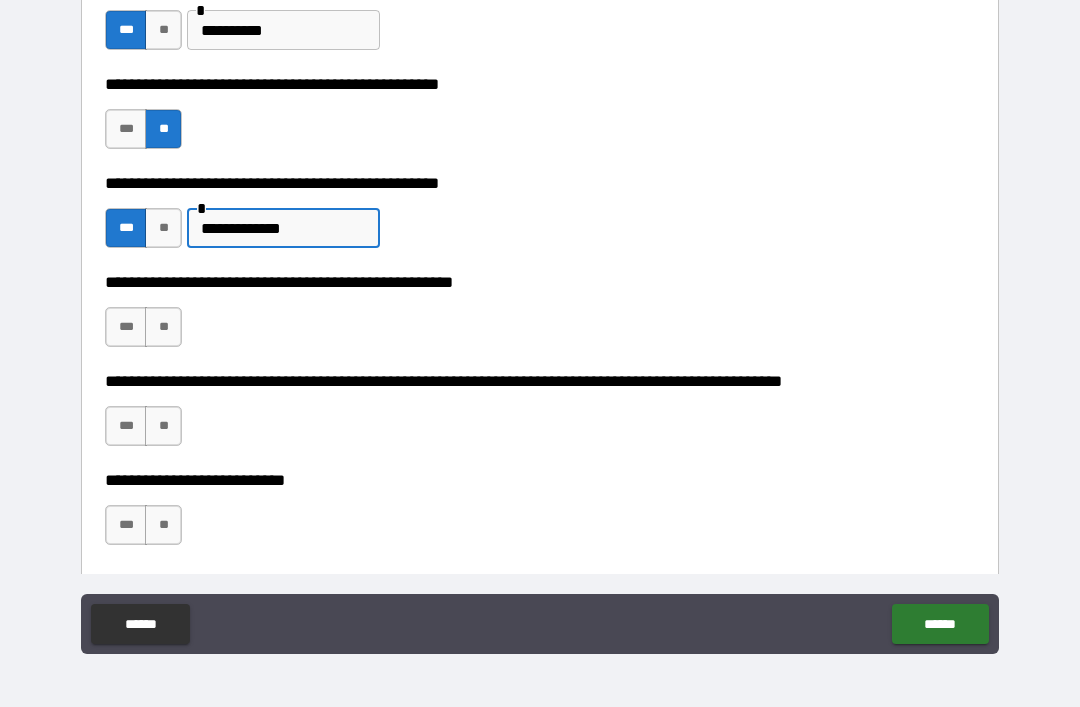 type on "**********" 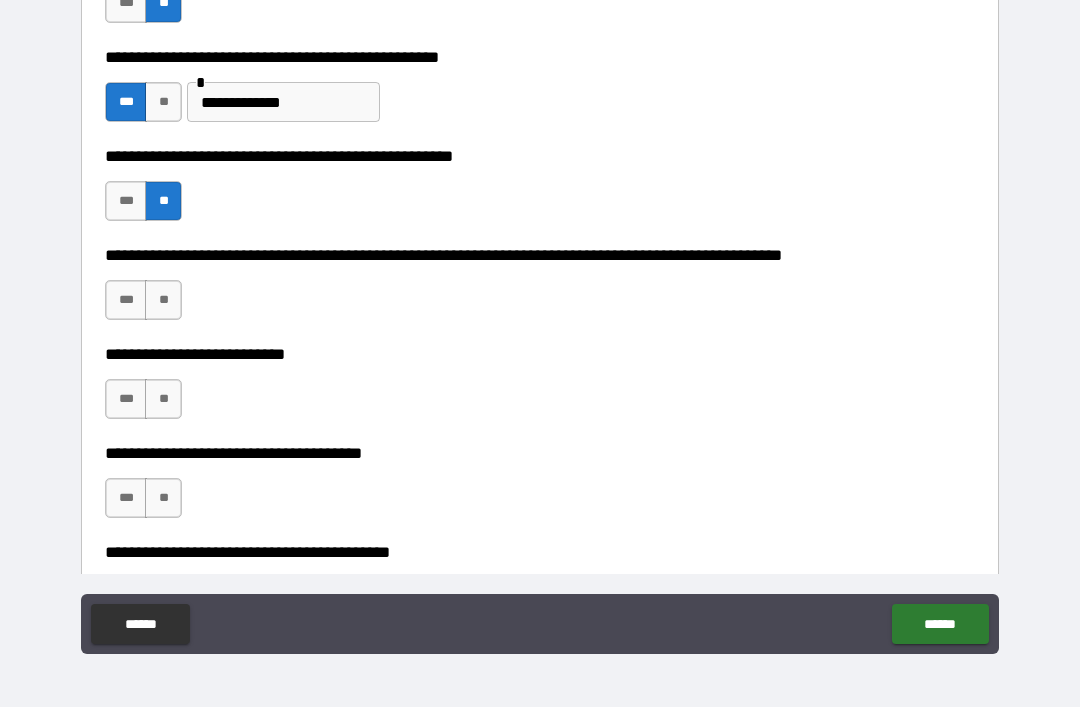 scroll, scrollTop: 719, scrollLeft: 0, axis: vertical 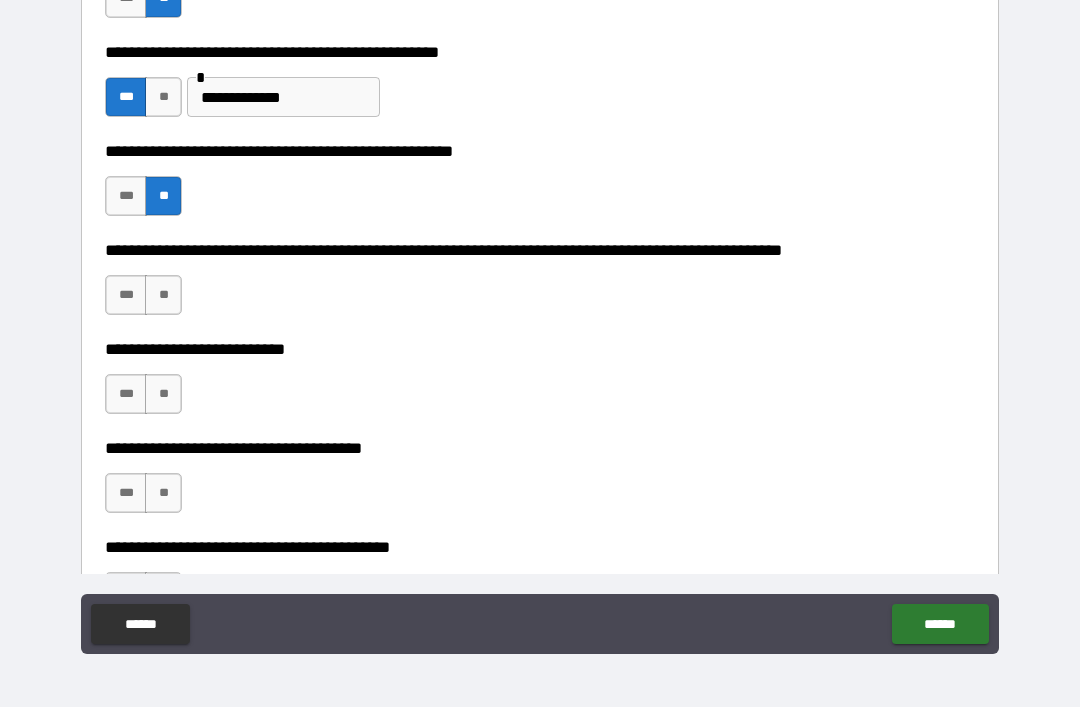 click on "**" at bounding box center [163, 295] 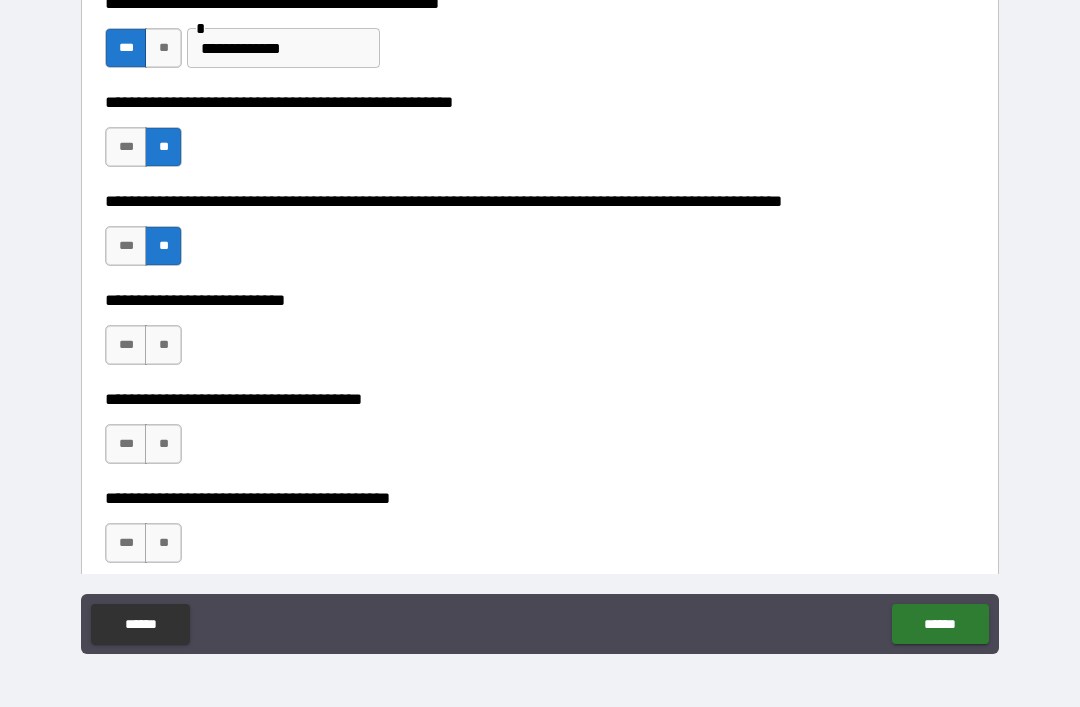scroll, scrollTop: 785, scrollLeft: 0, axis: vertical 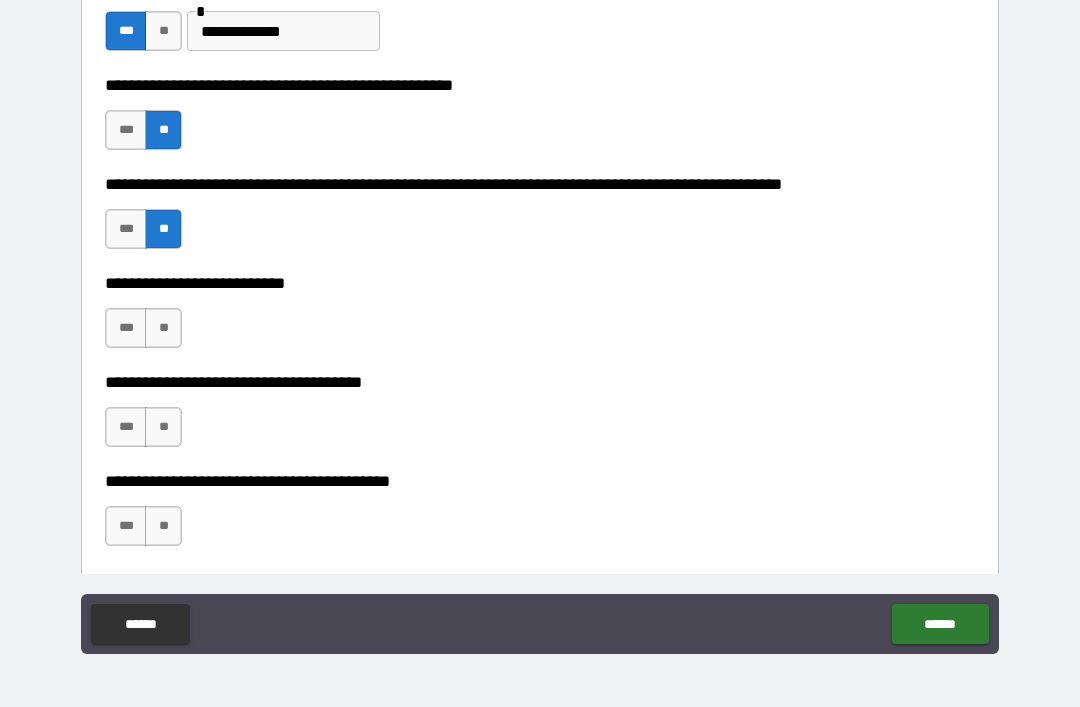 click on "**" at bounding box center (163, 328) 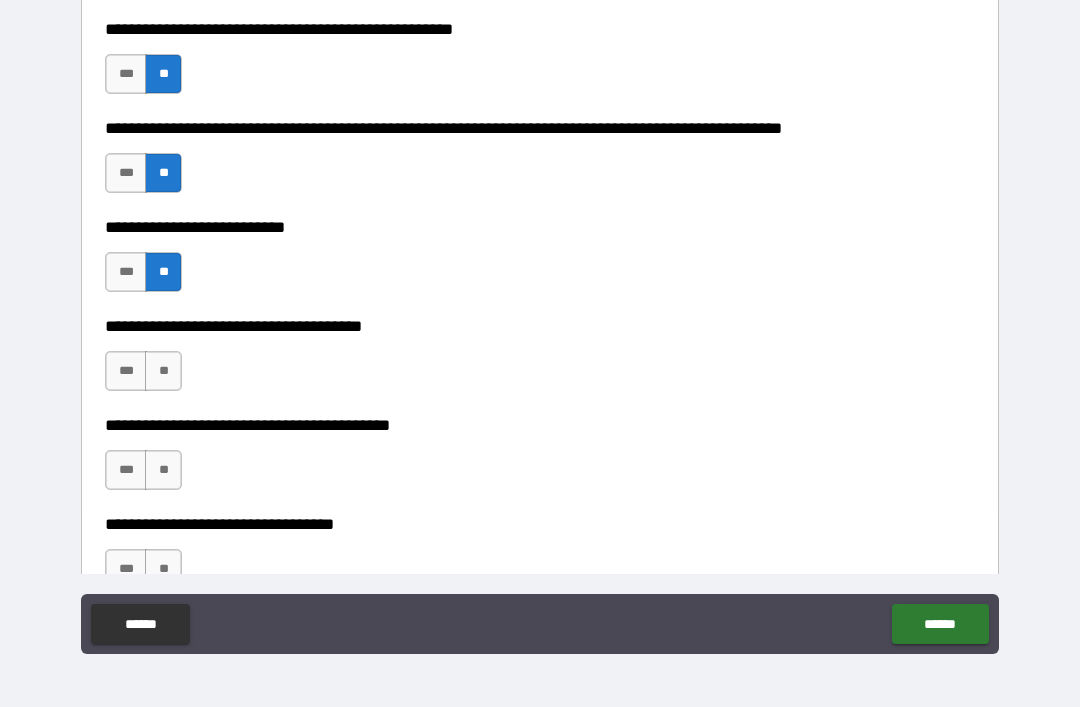 scroll, scrollTop: 866, scrollLeft: 0, axis: vertical 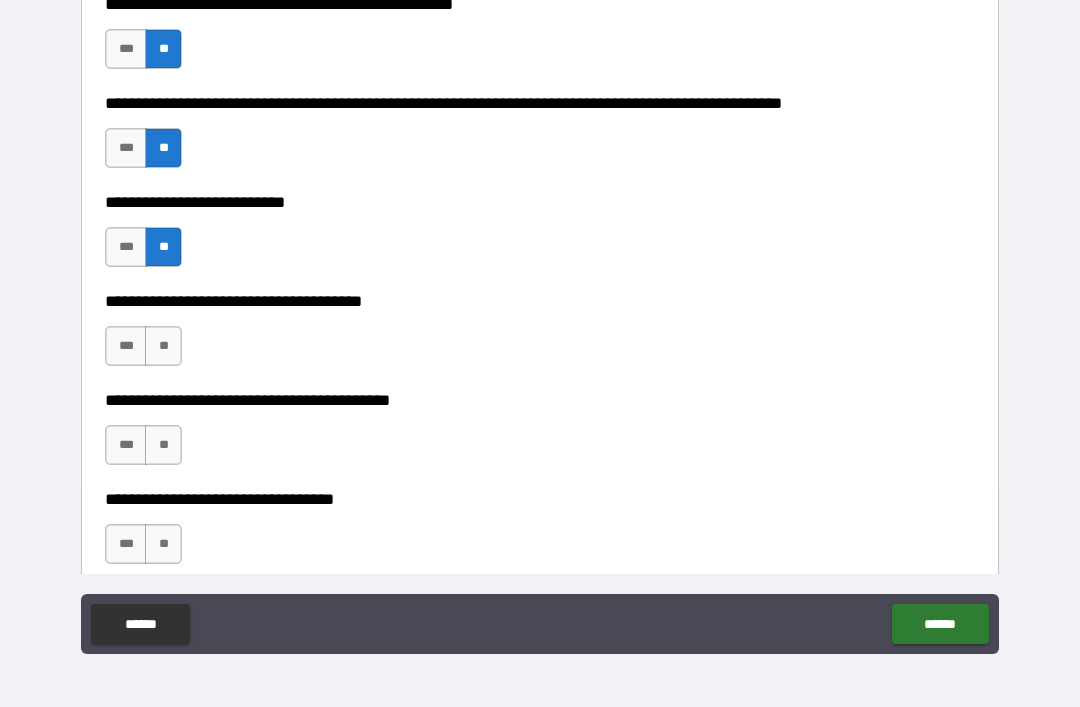 click on "**" at bounding box center (163, 346) 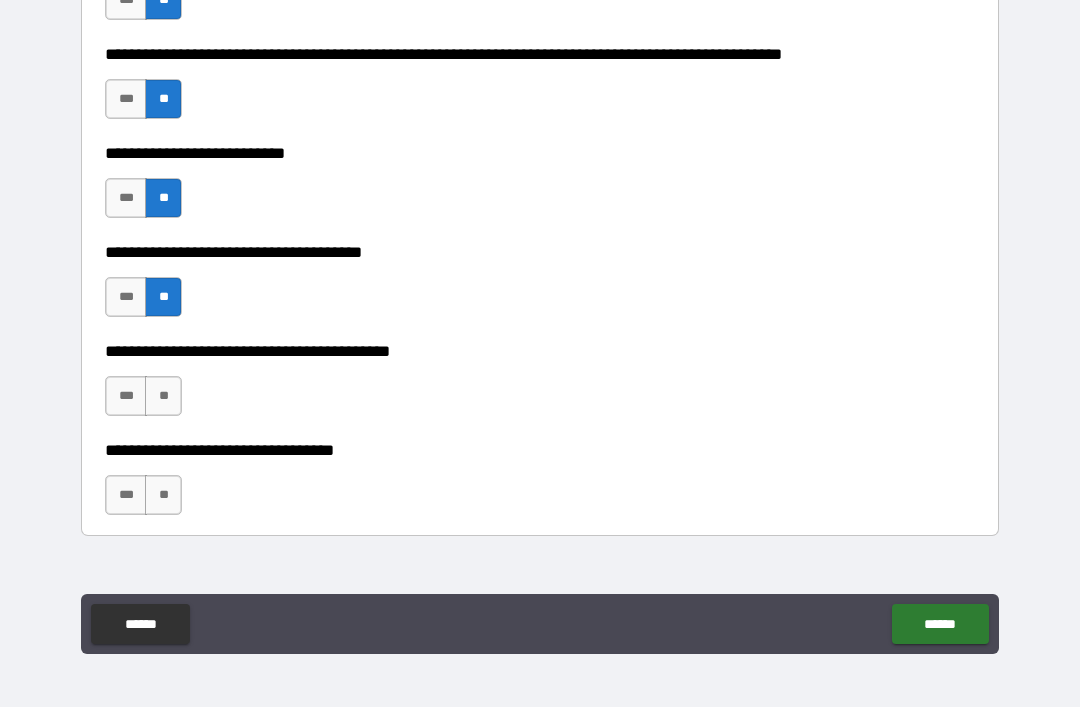 scroll, scrollTop: 940, scrollLeft: 0, axis: vertical 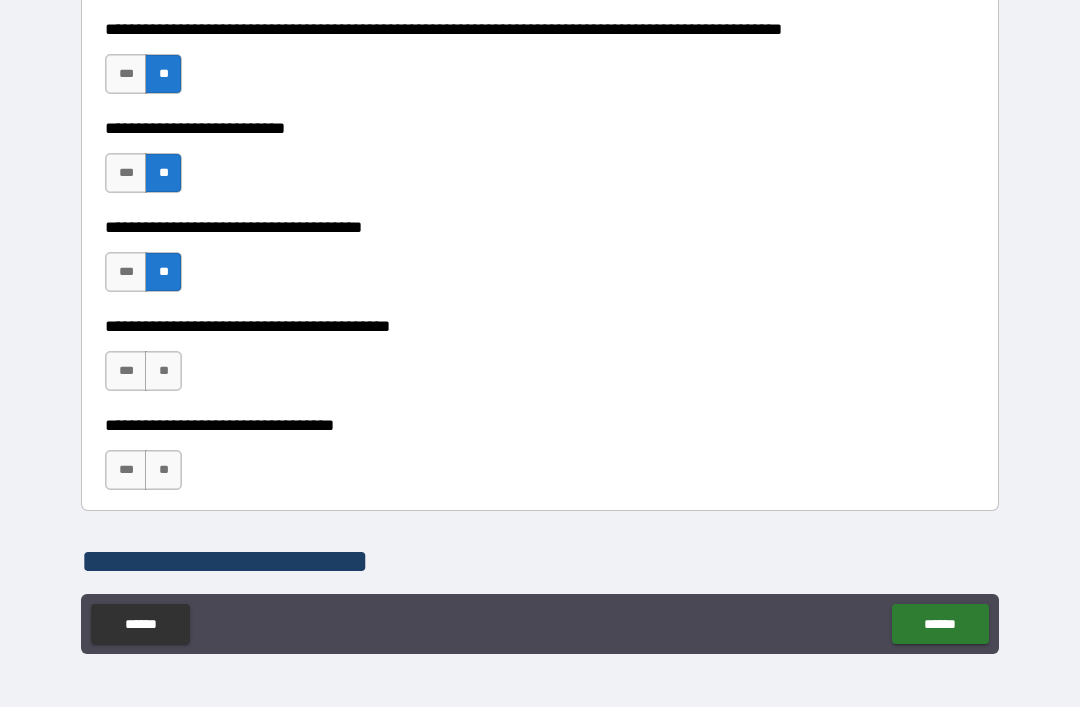 click on "**" at bounding box center (163, 371) 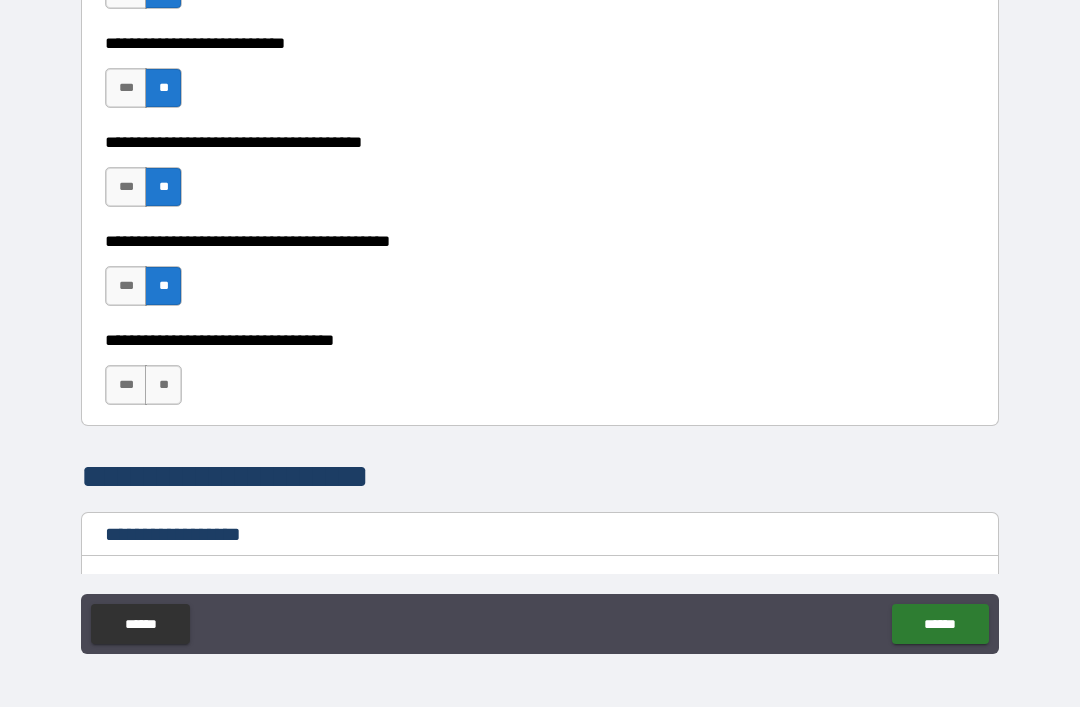 scroll, scrollTop: 1028, scrollLeft: 0, axis: vertical 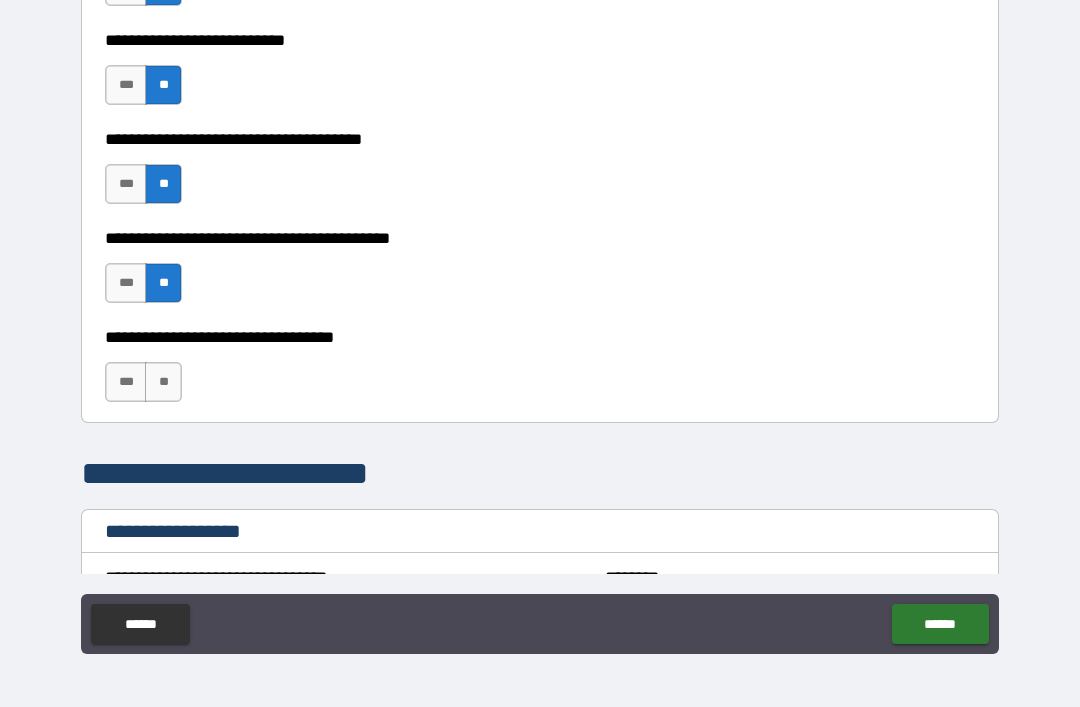 click on "**" at bounding box center [163, 382] 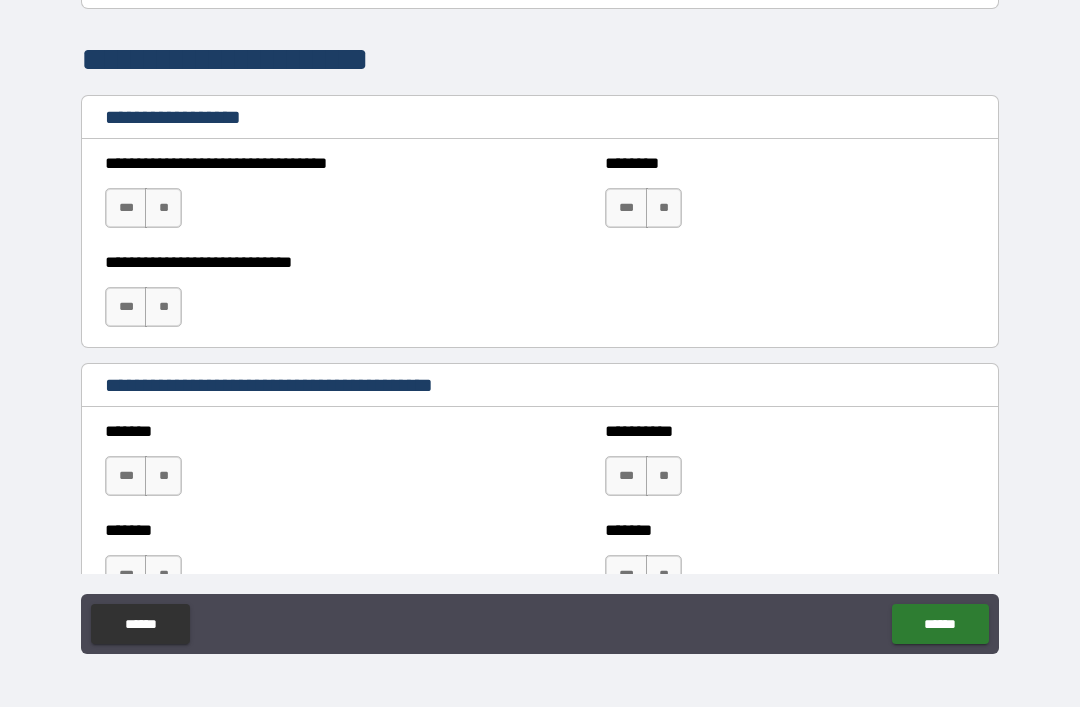 scroll, scrollTop: 1454, scrollLeft: 0, axis: vertical 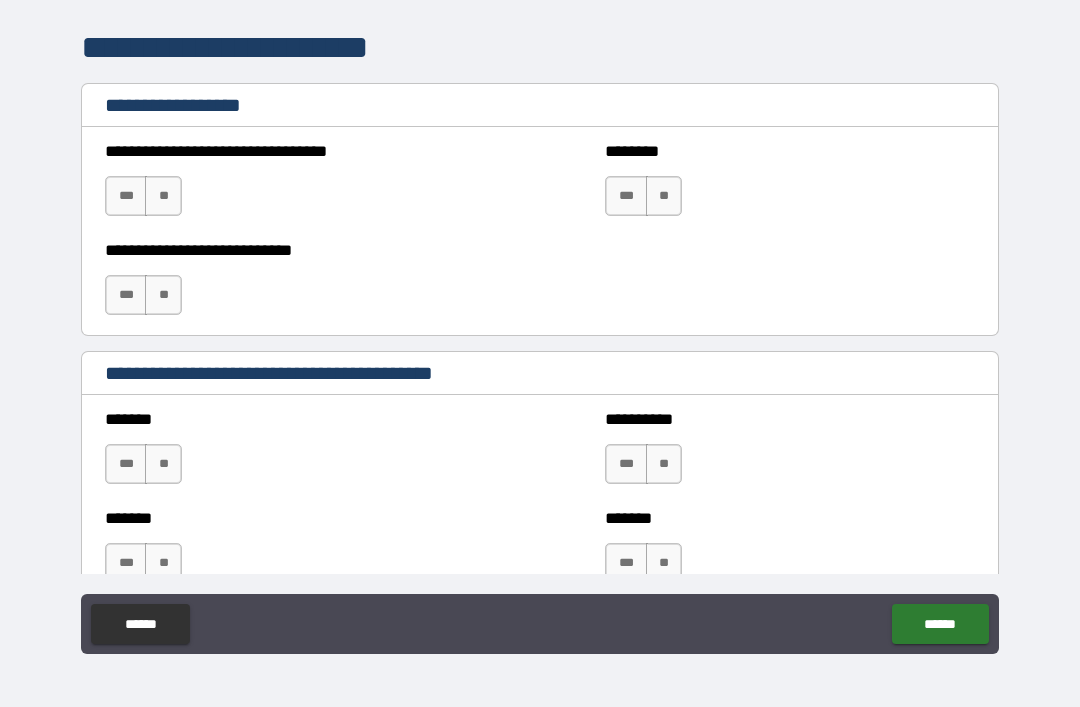 click on "**" at bounding box center [163, 196] 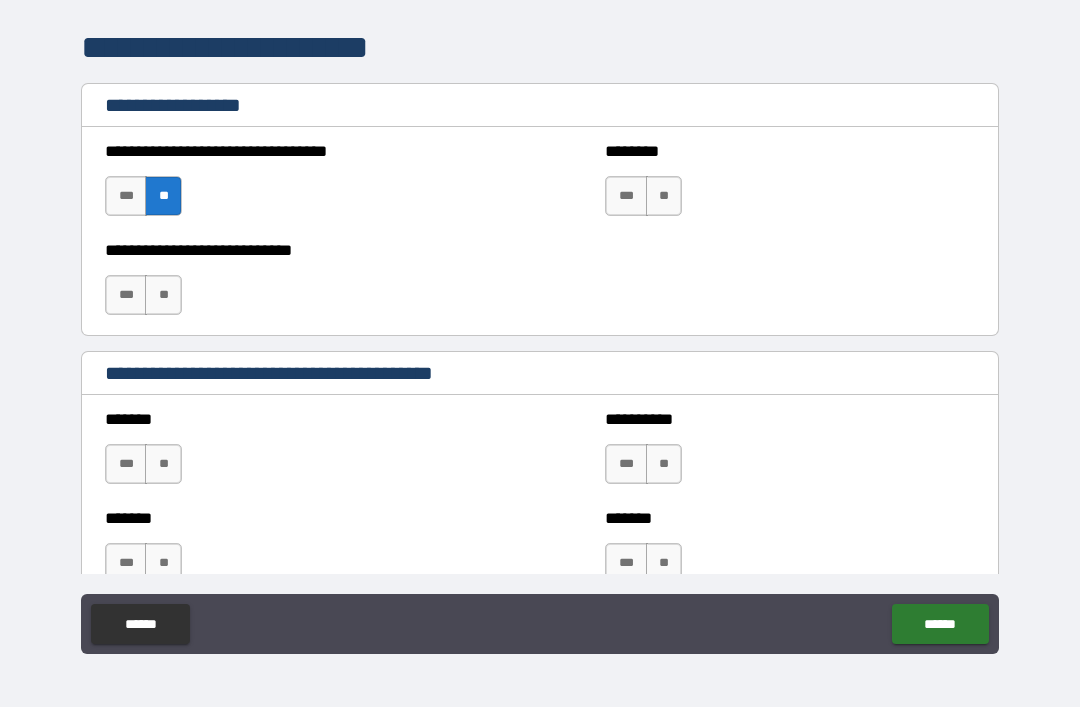click on "**" at bounding box center (163, 295) 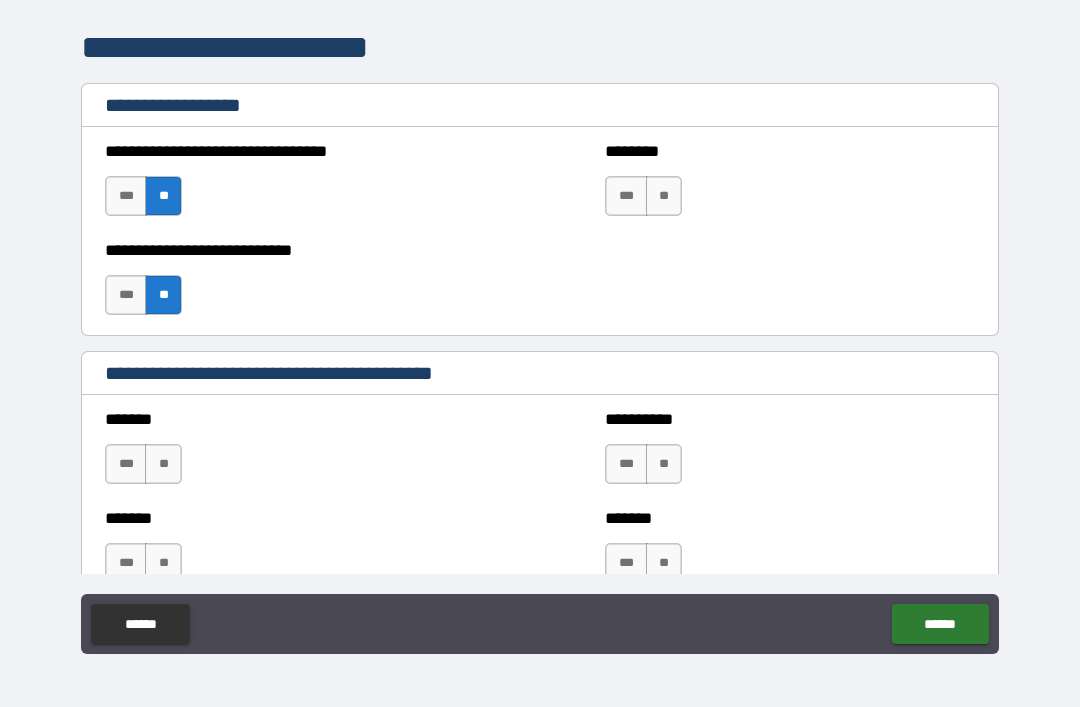click on "**" at bounding box center [664, 196] 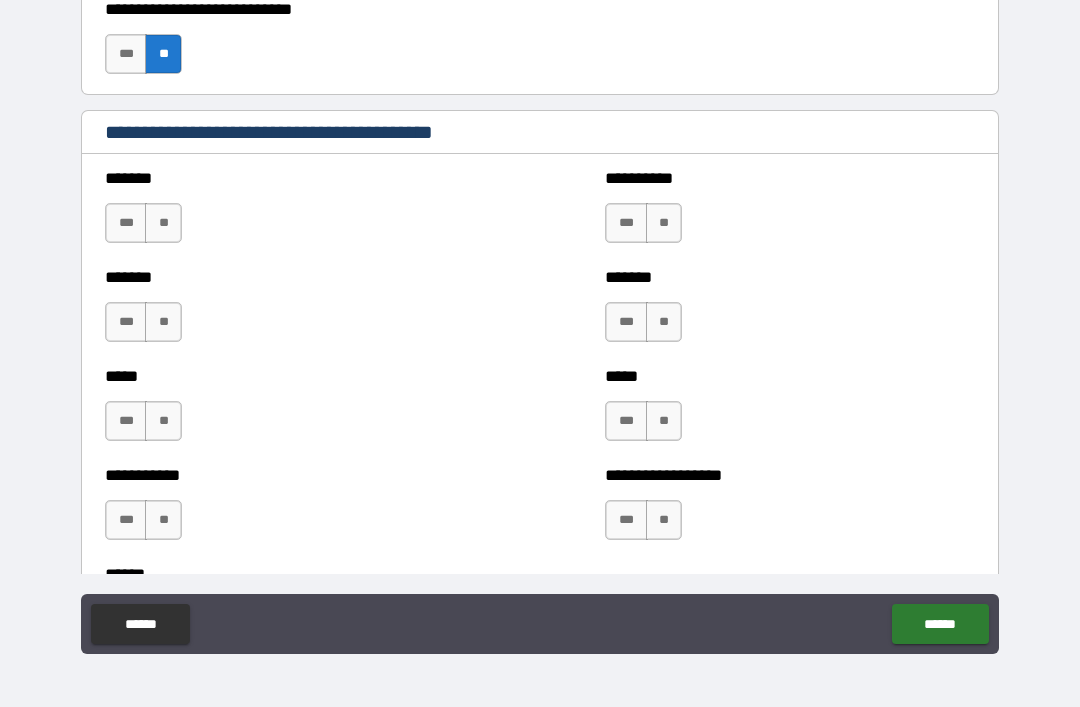 scroll, scrollTop: 1740, scrollLeft: 0, axis: vertical 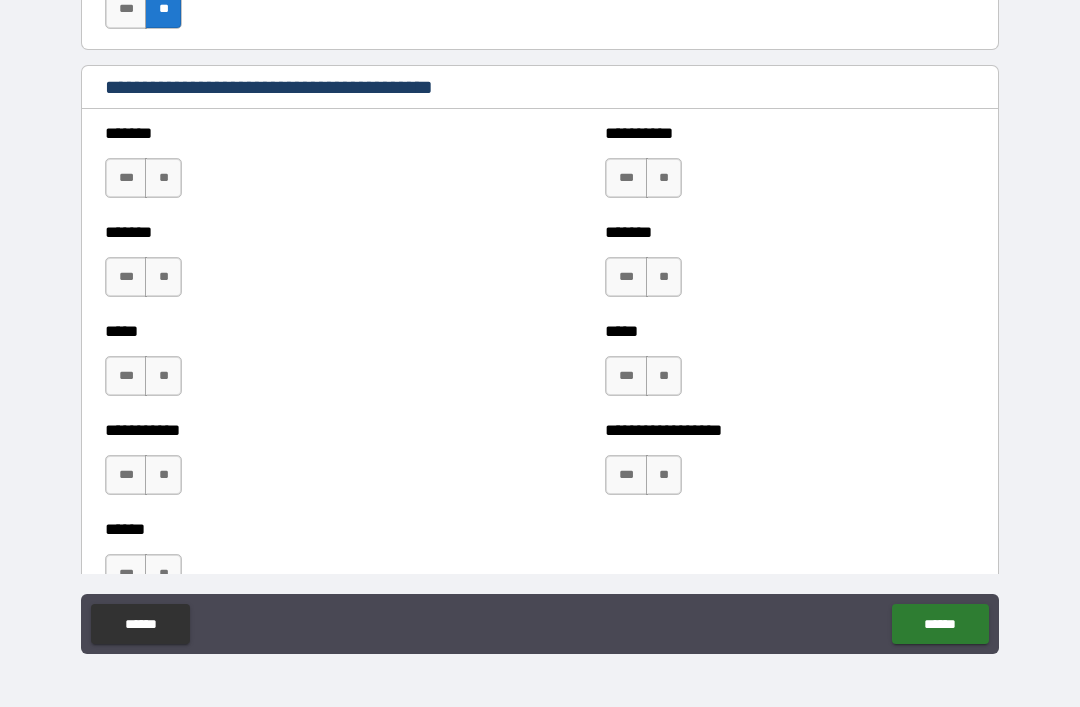 click on "**" at bounding box center [163, 178] 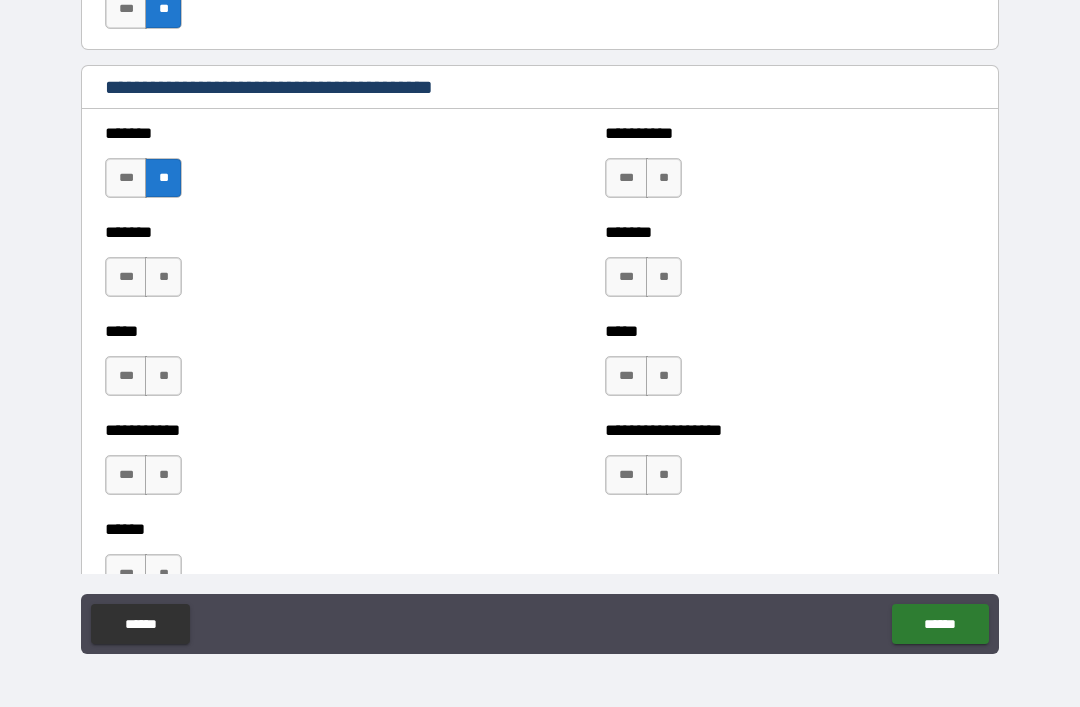 click on "**" at bounding box center [163, 277] 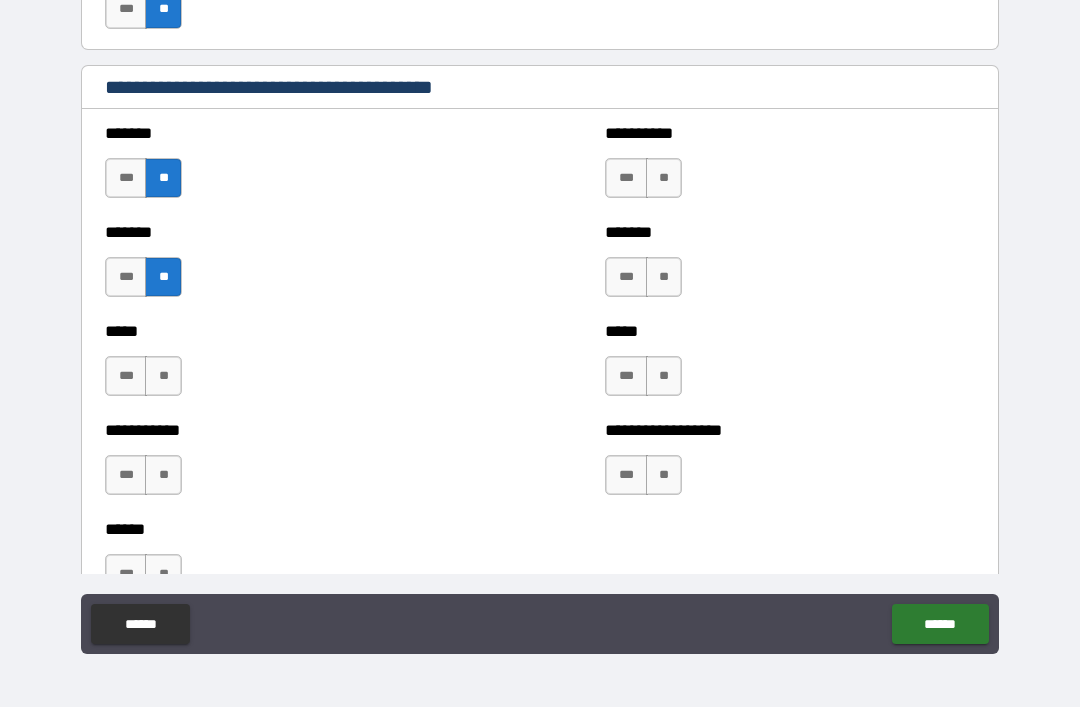 click on "**" at bounding box center (163, 376) 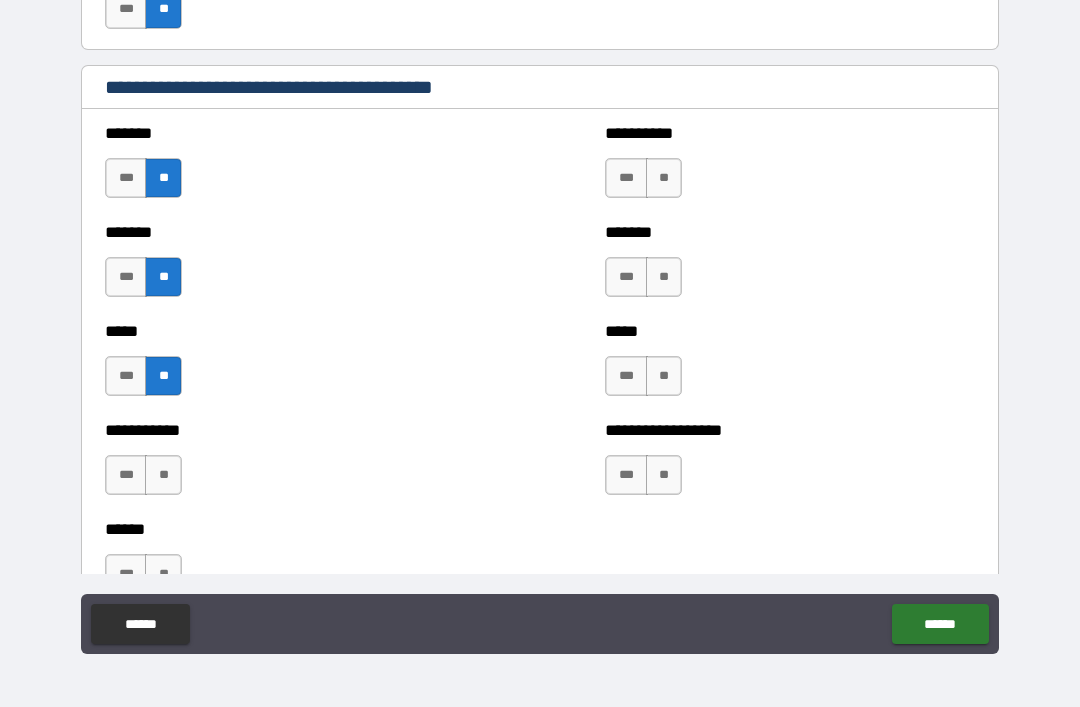 click on "**" at bounding box center (163, 475) 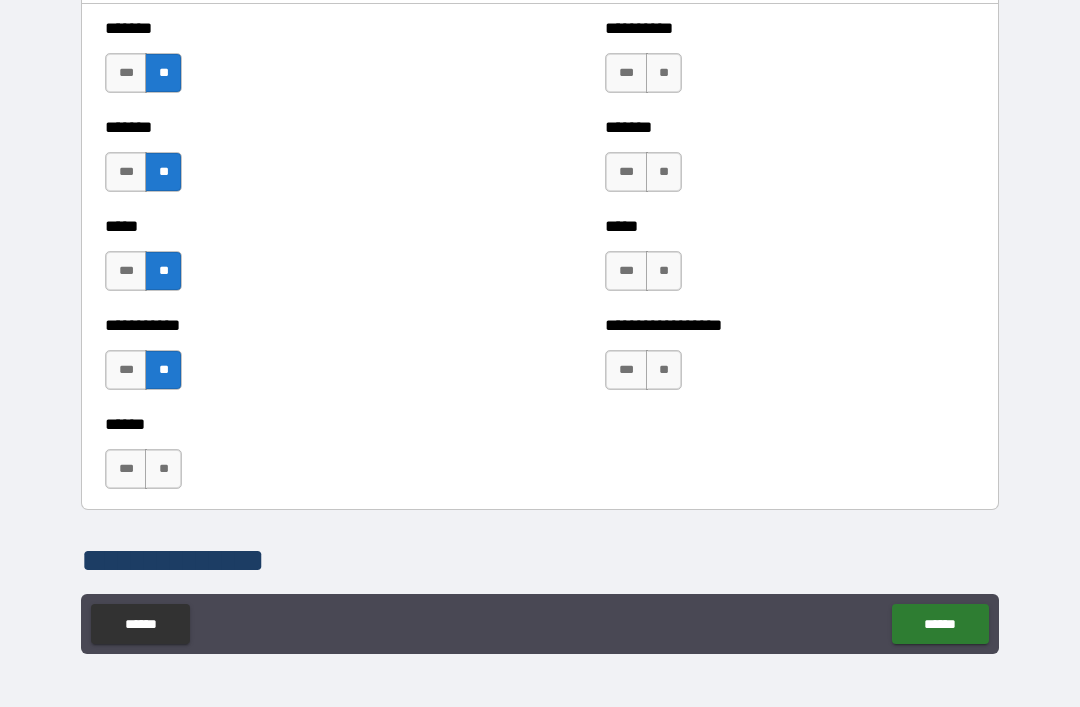 scroll, scrollTop: 1855, scrollLeft: 0, axis: vertical 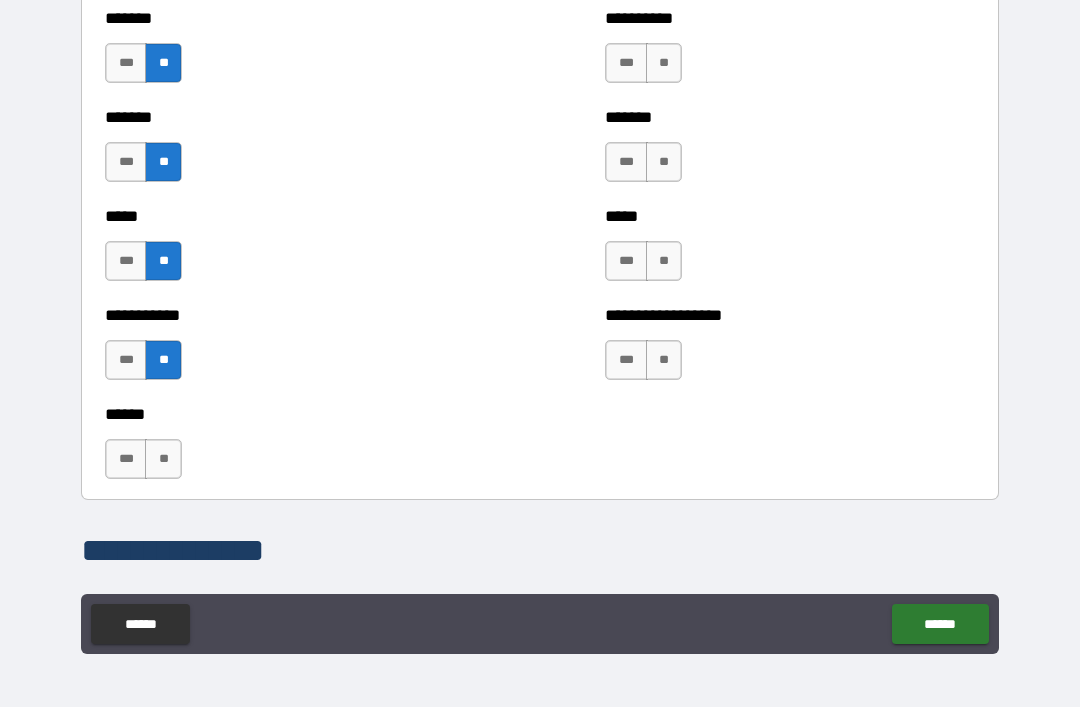click on "**" at bounding box center [664, 360] 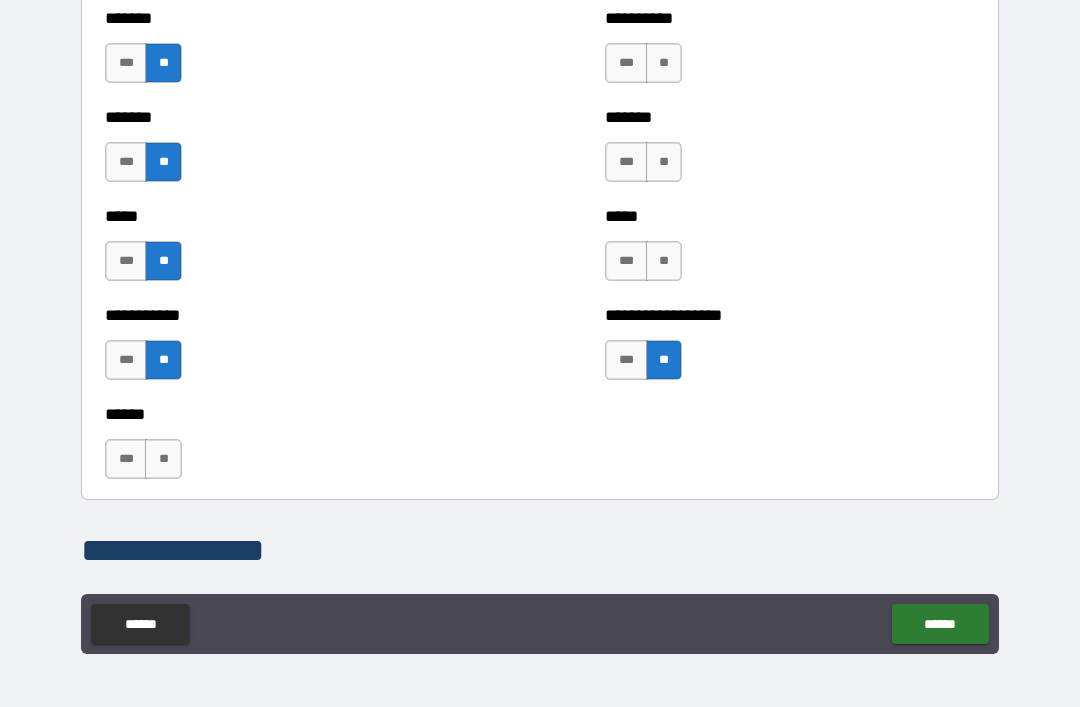 click on "**" at bounding box center (664, 261) 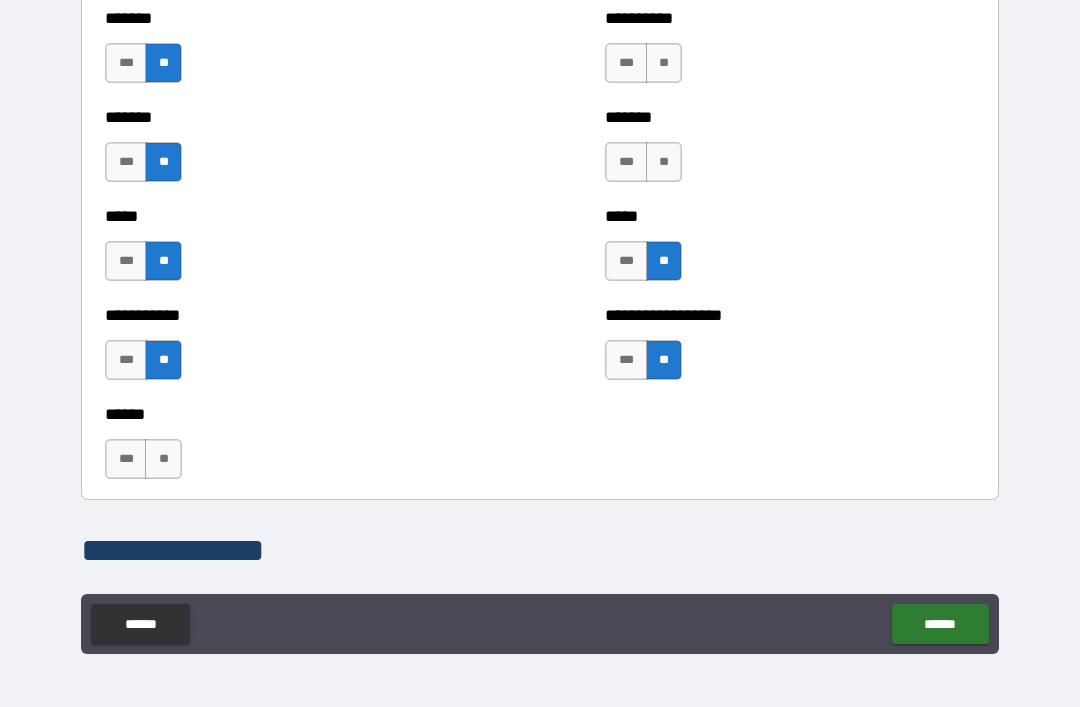 click on "**" at bounding box center [664, 162] 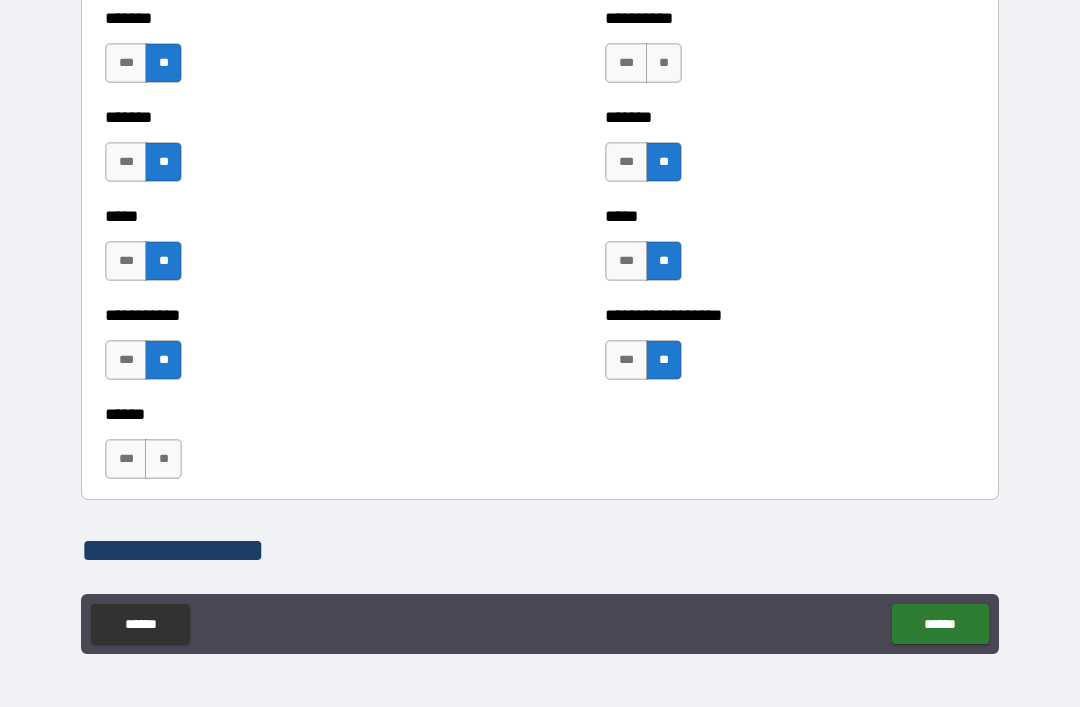click on "**" at bounding box center (664, 63) 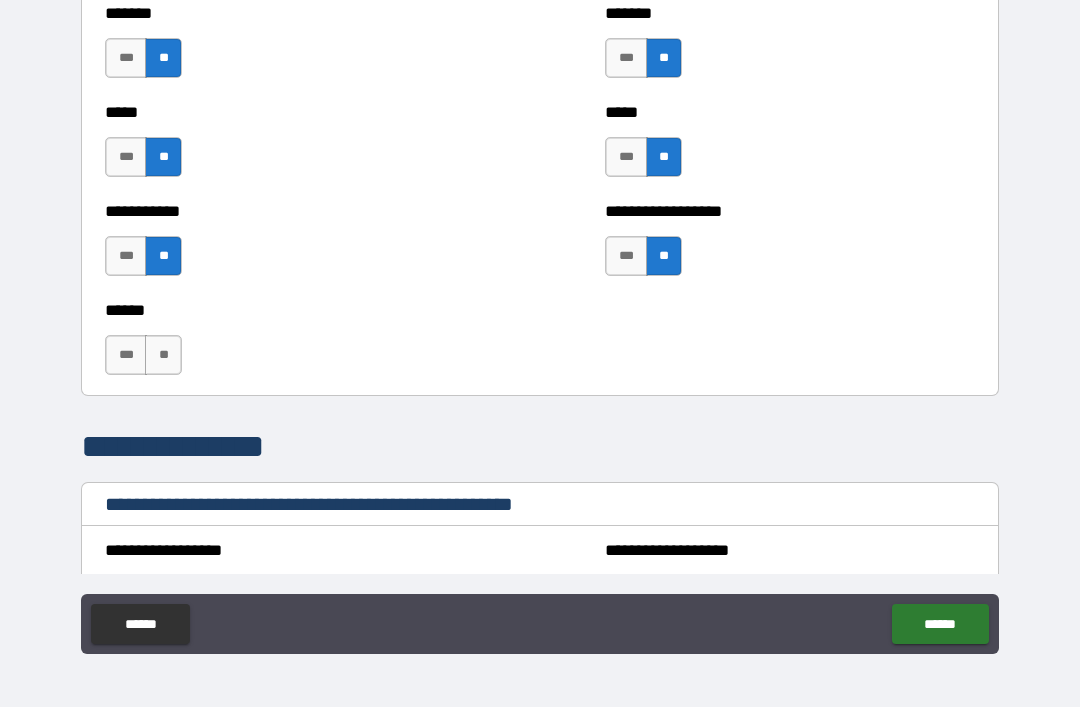 scroll, scrollTop: 1974, scrollLeft: 0, axis: vertical 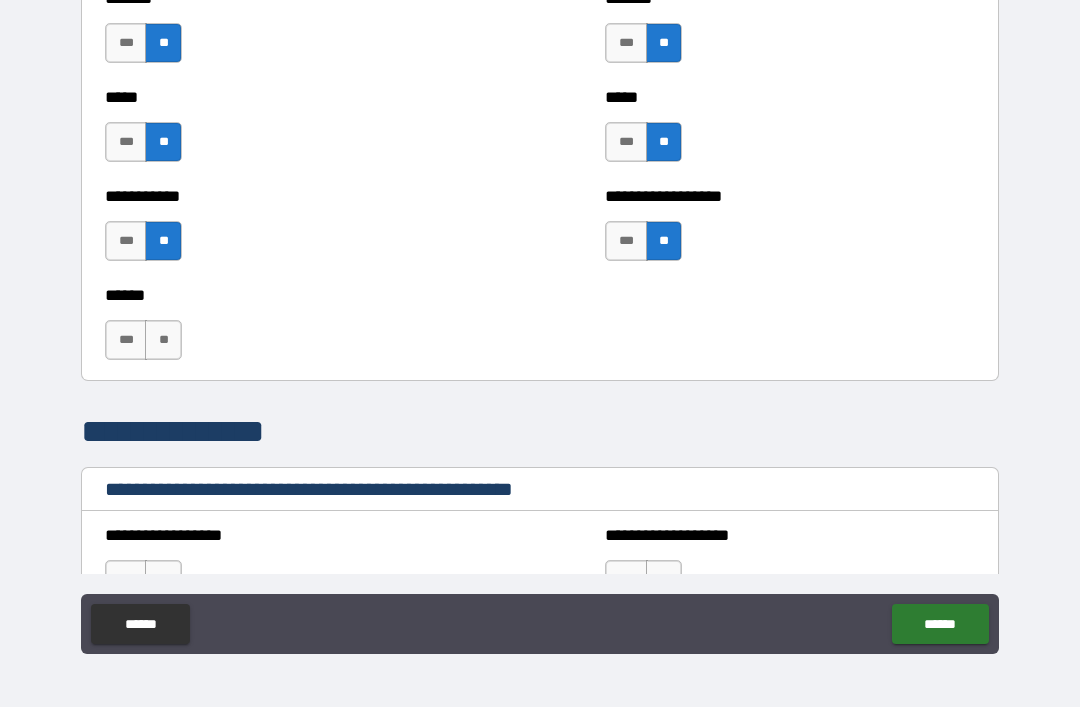 click on "**" at bounding box center [163, 340] 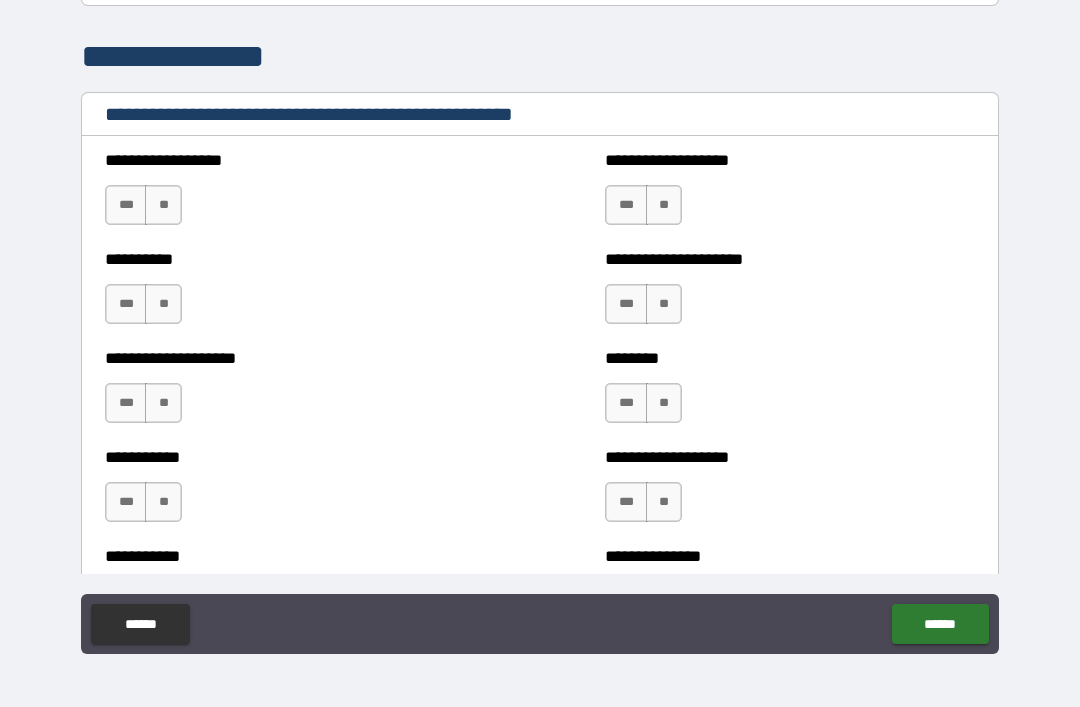 scroll, scrollTop: 2359, scrollLeft: 0, axis: vertical 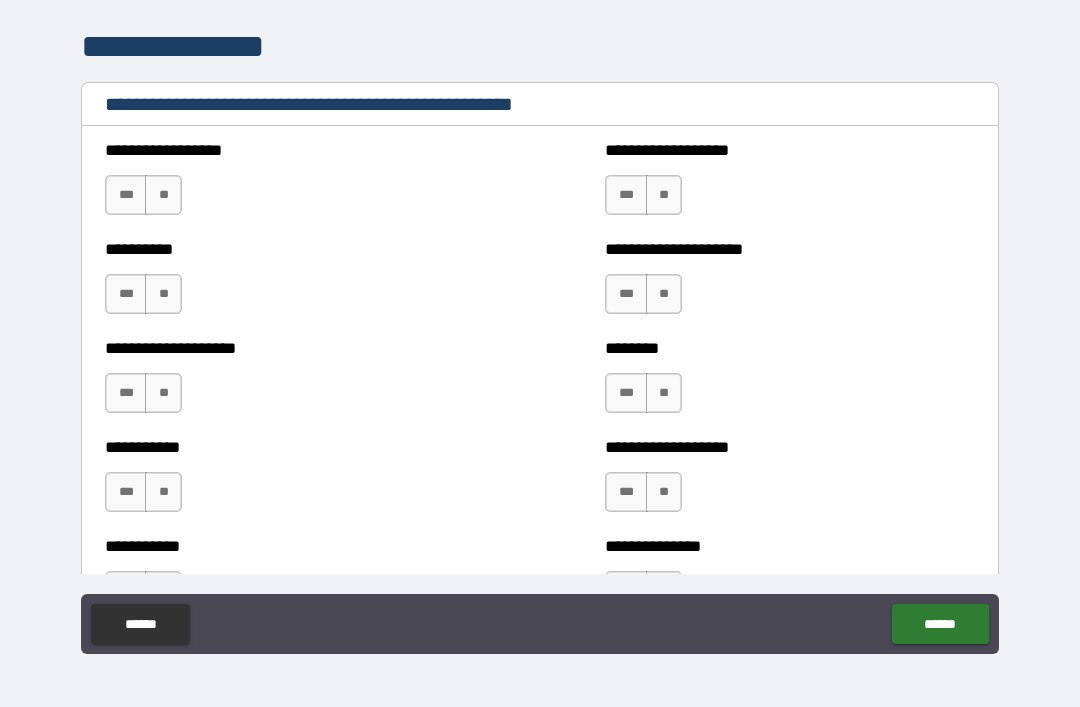 click on "**" at bounding box center [163, 195] 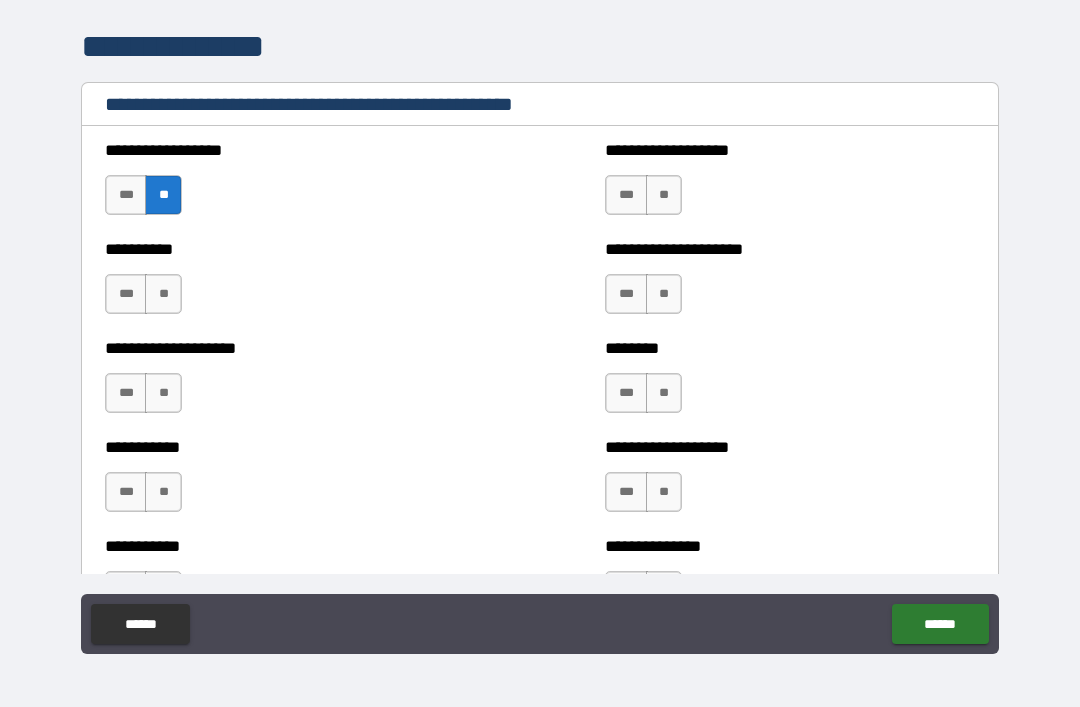 click on "**" at bounding box center (163, 294) 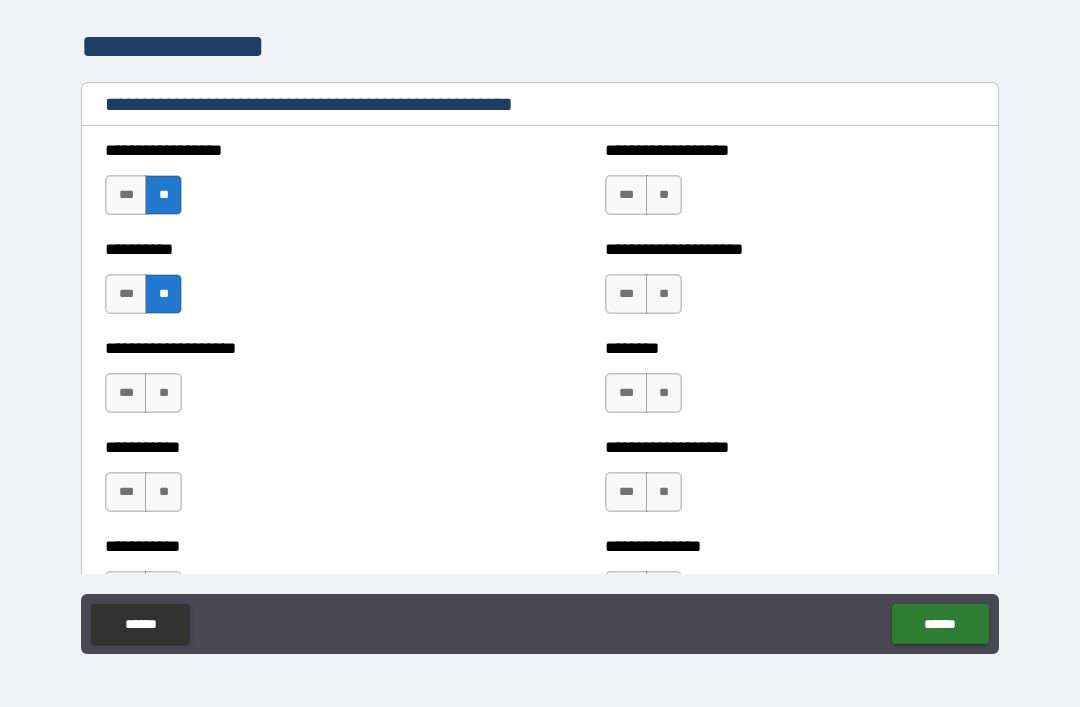 click on "**" at bounding box center [163, 393] 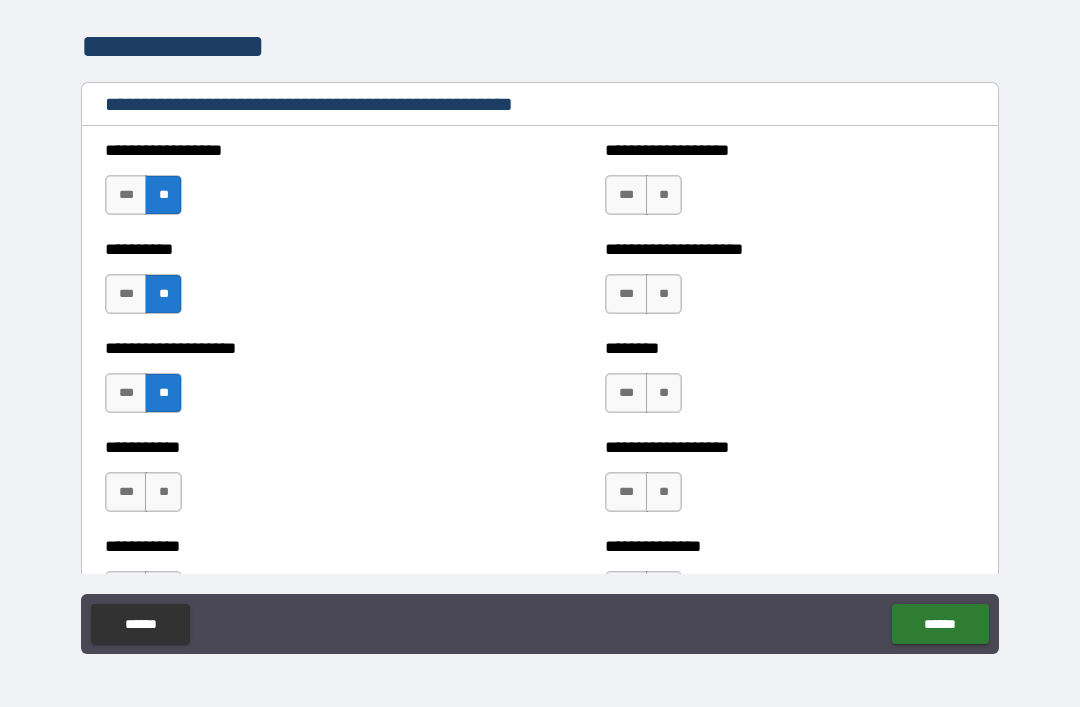 click on "**" at bounding box center [163, 492] 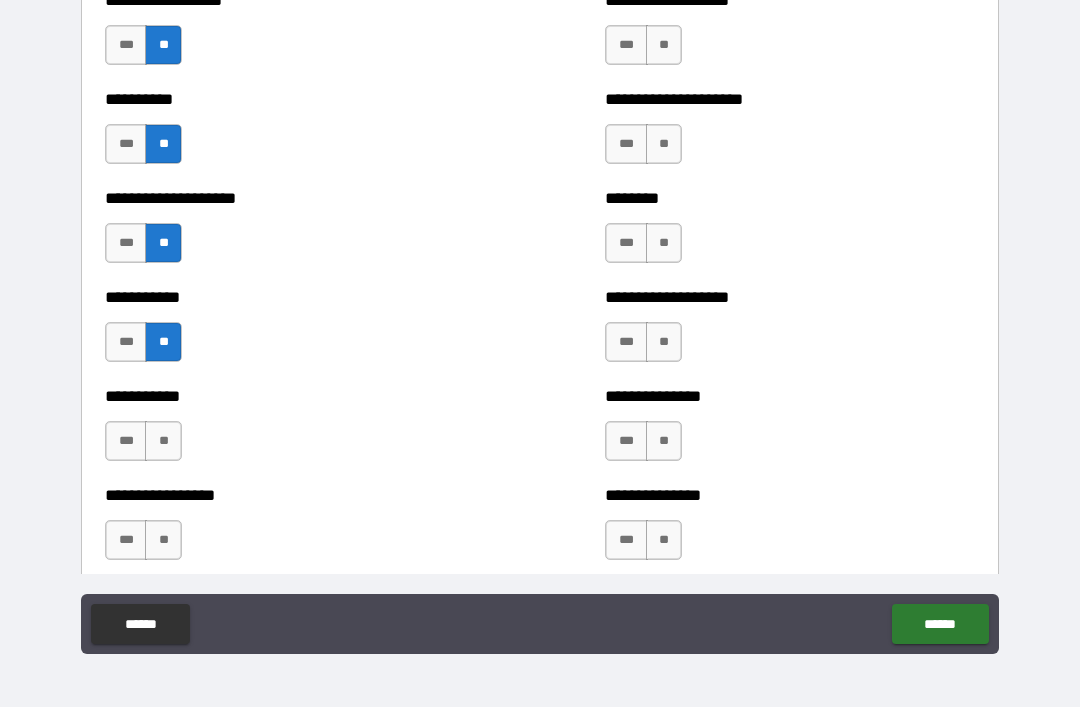 scroll, scrollTop: 2523, scrollLeft: 0, axis: vertical 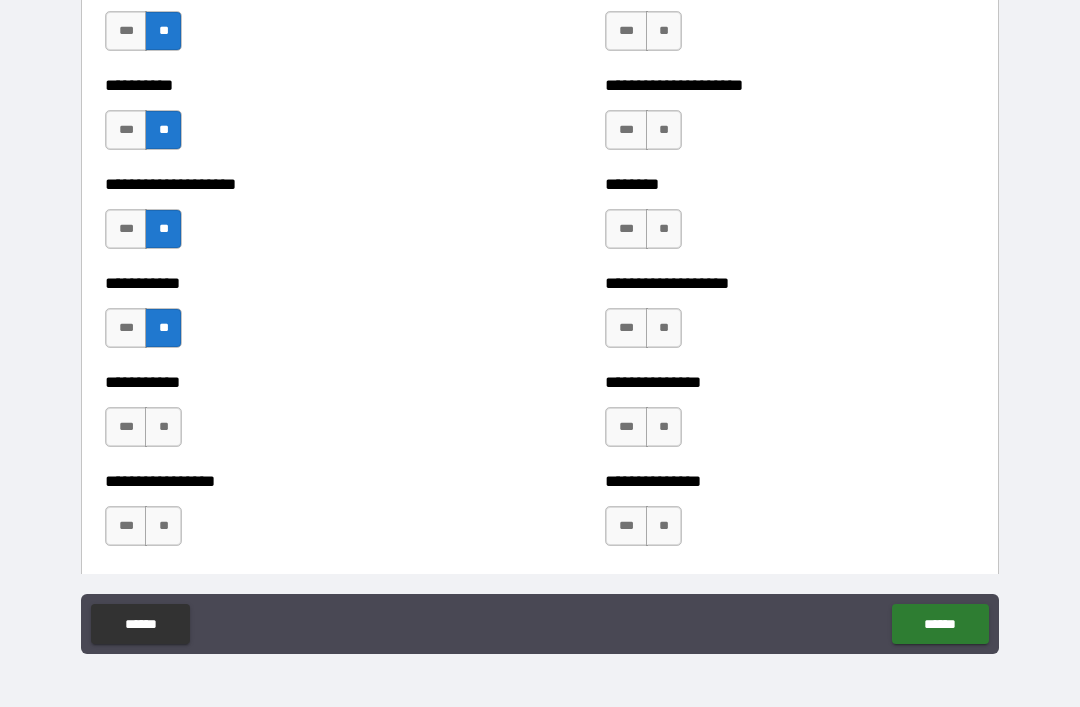 click on "**" at bounding box center (163, 427) 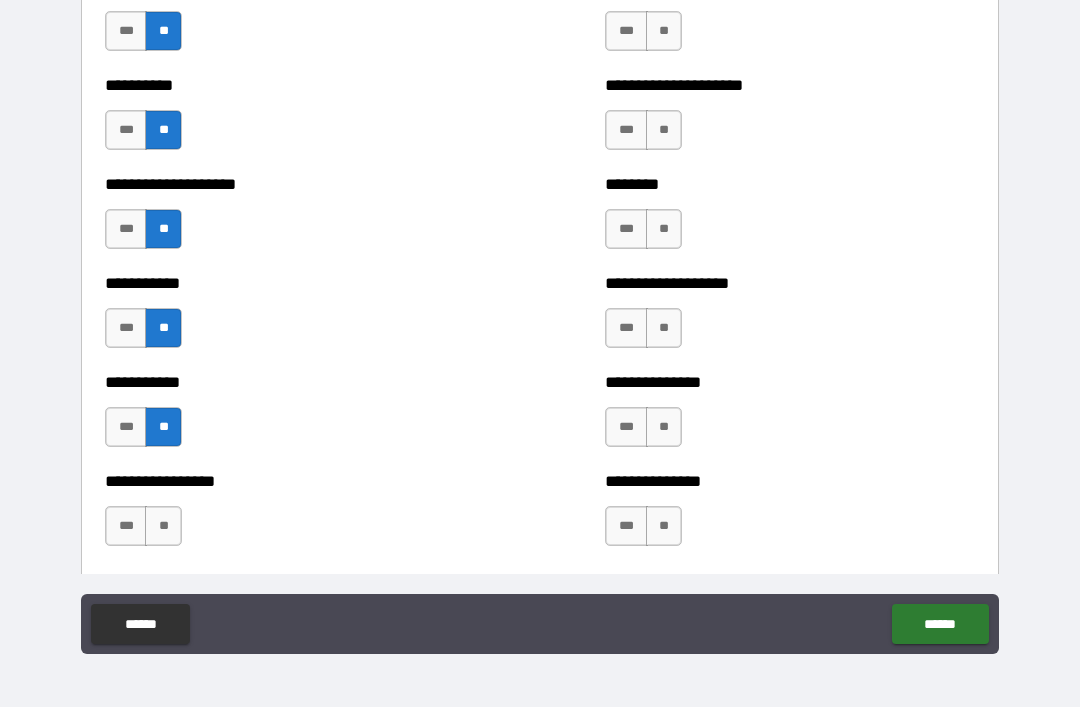 click on "**" at bounding box center (163, 526) 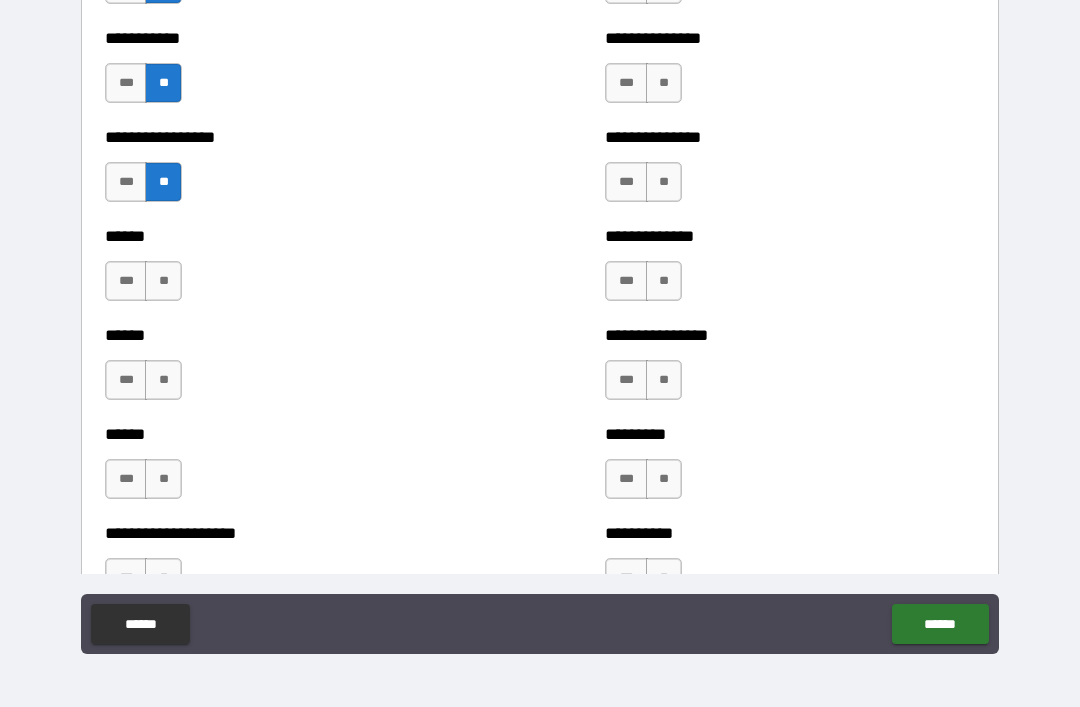 scroll, scrollTop: 2869, scrollLeft: 0, axis: vertical 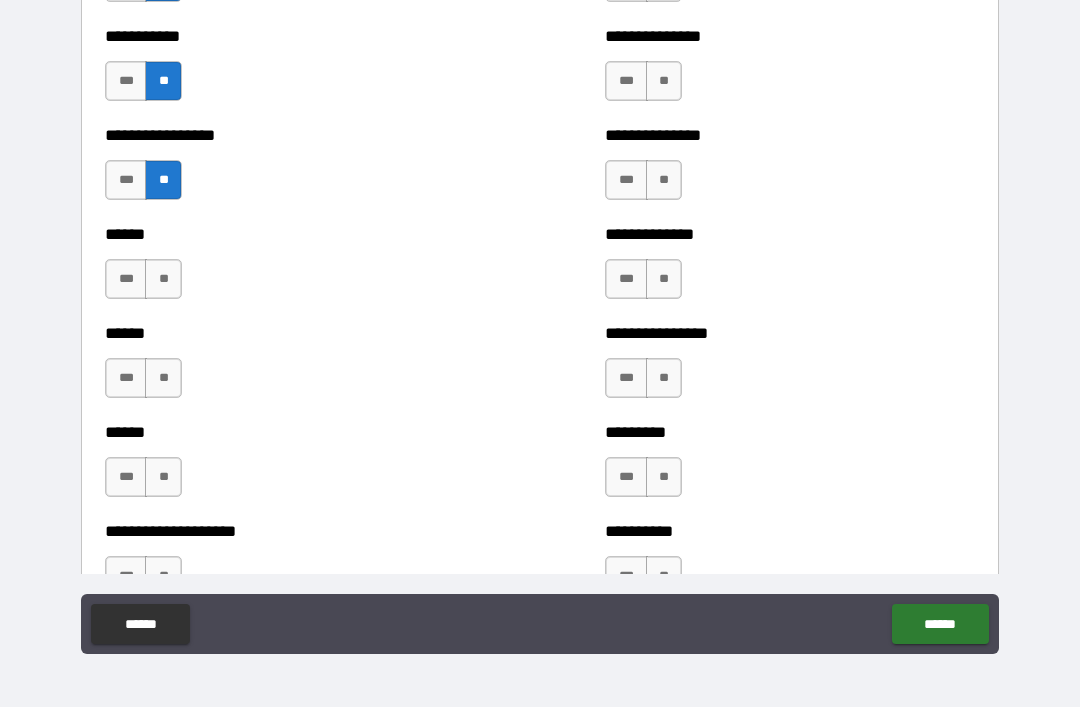 click on "****** *** **" at bounding box center (290, 269) 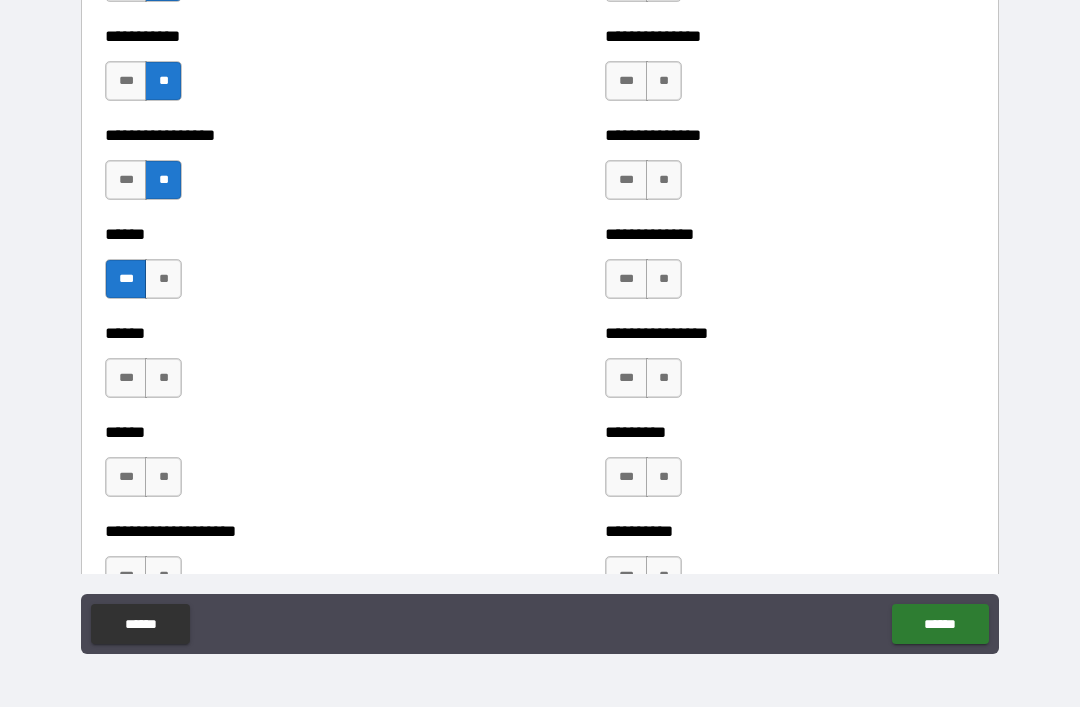 click on "**" at bounding box center [163, 378] 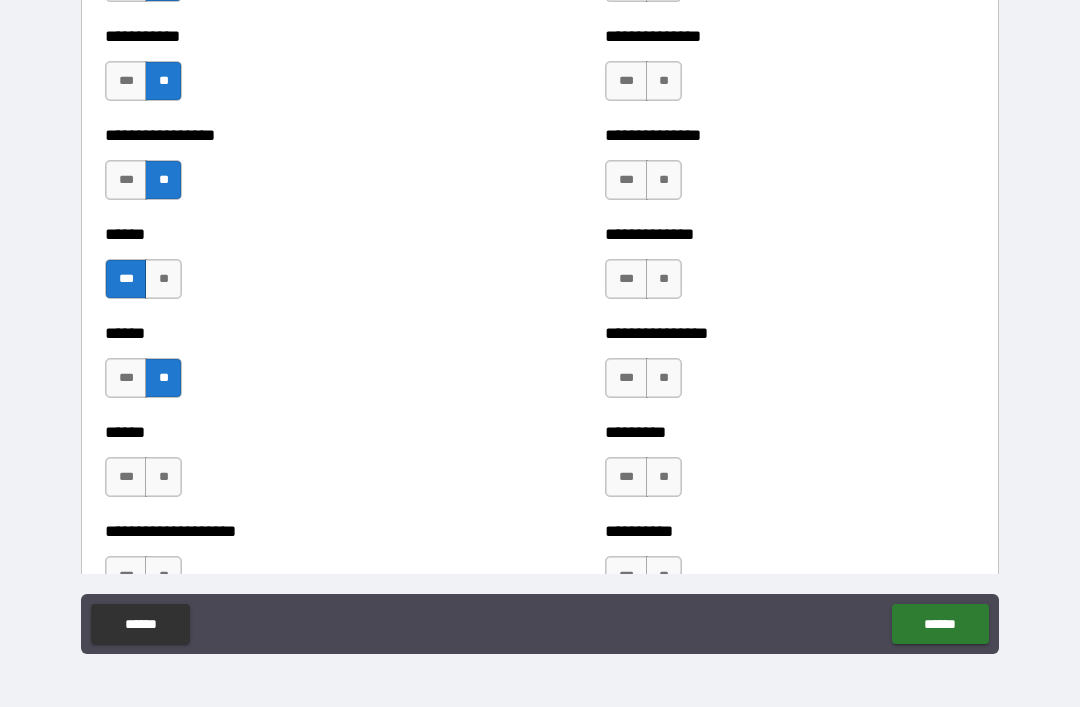 click on "**" at bounding box center (163, 477) 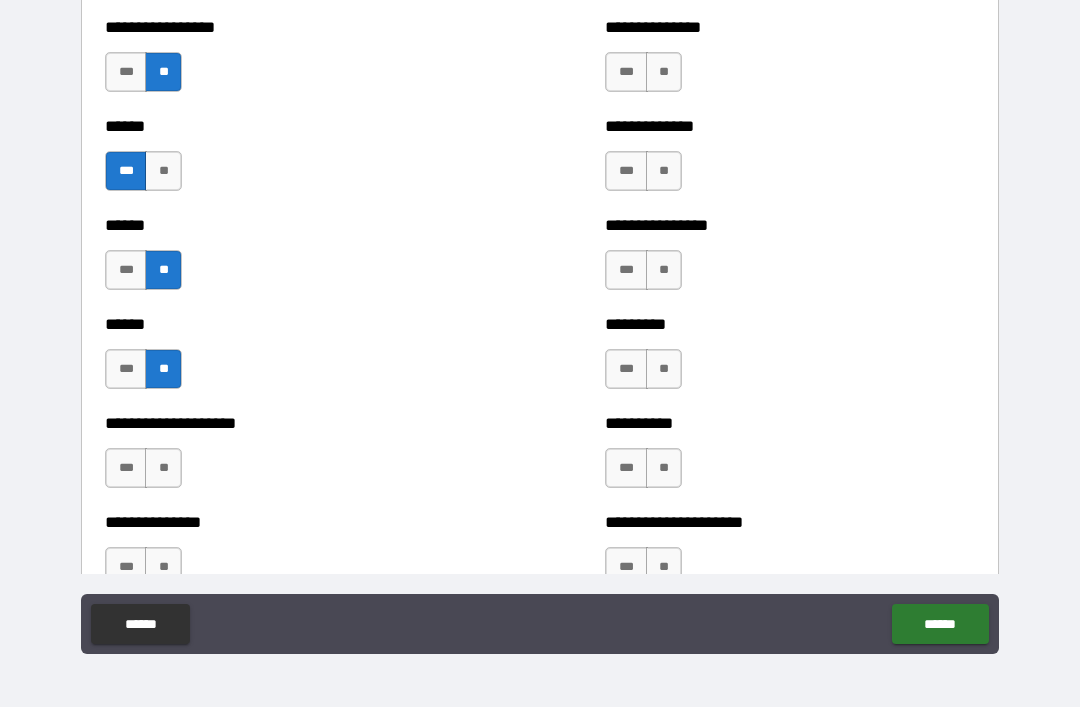 click on "***" at bounding box center (126, 468) 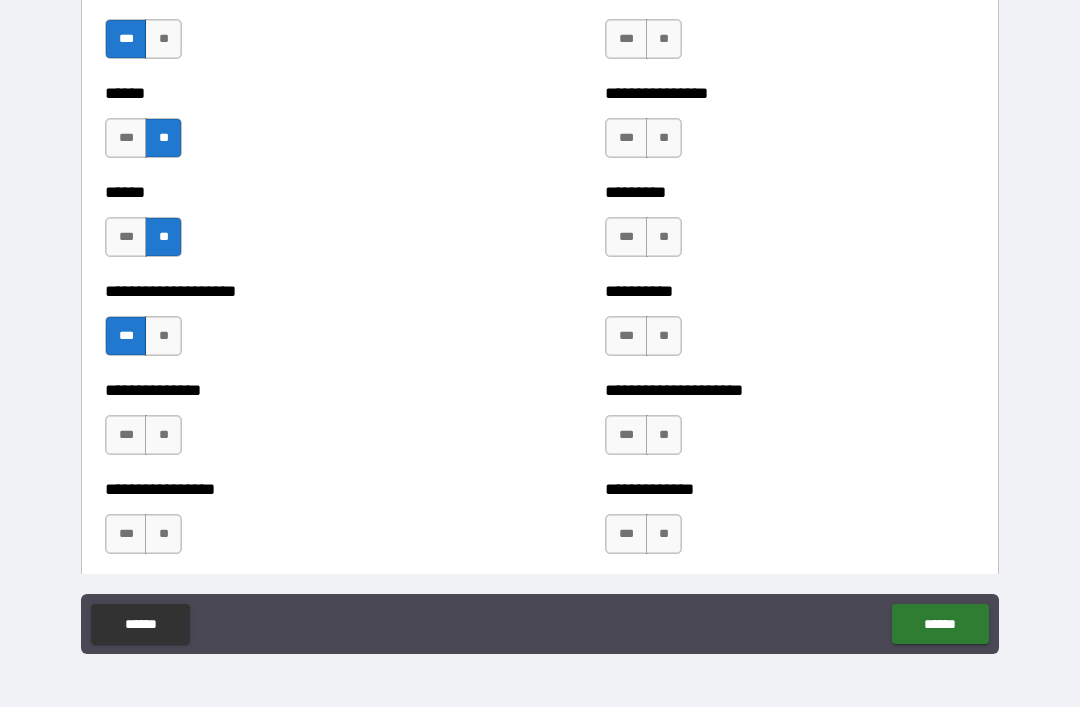 scroll, scrollTop: 3110, scrollLeft: 0, axis: vertical 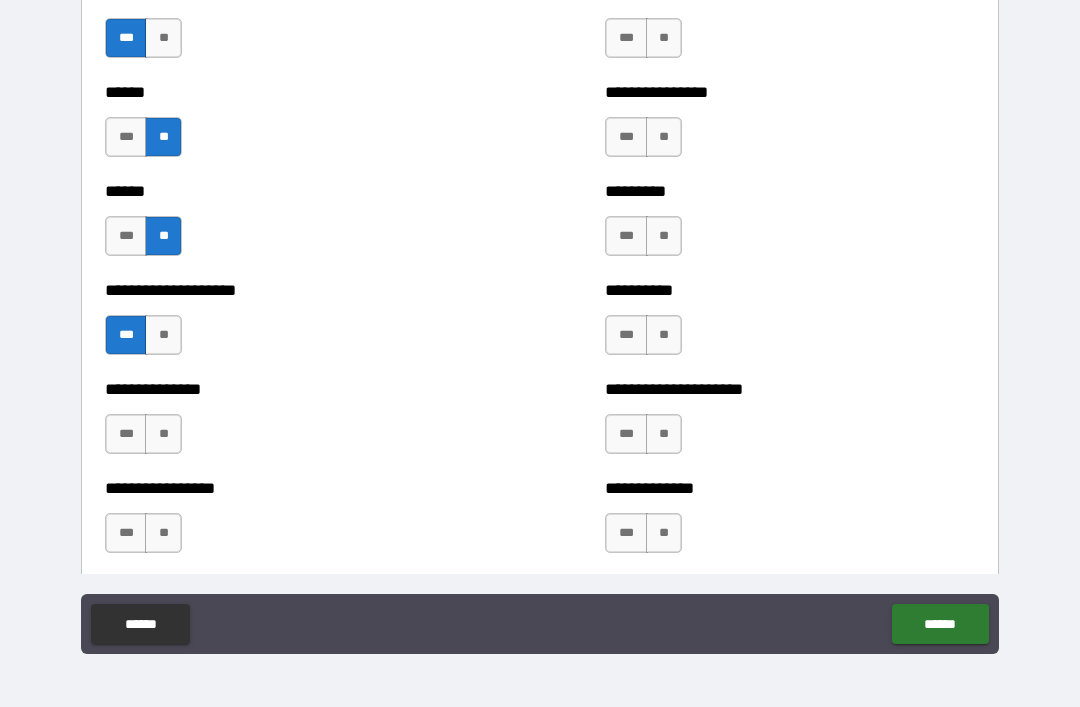 click on "**" at bounding box center [163, 434] 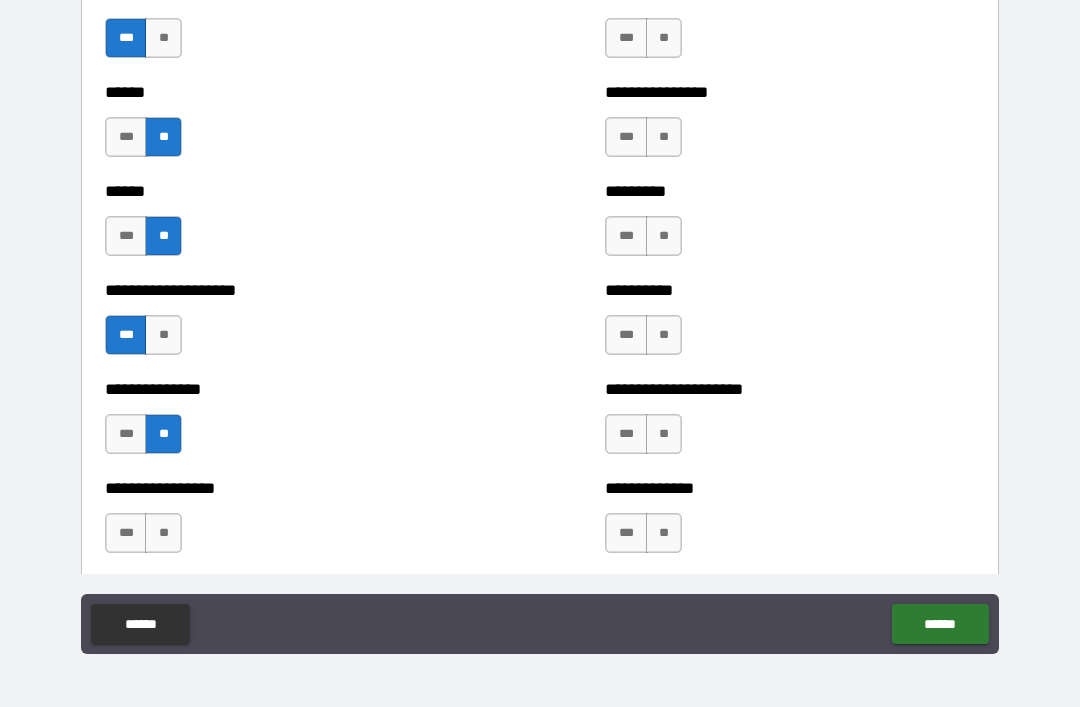 click on "**" at bounding box center (163, 533) 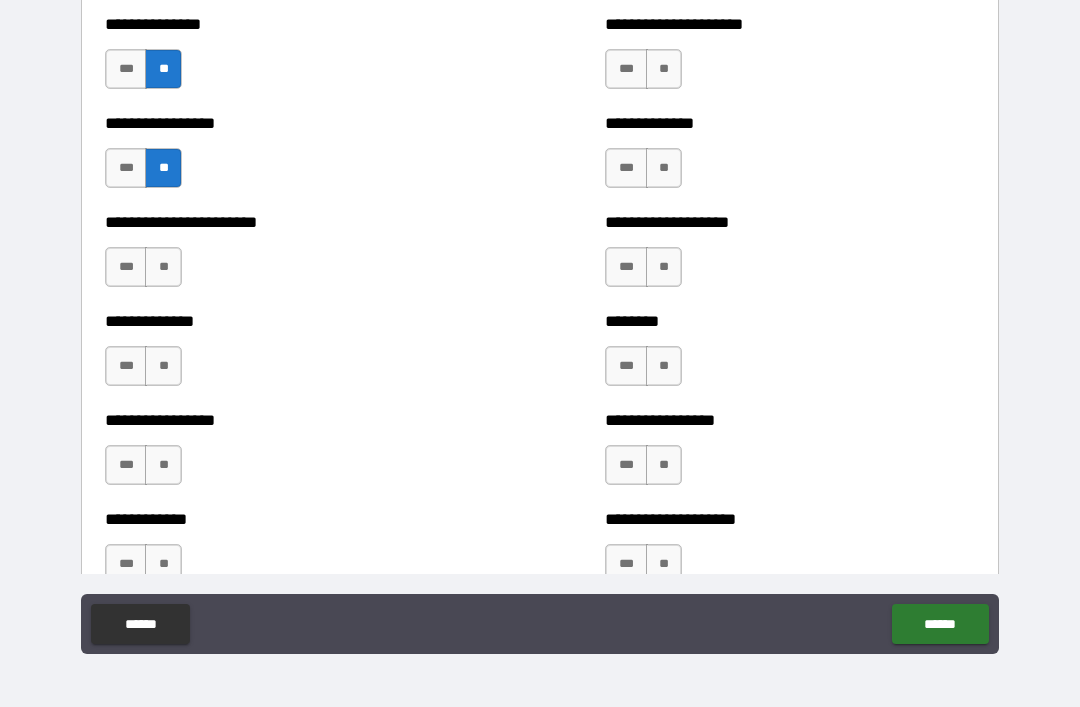 scroll, scrollTop: 3477, scrollLeft: 0, axis: vertical 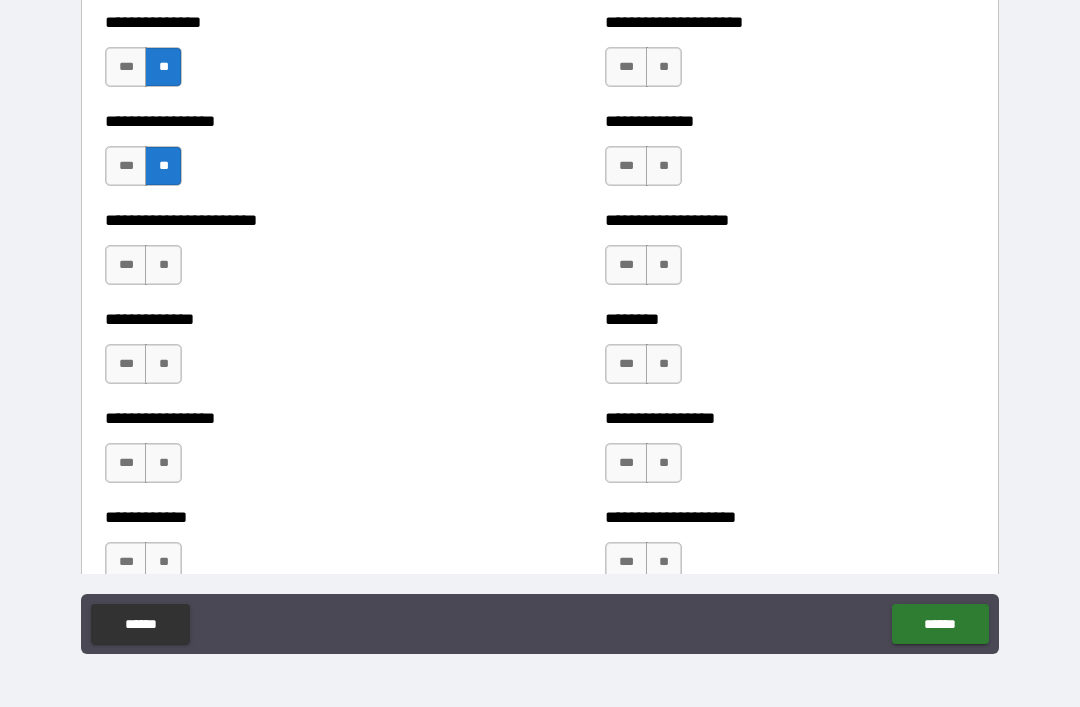 click on "**" at bounding box center (163, 364) 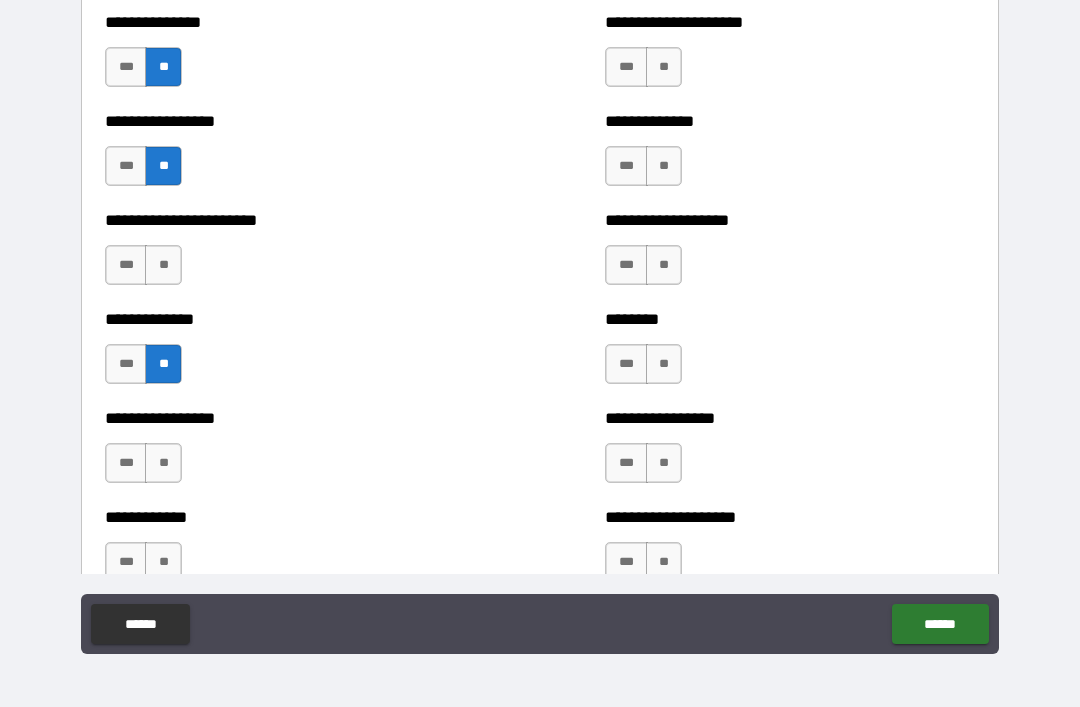 click on "**" at bounding box center (163, 265) 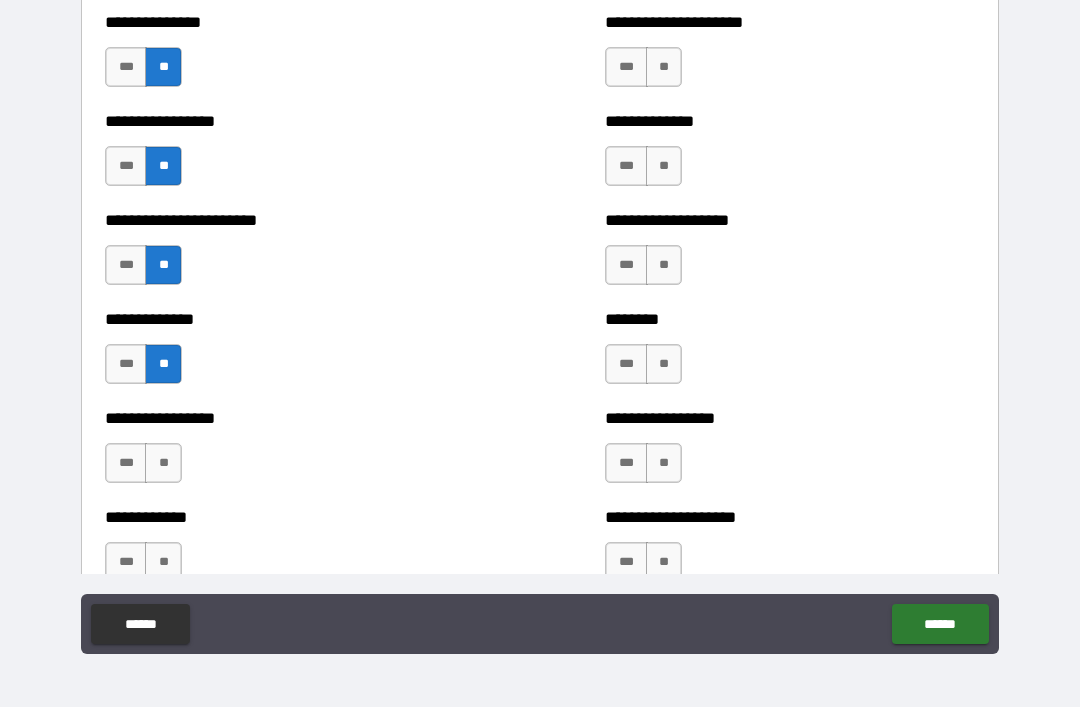 click on "**" at bounding box center (163, 463) 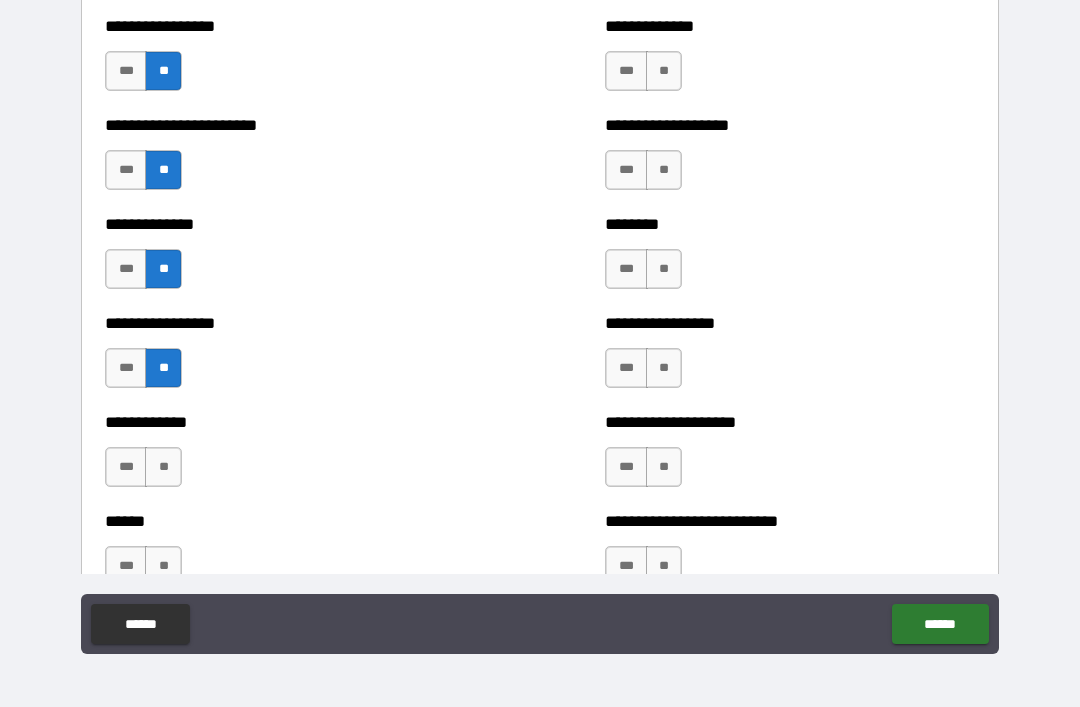 scroll, scrollTop: 3595, scrollLeft: 0, axis: vertical 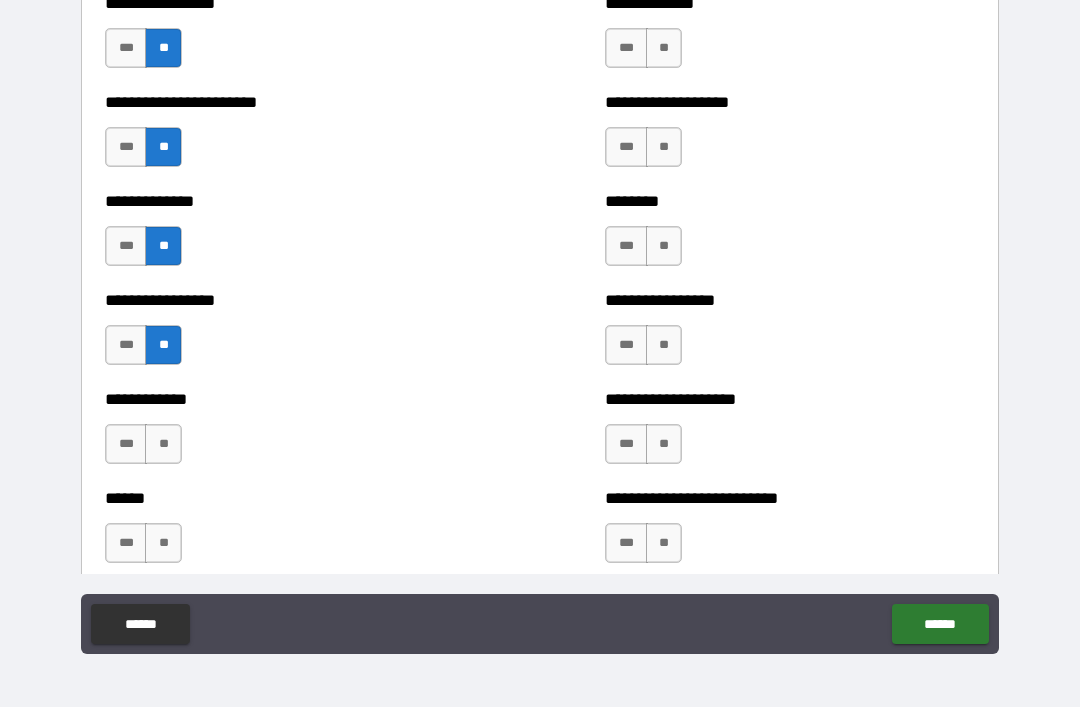 click on "**" at bounding box center [163, 444] 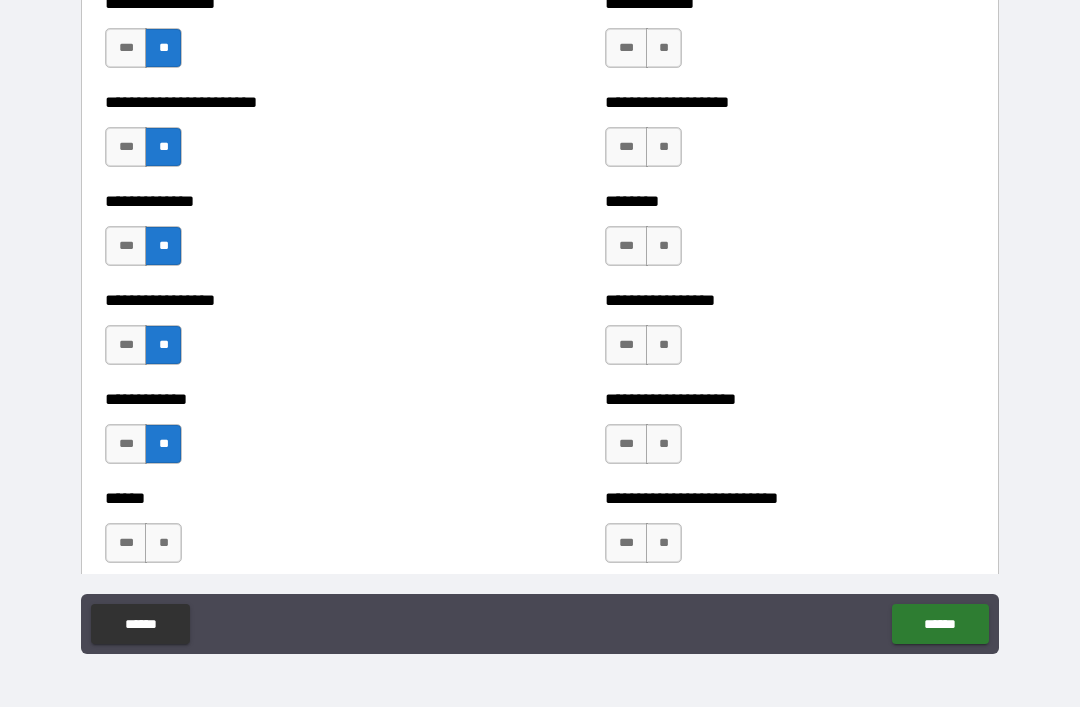 click on "**" at bounding box center (163, 543) 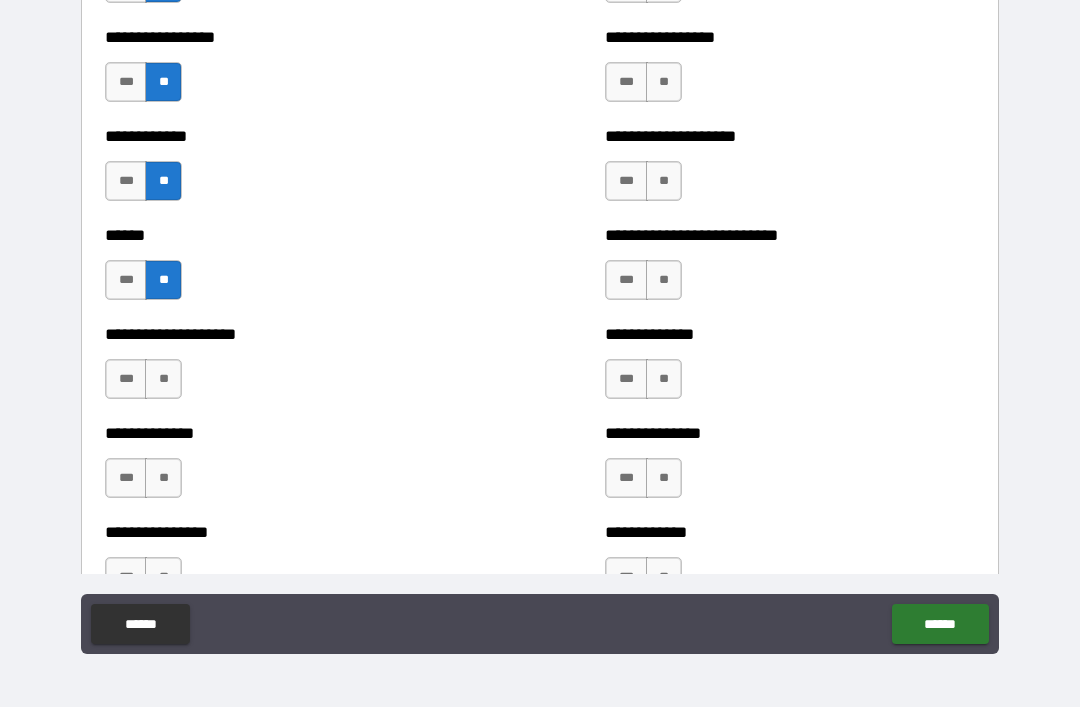 scroll, scrollTop: 3873, scrollLeft: 0, axis: vertical 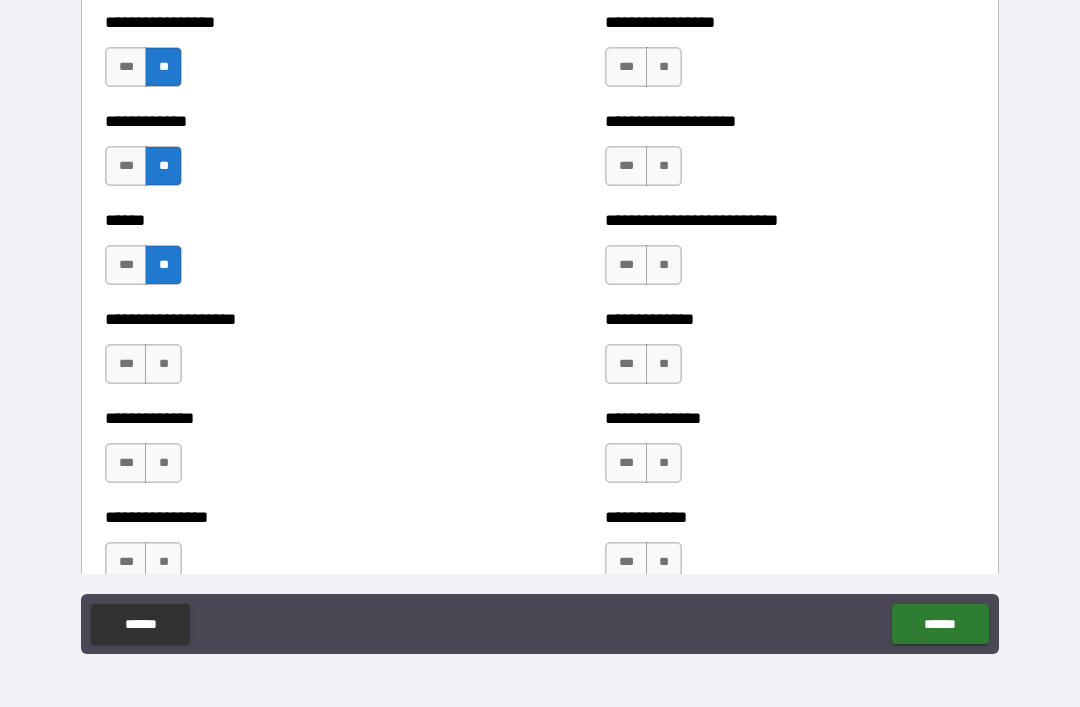 click on "**" at bounding box center (163, 364) 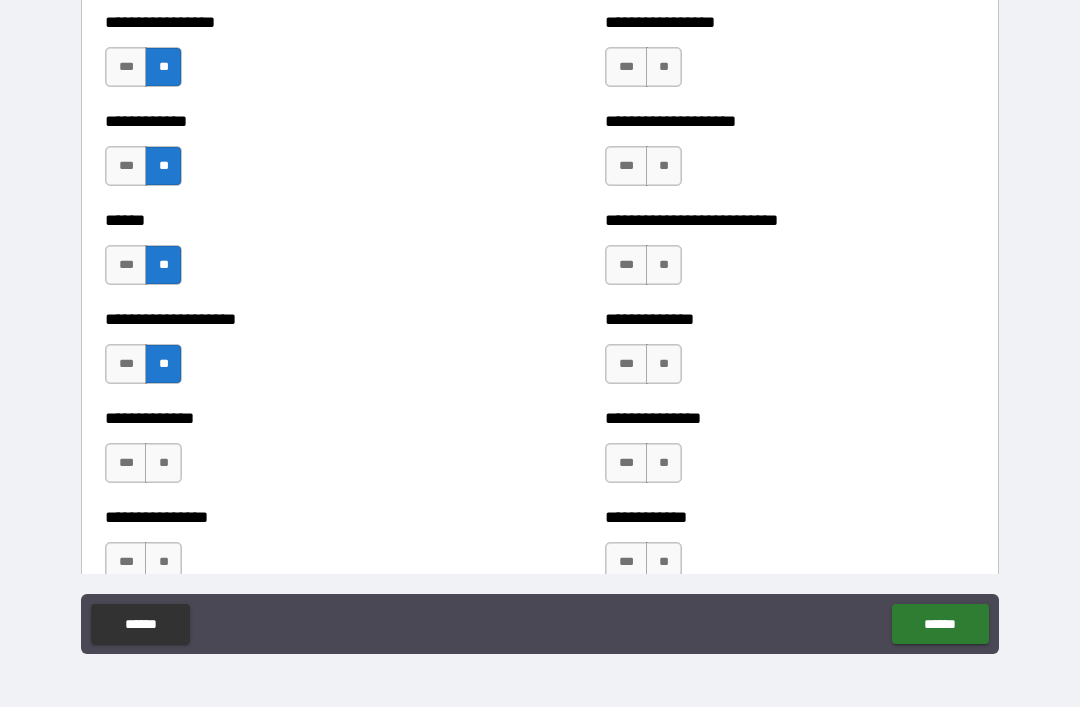 click on "**" at bounding box center [163, 463] 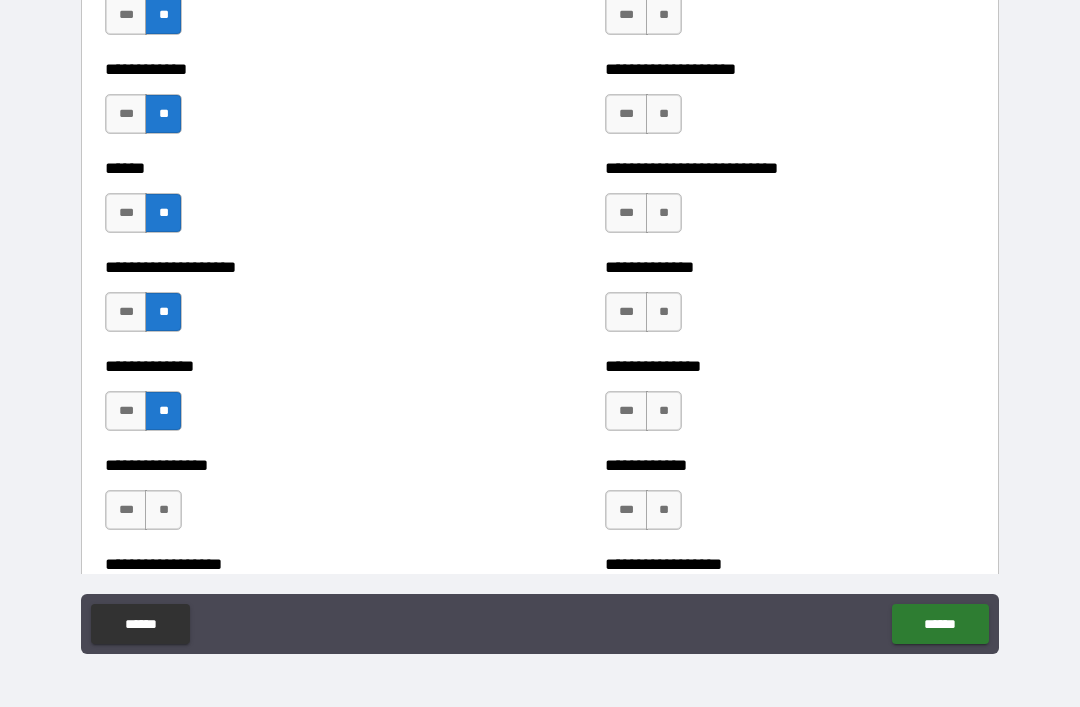 scroll, scrollTop: 3992, scrollLeft: 0, axis: vertical 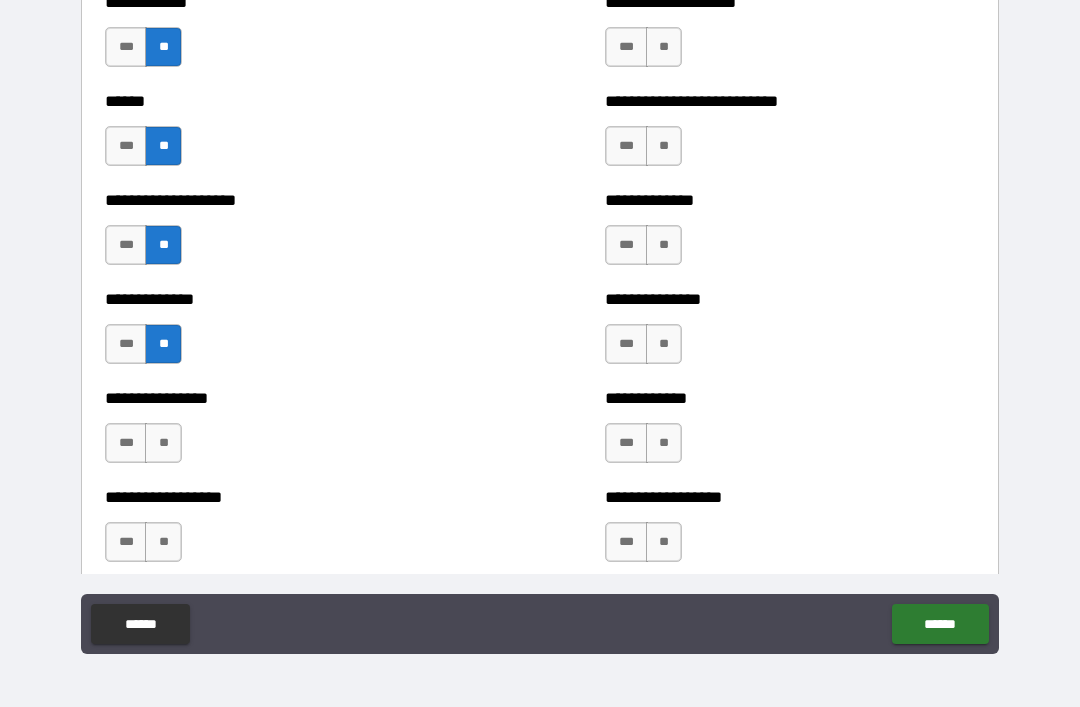 click on "**" at bounding box center (163, 443) 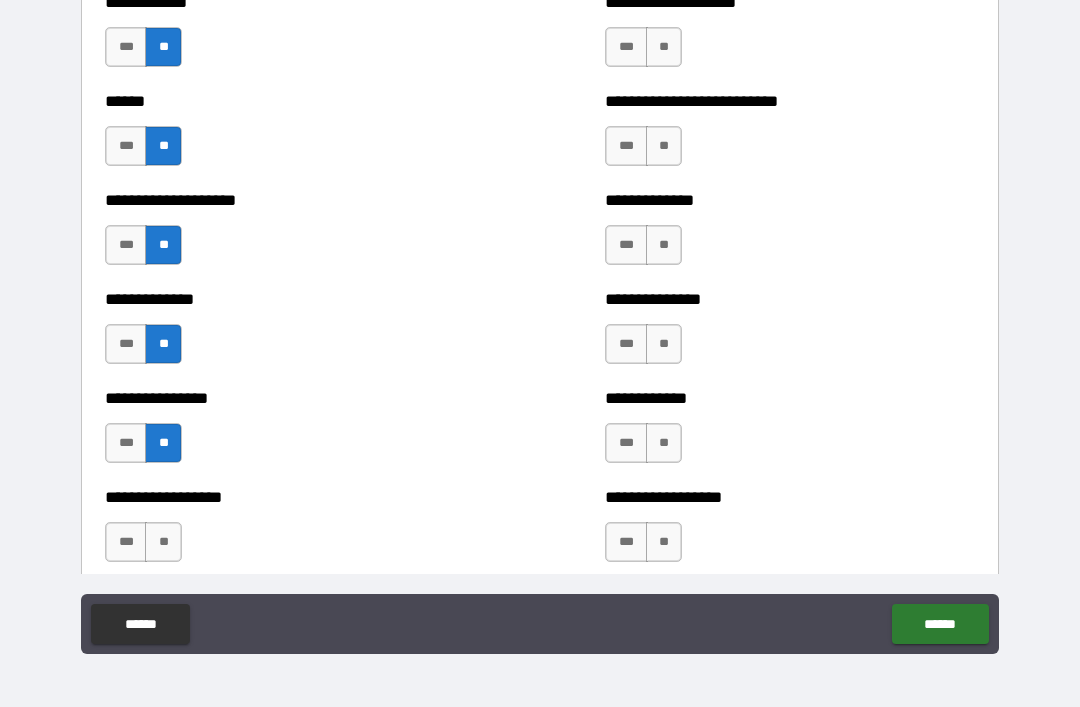 click on "**" at bounding box center [163, 542] 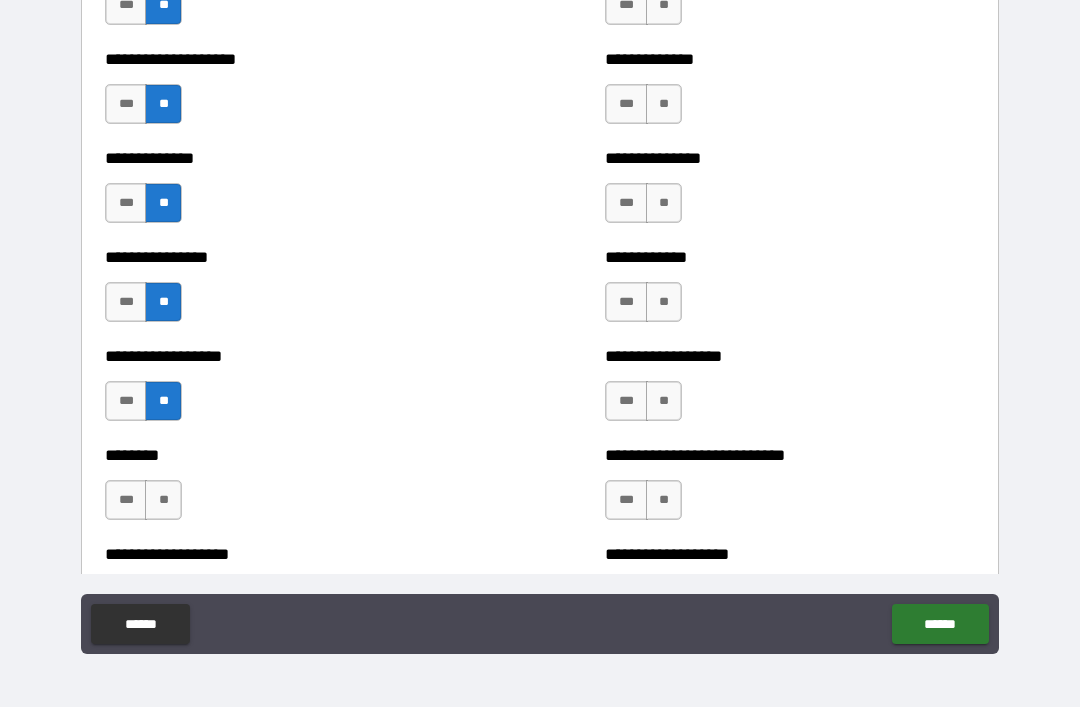 scroll, scrollTop: 4165, scrollLeft: 0, axis: vertical 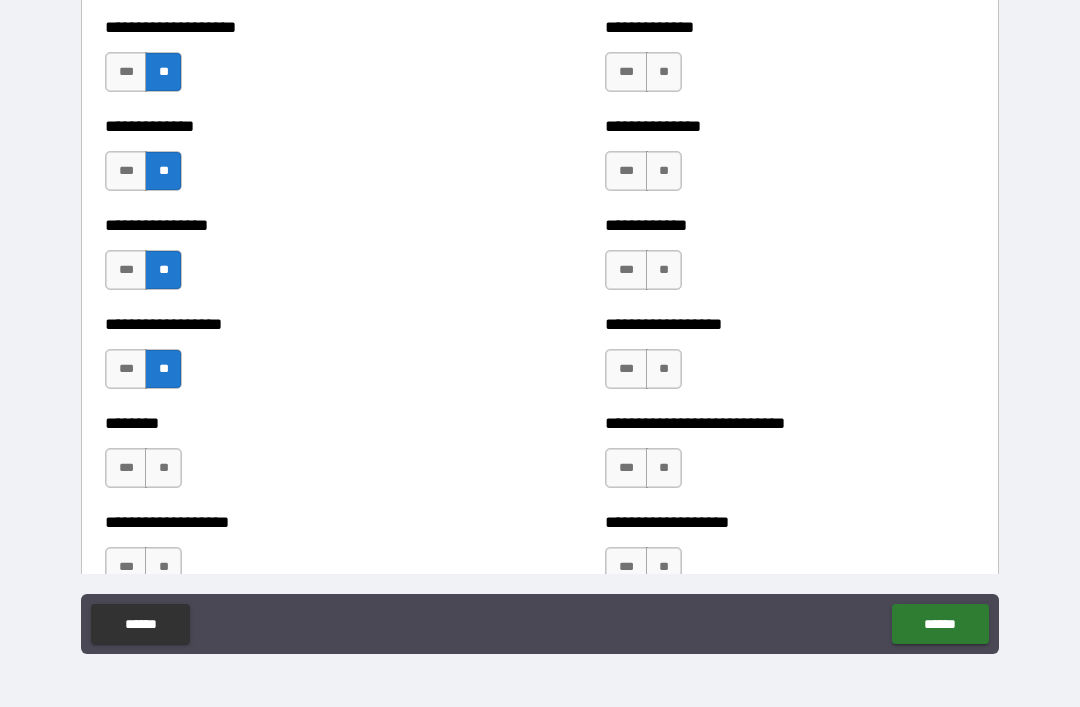 click on "**" at bounding box center (163, 468) 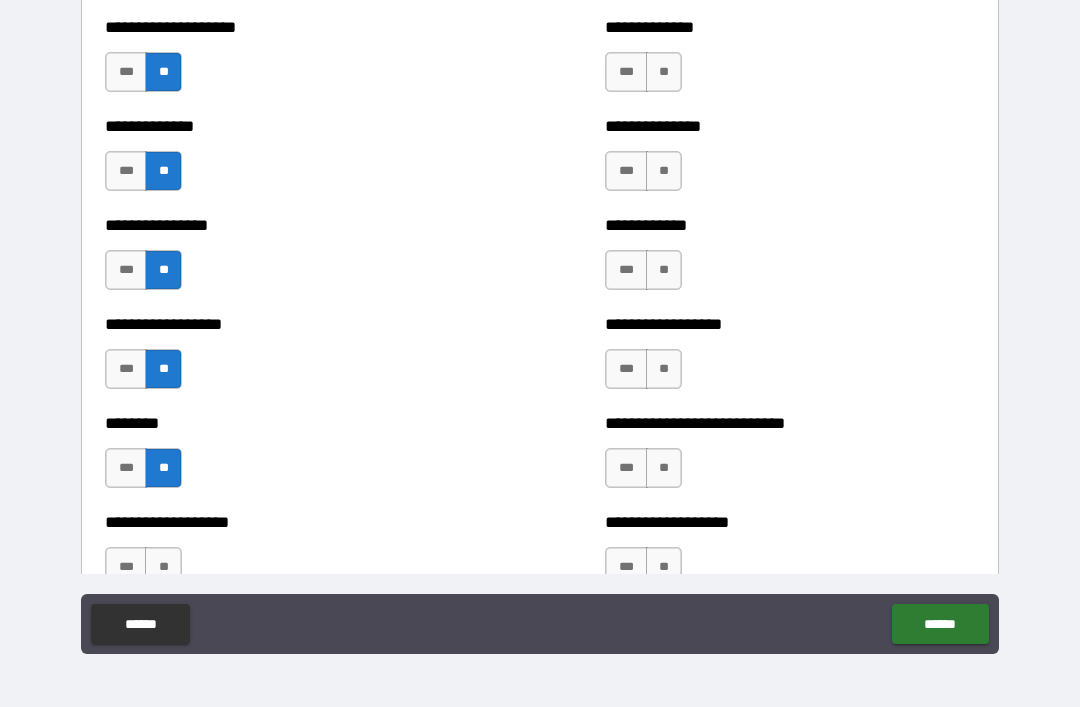 click on "**" at bounding box center (163, 567) 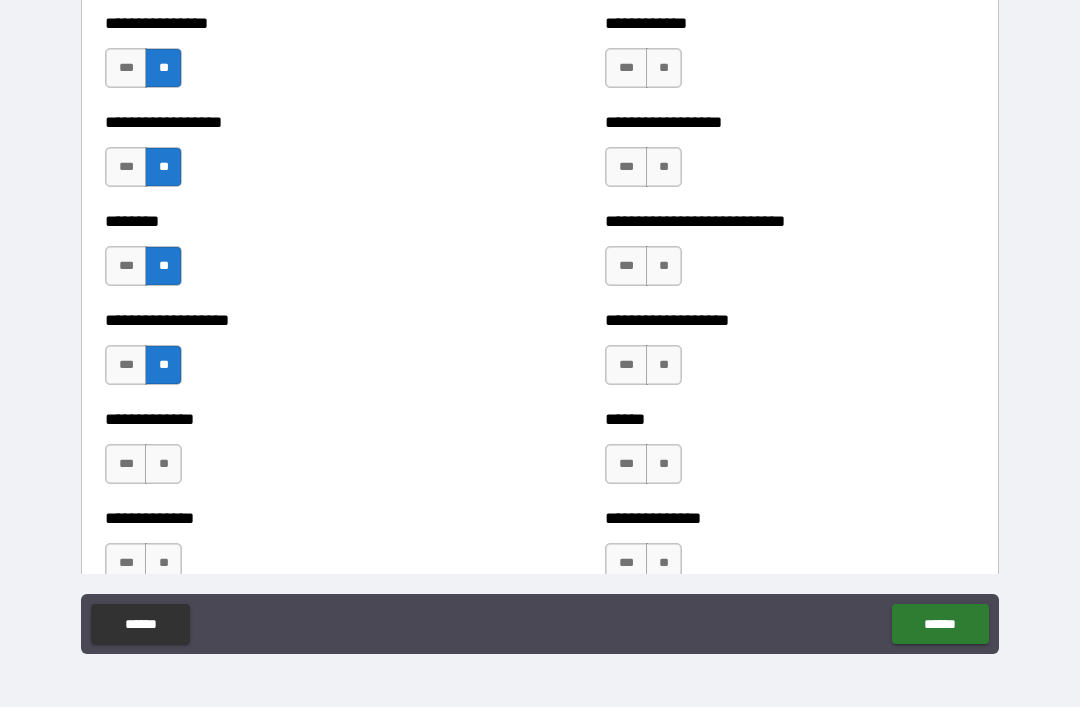 scroll, scrollTop: 4381, scrollLeft: 0, axis: vertical 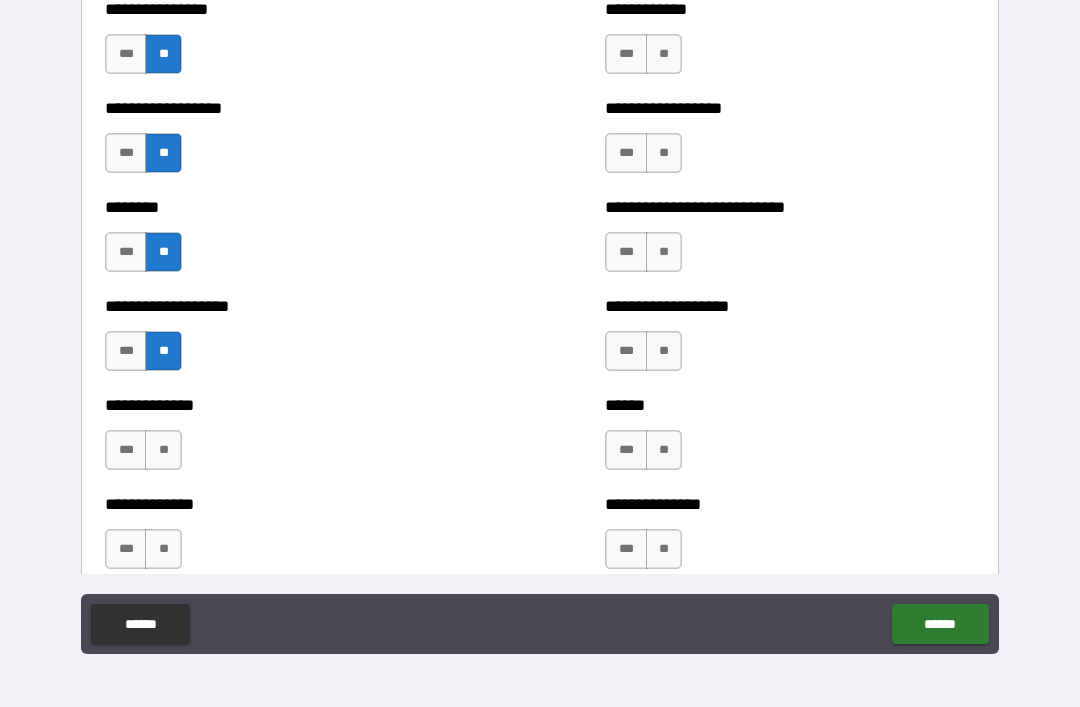 click on "**" at bounding box center (163, 450) 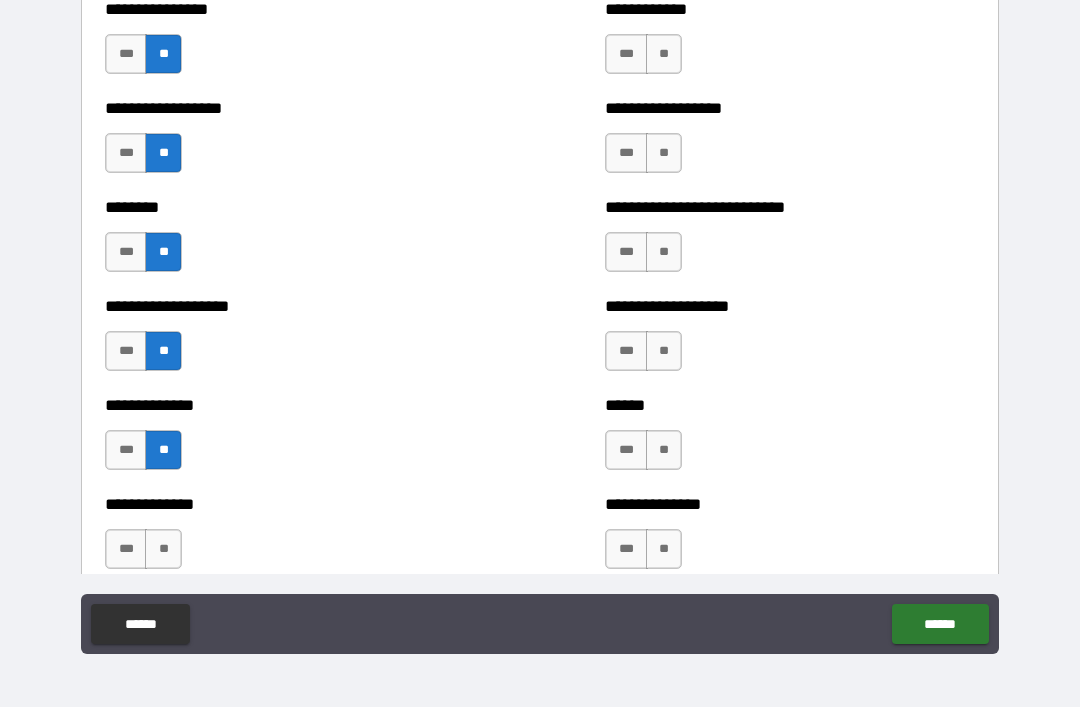 click on "**" at bounding box center [163, 549] 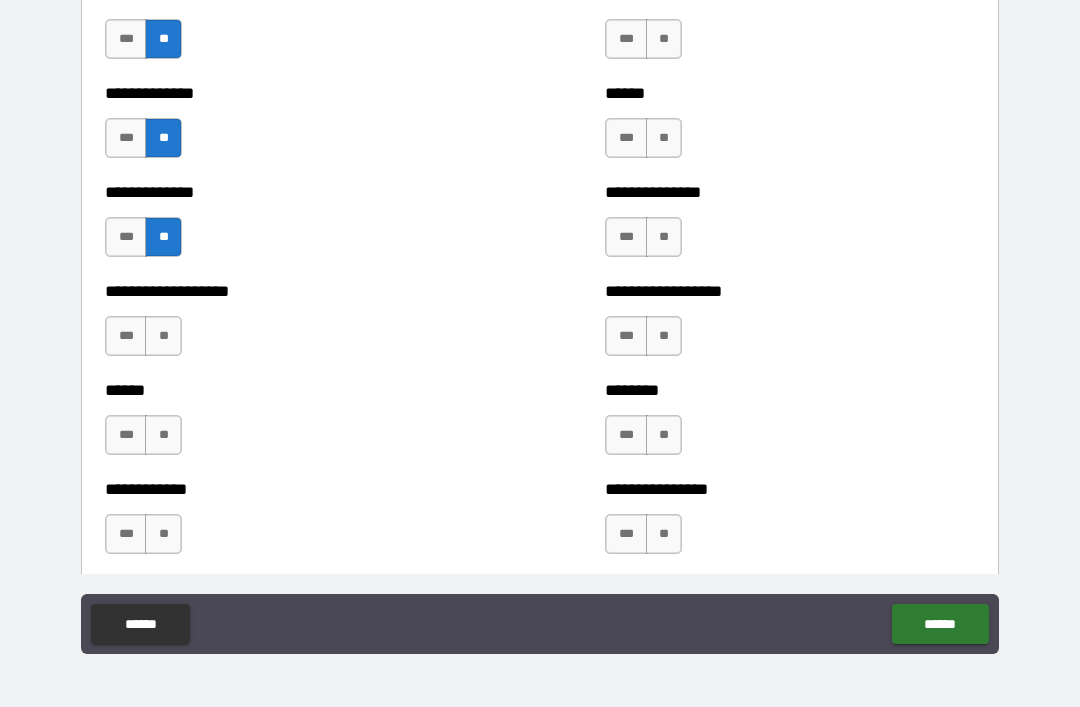 scroll, scrollTop: 4706, scrollLeft: 0, axis: vertical 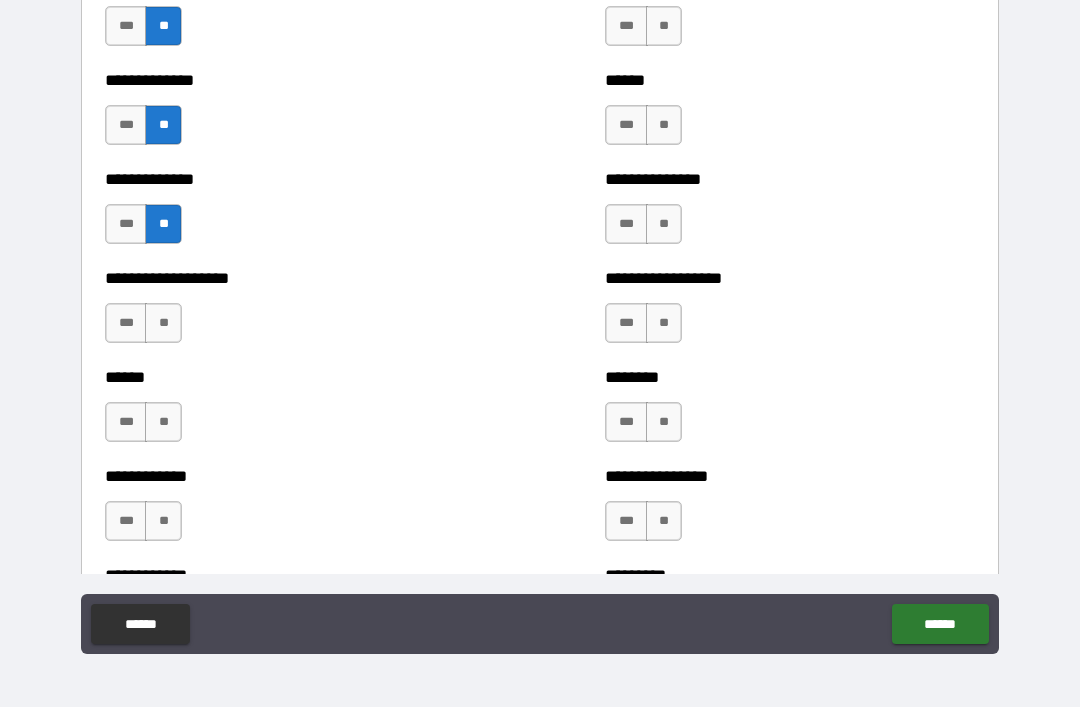 click on "**" at bounding box center [163, 323] 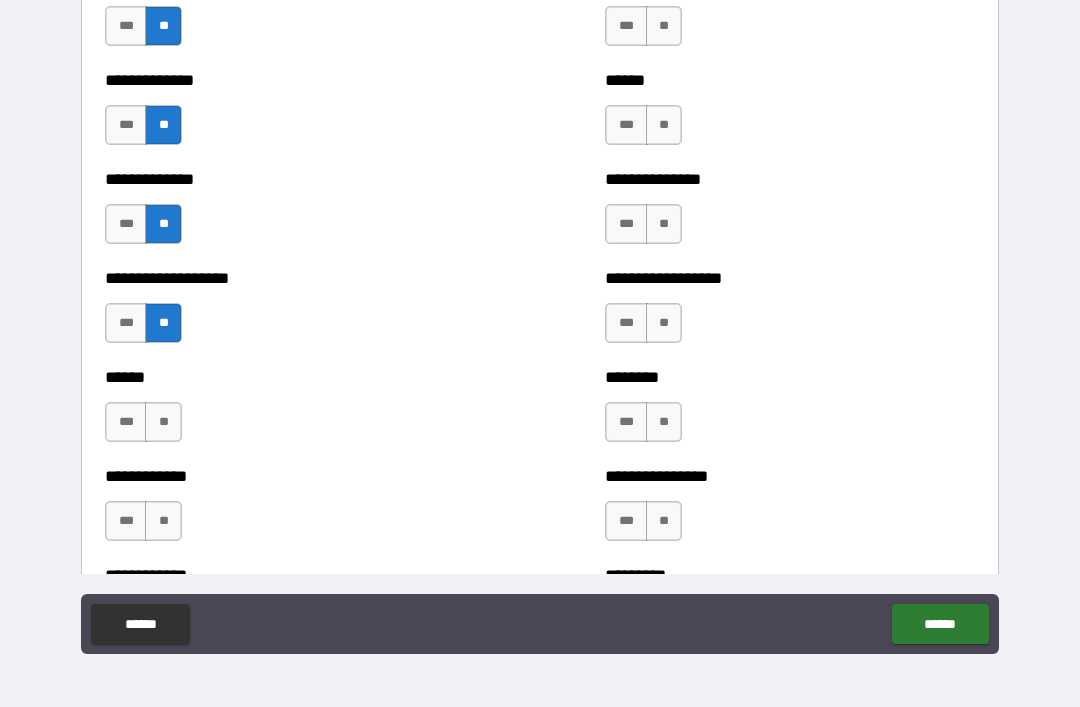 click on "**" at bounding box center (163, 422) 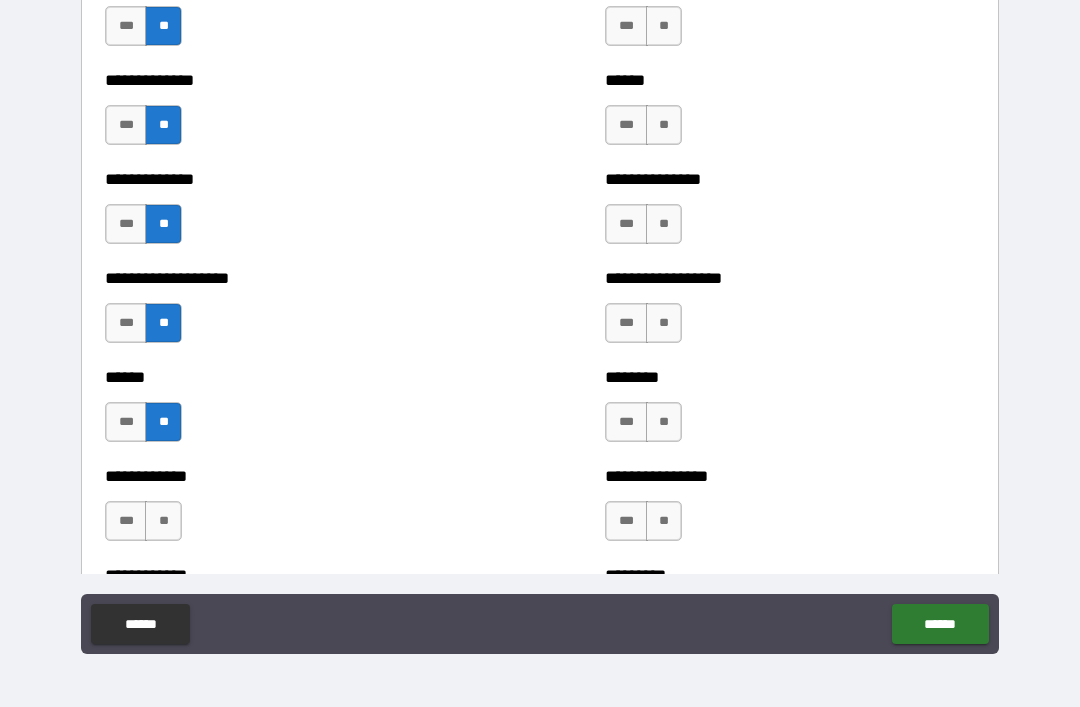 click on "**" at bounding box center (163, 521) 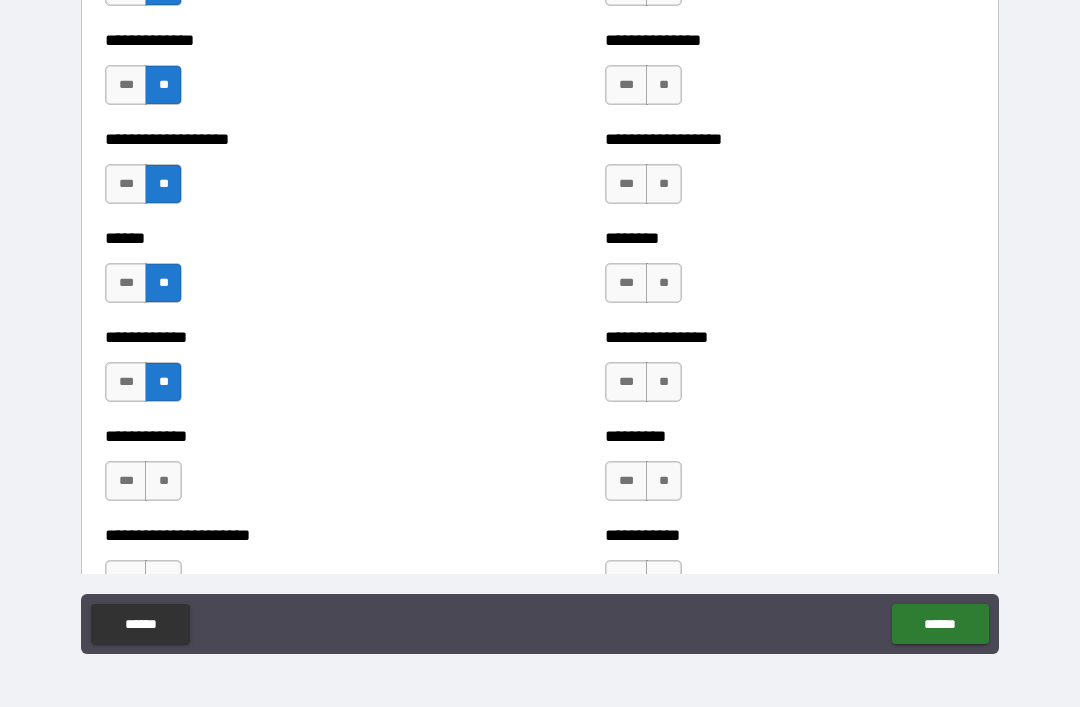 scroll, scrollTop: 4900, scrollLeft: 0, axis: vertical 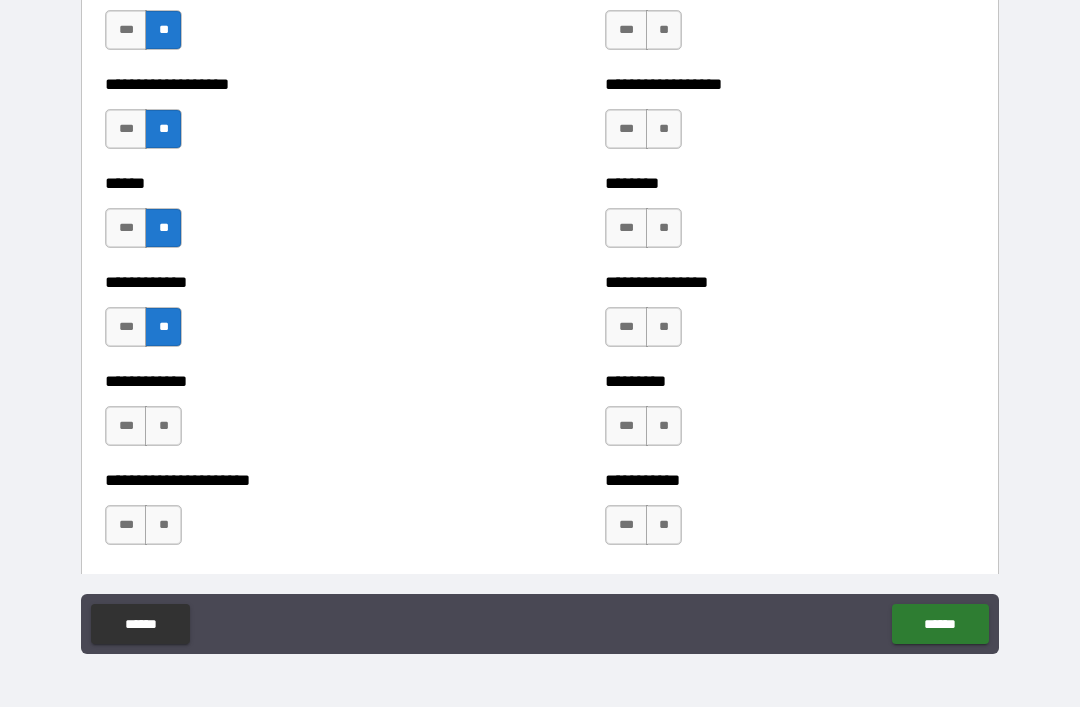 click on "**********" at bounding box center (290, 416) 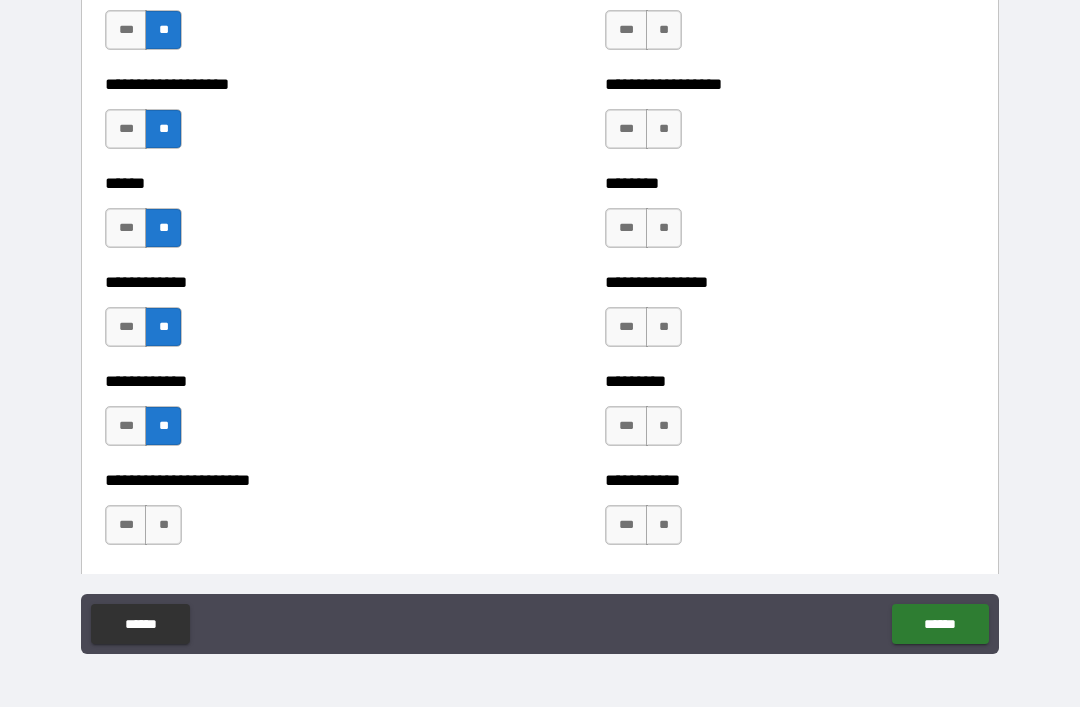 click on "**" at bounding box center (163, 525) 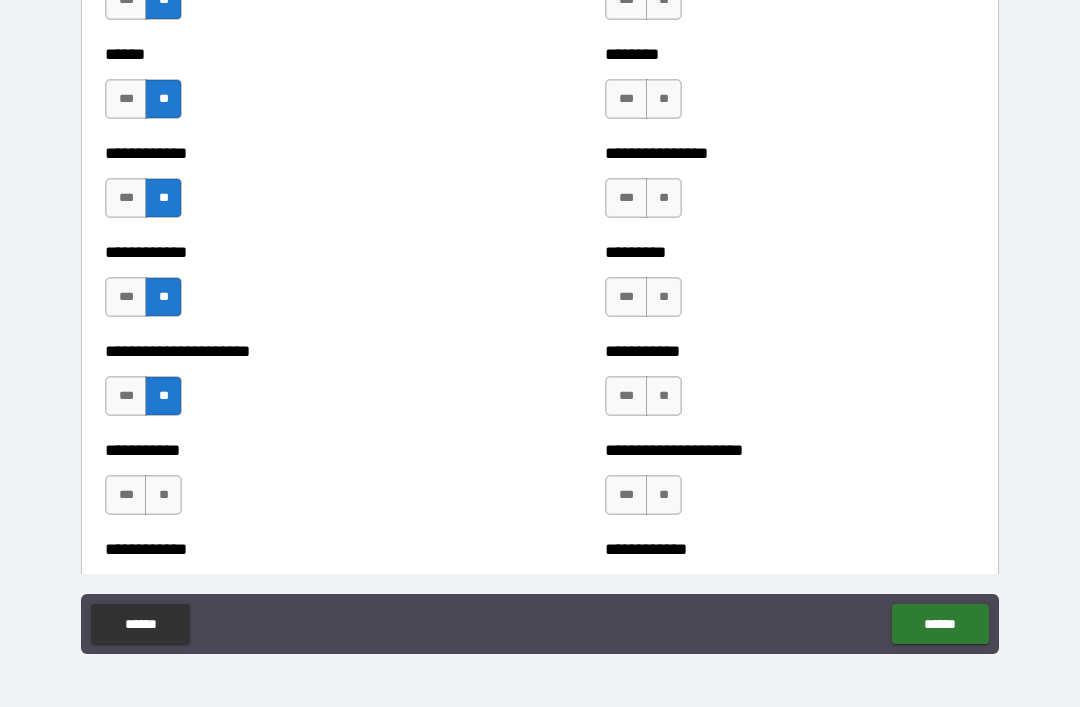scroll, scrollTop: 5076, scrollLeft: 0, axis: vertical 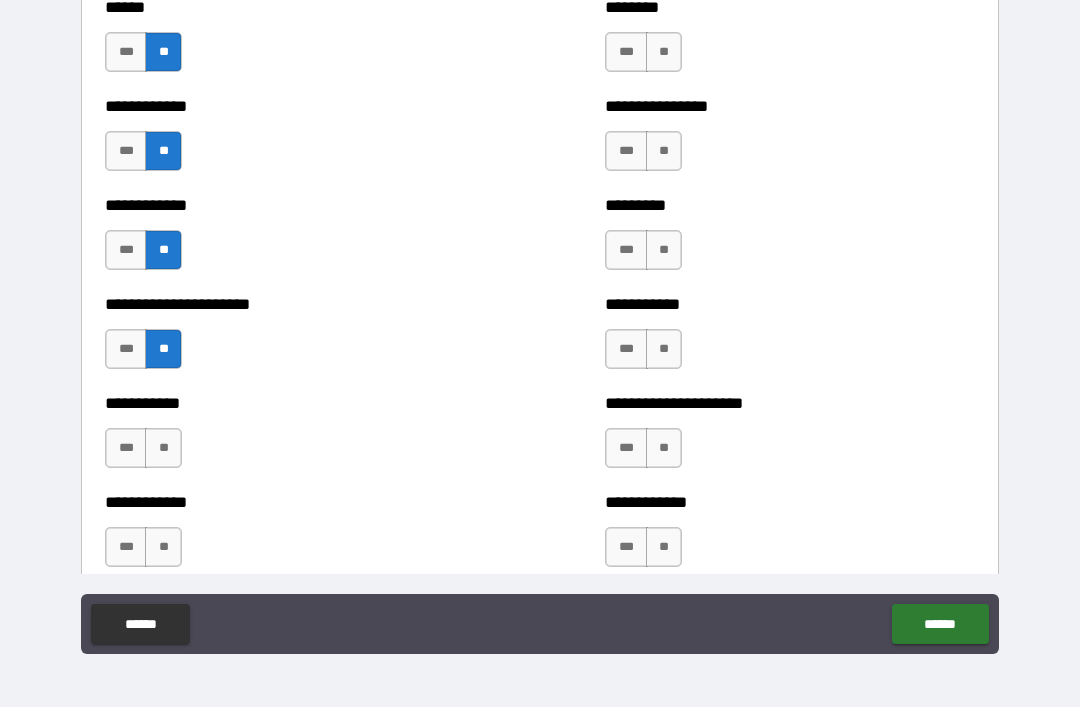 click on "**" at bounding box center (163, 448) 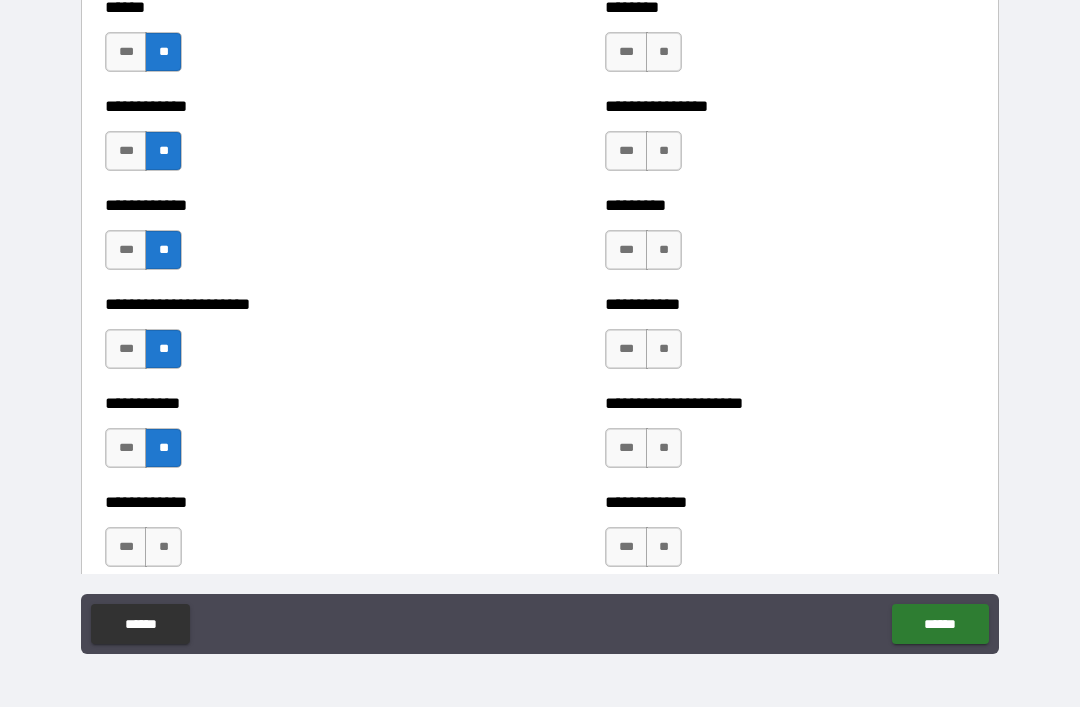 click on "**" at bounding box center (163, 547) 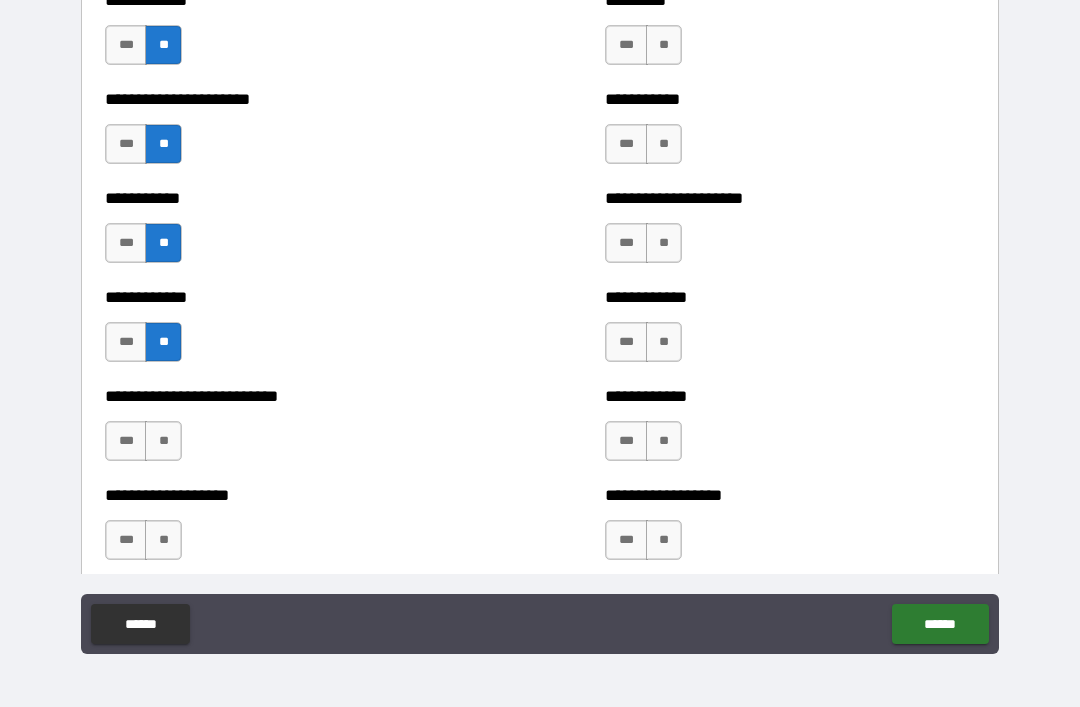 scroll, scrollTop: 5286, scrollLeft: 0, axis: vertical 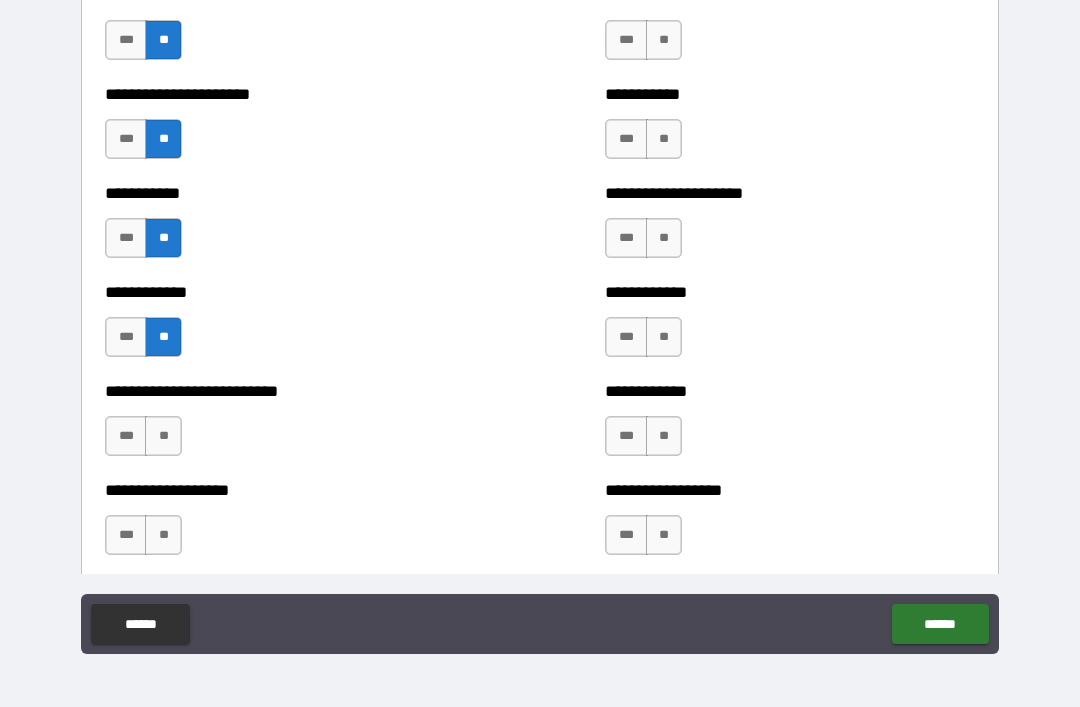 click on "**" at bounding box center [163, 436] 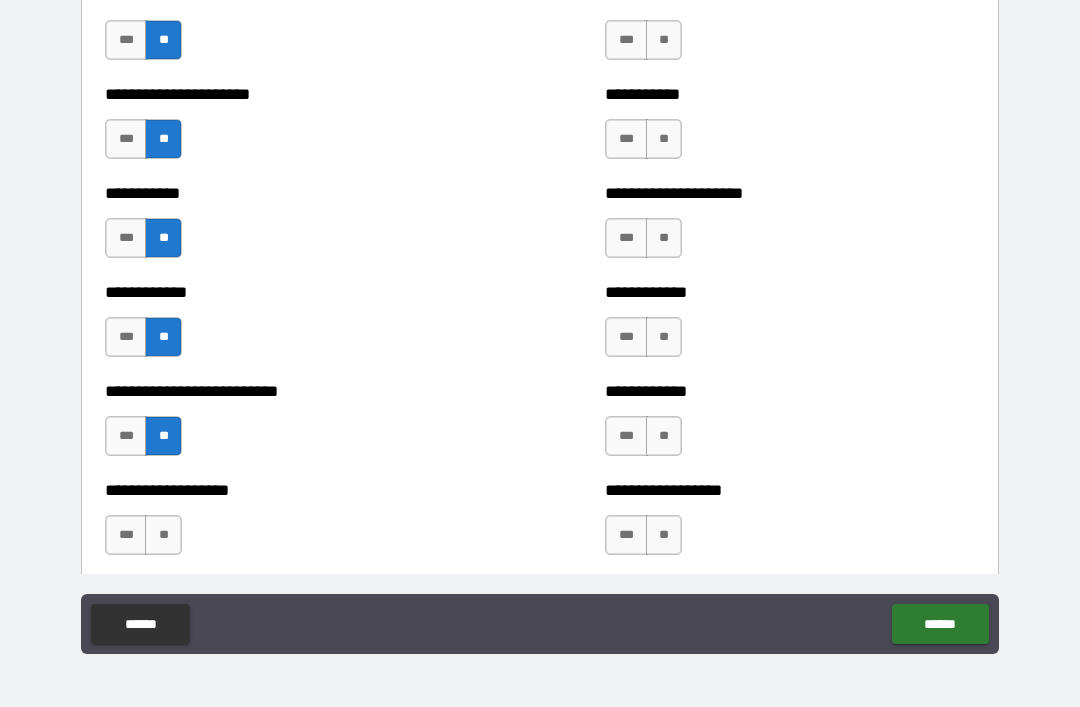click on "**" at bounding box center [163, 535] 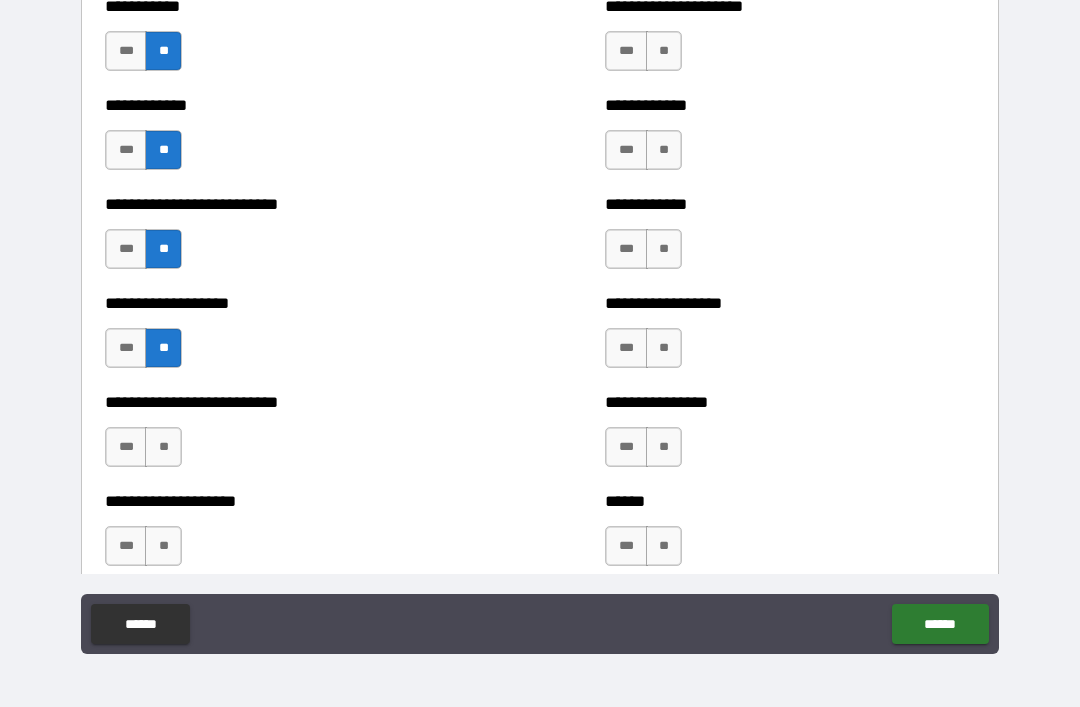 scroll, scrollTop: 5477, scrollLeft: 0, axis: vertical 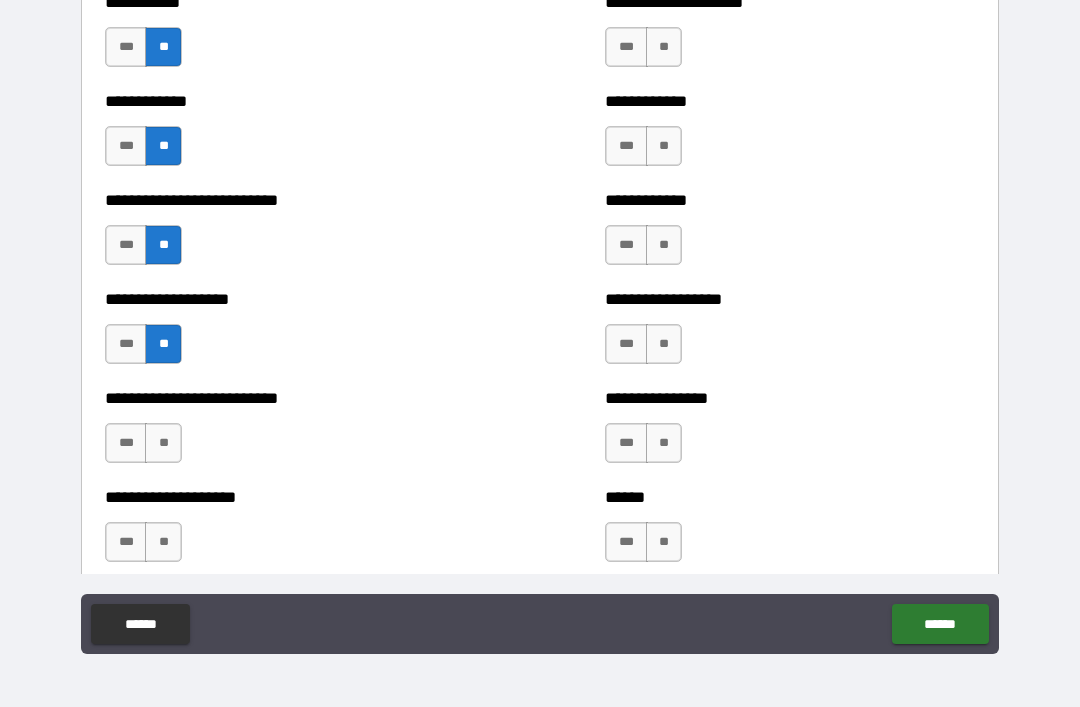 click on "**" at bounding box center [163, 443] 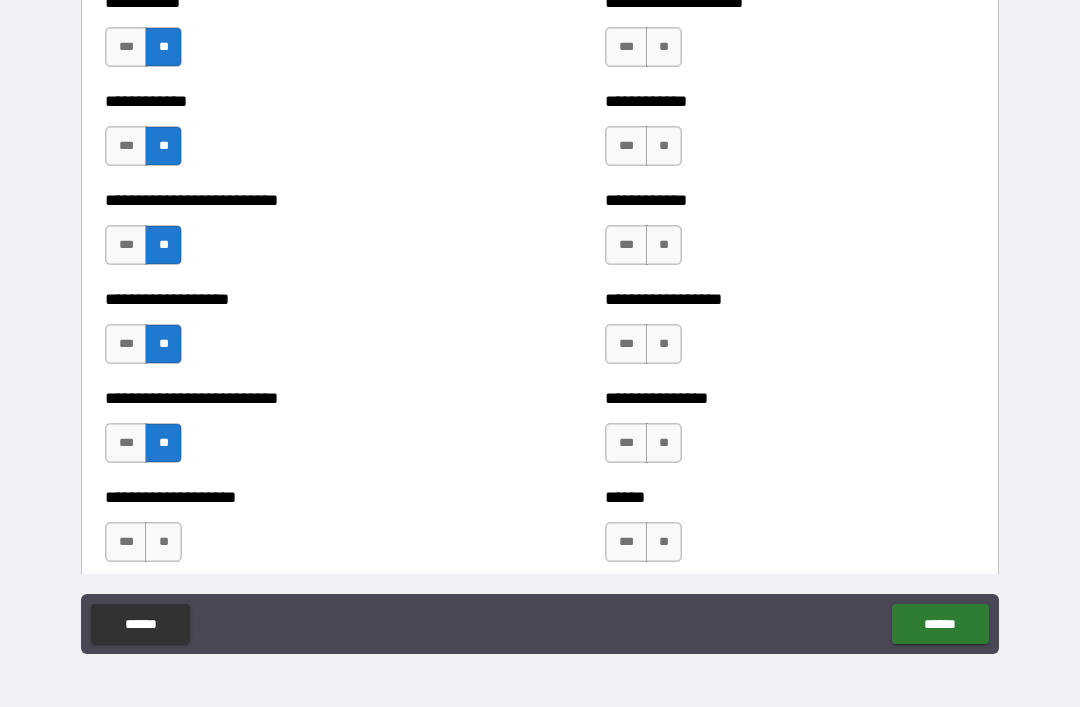 click on "**" at bounding box center [163, 542] 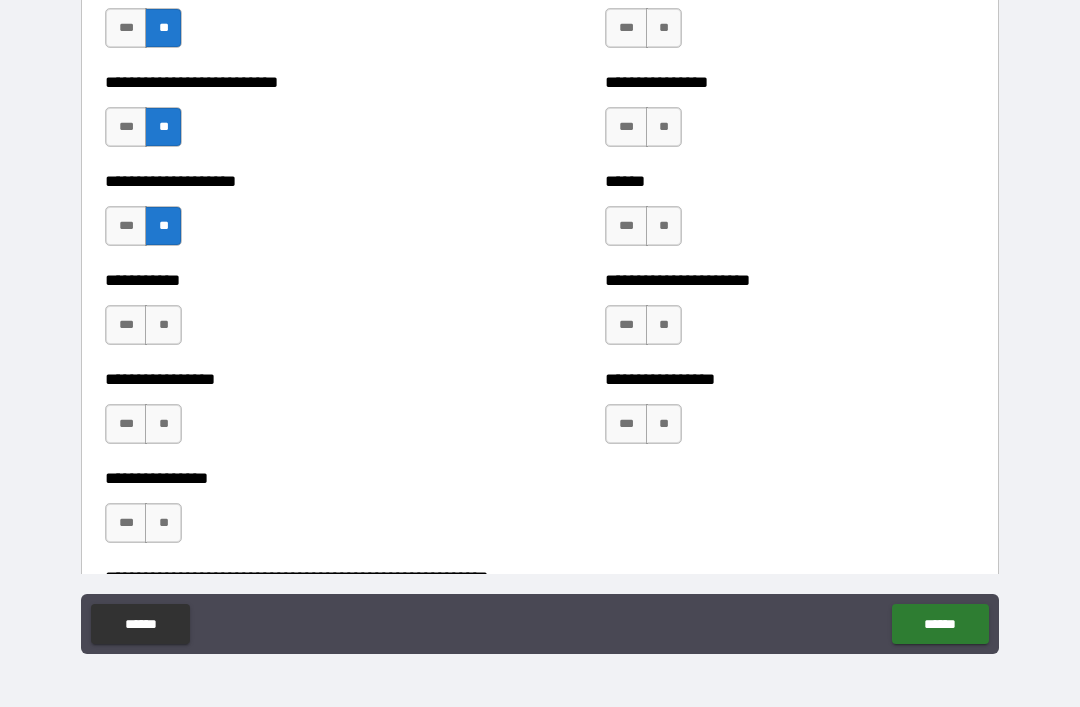 scroll, scrollTop: 5804, scrollLeft: 0, axis: vertical 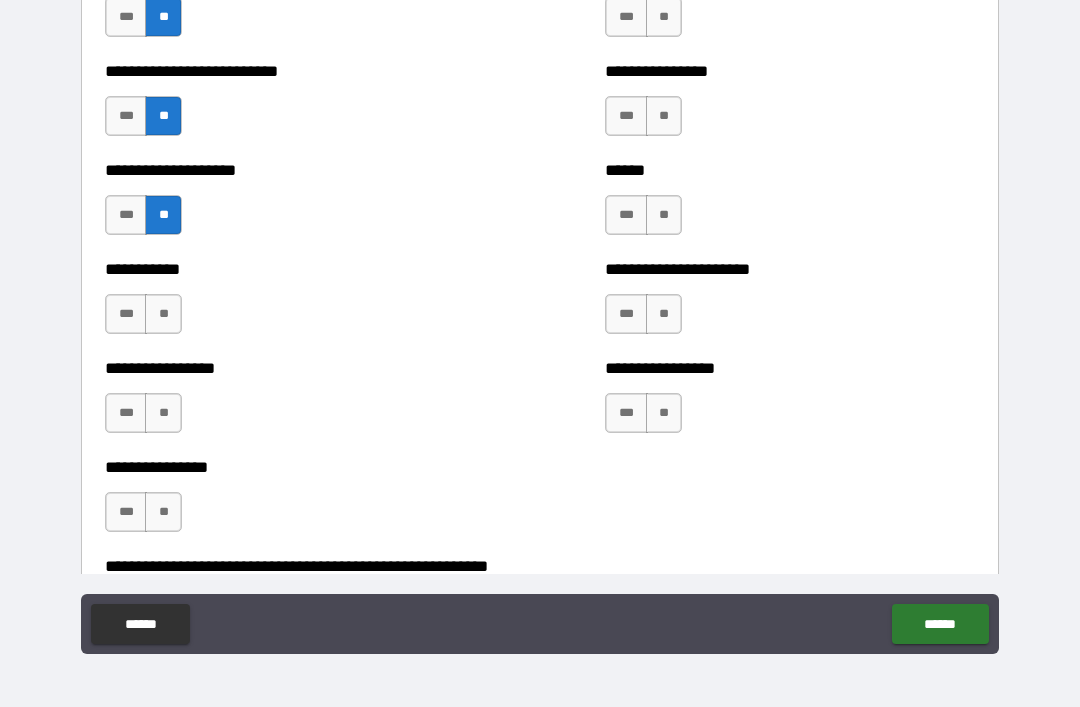 click on "**" at bounding box center (163, 314) 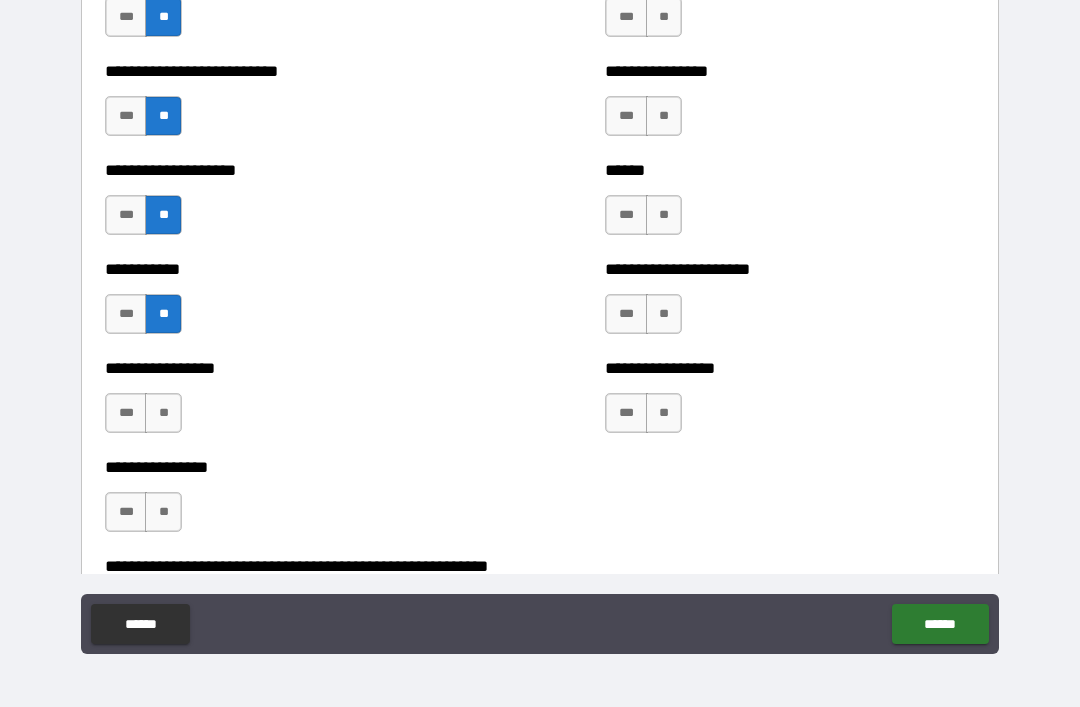 click on "**" at bounding box center (163, 413) 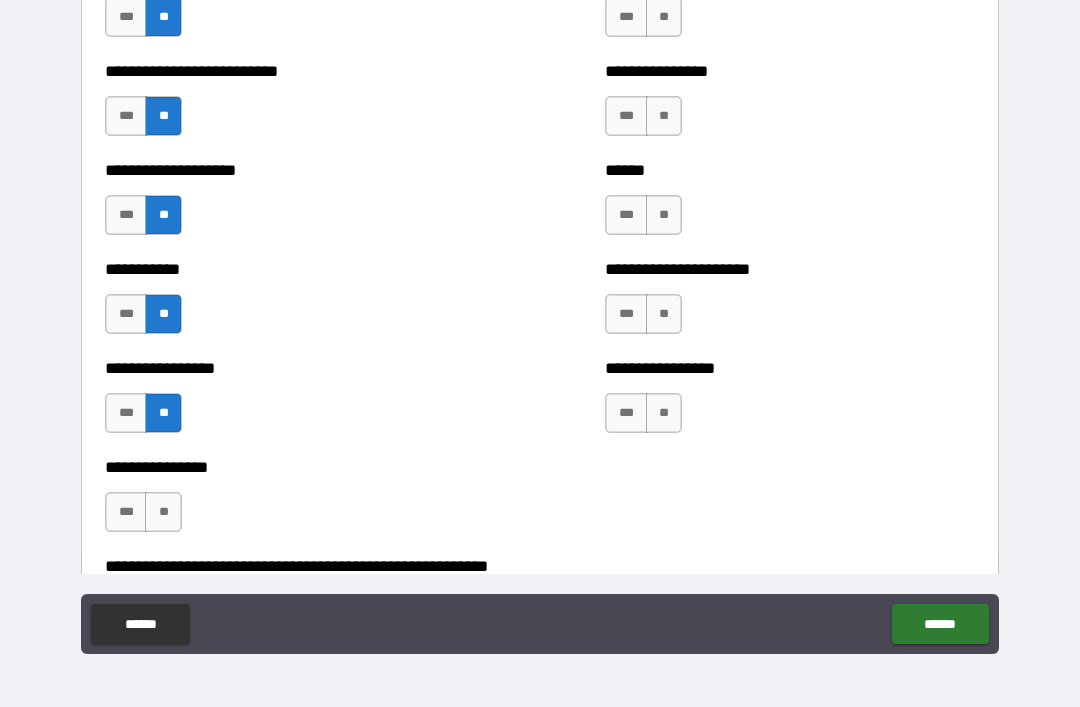 click on "**" at bounding box center (163, 512) 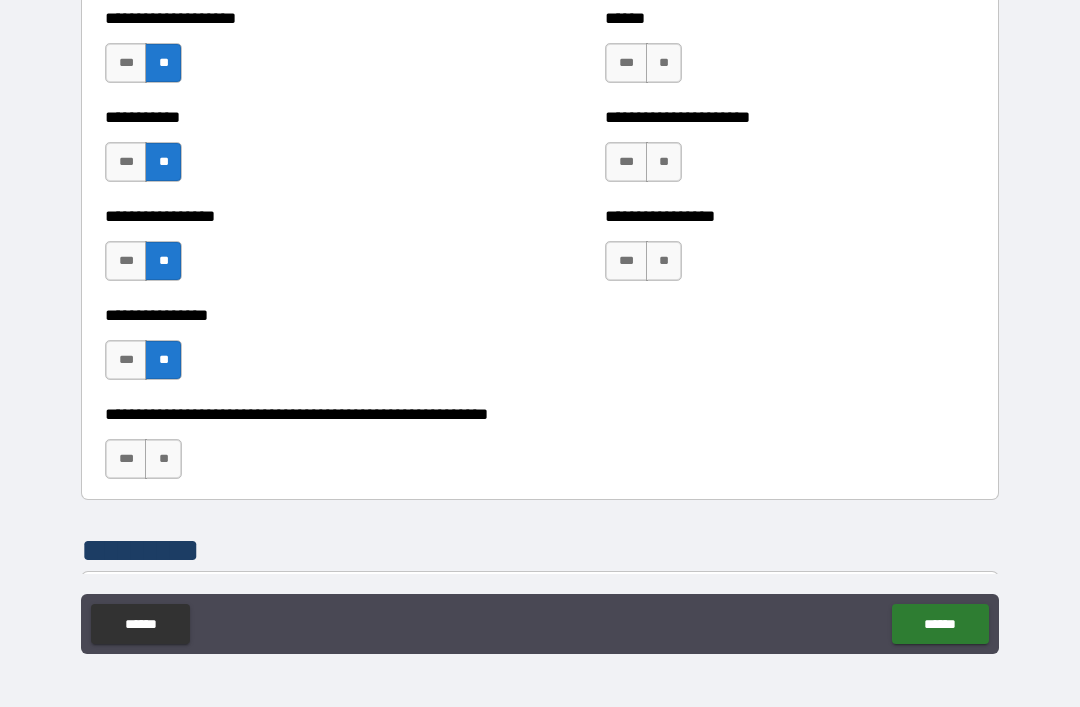 scroll, scrollTop: 5991, scrollLeft: 0, axis: vertical 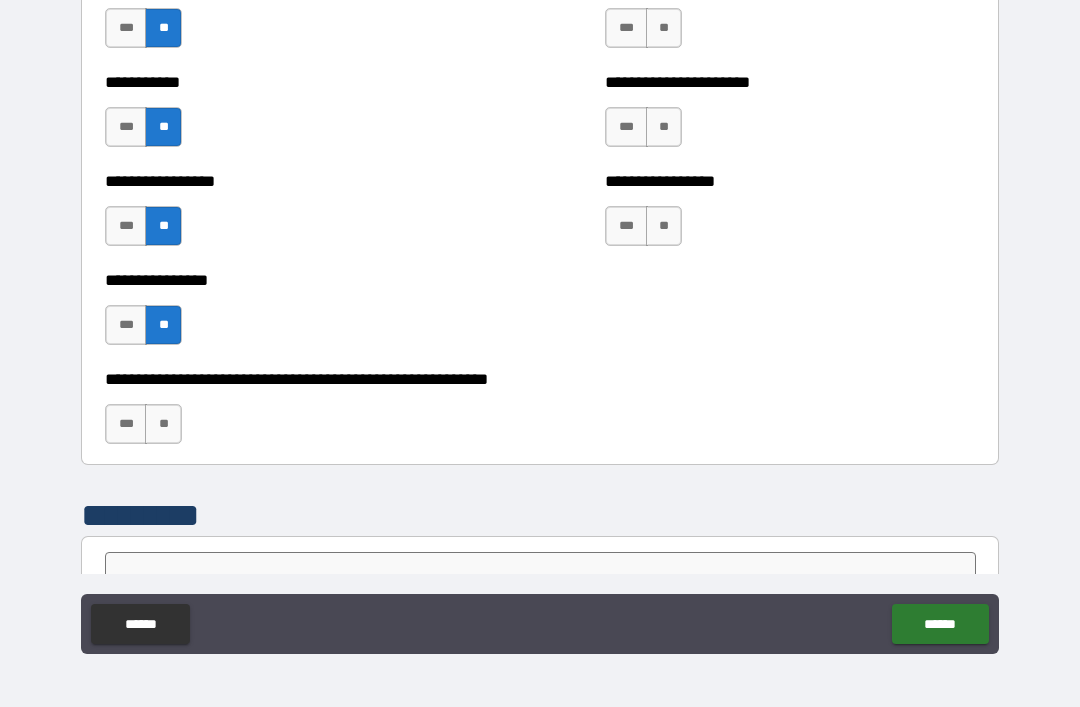 click on "**" at bounding box center [163, 424] 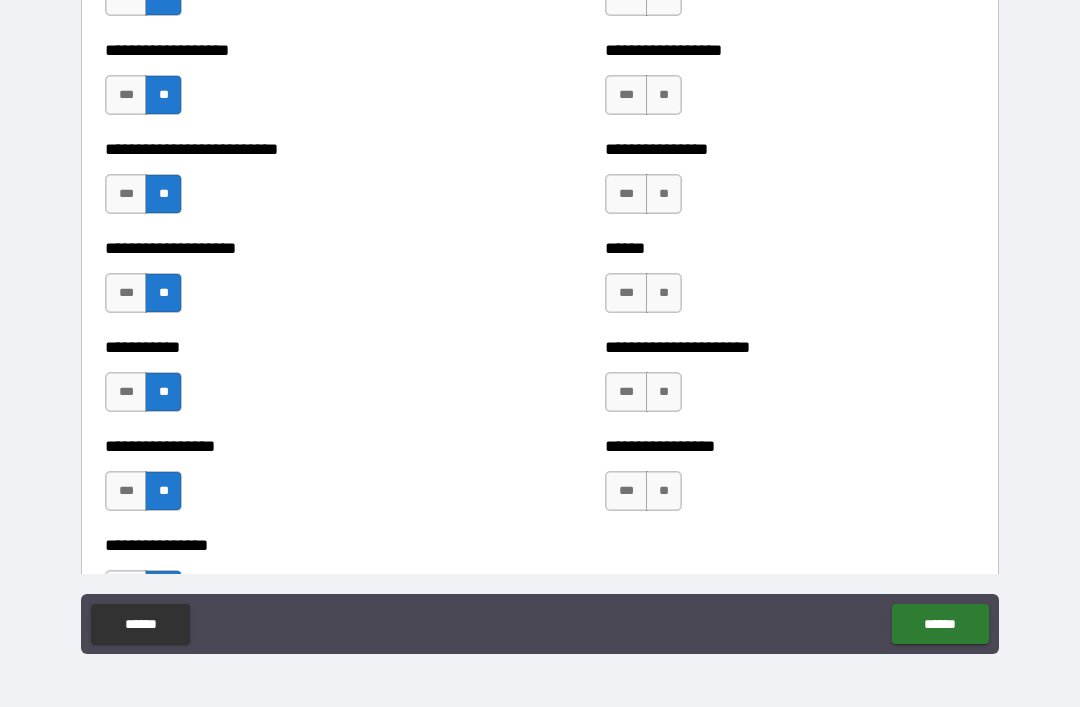 scroll, scrollTop: 5720, scrollLeft: 0, axis: vertical 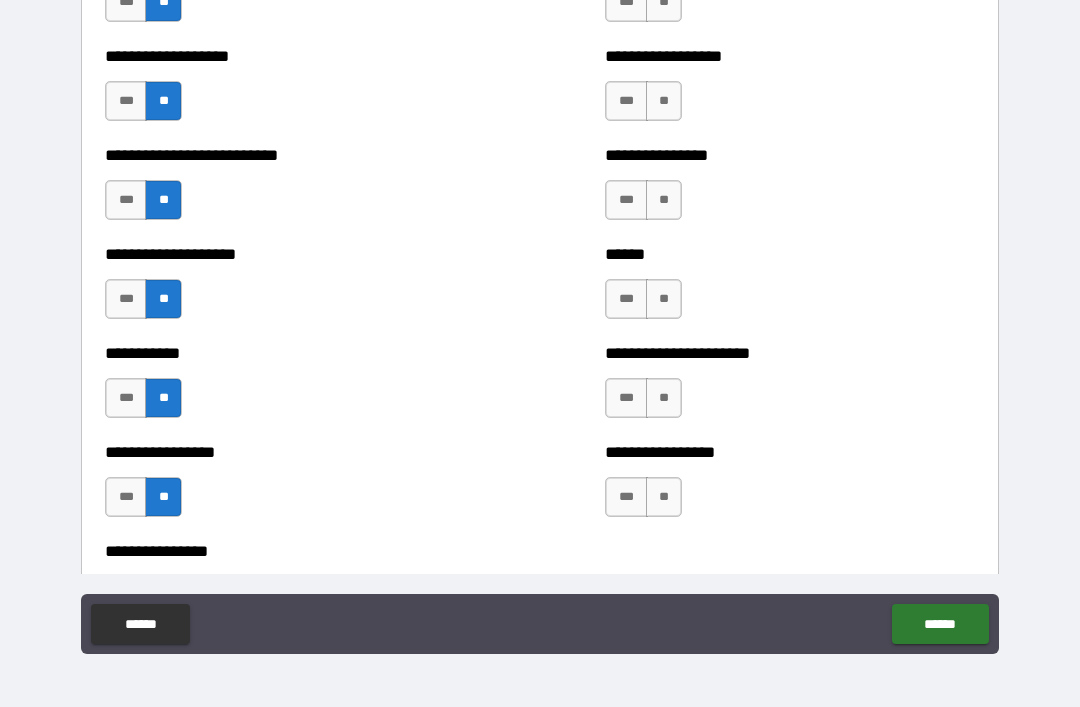 click on "**" at bounding box center (664, 497) 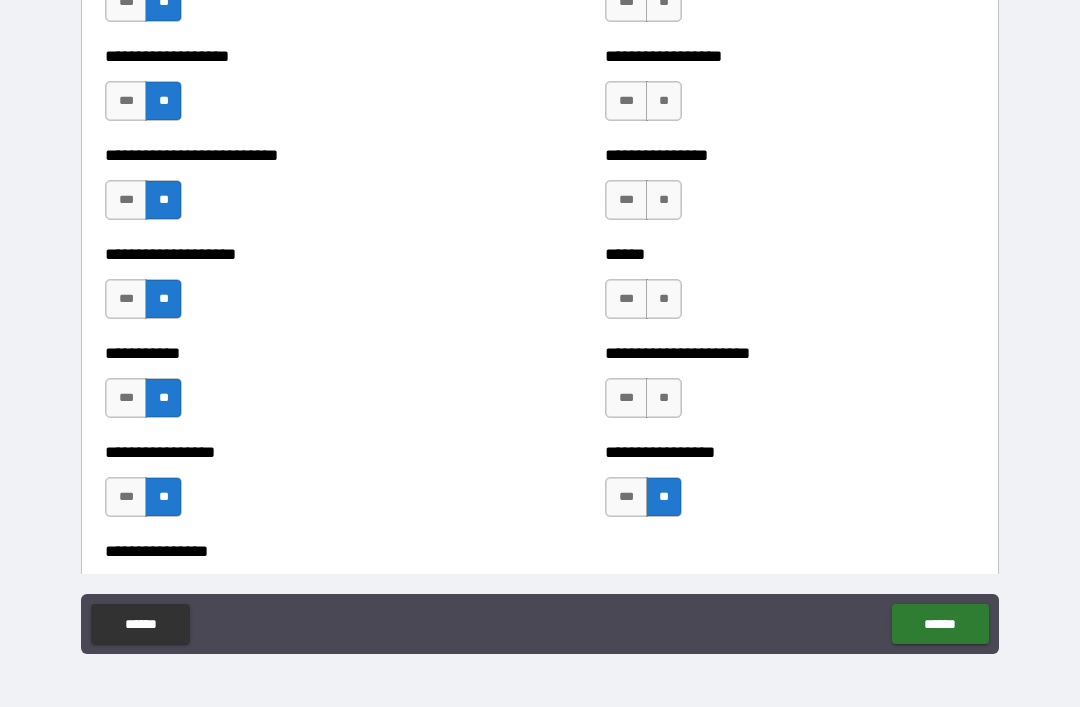 click on "**" at bounding box center (664, 398) 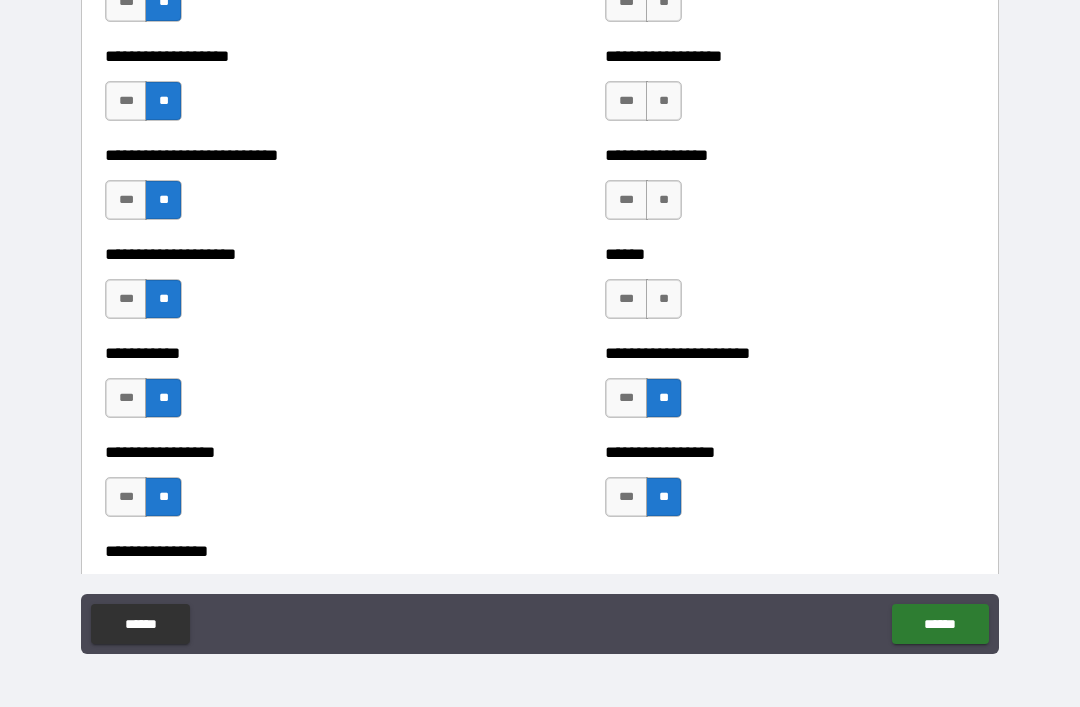 click on "**" at bounding box center [664, 299] 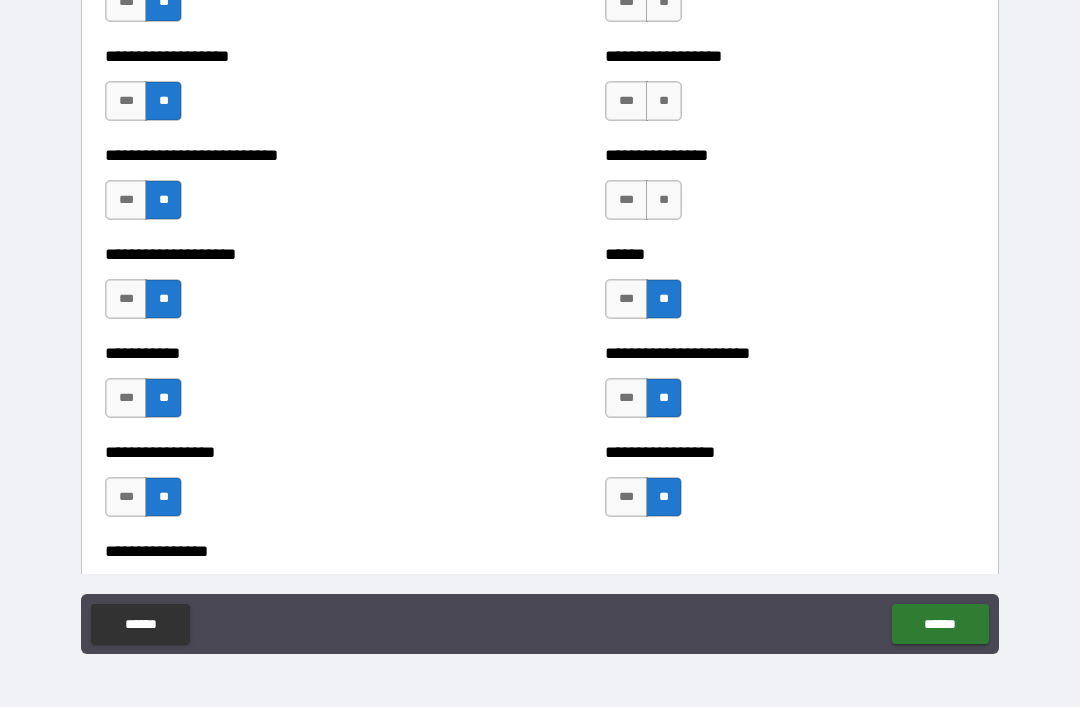 click on "**" at bounding box center (664, 200) 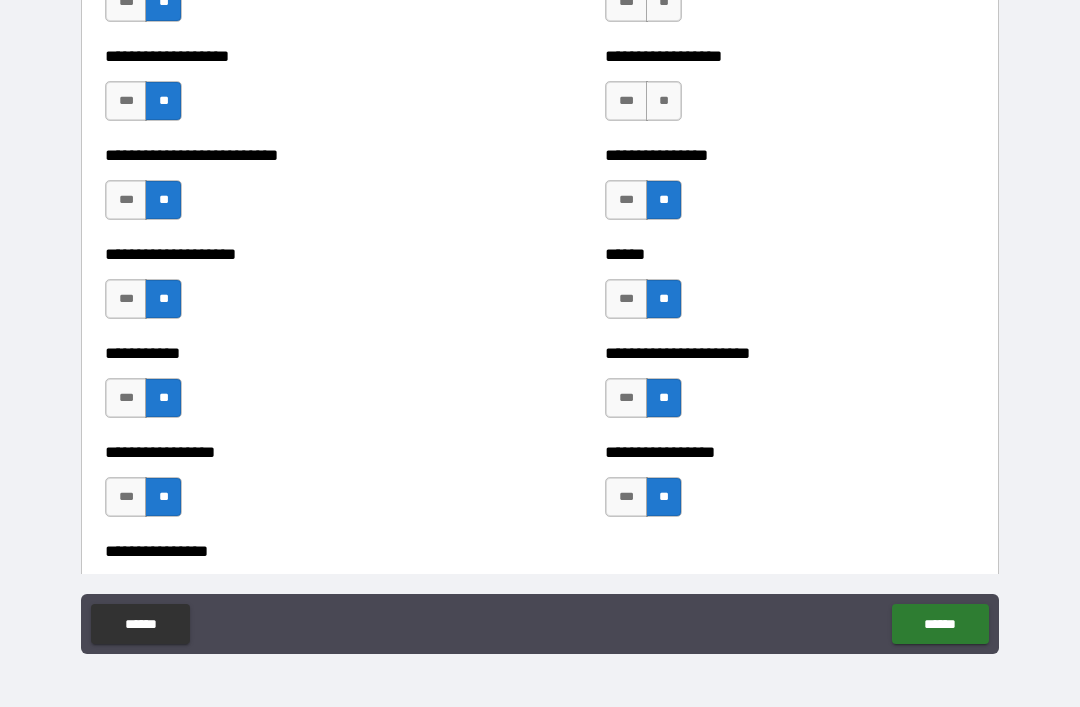 click on "**" at bounding box center [664, 101] 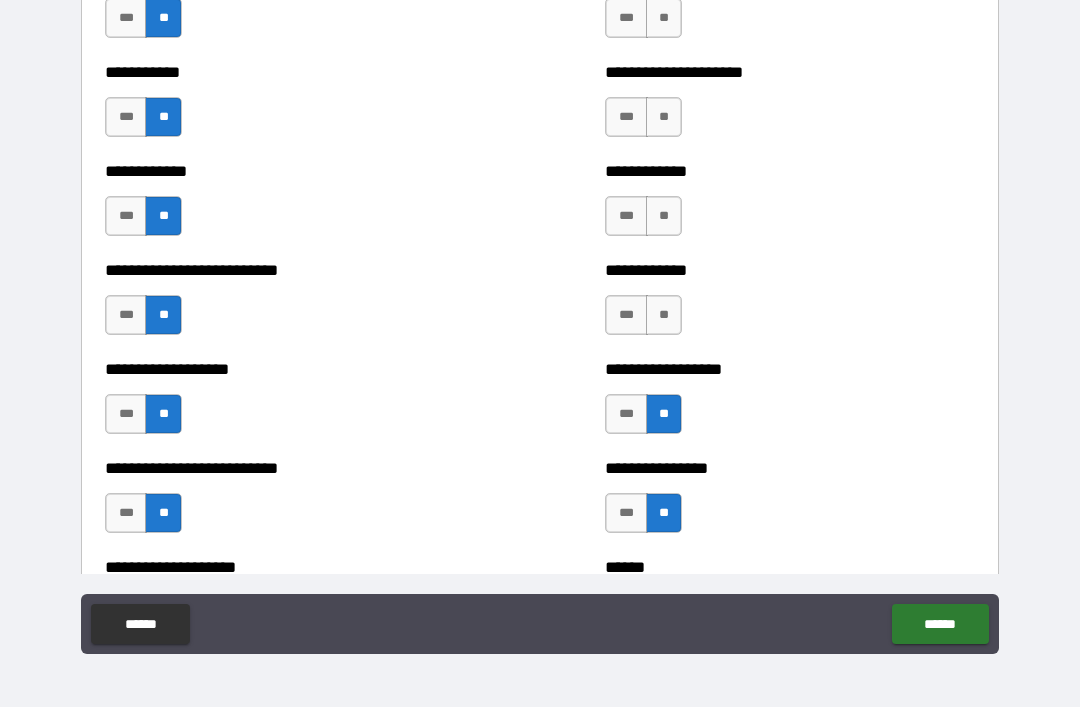 scroll, scrollTop: 5402, scrollLeft: 0, axis: vertical 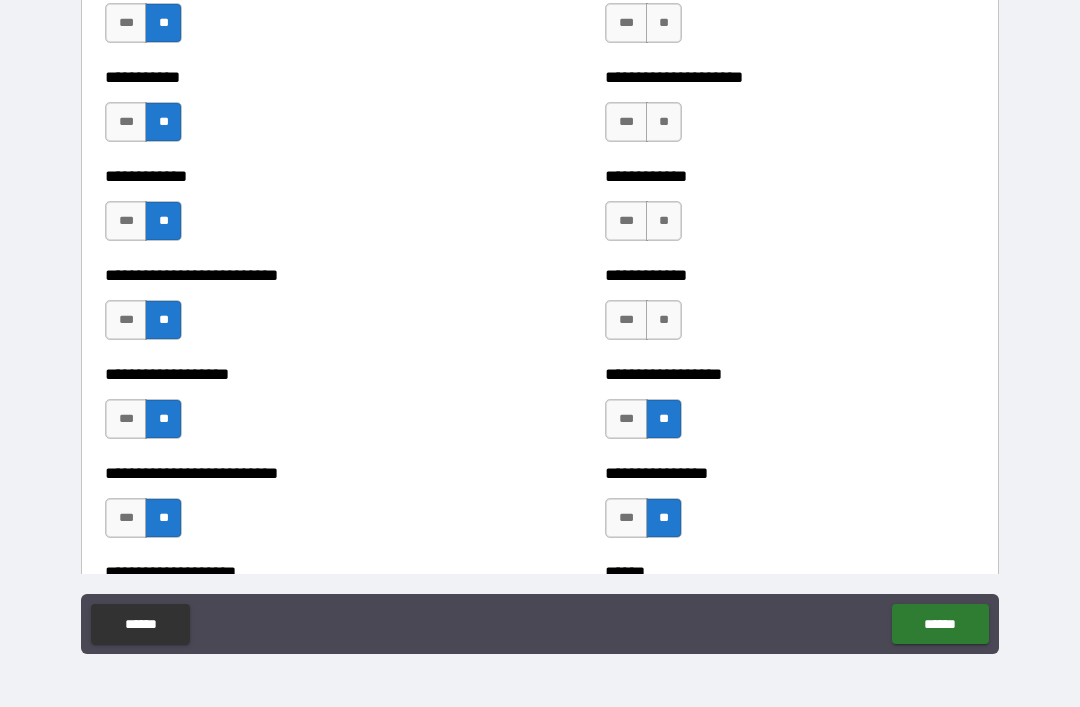 click on "**" at bounding box center (664, 320) 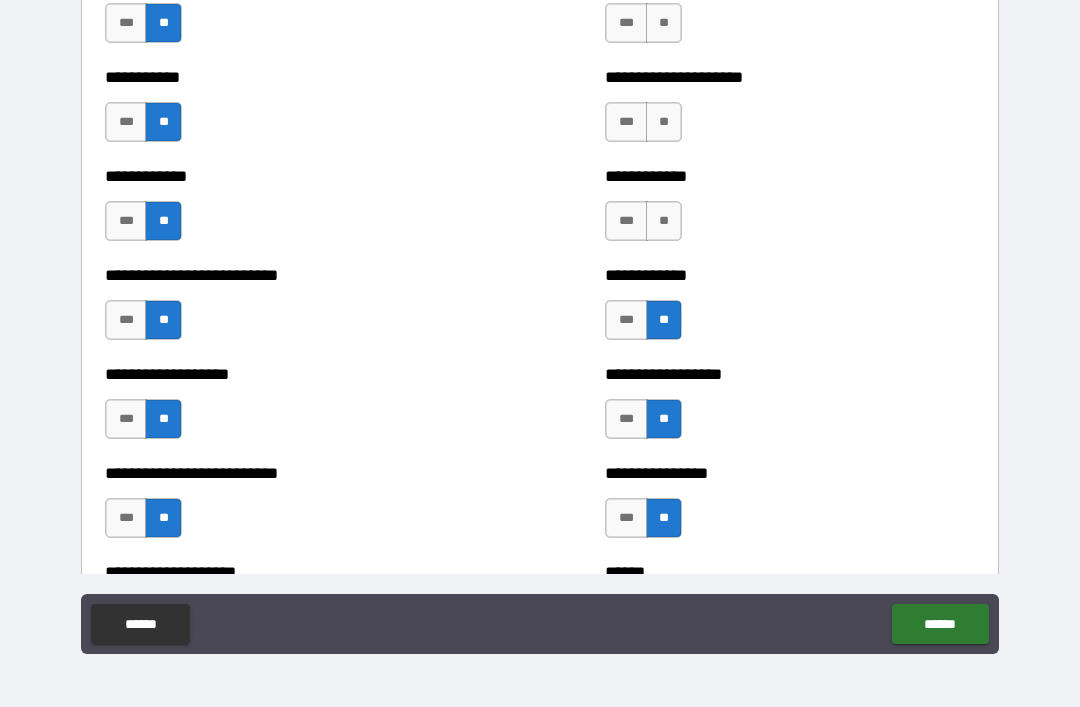 click on "**" at bounding box center [664, 221] 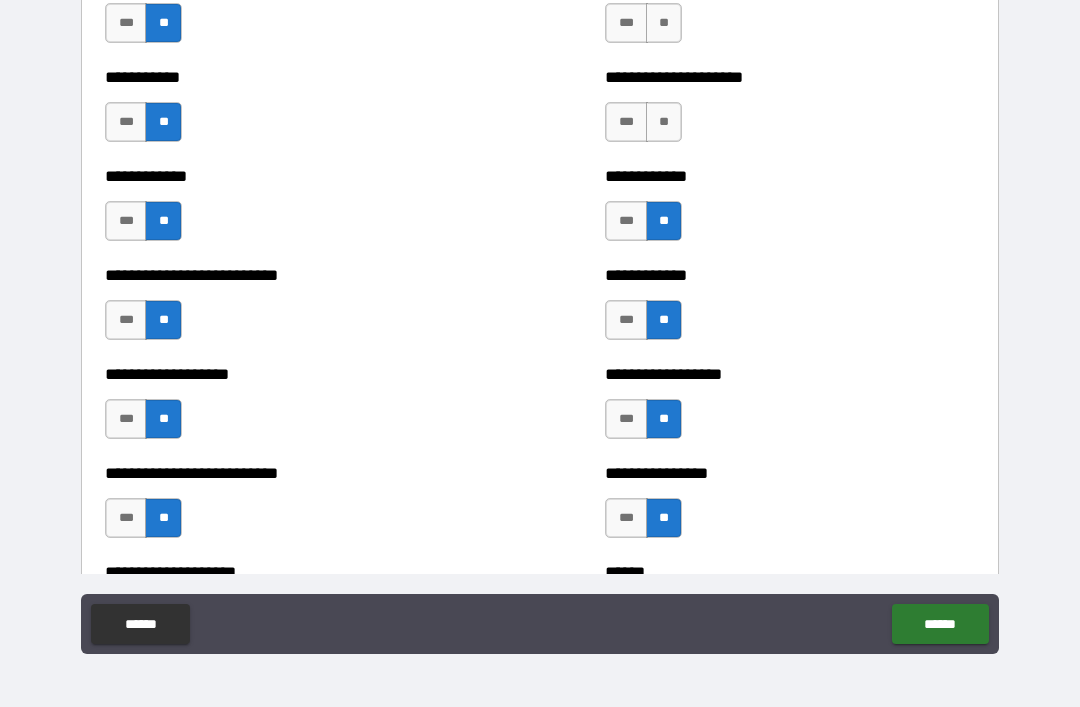 click on "**" at bounding box center [664, 122] 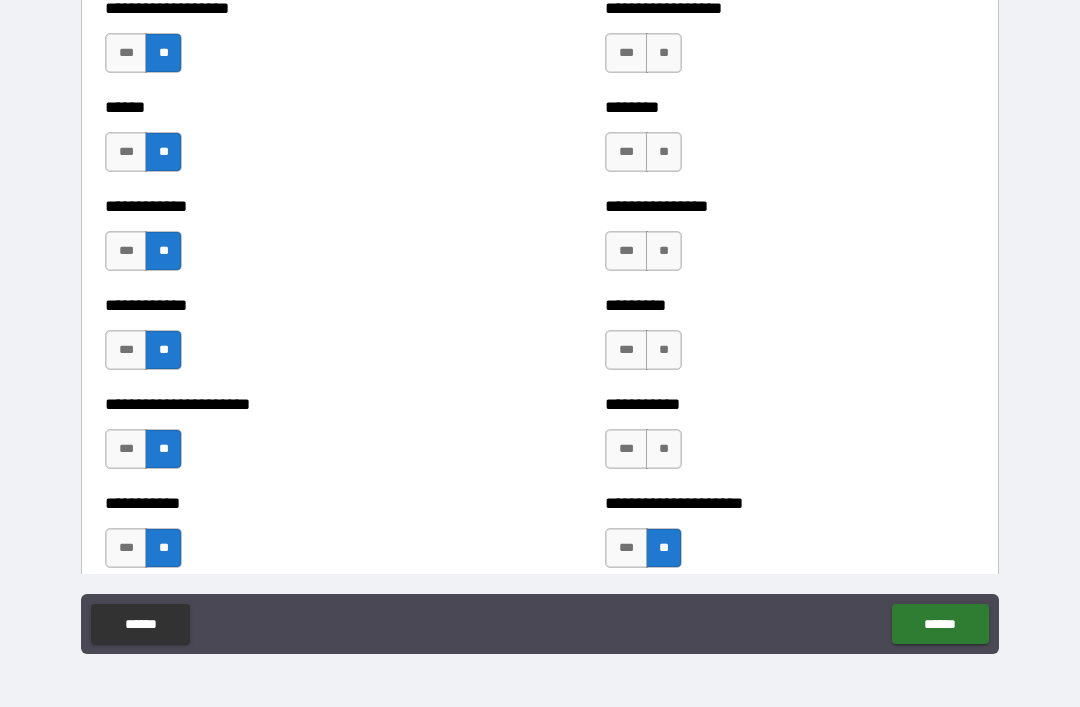 scroll, scrollTop: 4973, scrollLeft: 0, axis: vertical 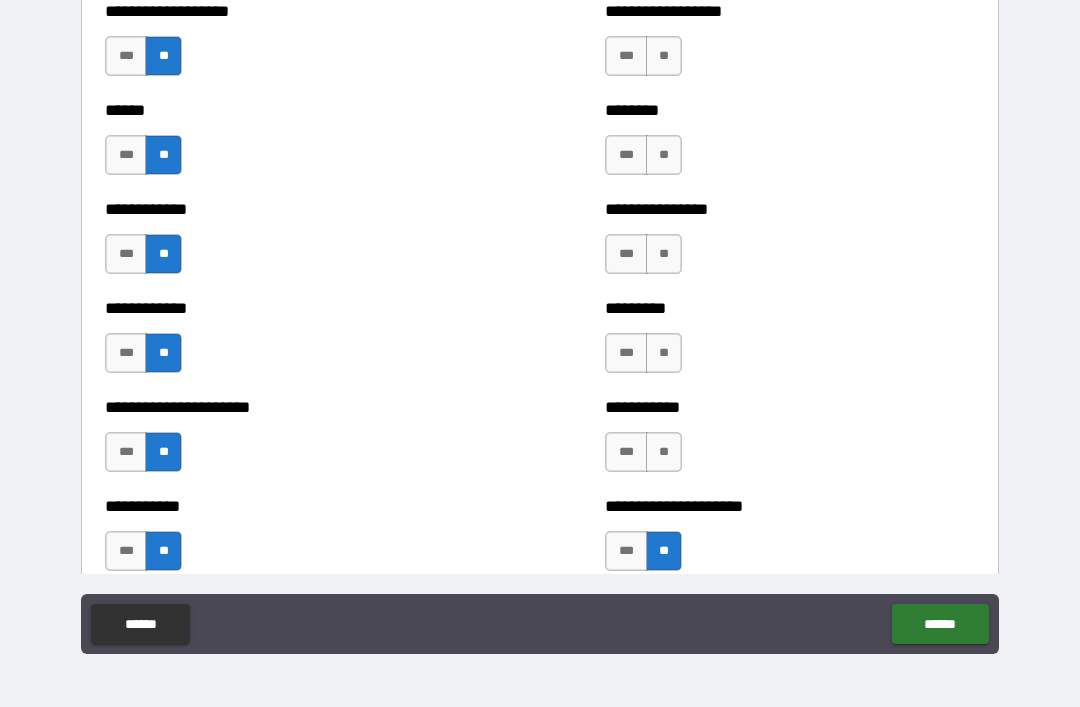 click on "**" at bounding box center (664, 452) 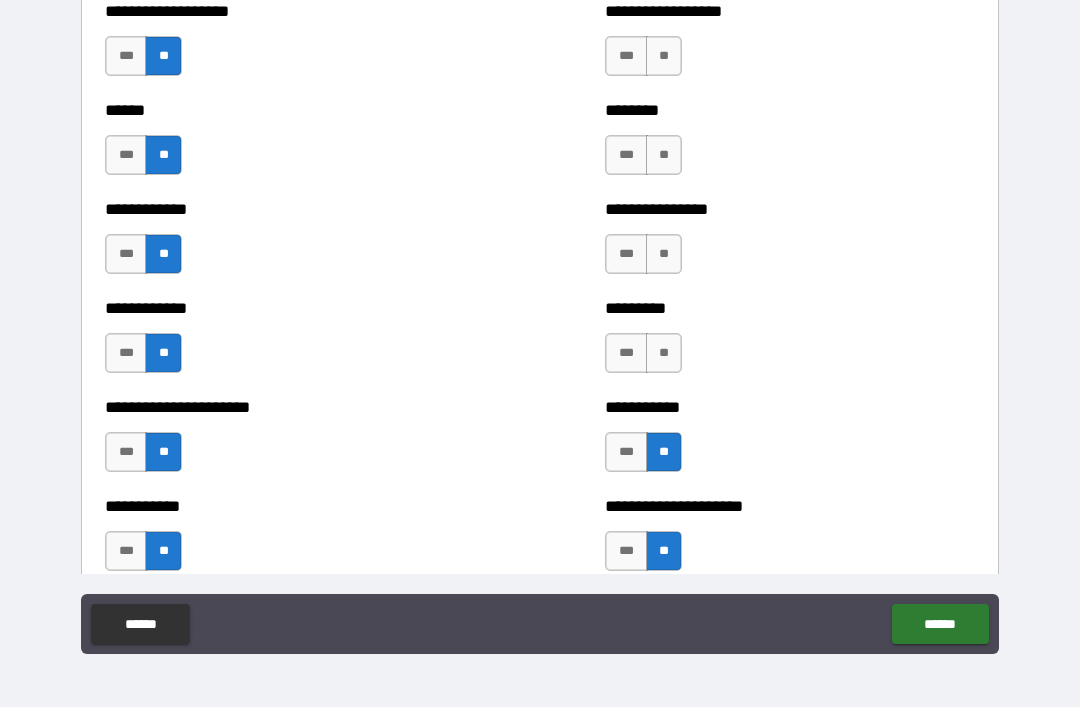click on "**" at bounding box center (664, 353) 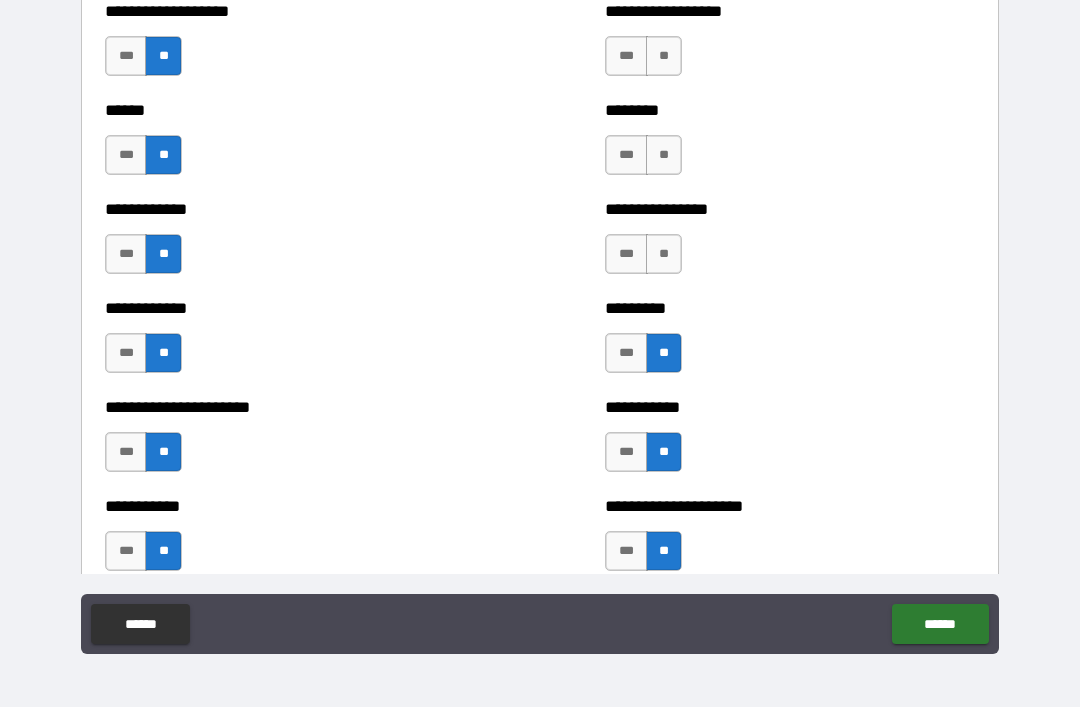 click on "**" at bounding box center (664, 254) 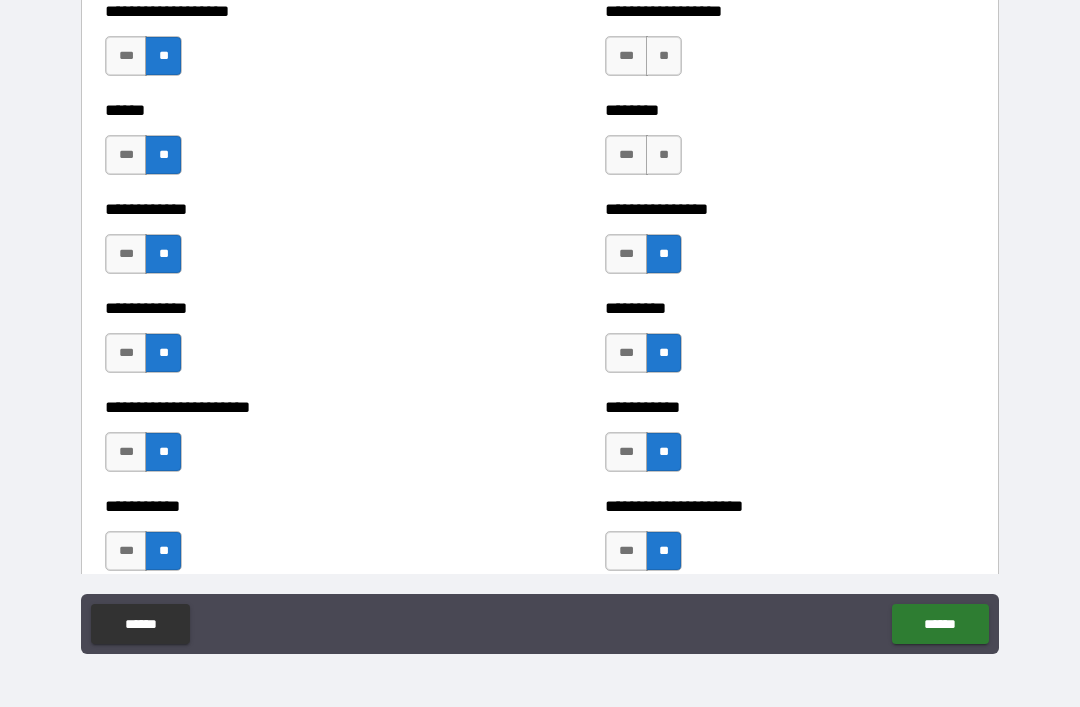 click on "**" at bounding box center (664, 155) 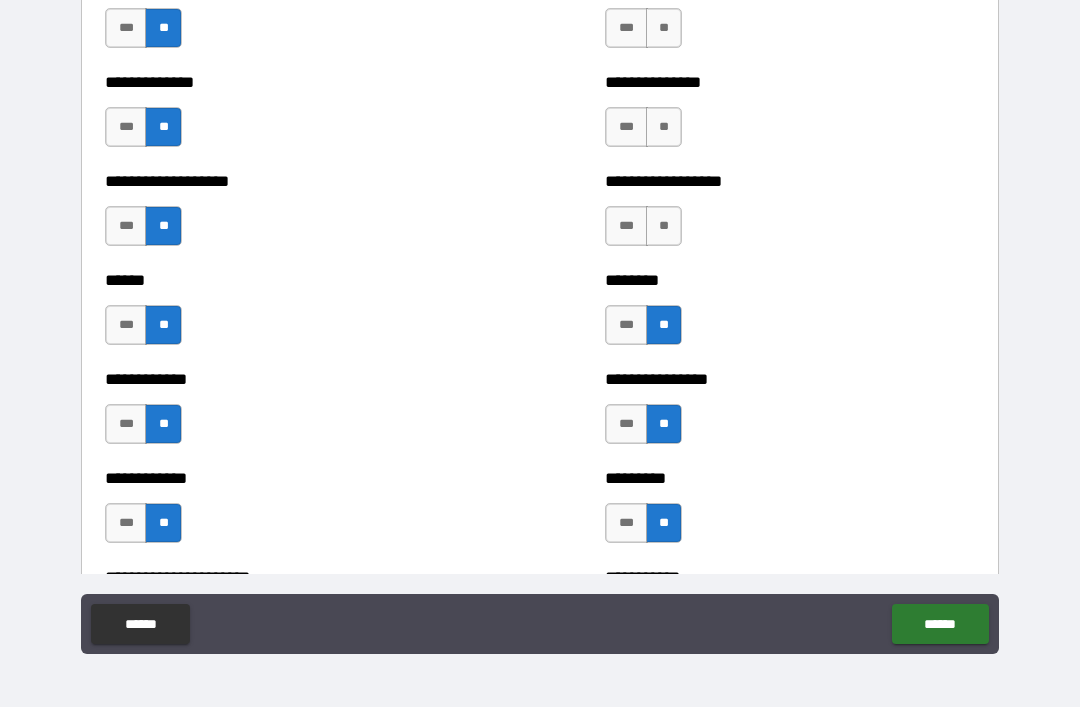 scroll, scrollTop: 4806, scrollLeft: 0, axis: vertical 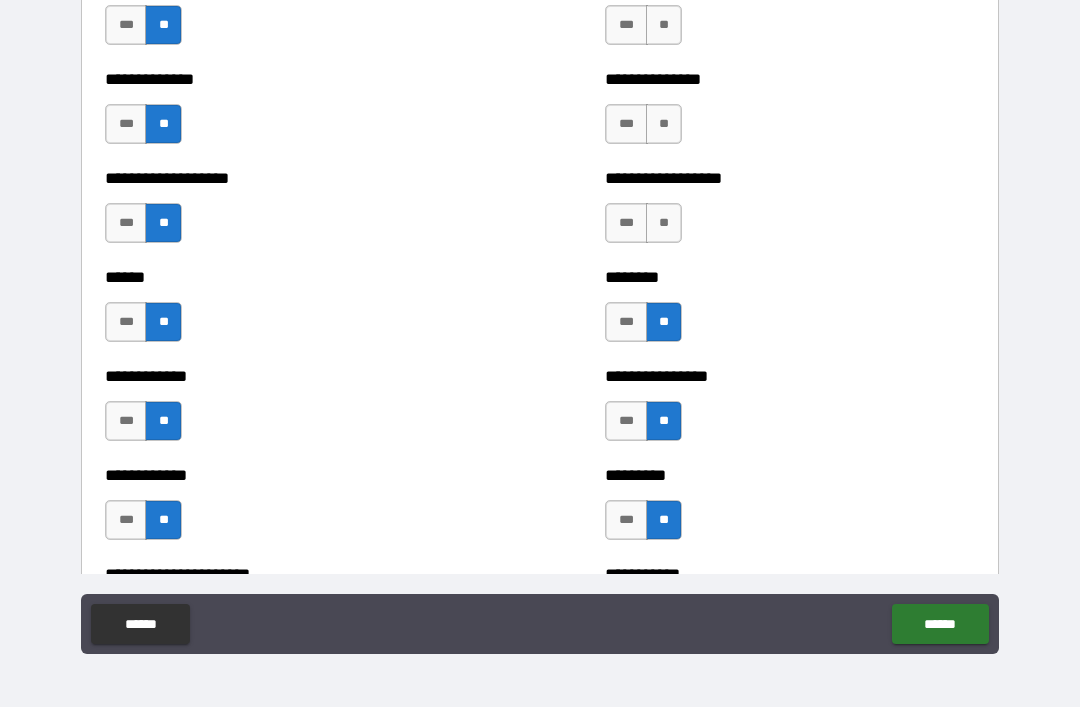 click on "**" at bounding box center (664, 223) 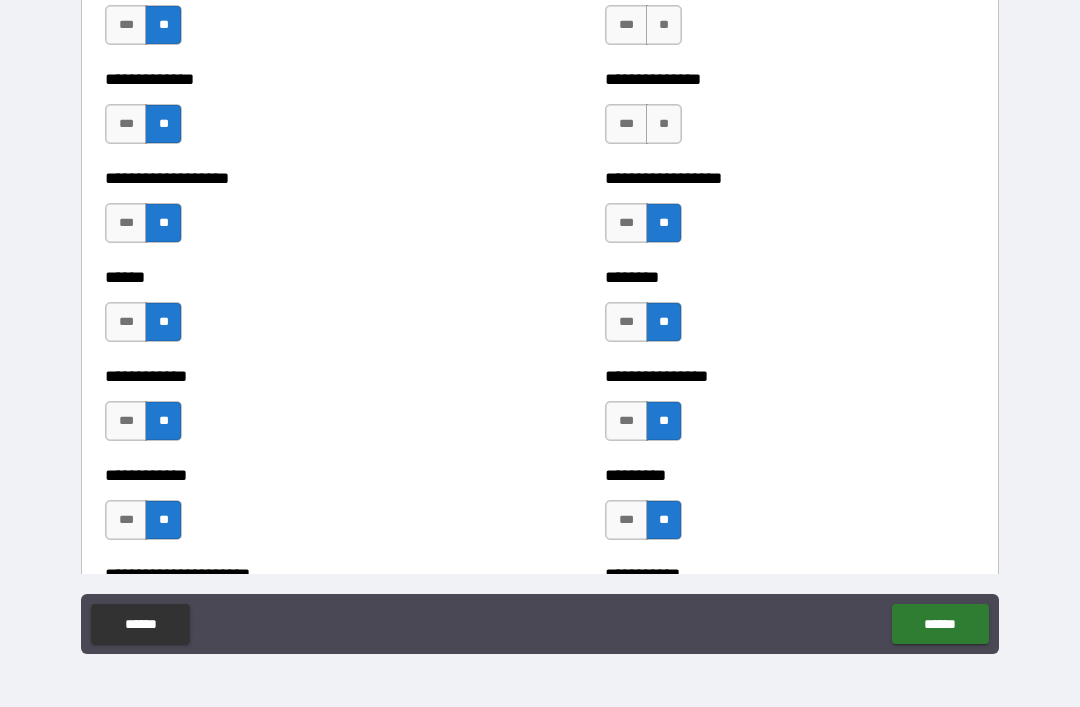 click on "**" at bounding box center (664, 124) 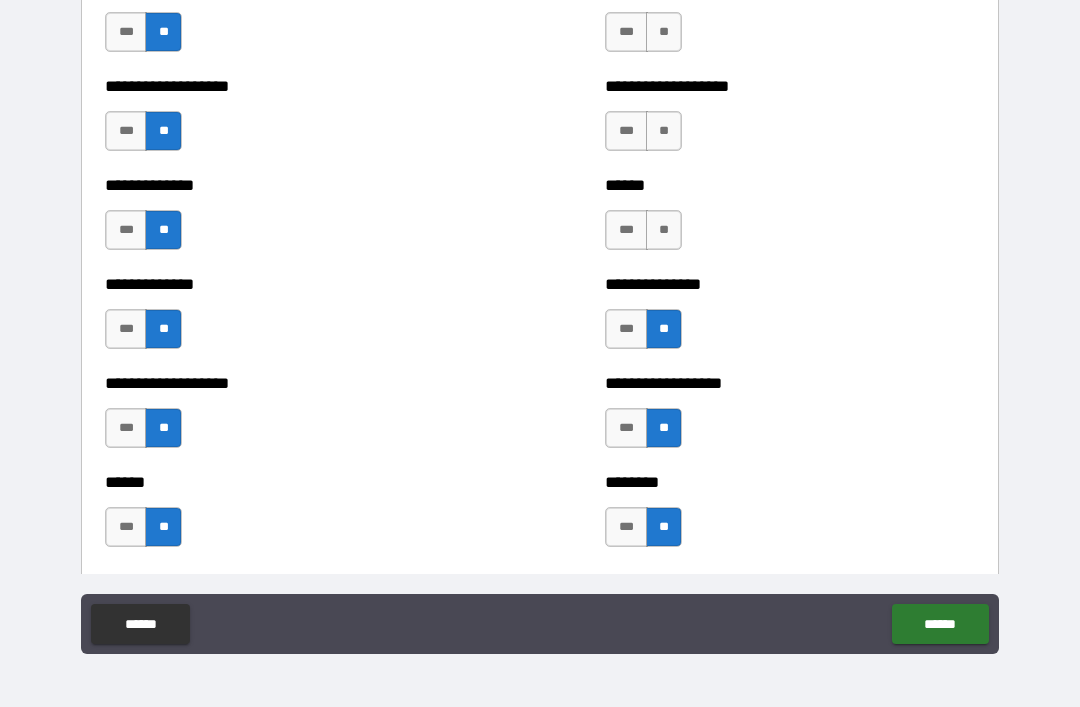 scroll, scrollTop: 4540, scrollLeft: 0, axis: vertical 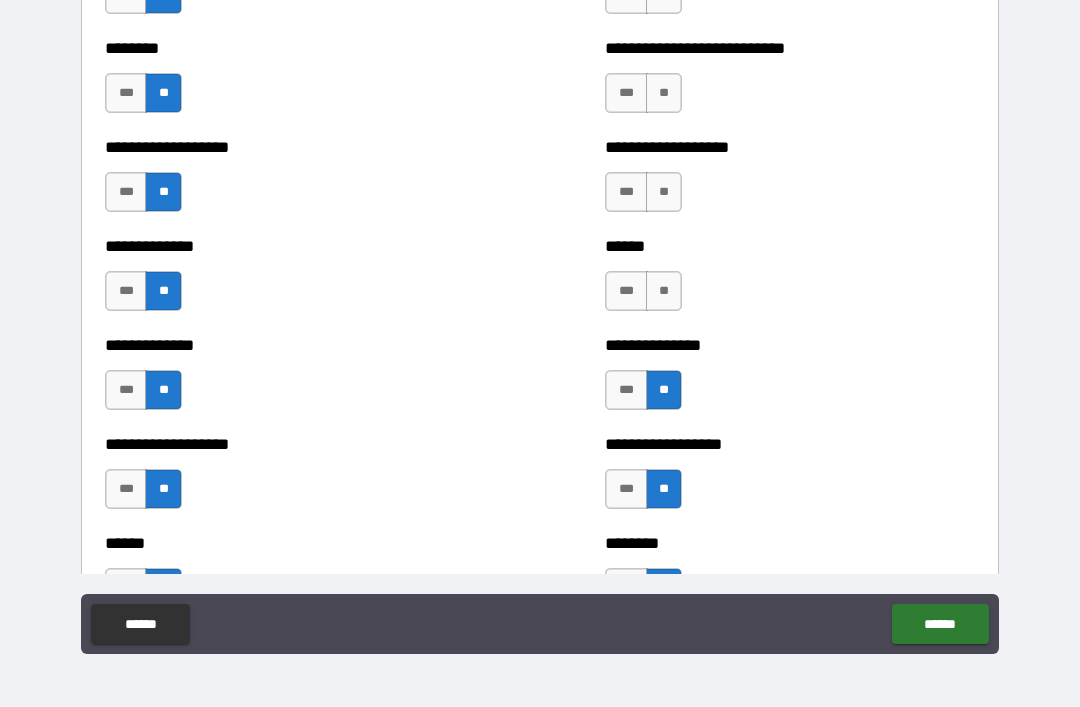 click on "**" at bounding box center [664, 291] 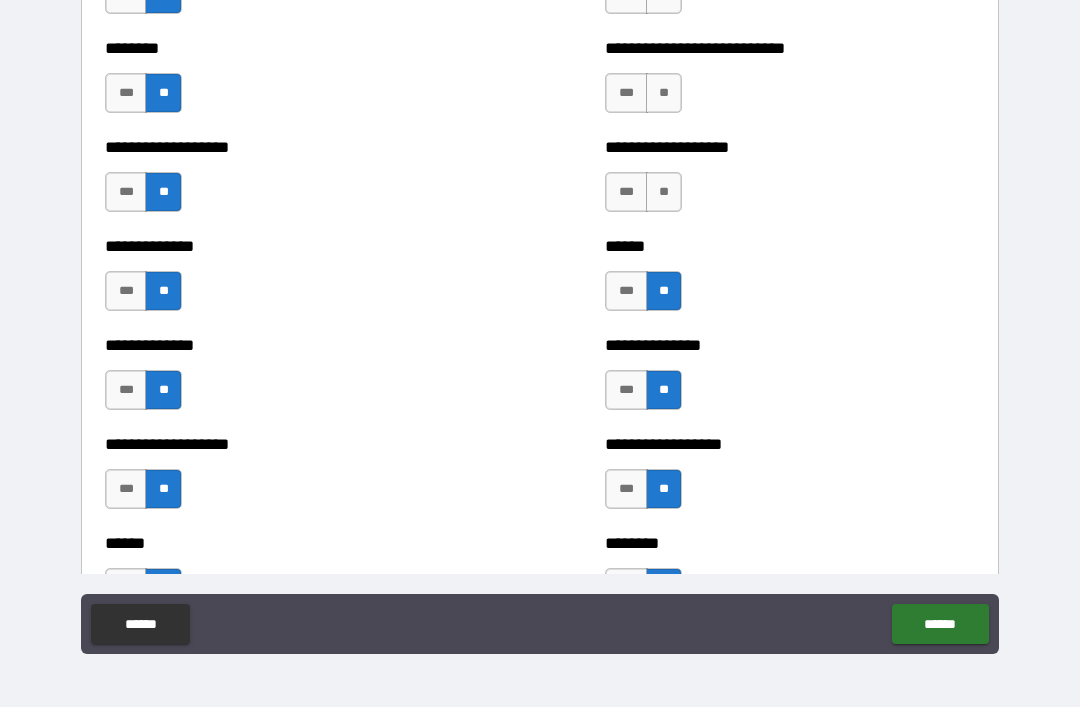 click on "**" at bounding box center [664, 192] 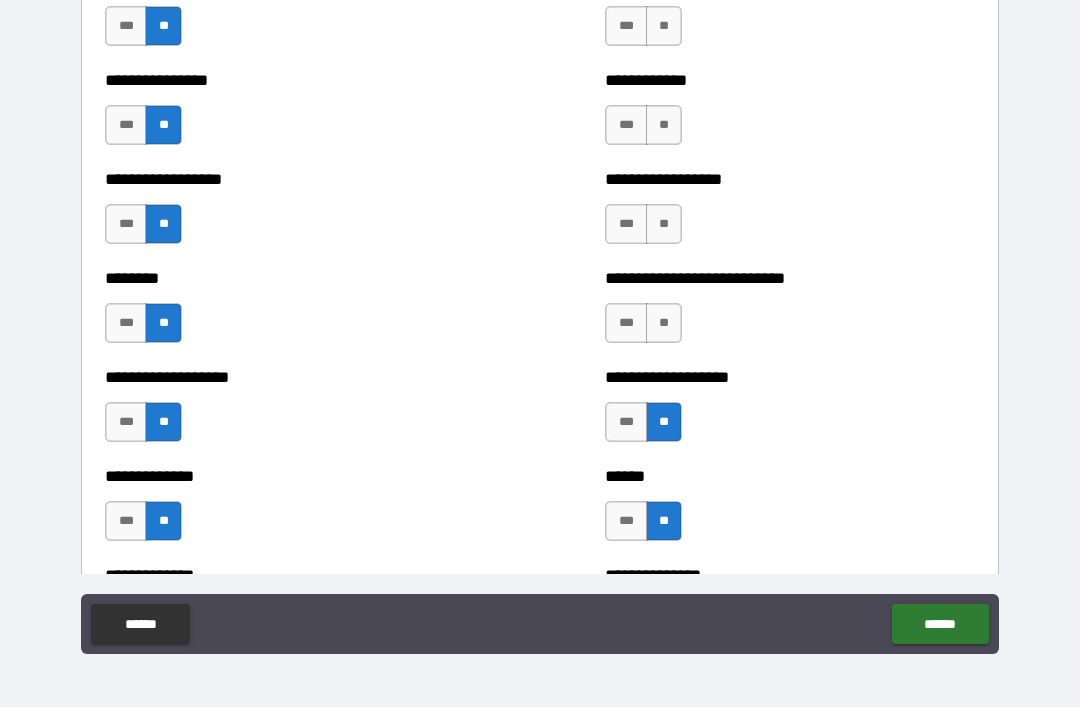 scroll, scrollTop: 4312, scrollLeft: 0, axis: vertical 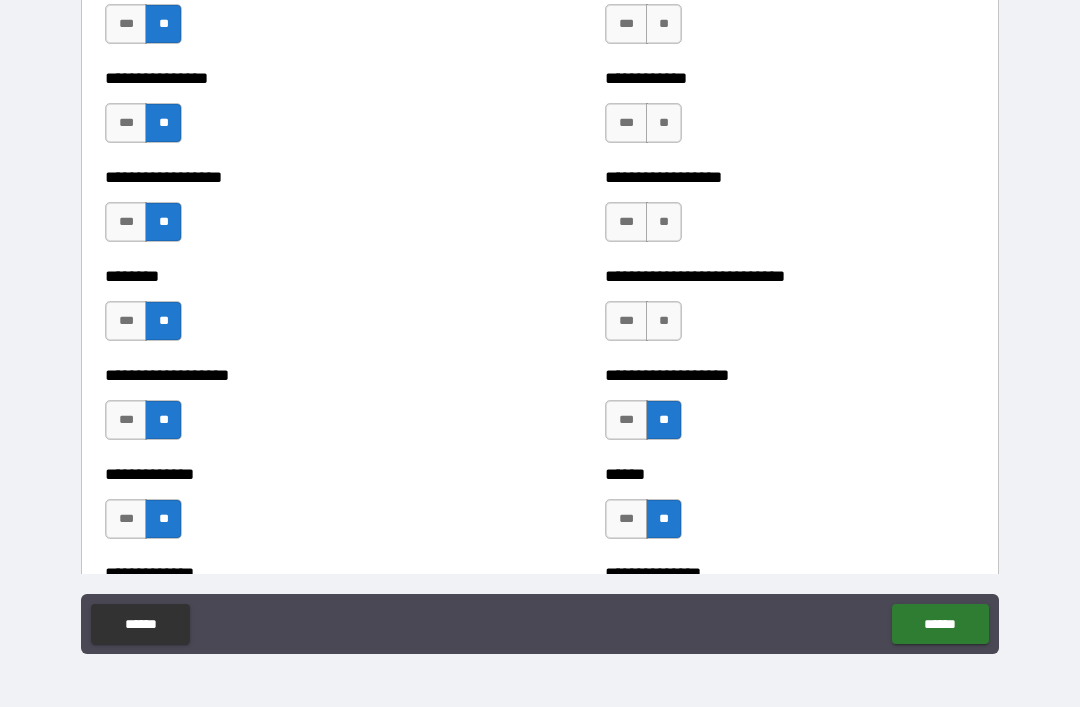 click on "**" at bounding box center [664, 321] 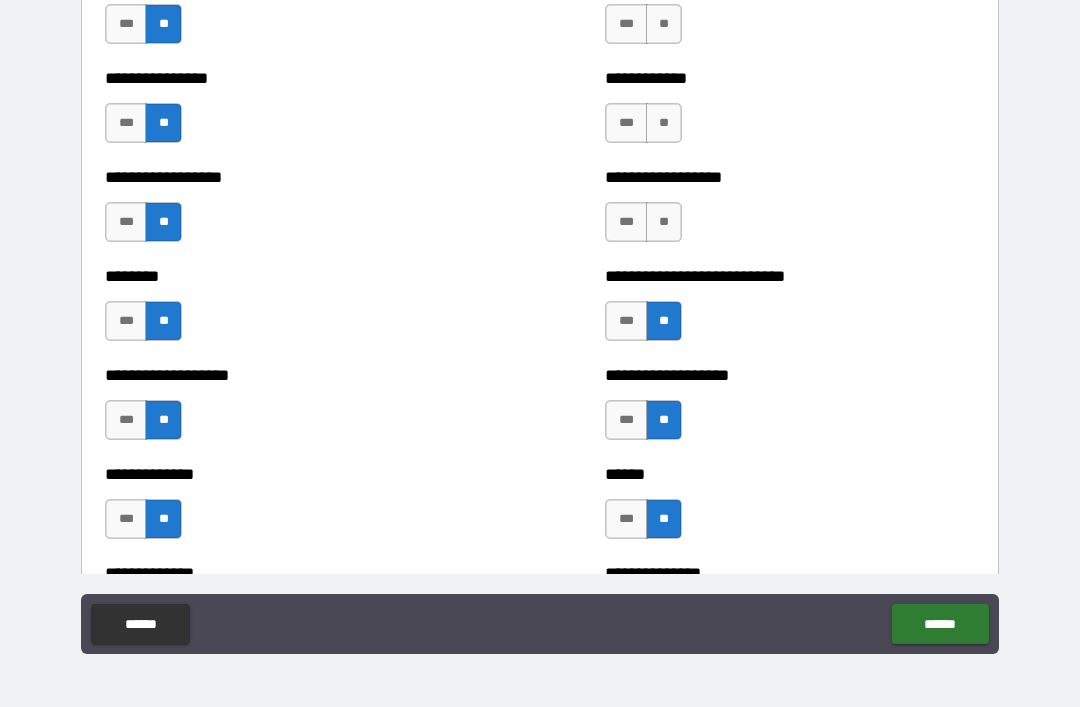 click on "**" at bounding box center [664, 222] 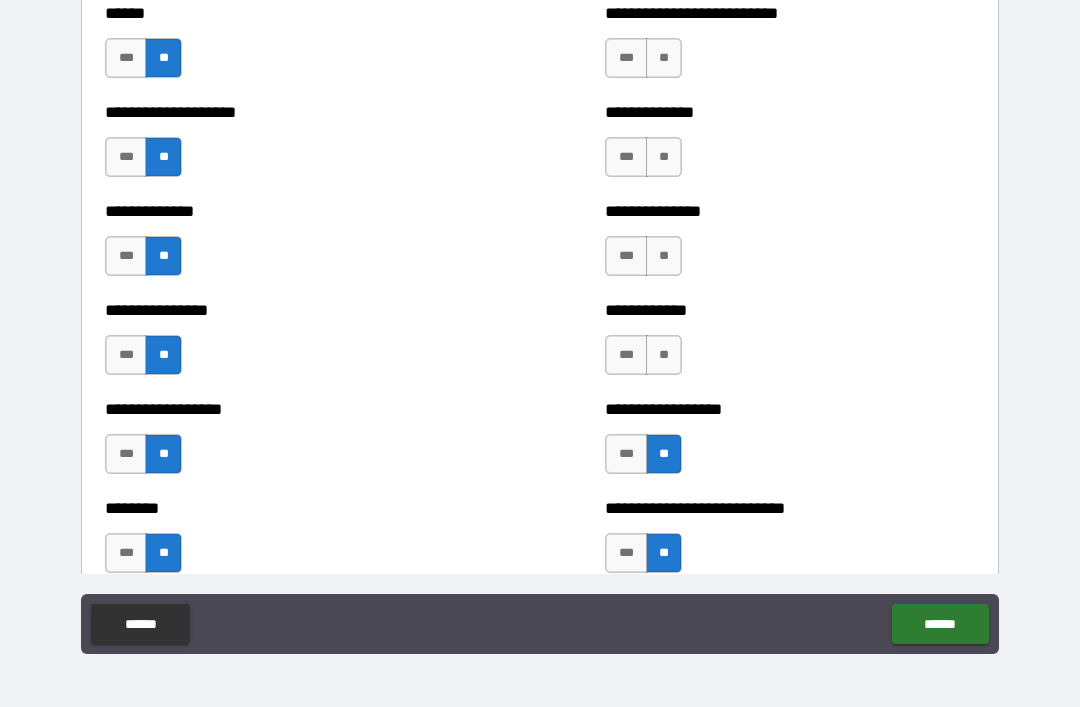 scroll, scrollTop: 4077, scrollLeft: 0, axis: vertical 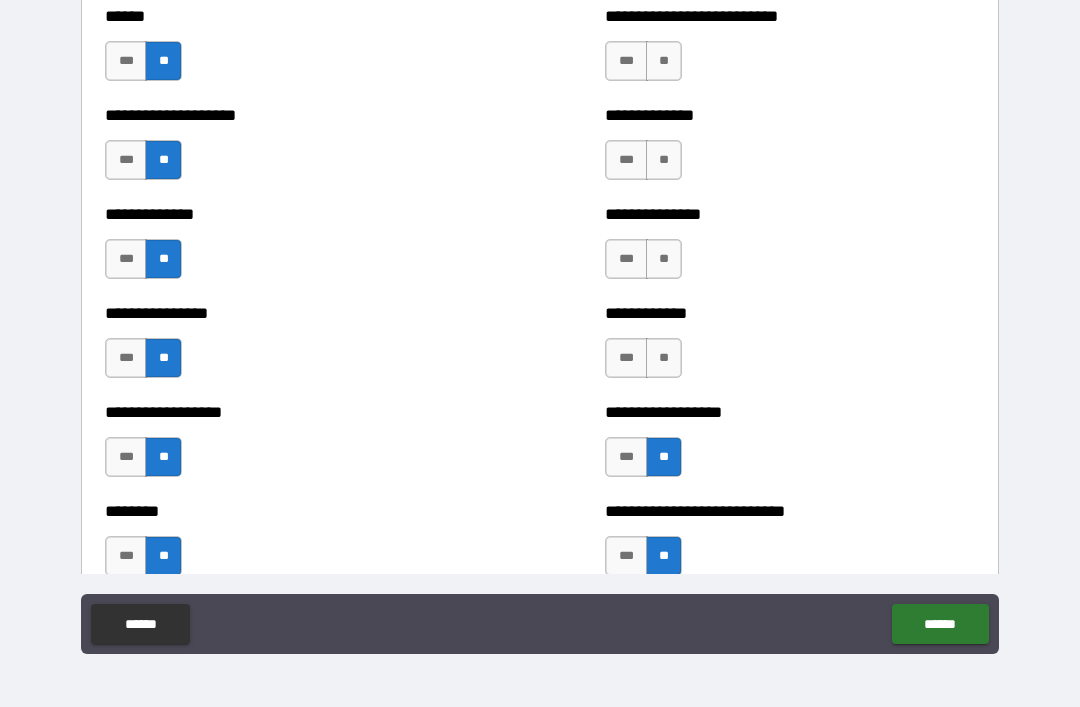 click on "**" at bounding box center (664, 358) 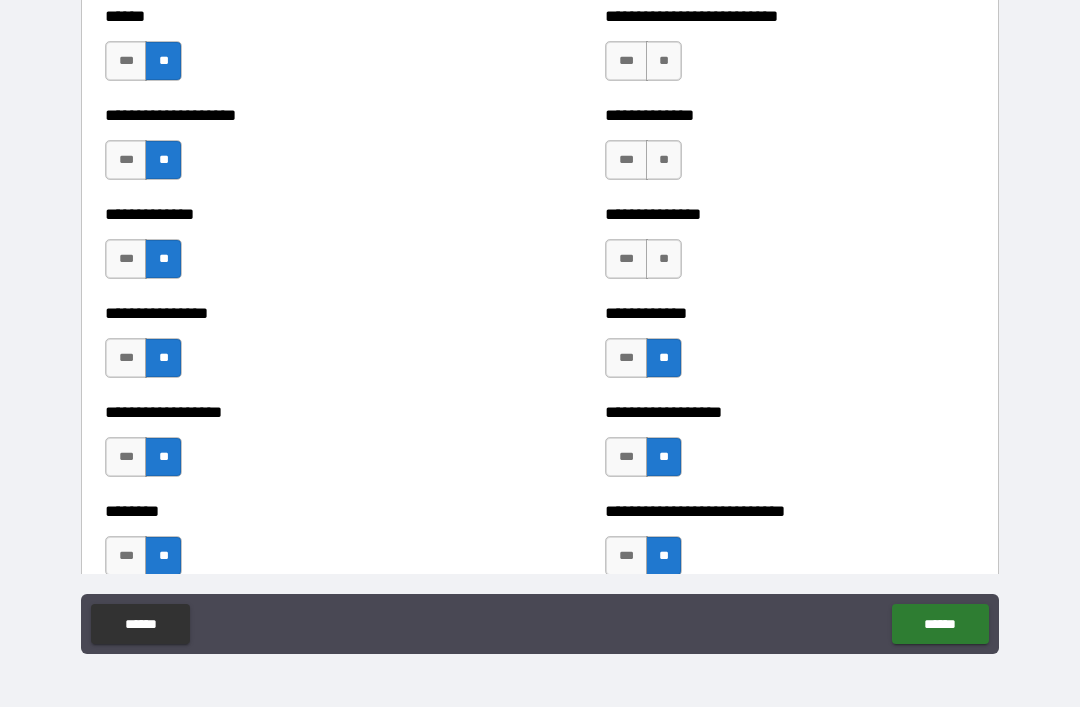 click on "**" at bounding box center [664, 259] 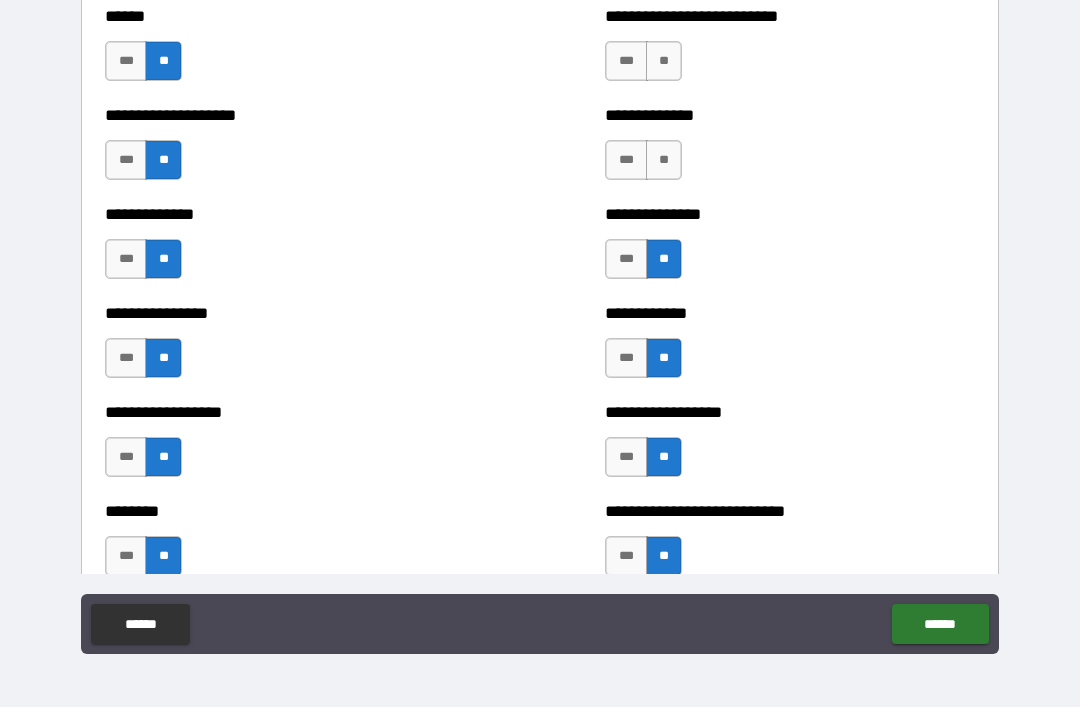click on "**" at bounding box center [664, 160] 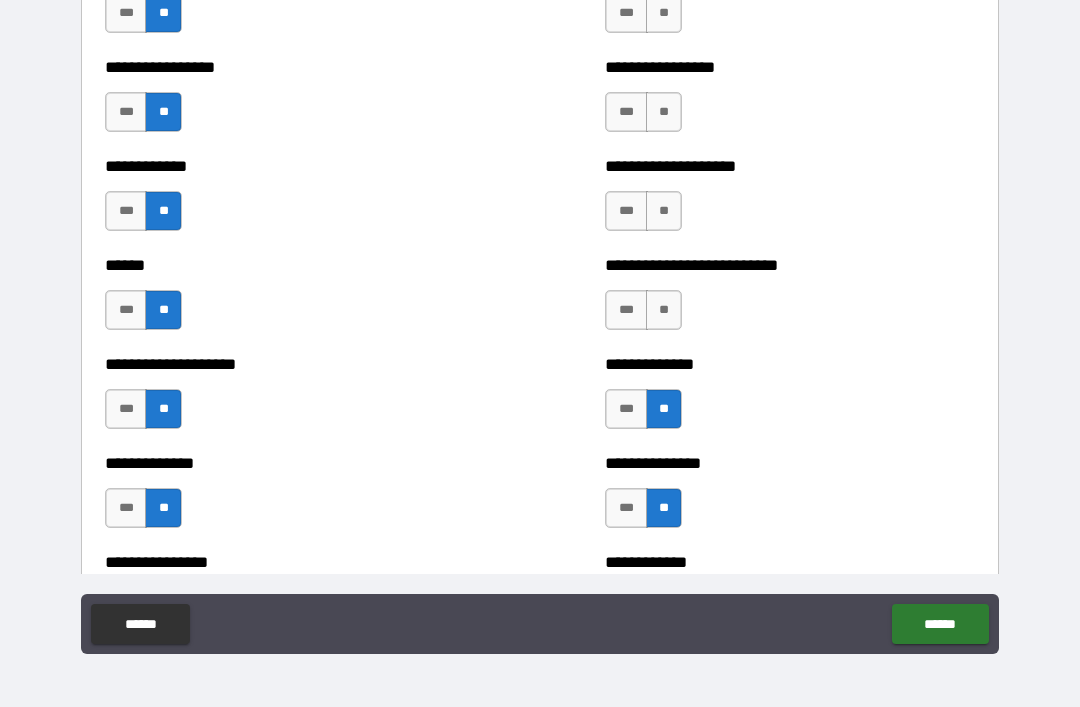scroll, scrollTop: 3821, scrollLeft: 0, axis: vertical 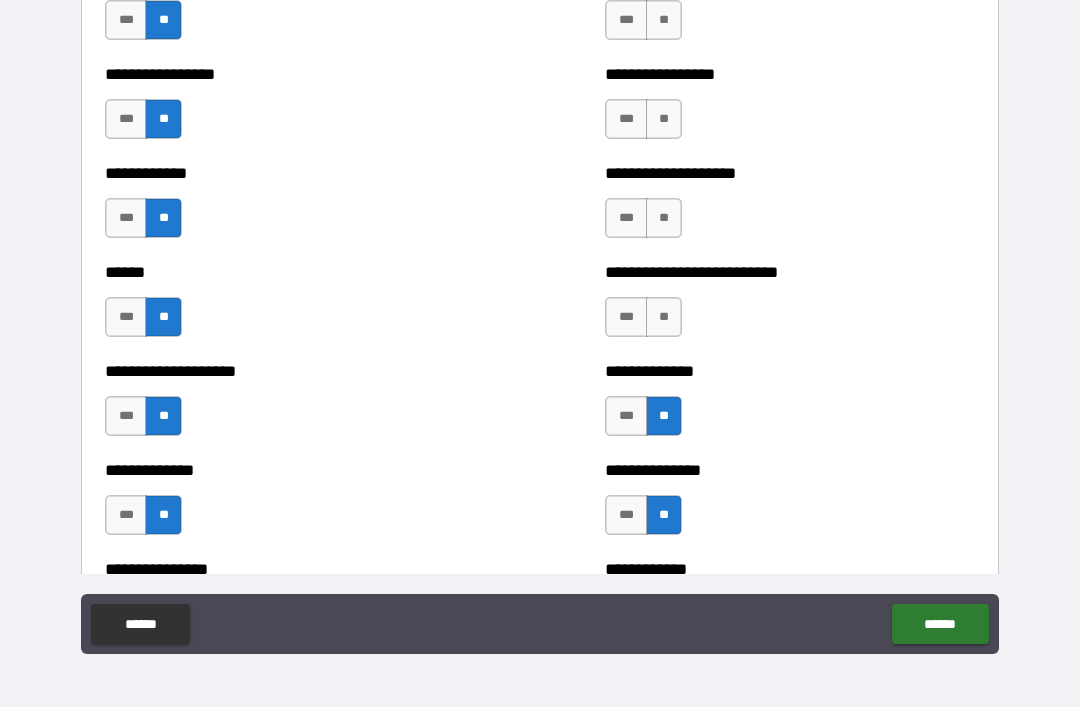 click on "**" at bounding box center (664, 317) 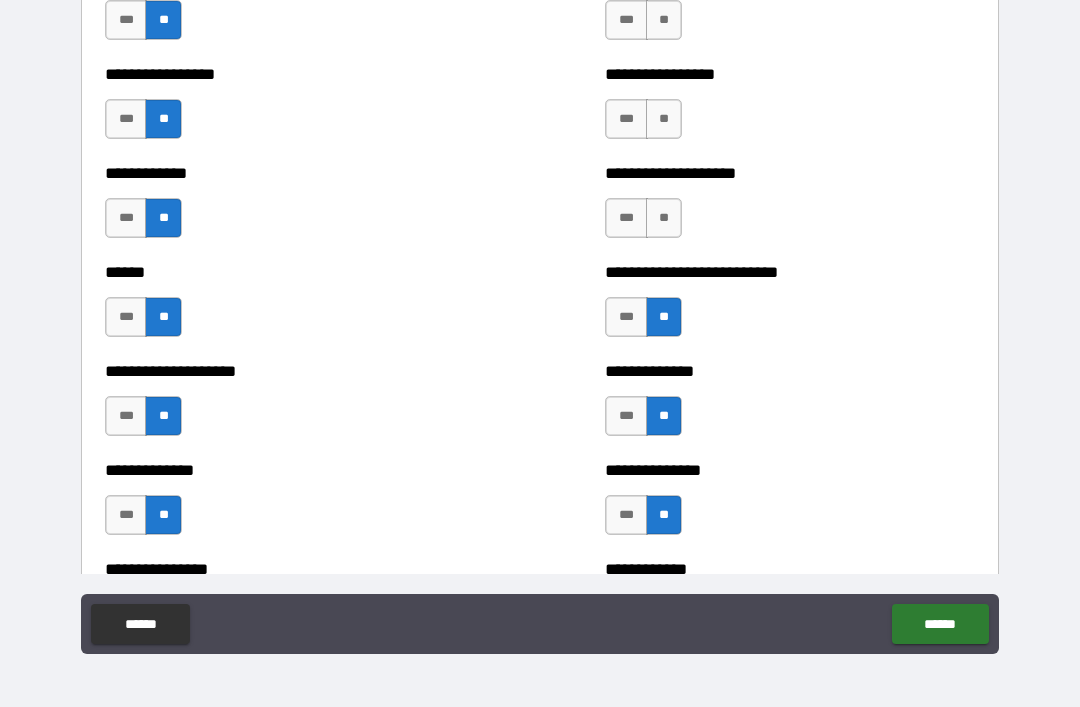click on "**" at bounding box center (664, 218) 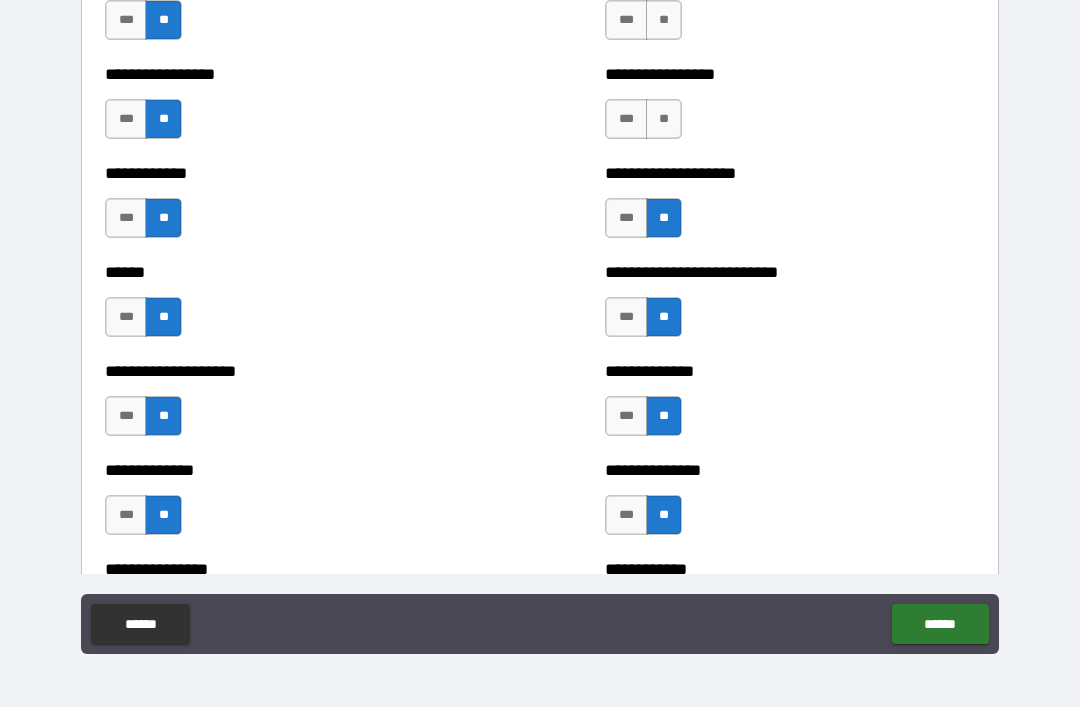 click on "**" at bounding box center [664, 119] 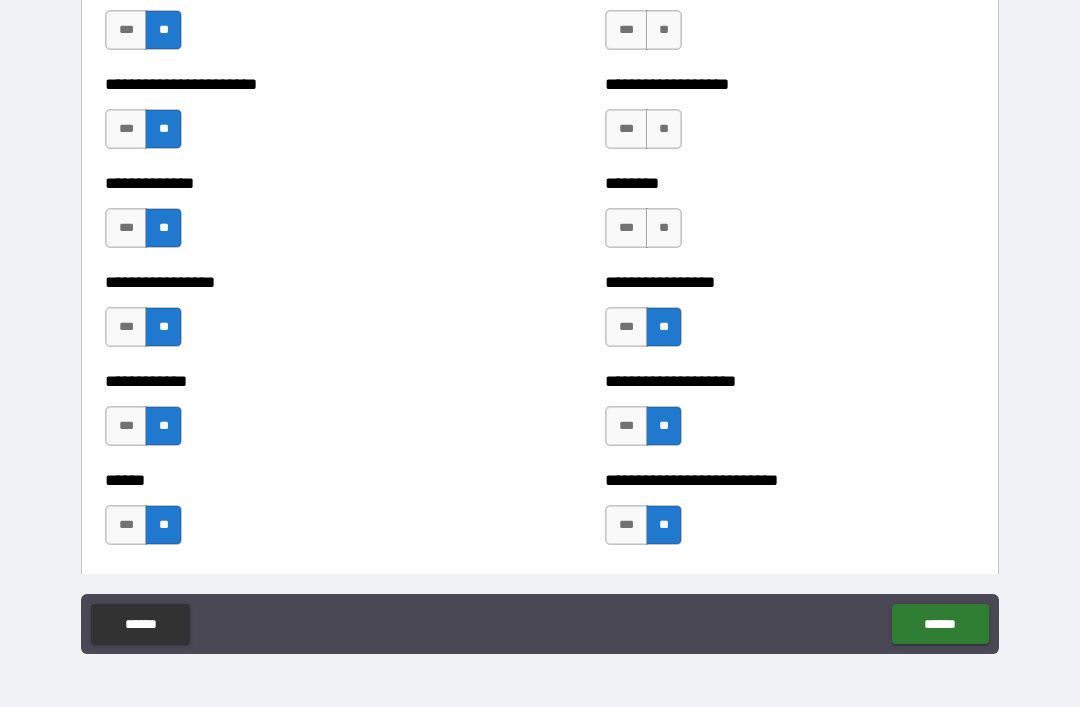 scroll, scrollTop: 3579, scrollLeft: 0, axis: vertical 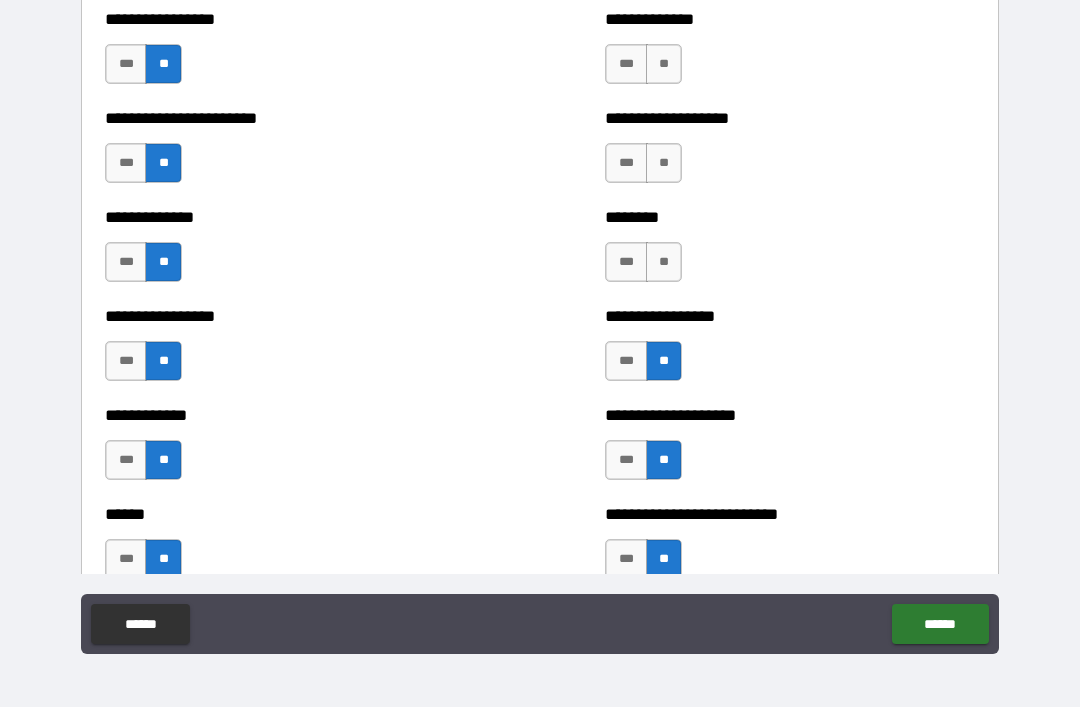 click on "**" at bounding box center [664, 262] 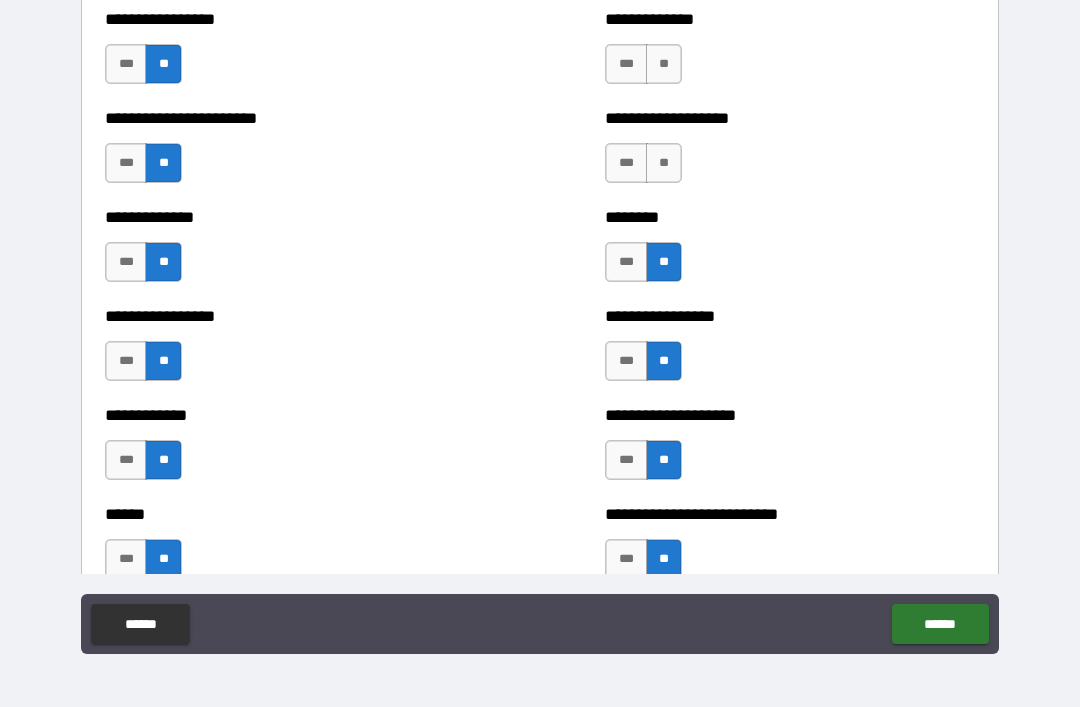 click on "**" at bounding box center [664, 163] 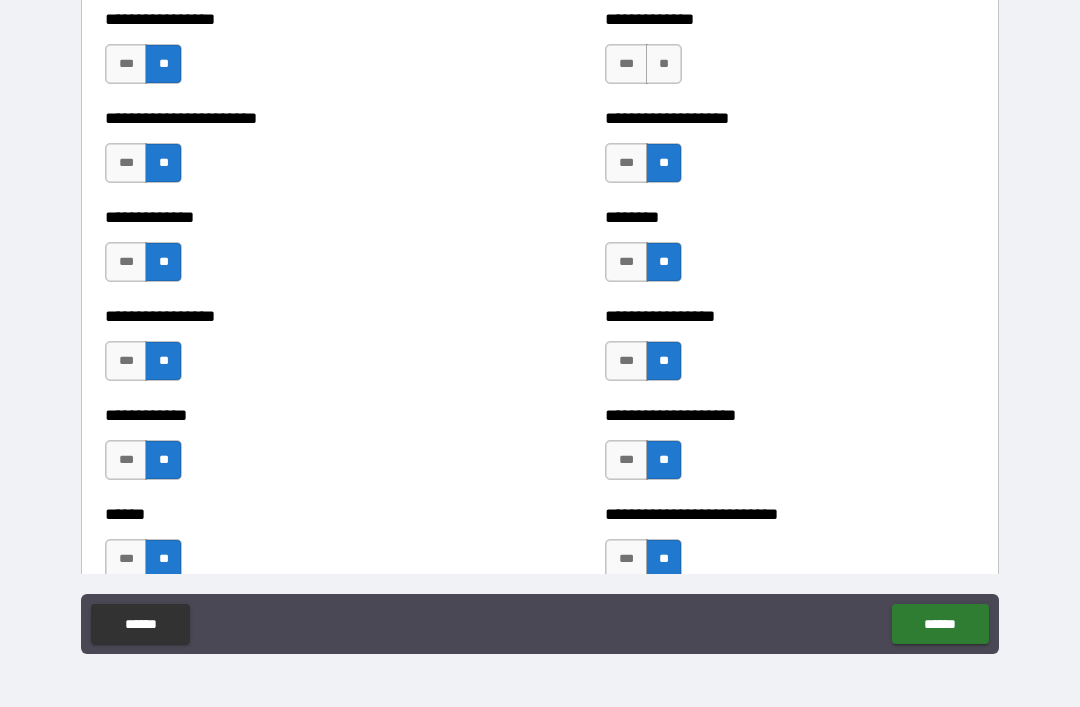 click on "**" at bounding box center [664, 64] 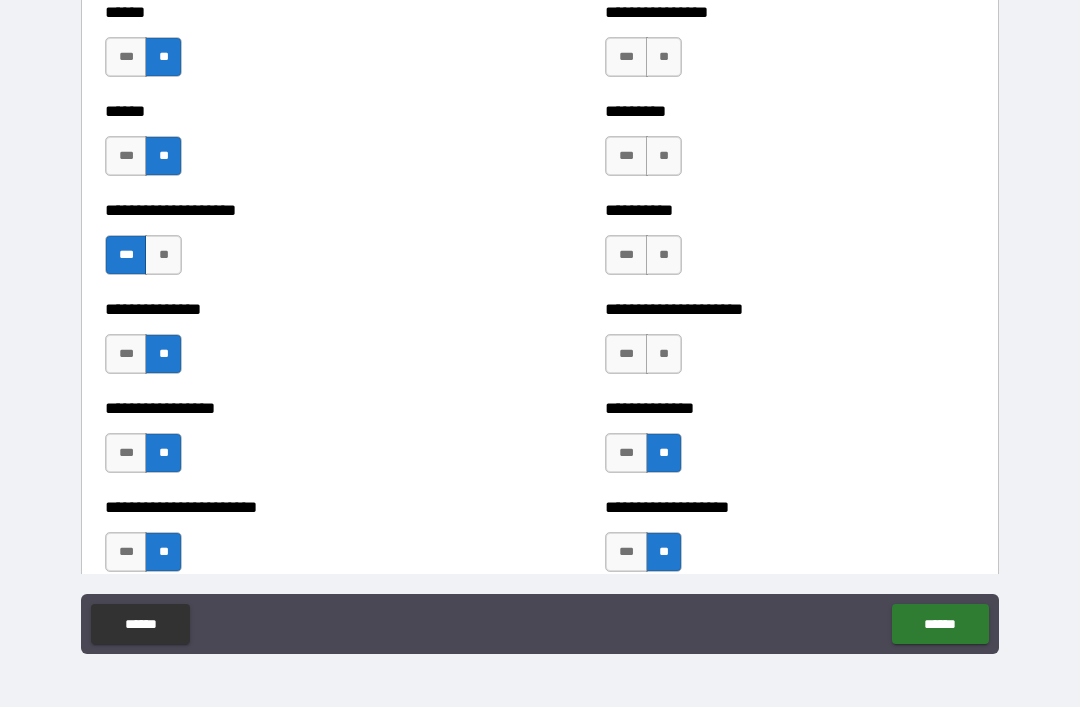 scroll, scrollTop: 3118, scrollLeft: 0, axis: vertical 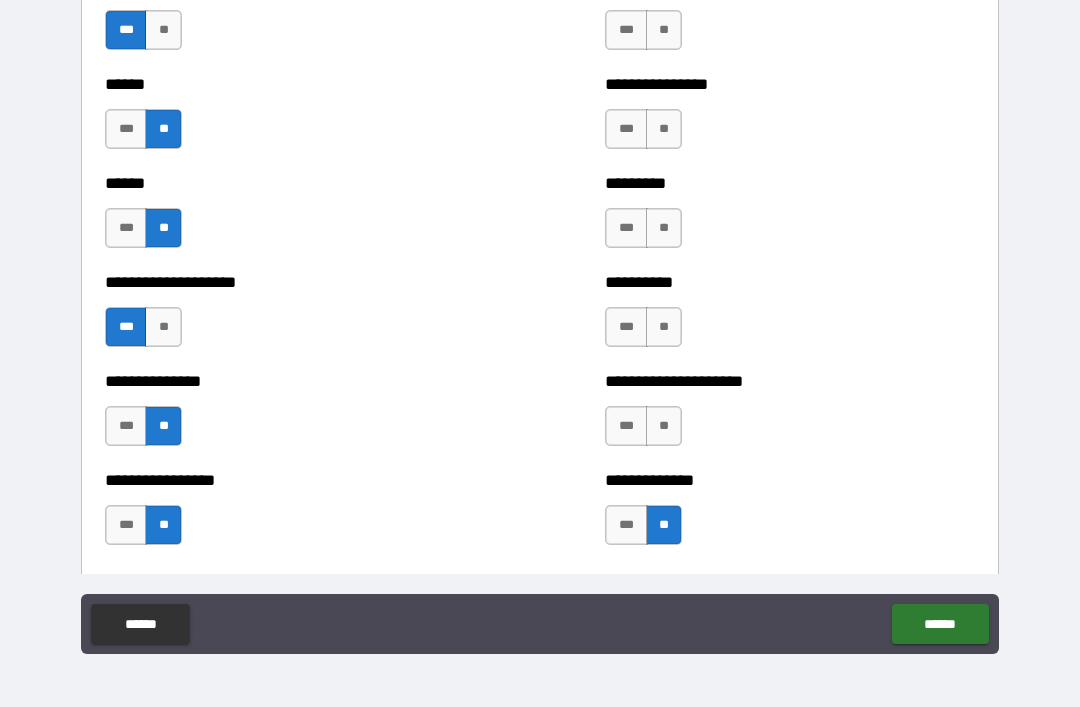 click on "**" at bounding box center [664, 426] 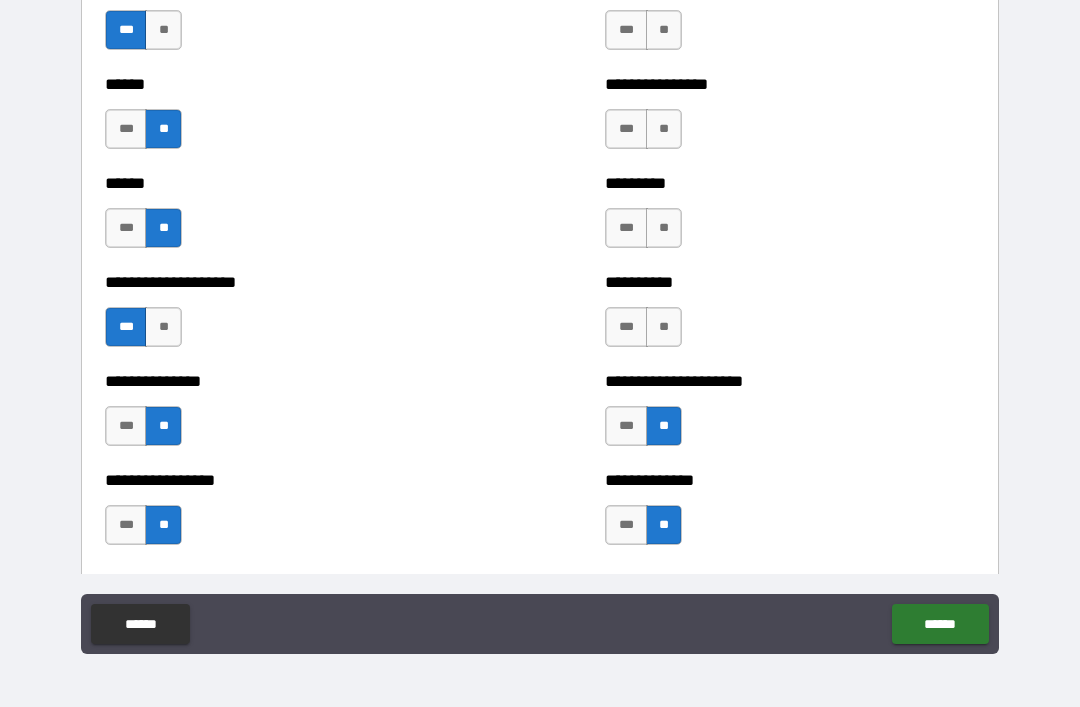 click on "**" at bounding box center [664, 327] 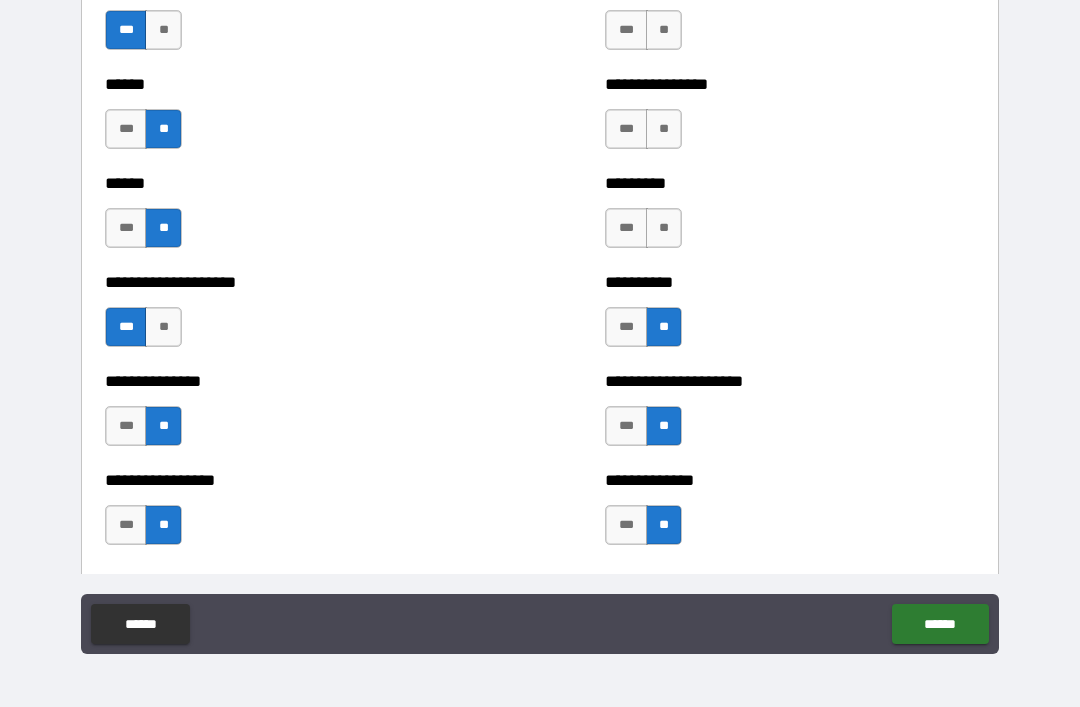 click on "**" at bounding box center (664, 228) 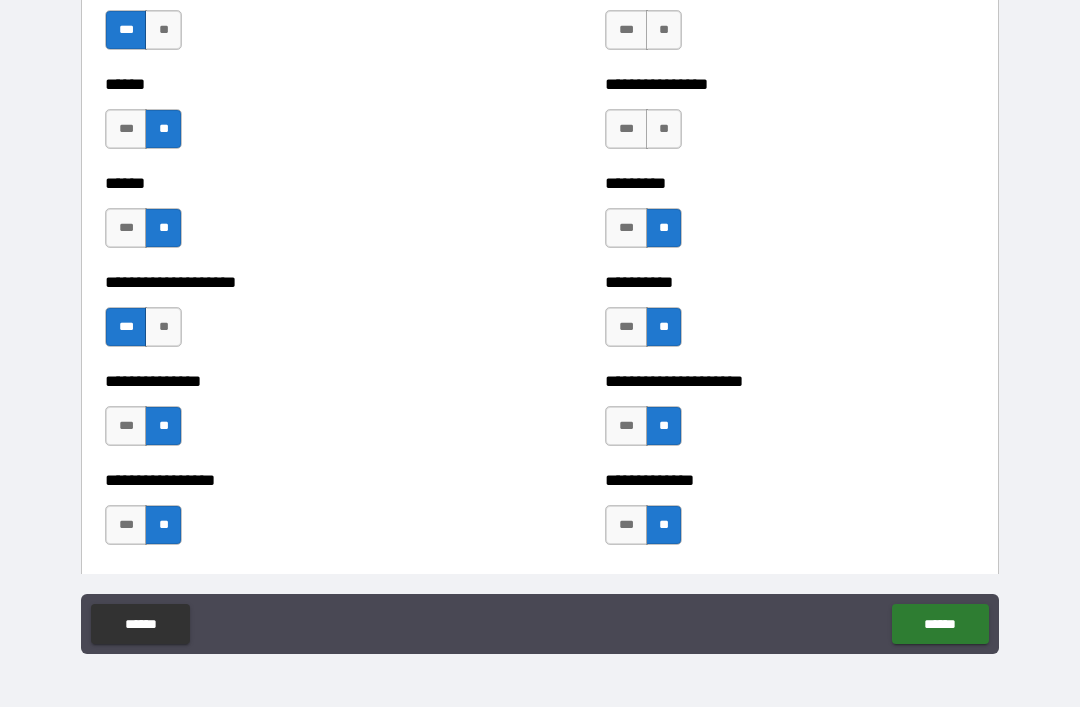 click on "**" at bounding box center (664, 129) 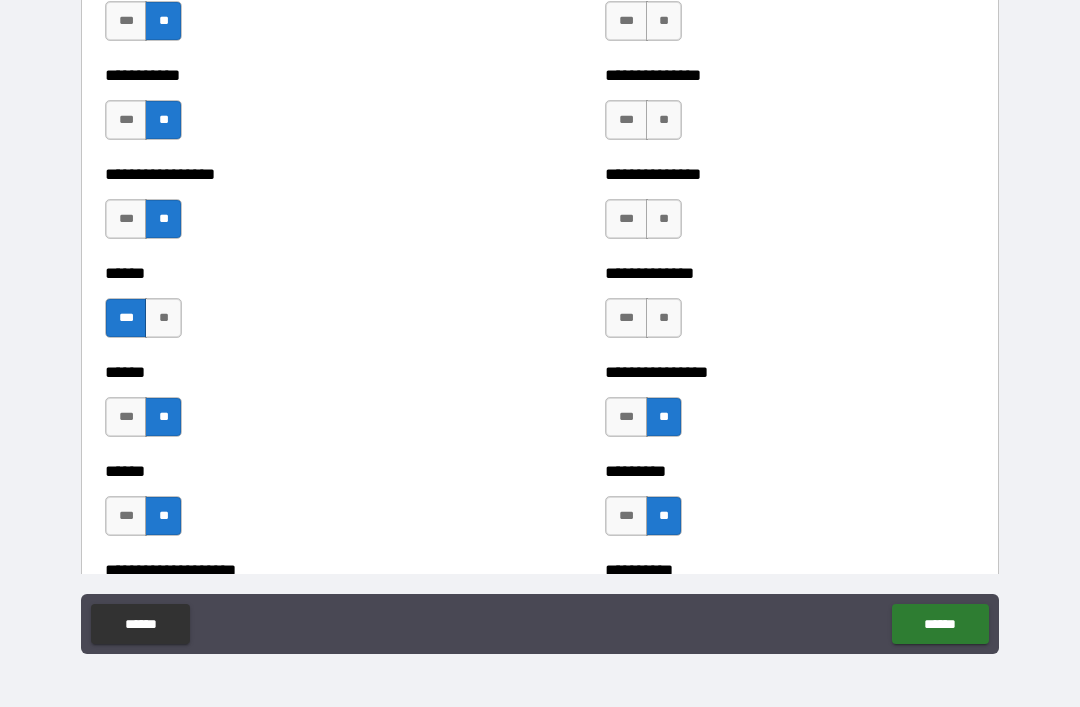 scroll, scrollTop: 2808, scrollLeft: 0, axis: vertical 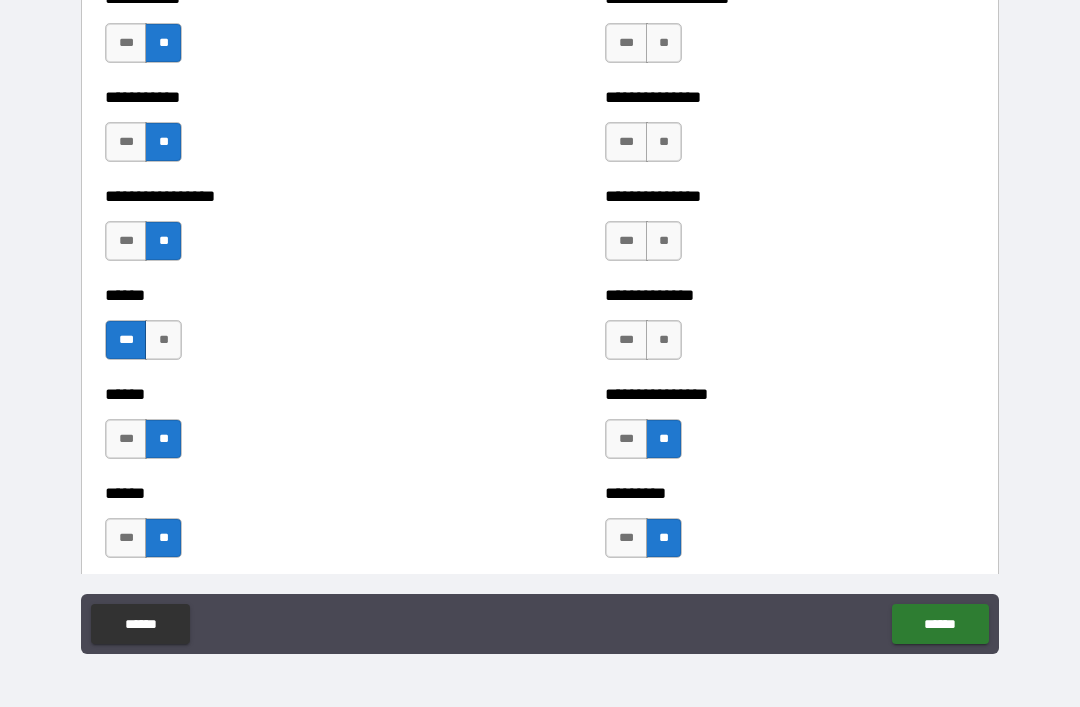 click on "**" at bounding box center [664, 340] 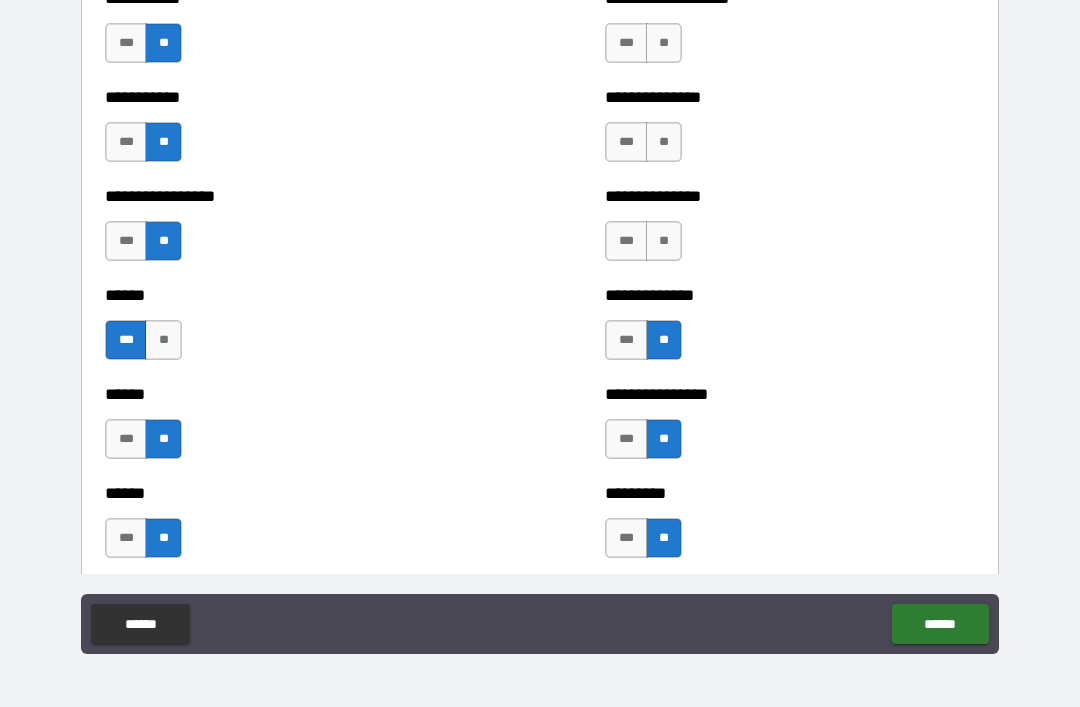 click on "**" at bounding box center [664, 241] 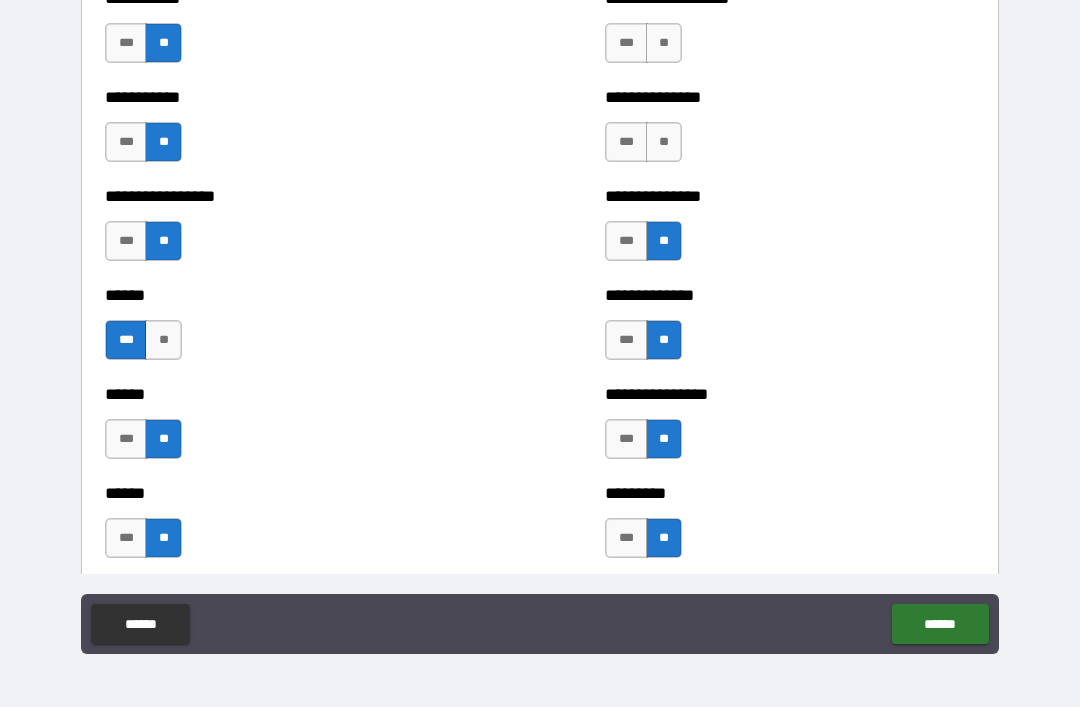 click on "**" at bounding box center (664, 142) 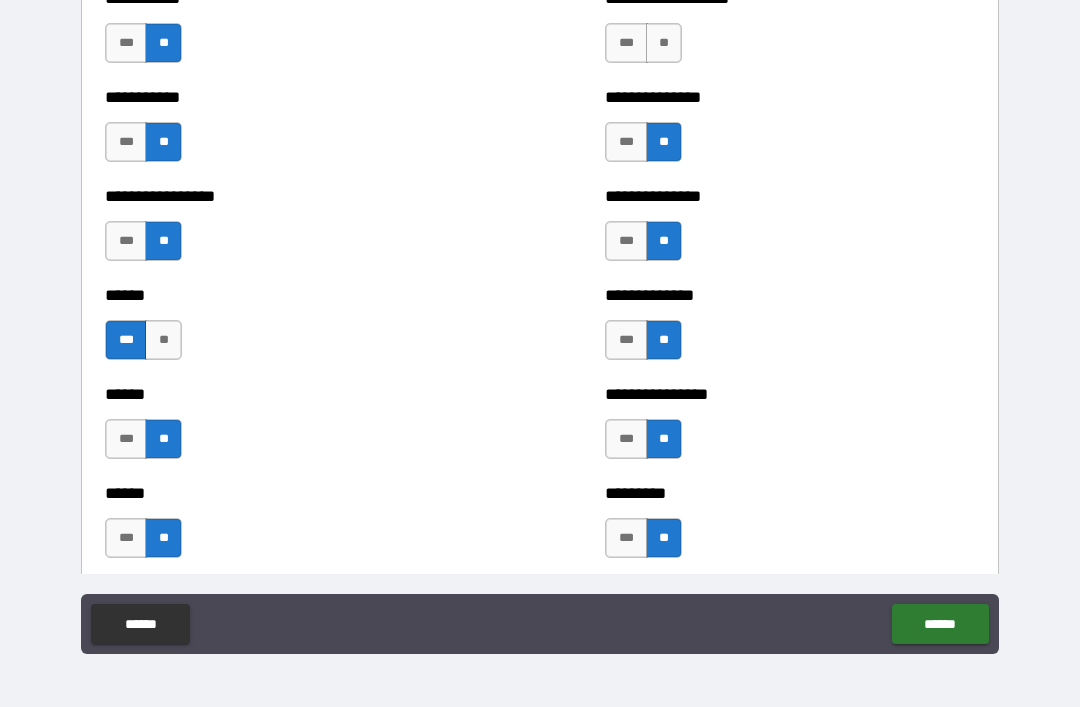 click on "**" at bounding box center (664, 43) 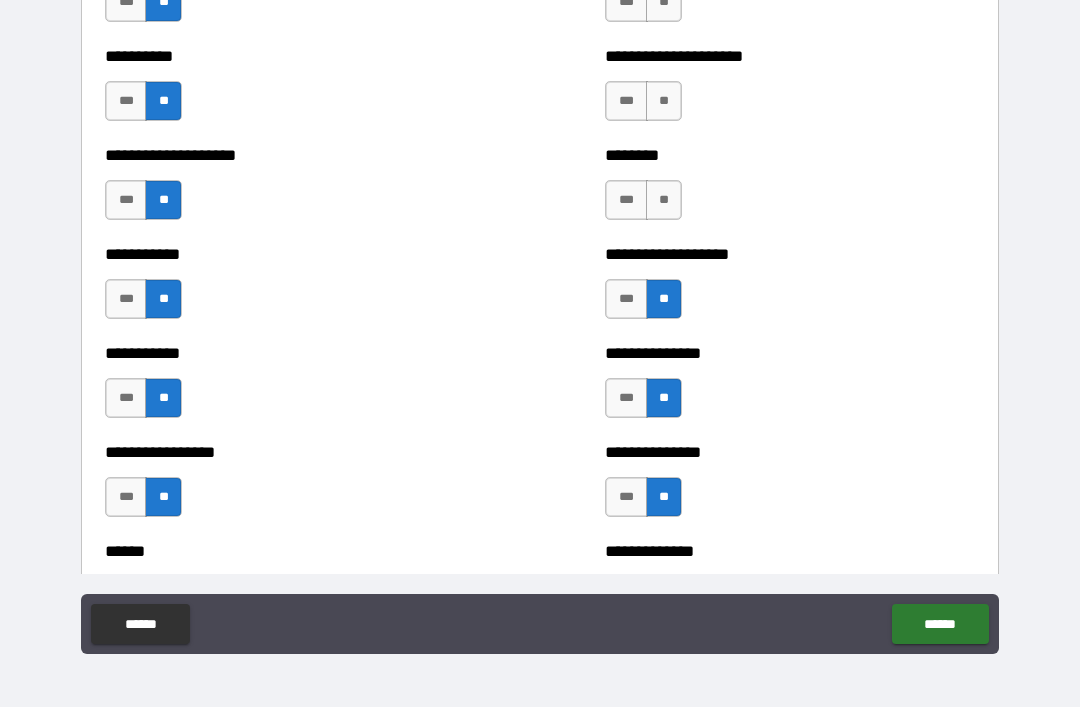 scroll, scrollTop: 2545, scrollLeft: 0, axis: vertical 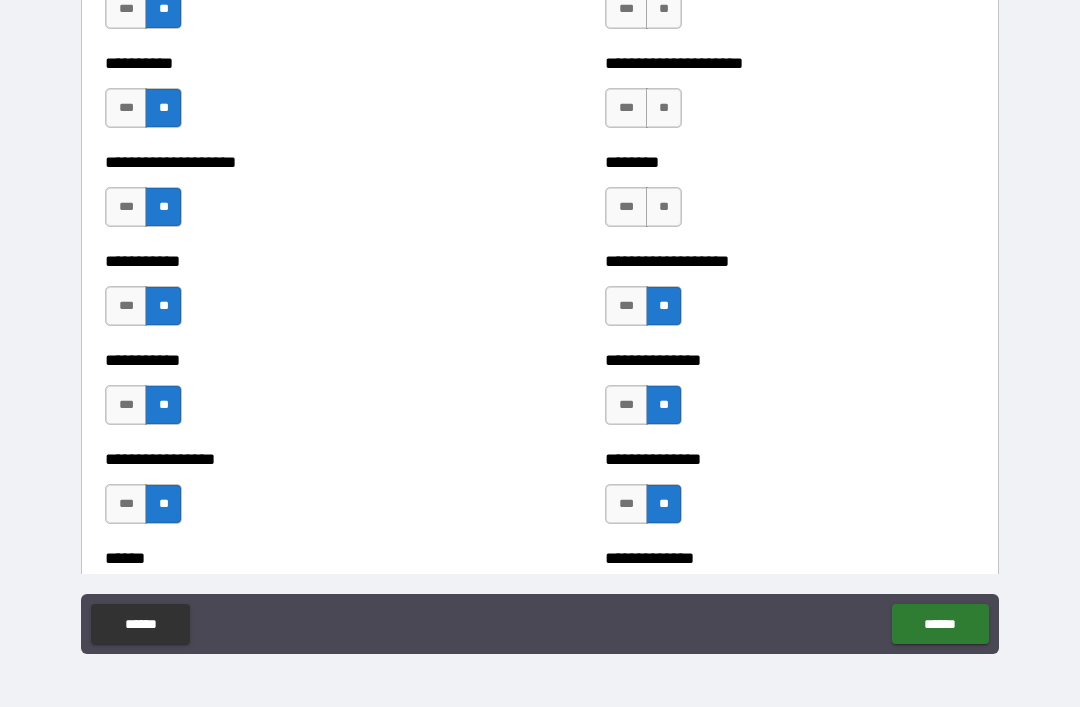 click on "**" at bounding box center (664, 207) 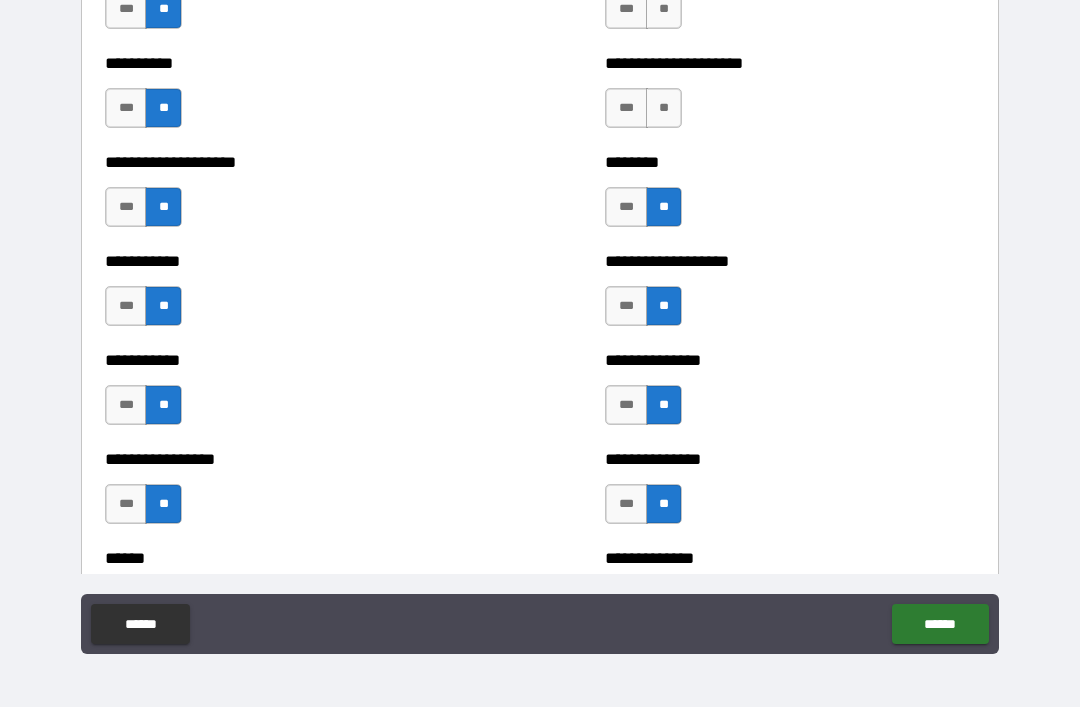 click on "**" at bounding box center [664, 108] 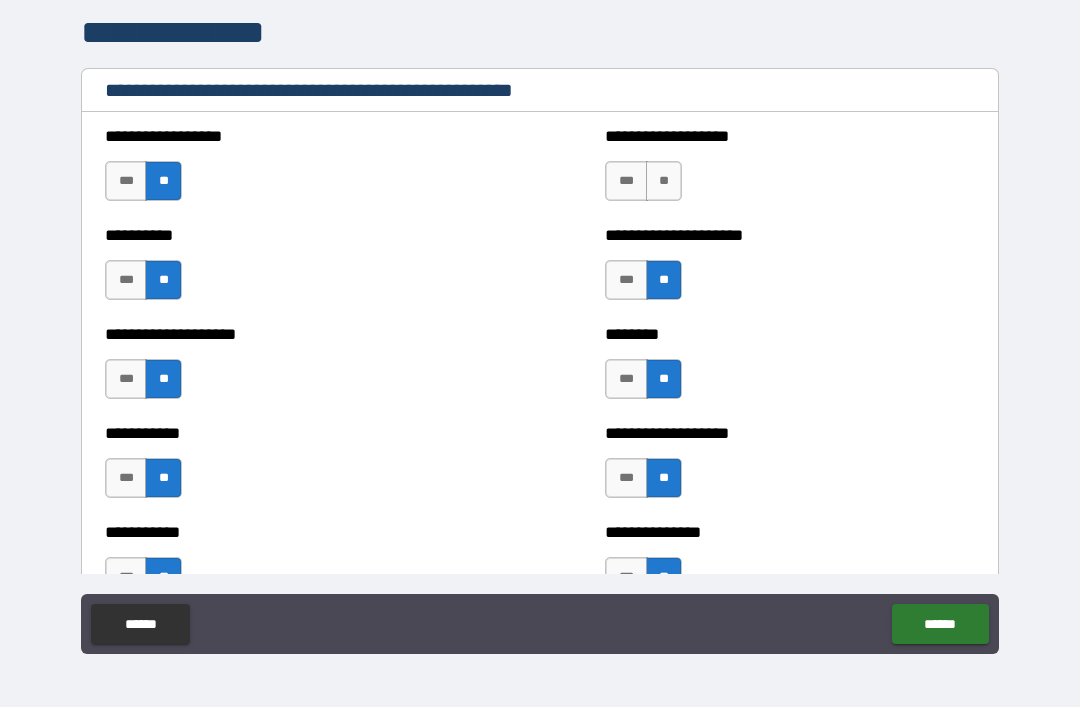 scroll, scrollTop: 2369, scrollLeft: 0, axis: vertical 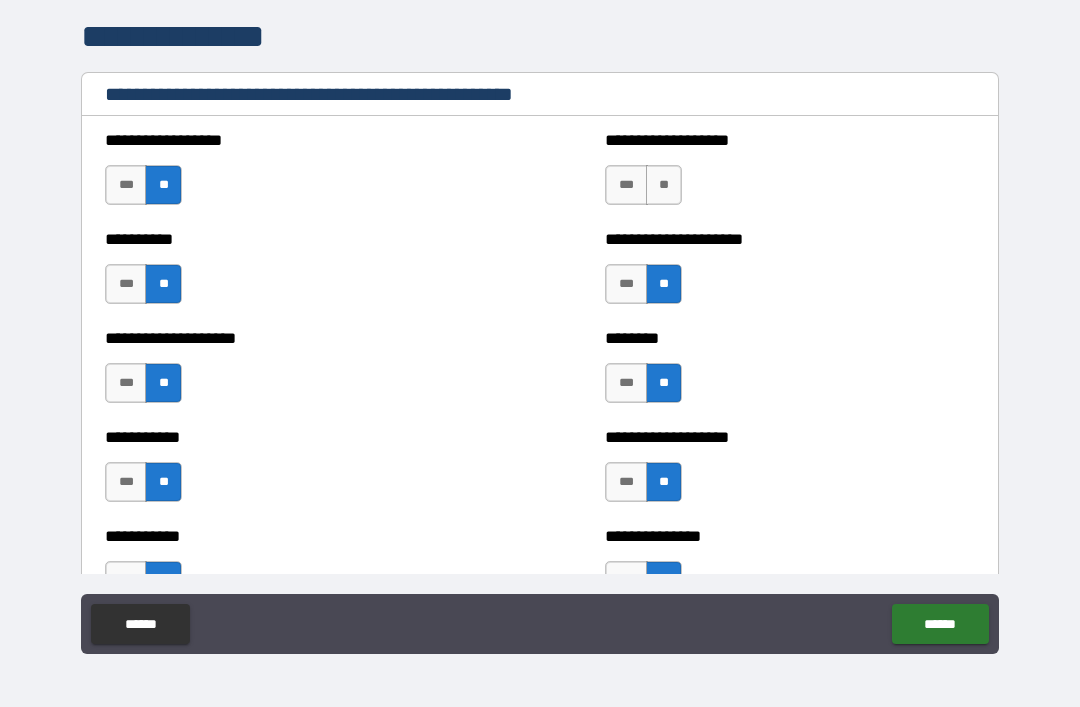 click on "**********" at bounding box center (790, 175) 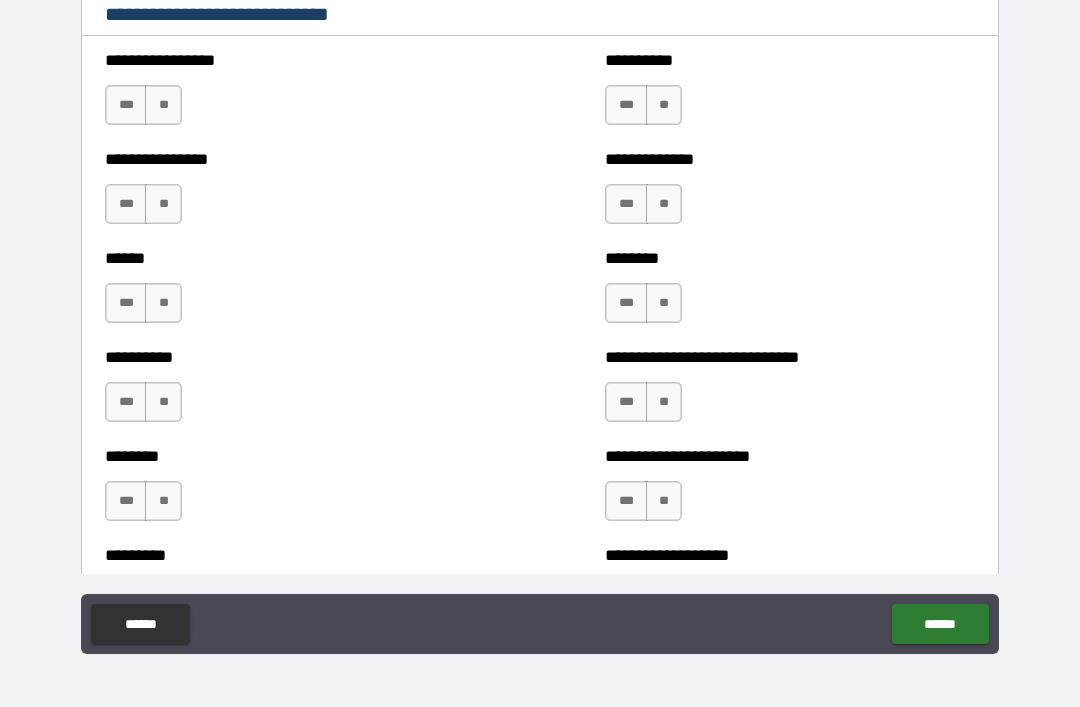 scroll, scrollTop: 6721, scrollLeft: 0, axis: vertical 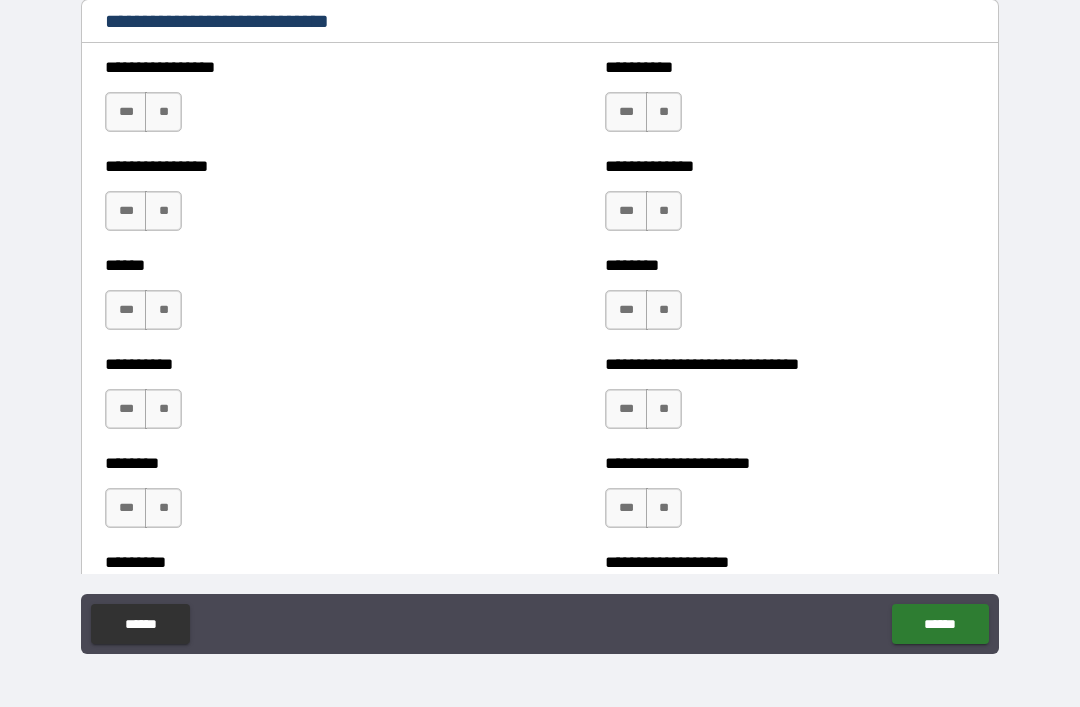 click on "***" at bounding box center (126, 112) 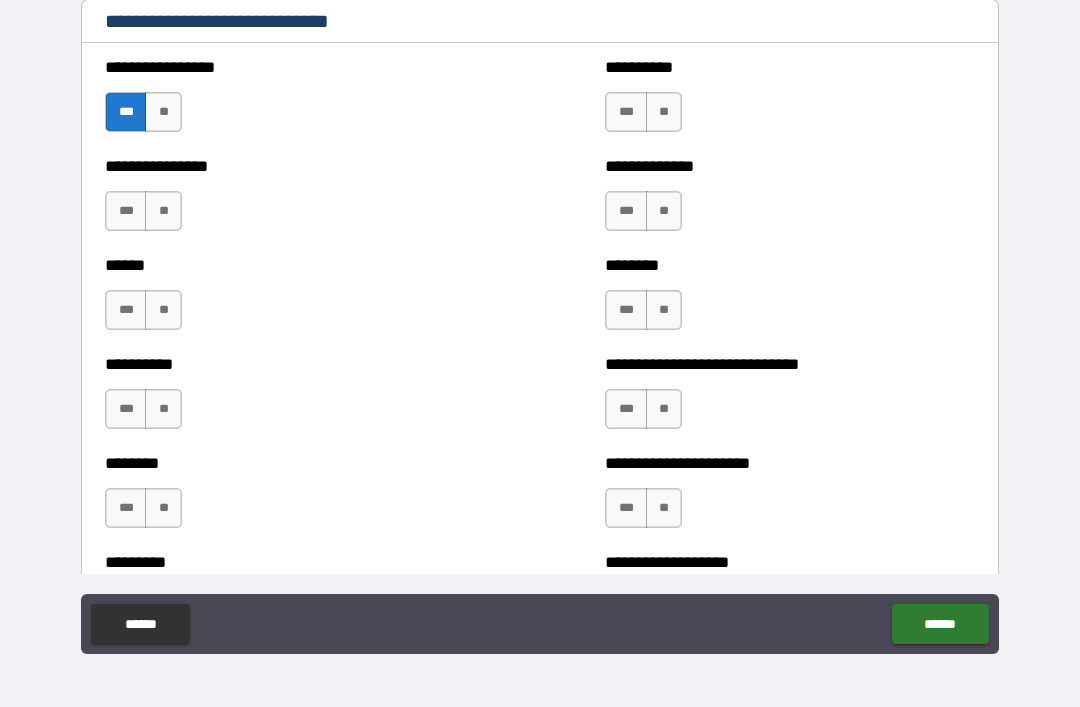 click on "**" at bounding box center (163, 211) 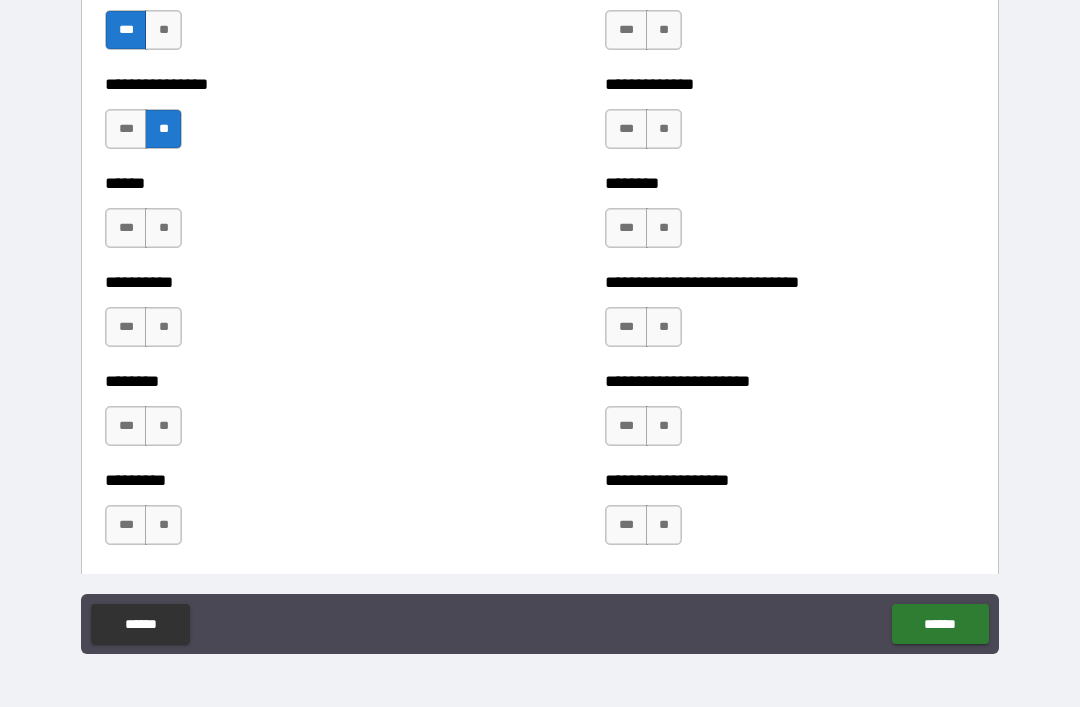 scroll, scrollTop: 6814, scrollLeft: 0, axis: vertical 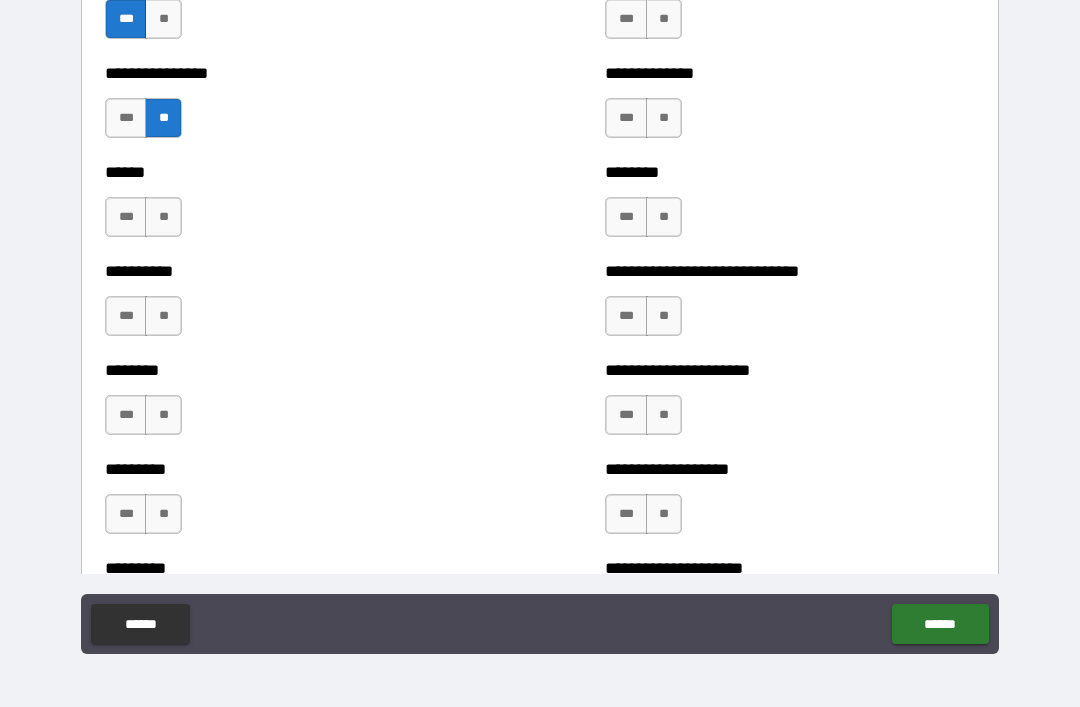 click on "***" at bounding box center [126, 217] 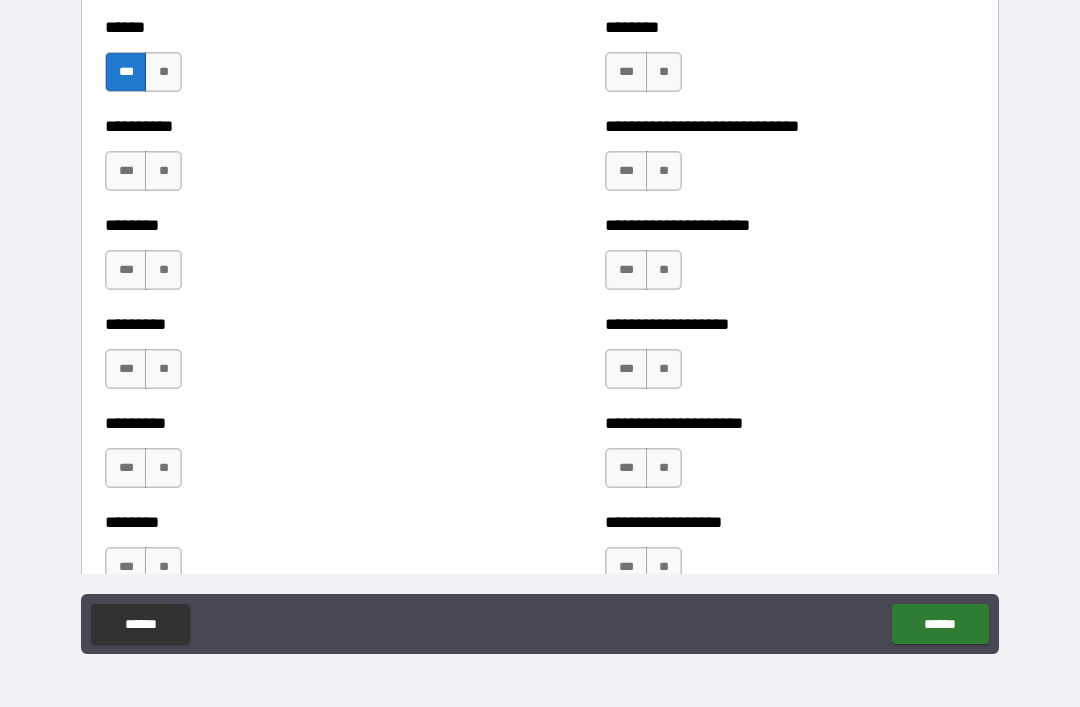 scroll, scrollTop: 6968, scrollLeft: 0, axis: vertical 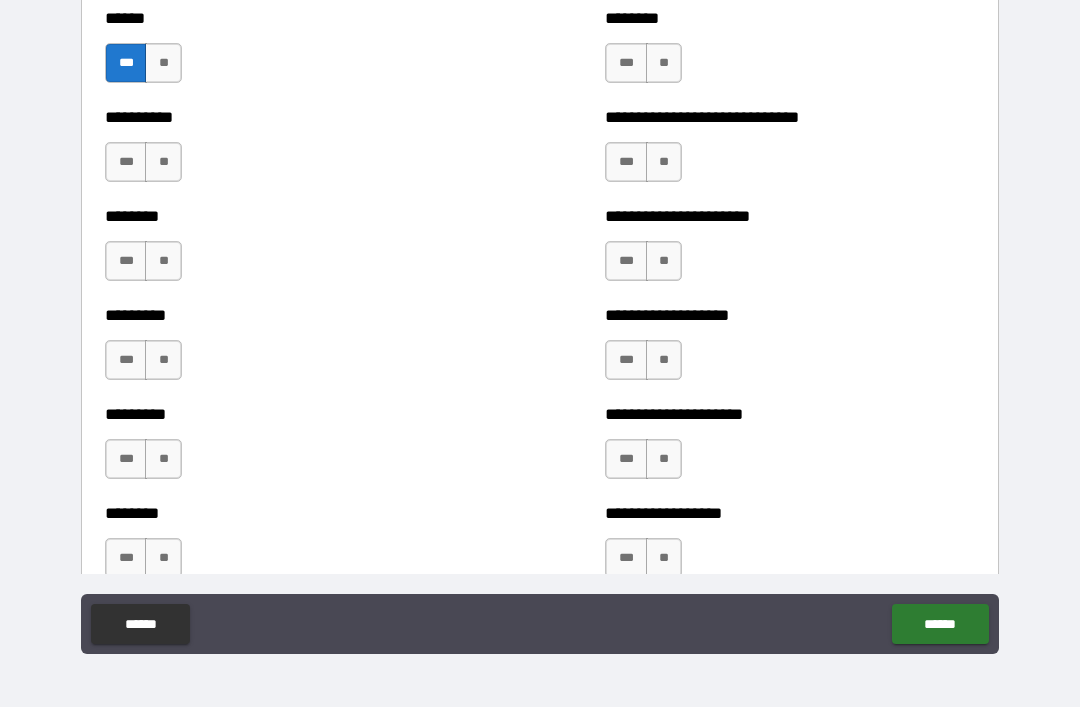 click on "**" at bounding box center (163, 162) 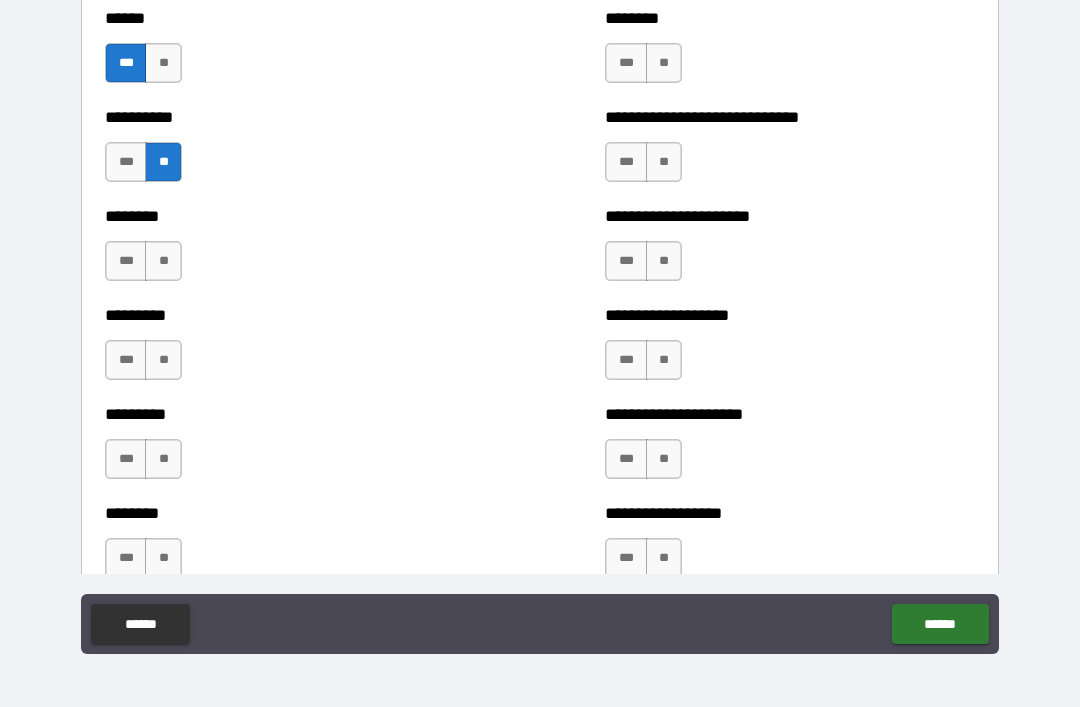 click on "**" at bounding box center [163, 261] 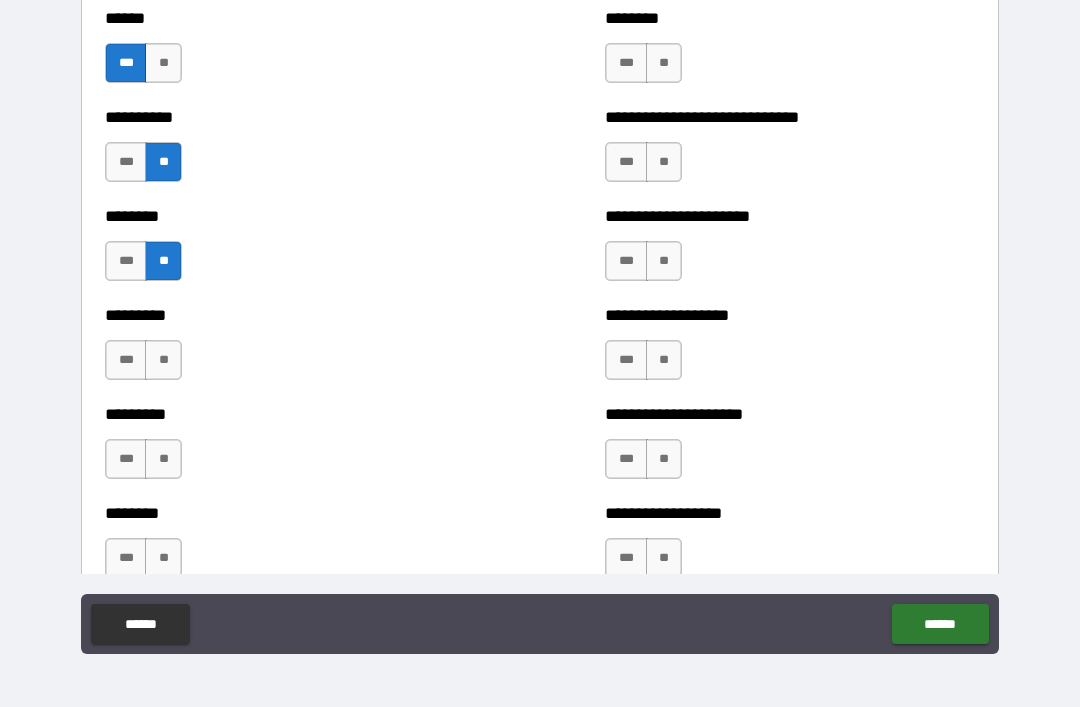 click on "**" at bounding box center (163, 360) 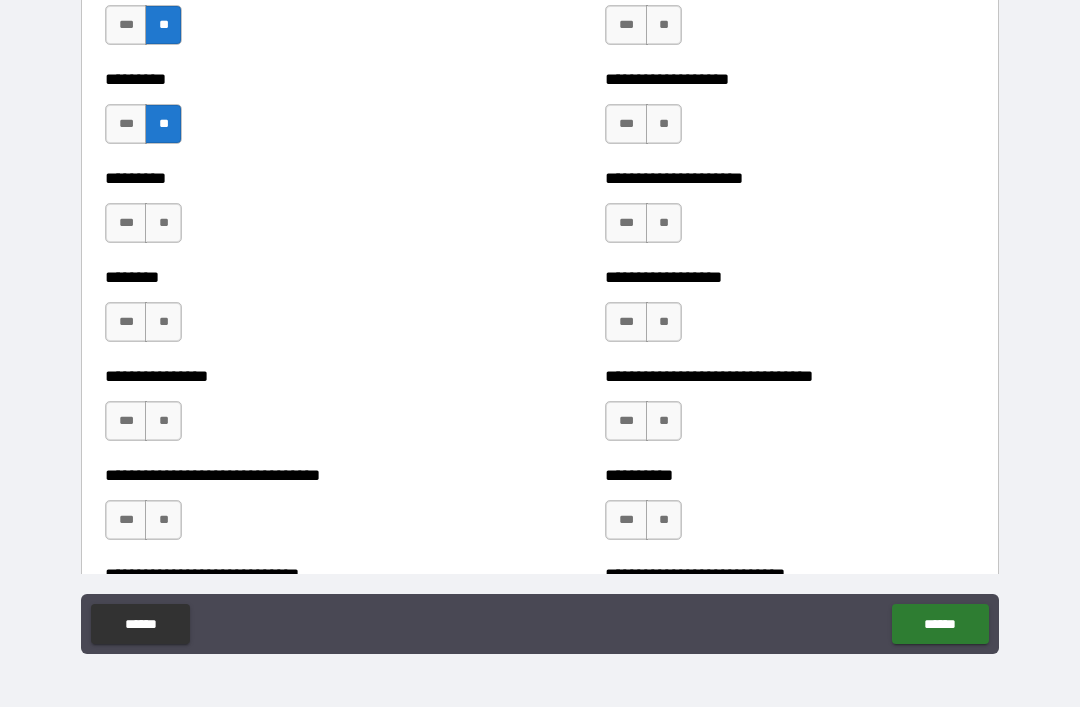 click on "***" at bounding box center [126, 223] 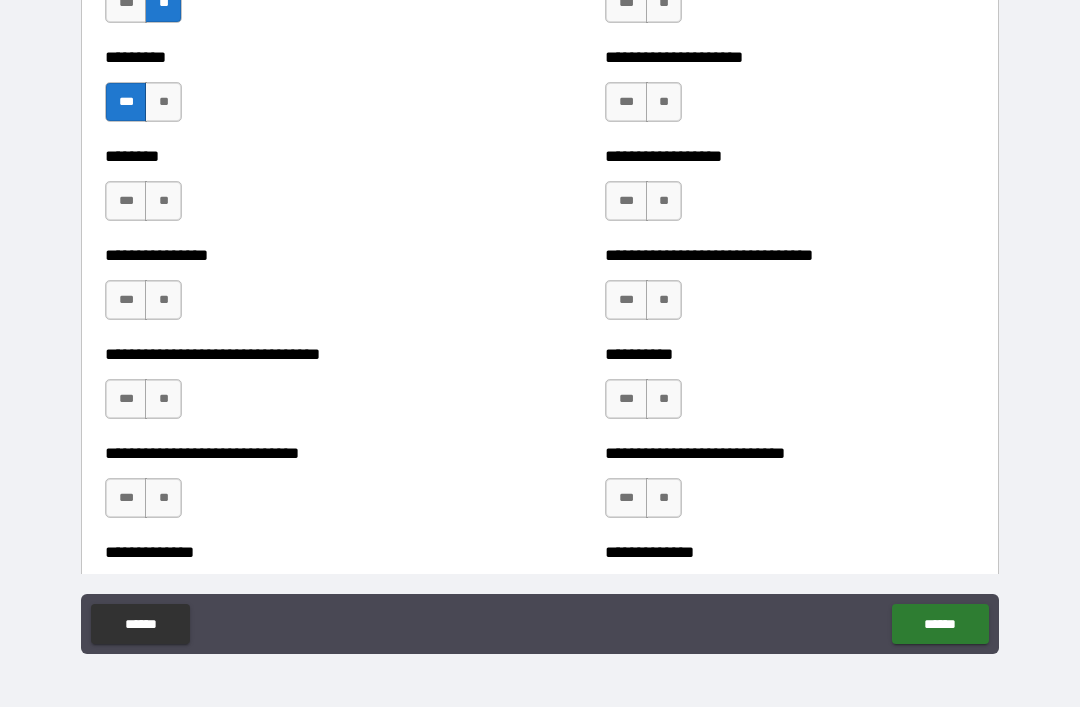 scroll, scrollTop: 7328, scrollLeft: 0, axis: vertical 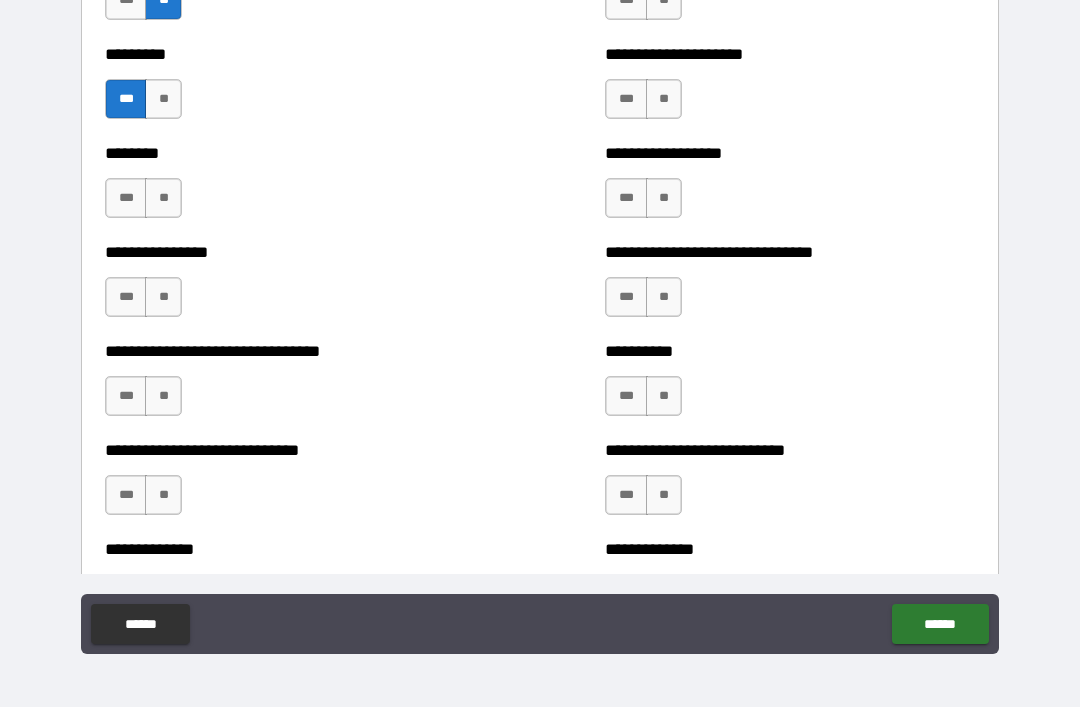 click on "**" at bounding box center [163, 198] 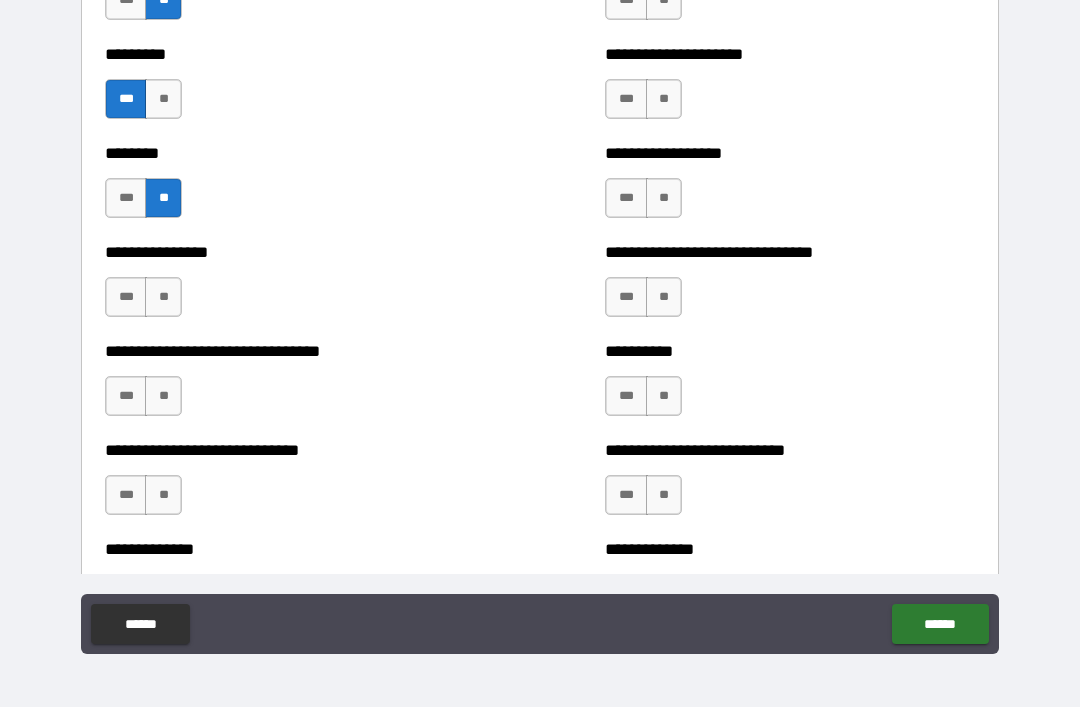 click on "**" at bounding box center [163, 297] 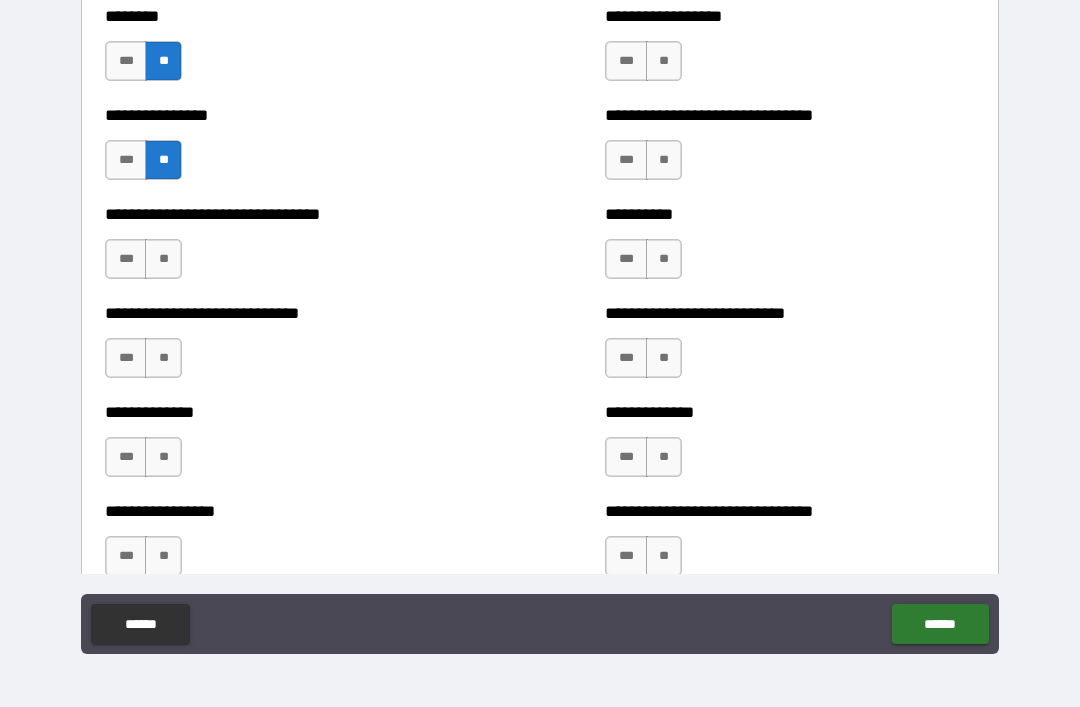 click on "**" at bounding box center (163, 259) 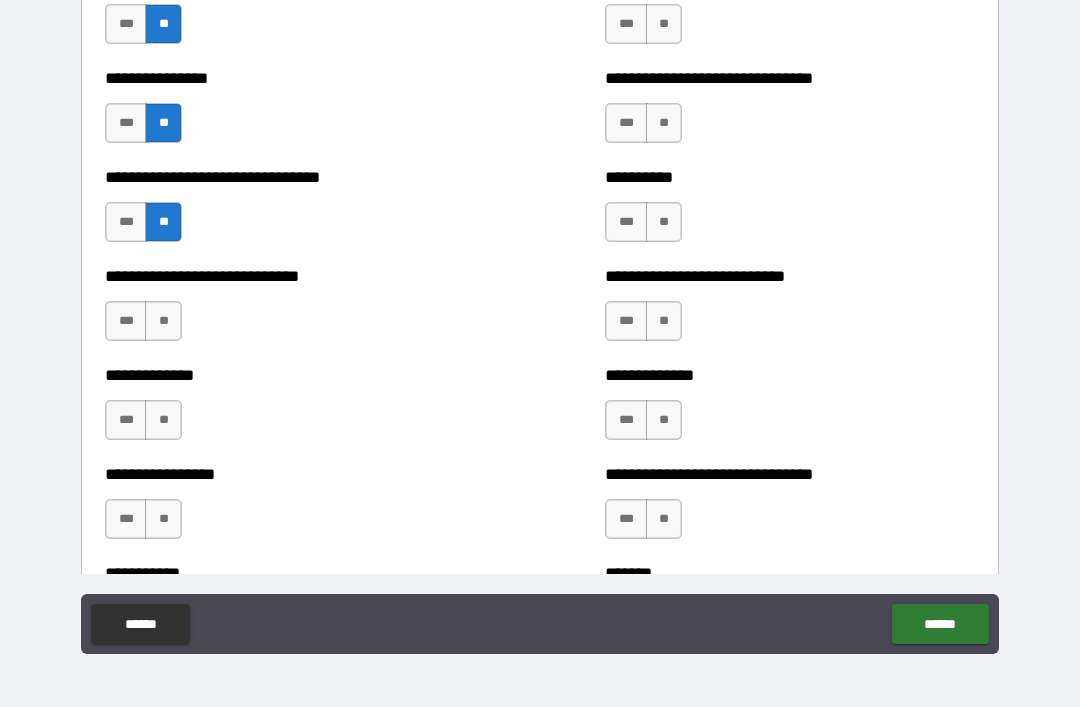 scroll, scrollTop: 7540, scrollLeft: 0, axis: vertical 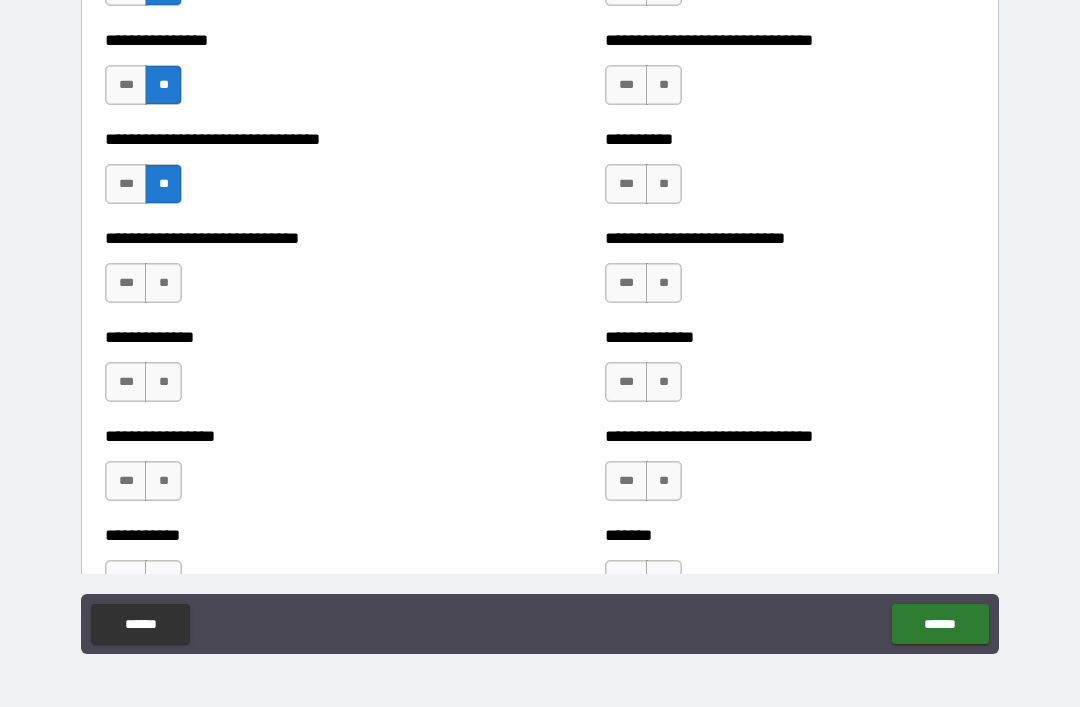 click on "**" at bounding box center (163, 283) 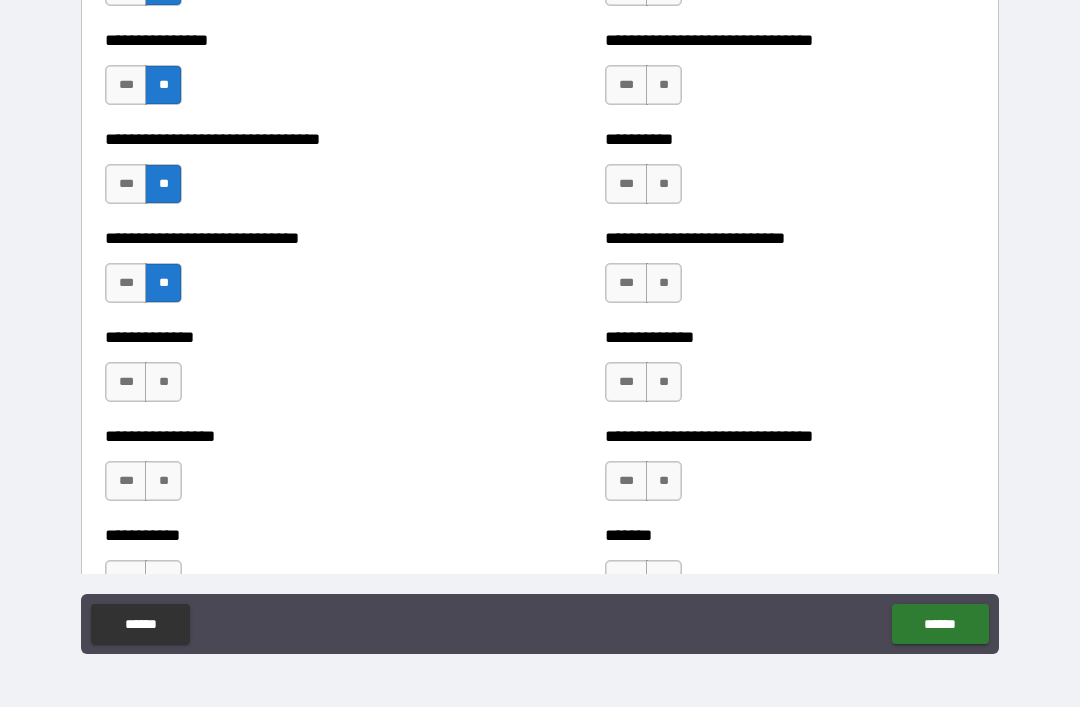 click on "**" at bounding box center [163, 382] 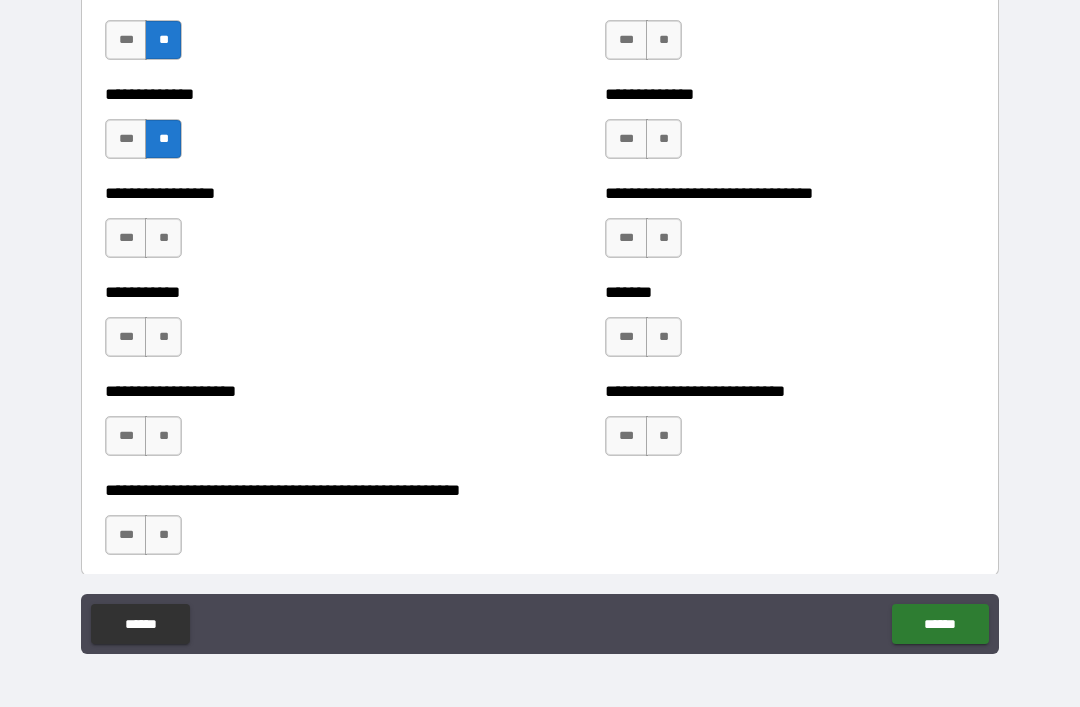 scroll, scrollTop: 7797, scrollLeft: 0, axis: vertical 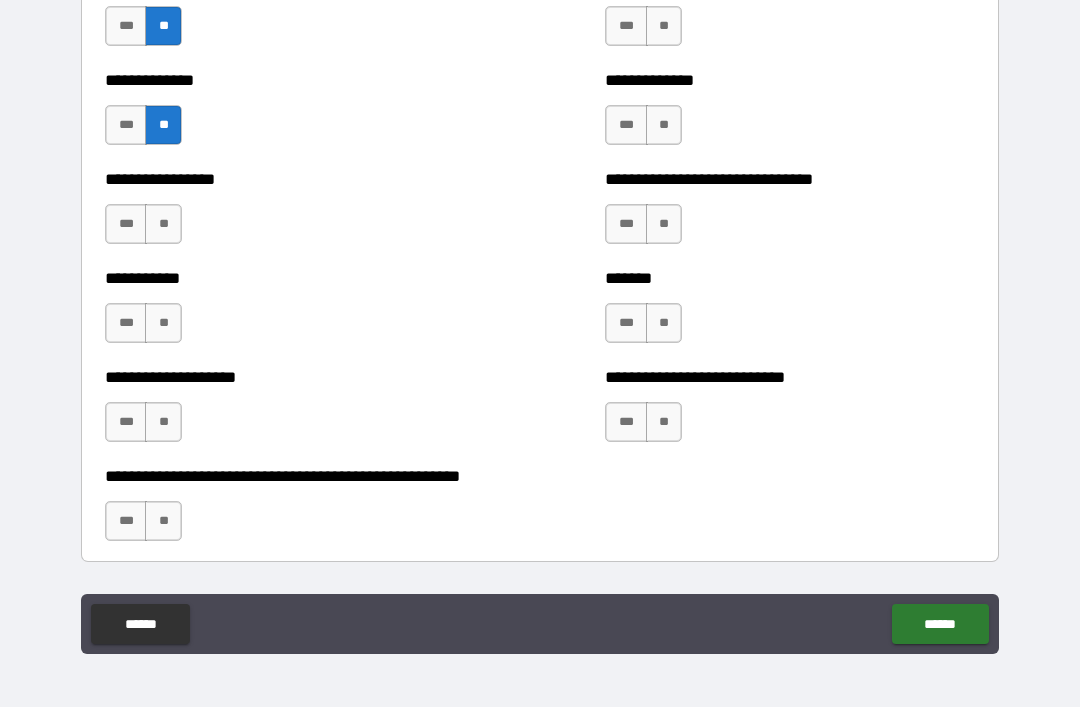 click on "**" at bounding box center (163, 224) 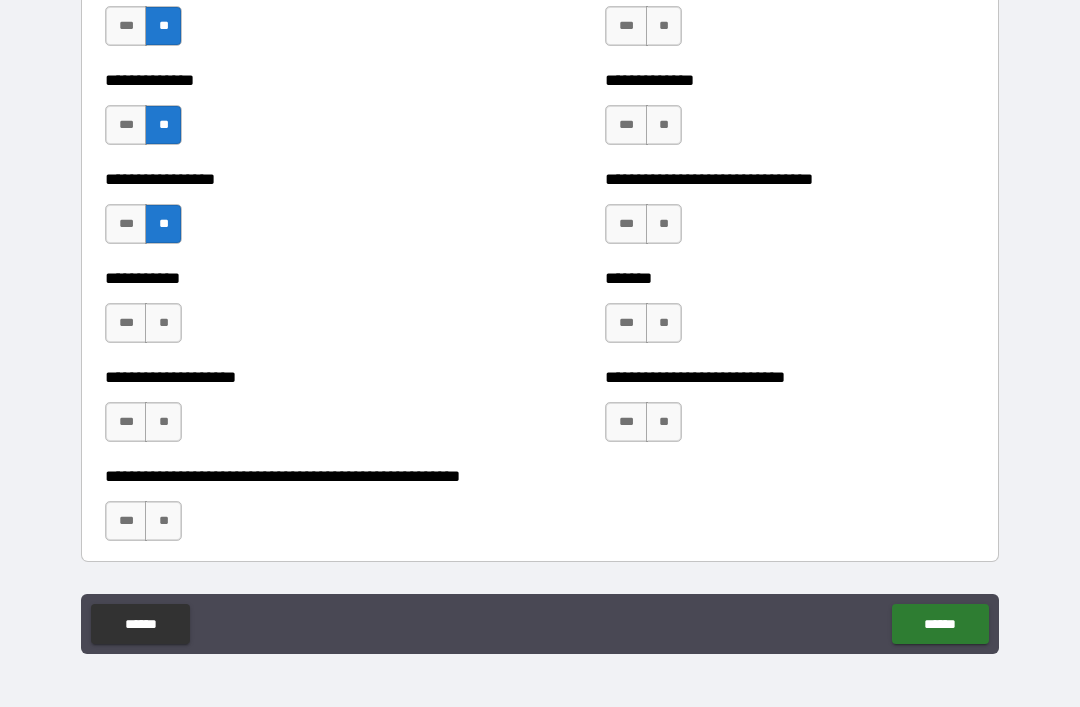 click on "**" at bounding box center [163, 323] 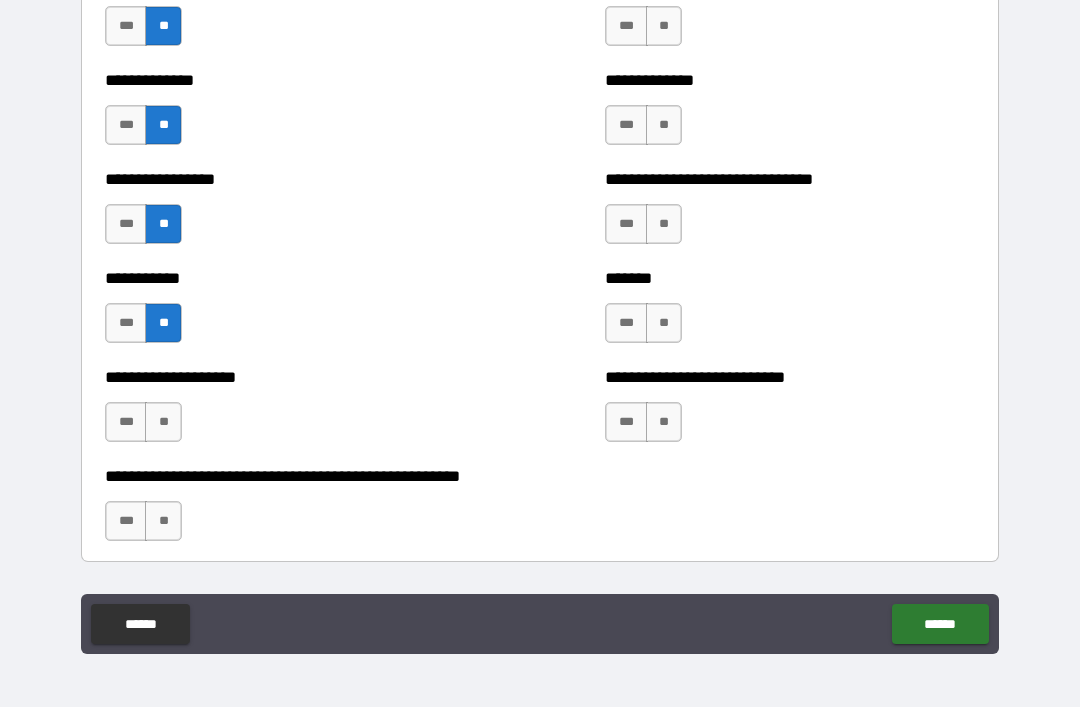 click on "**" at bounding box center [163, 422] 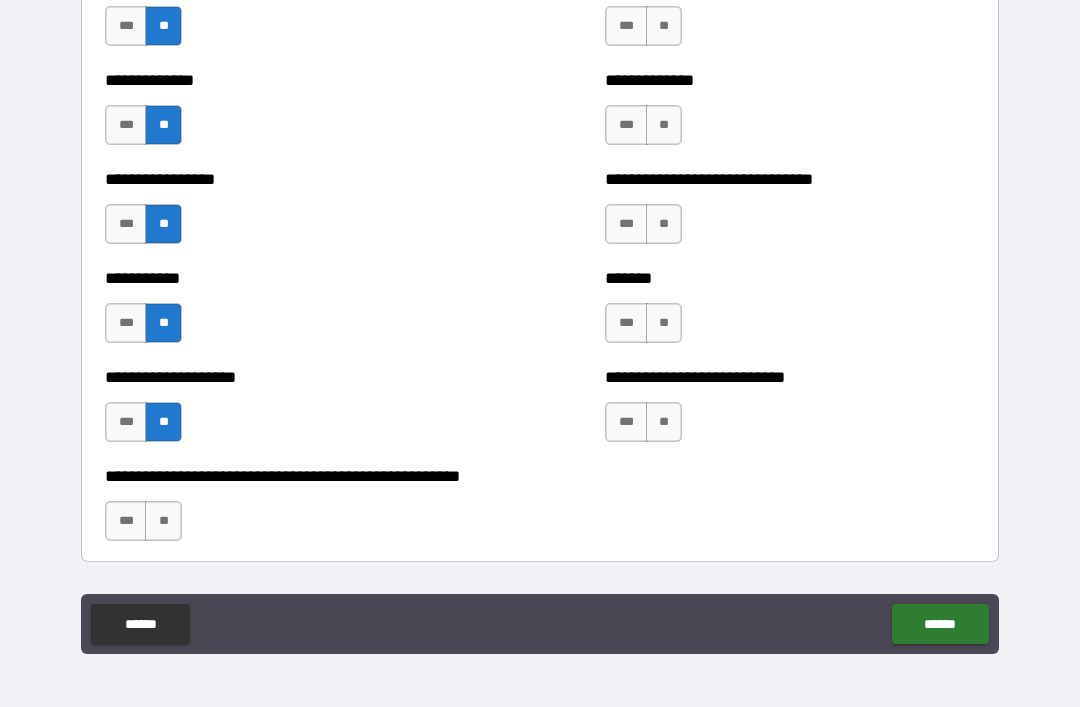 click on "**" at bounding box center [163, 521] 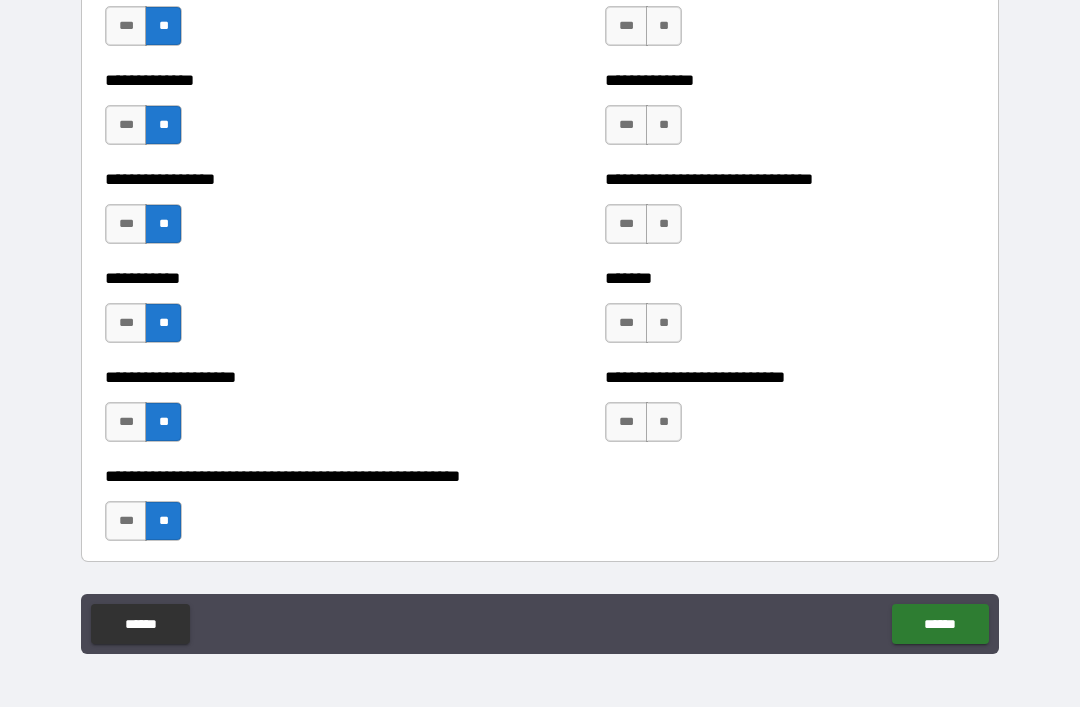 click on "**" at bounding box center (664, 422) 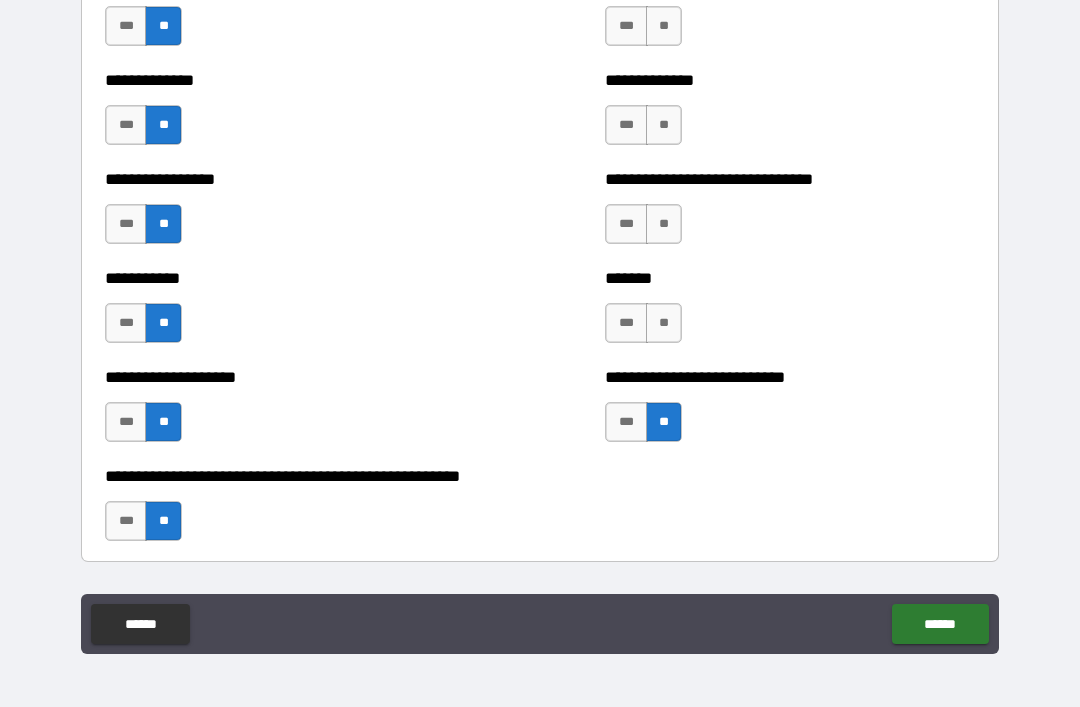 click on "**" at bounding box center (664, 323) 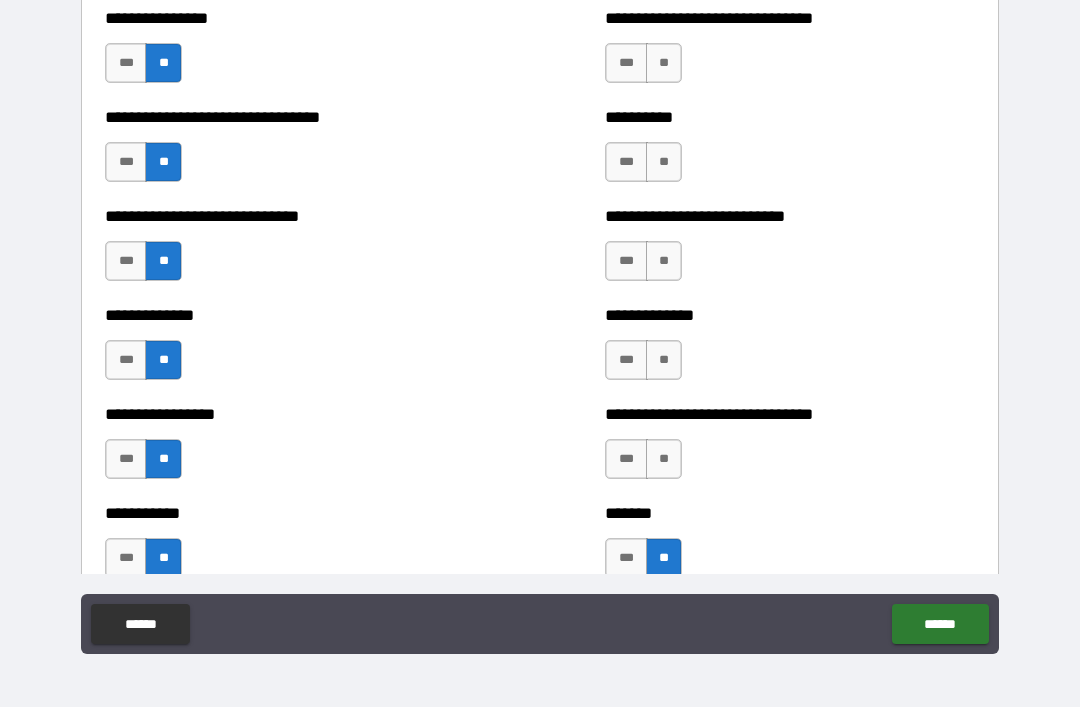 scroll, scrollTop: 7559, scrollLeft: 0, axis: vertical 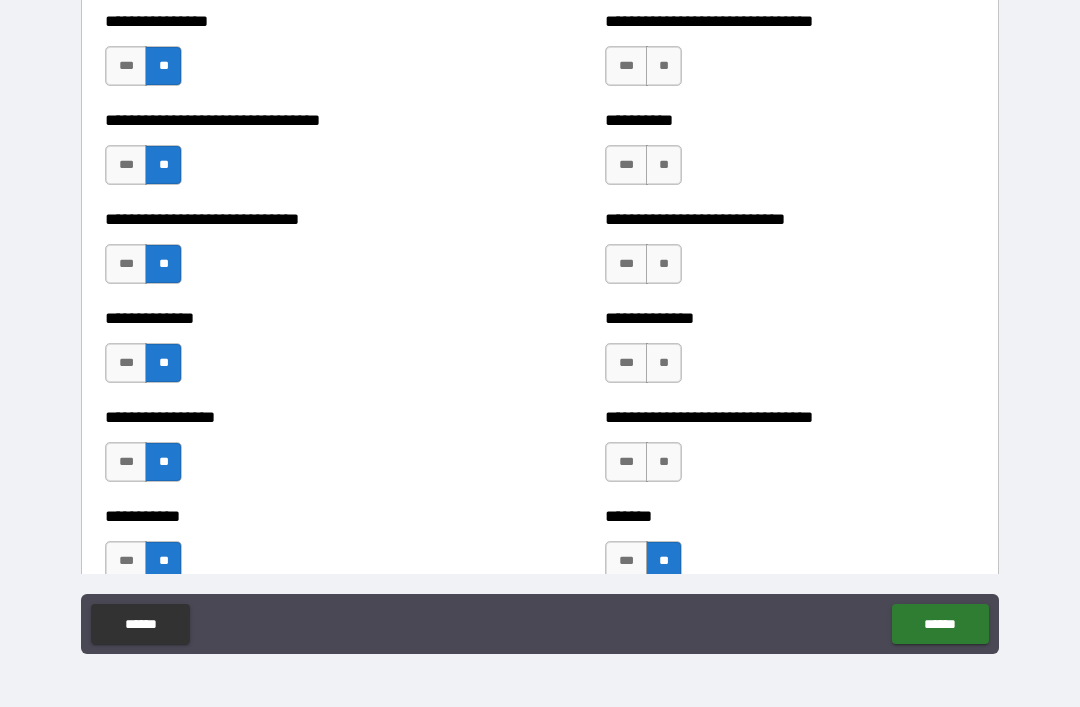click on "**" at bounding box center (664, 462) 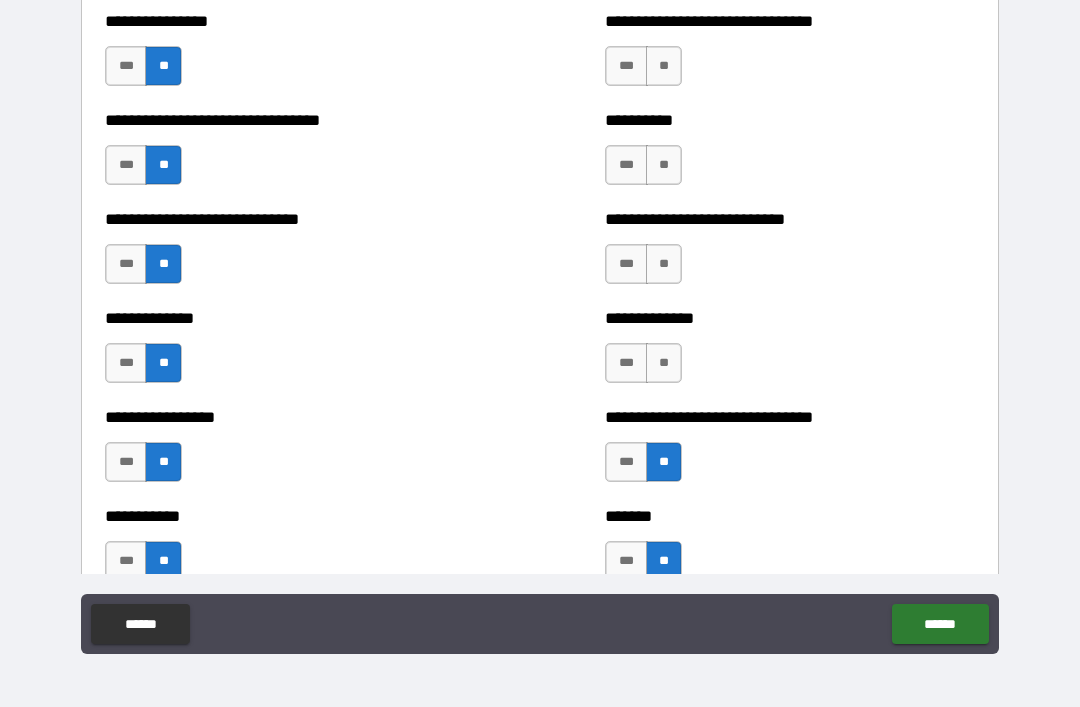 click on "***" at bounding box center [626, 363] 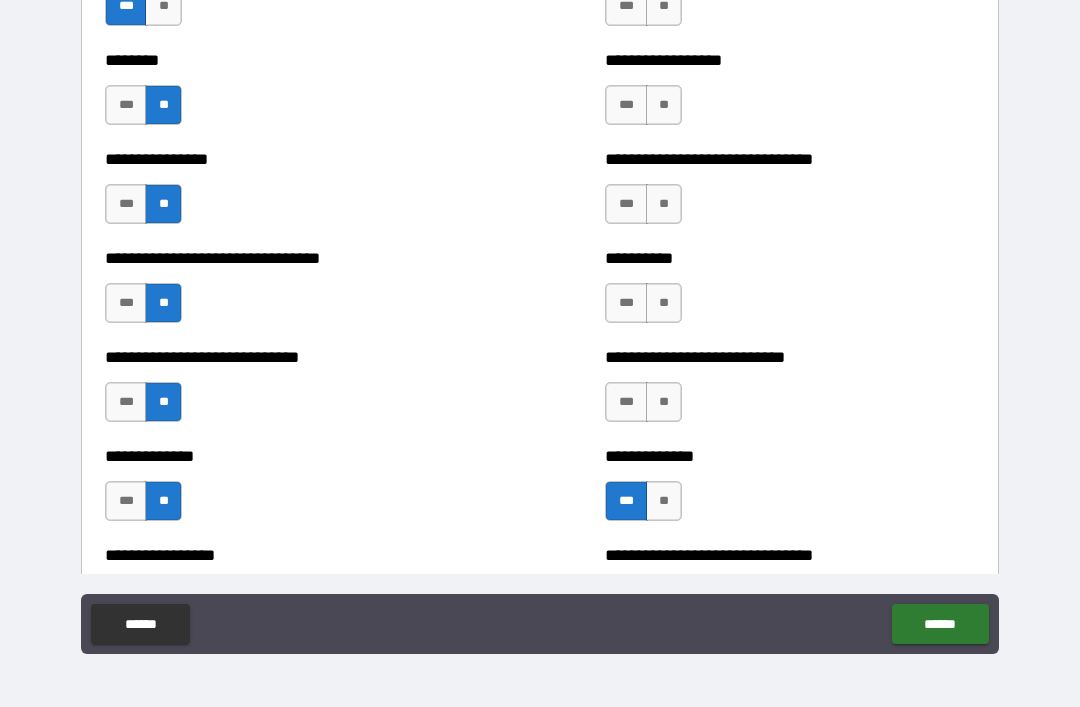 scroll, scrollTop: 7420, scrollLeft: 0, axis: vertical 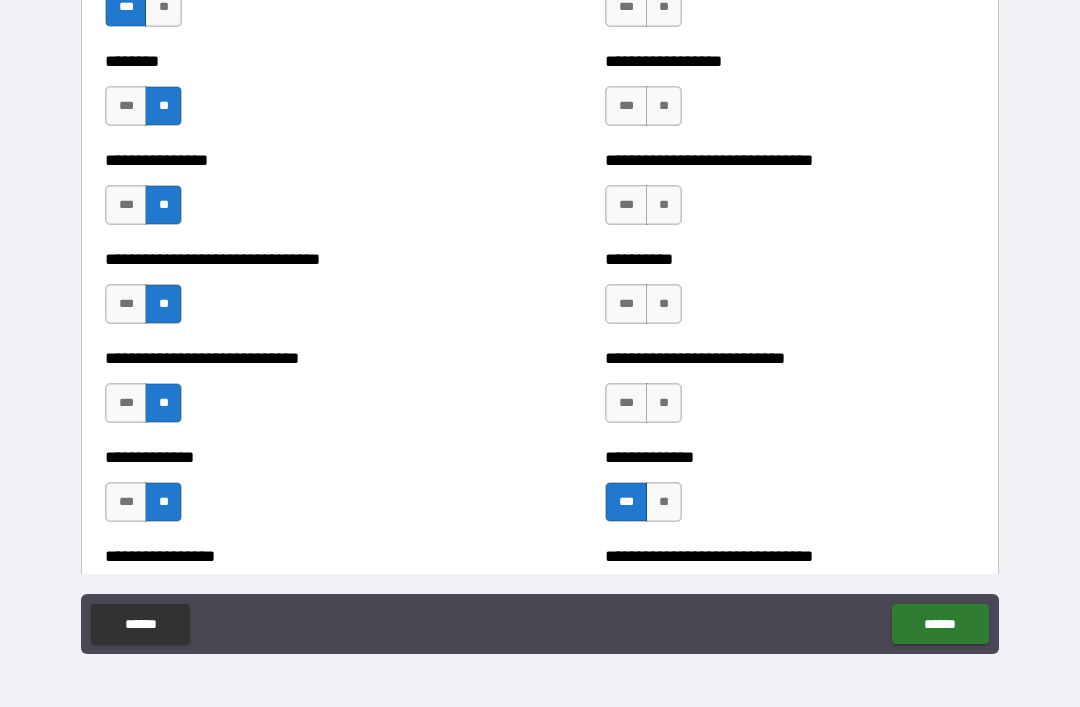 click on "**" at bounding box center (664, 403) 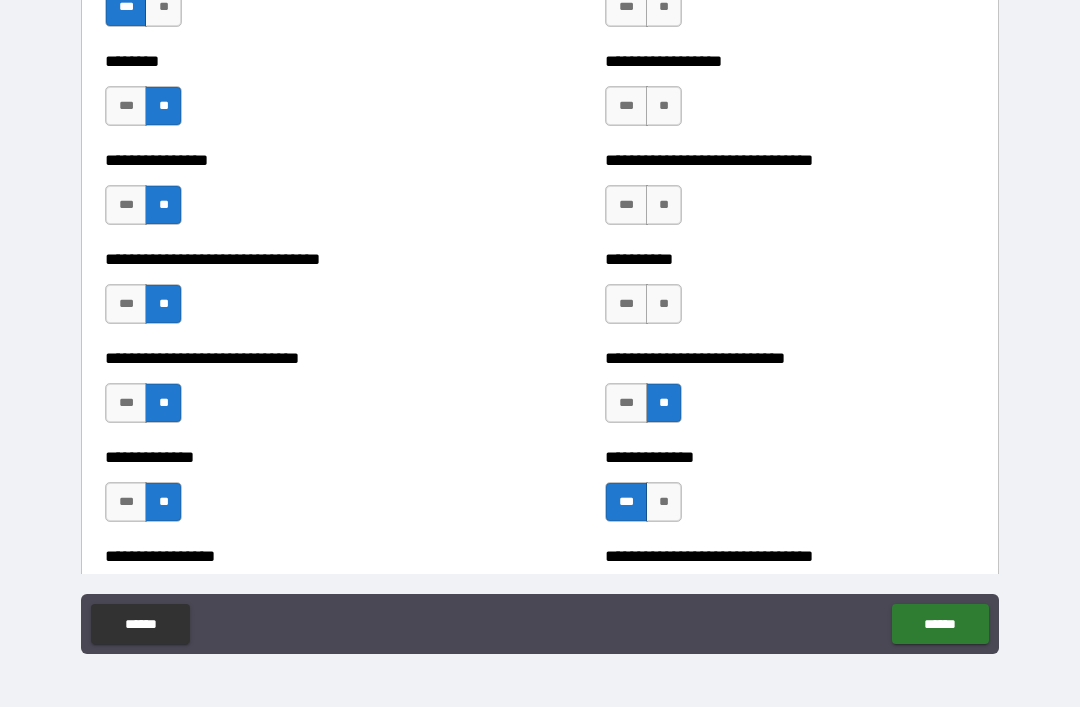 click on "**" at bounding box center [664, 304] 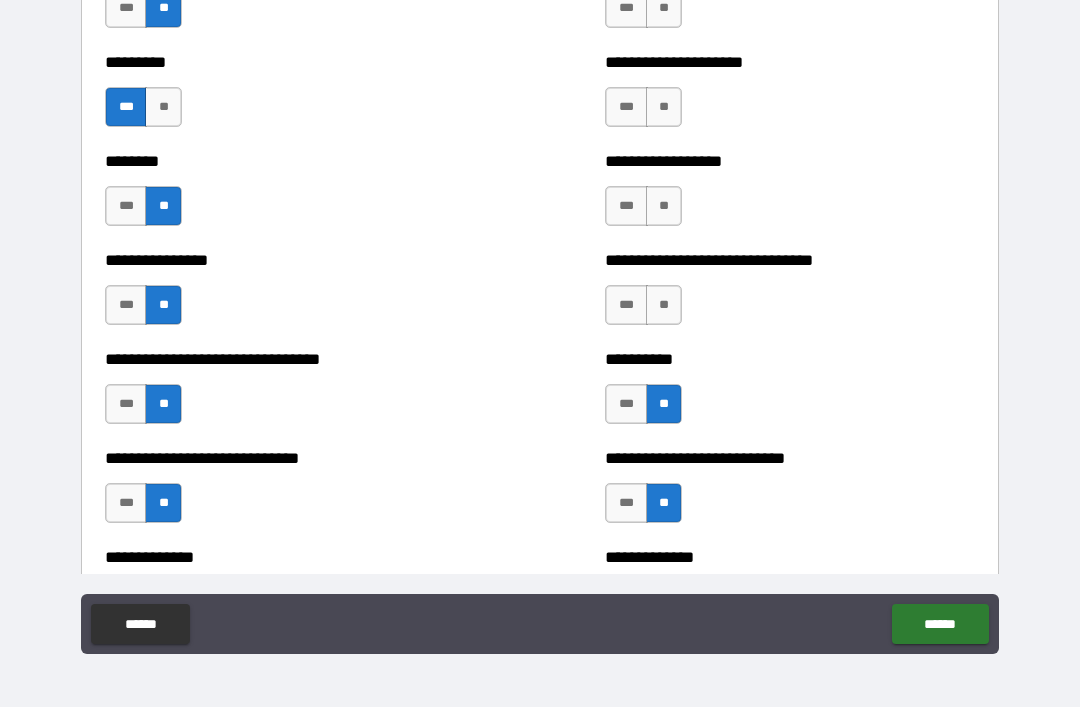 scroll, scrollTop: 7274, scrollLeft: 0, axis: vertical 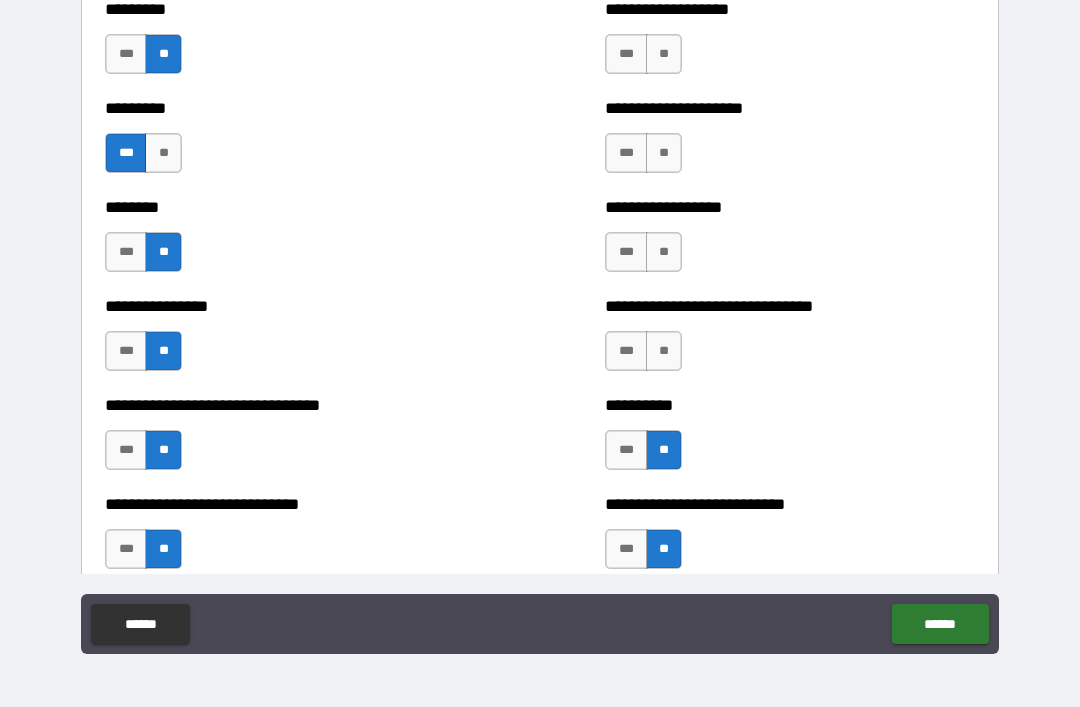 click on "**" at bounding box center [664, 351] 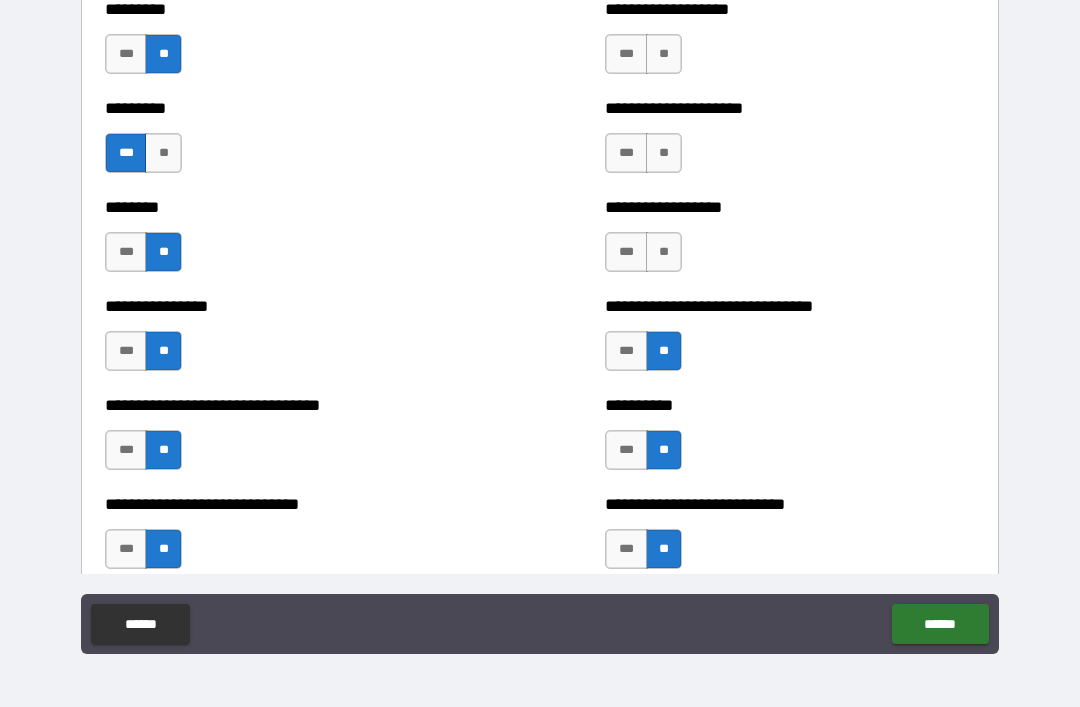 click on "***" at bounding box center (626, 351) 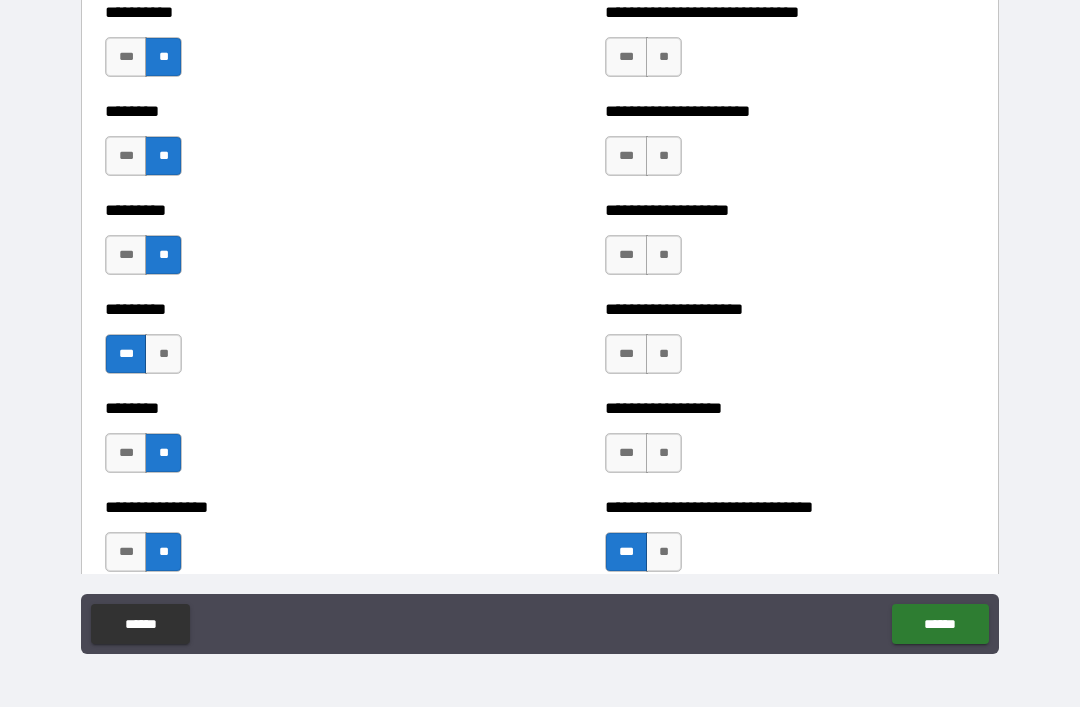 scroll, scrollTop: 7072, scrollLeft: 0, axis: vertical 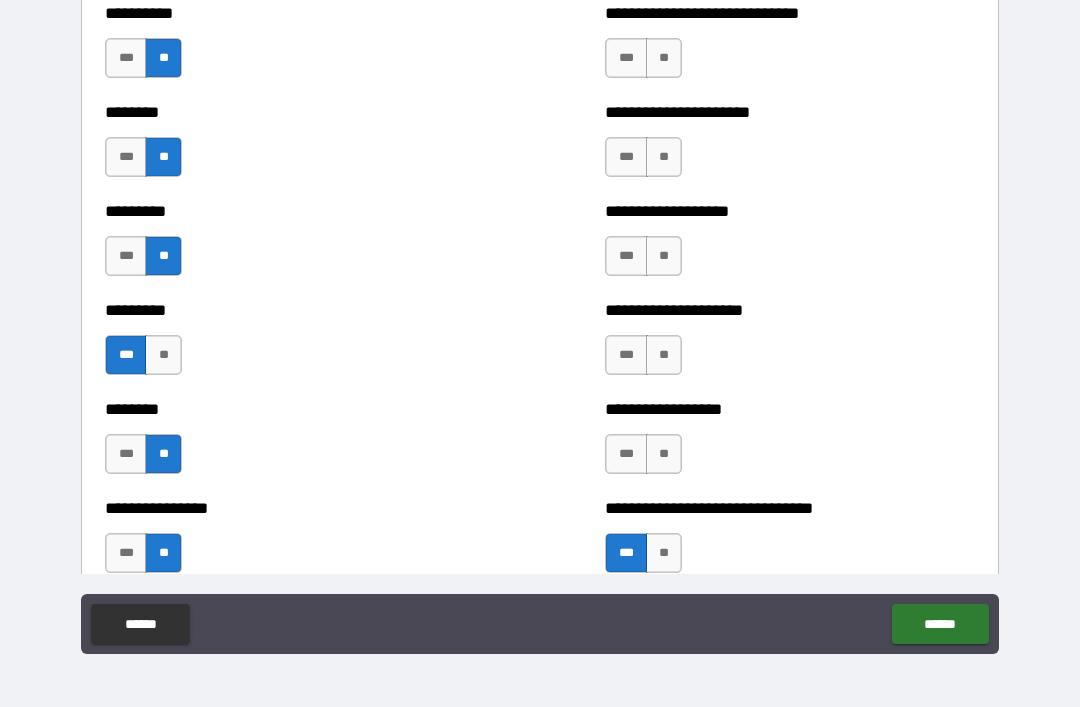 click on "**" at bounding box center [664, 454] 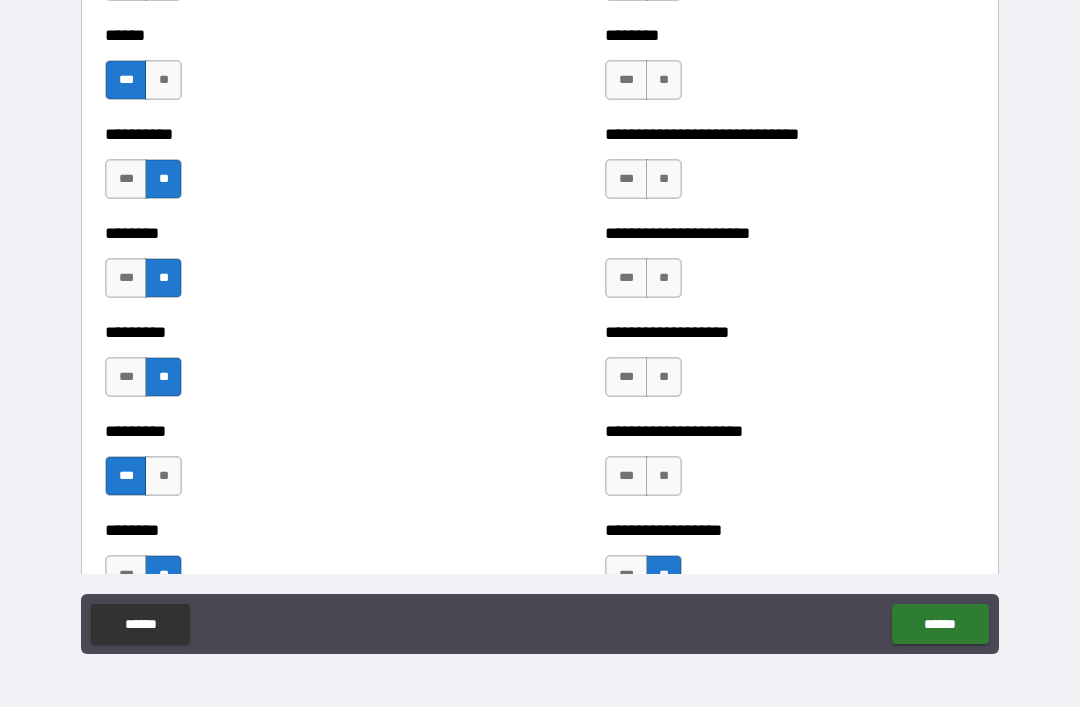 scroll, scrollTop: 6952, scrollLeft: 0, axis: vertical 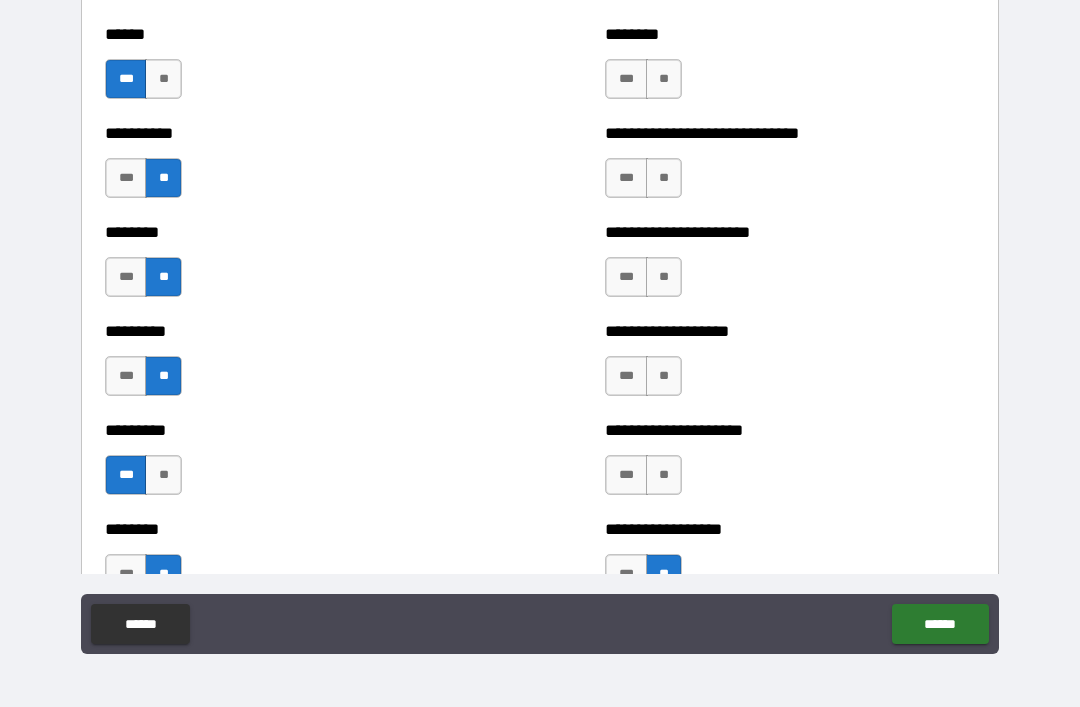 click on "***" at bounding box center [626, 178] 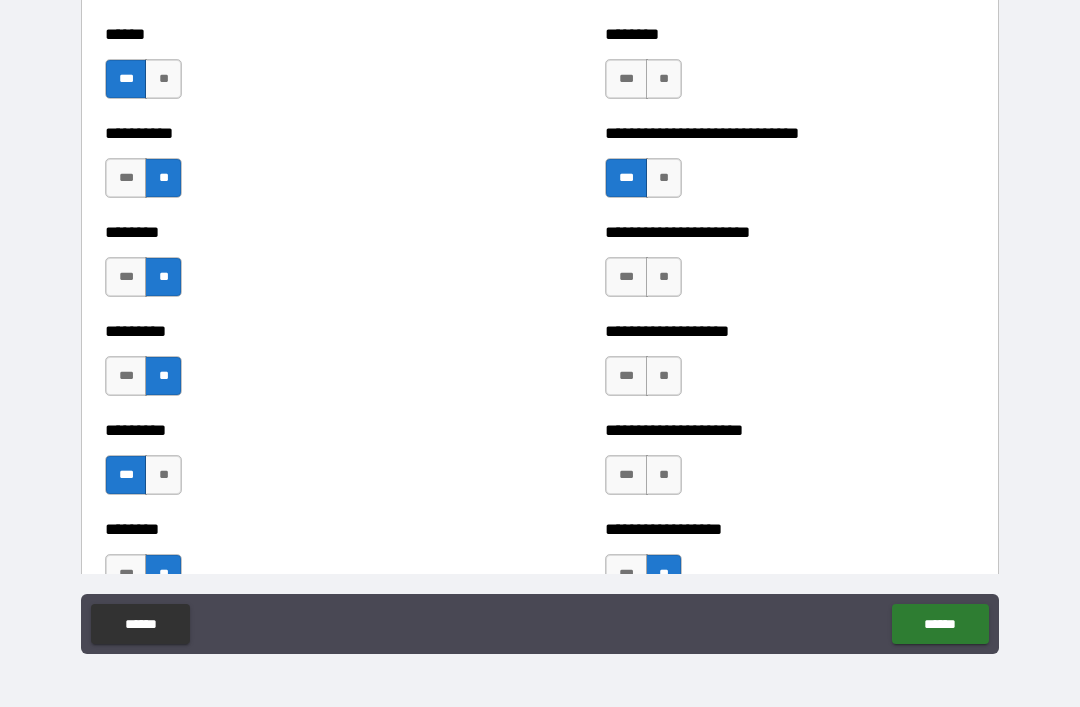 click on "***" at bounding box center (626, 277) 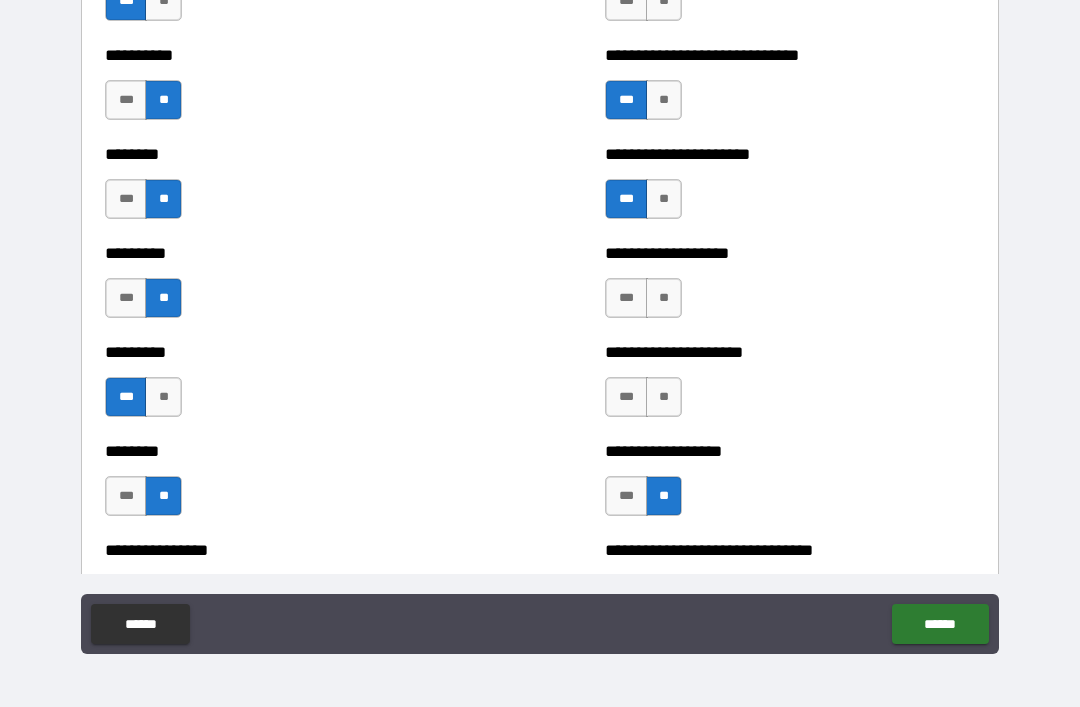 scroll, scrollTop: 7035, scrollLeft: 0, axis: vertical 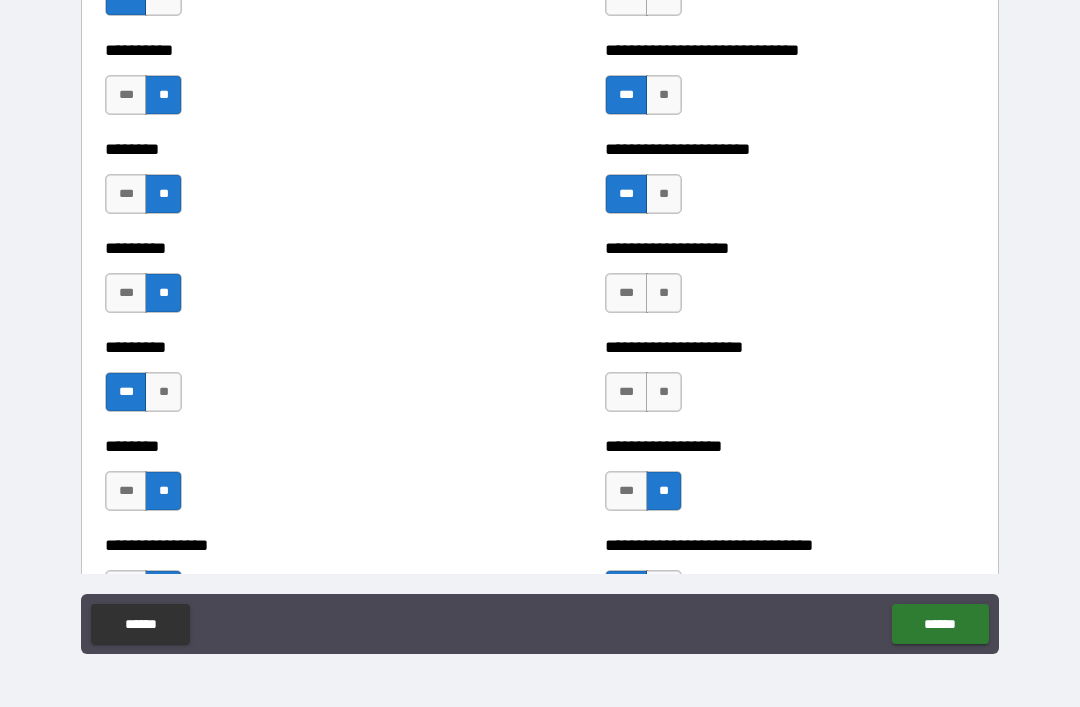 click on "**" at bounding box center [664, 293] 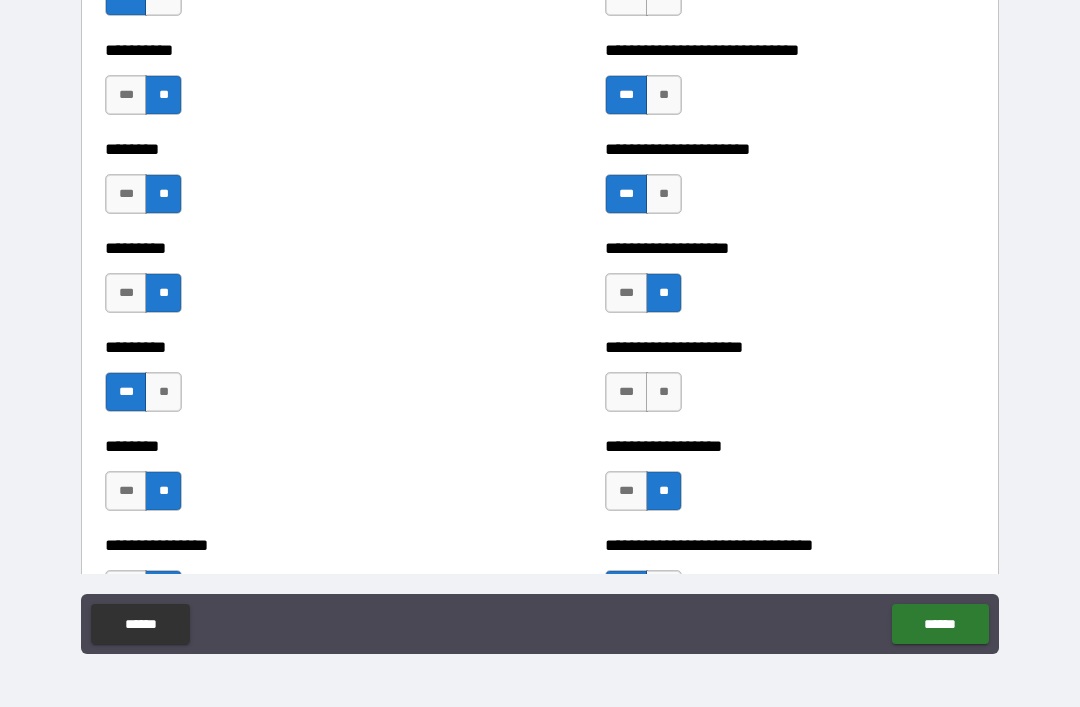 click on "**" at bounding box center [664, 392] 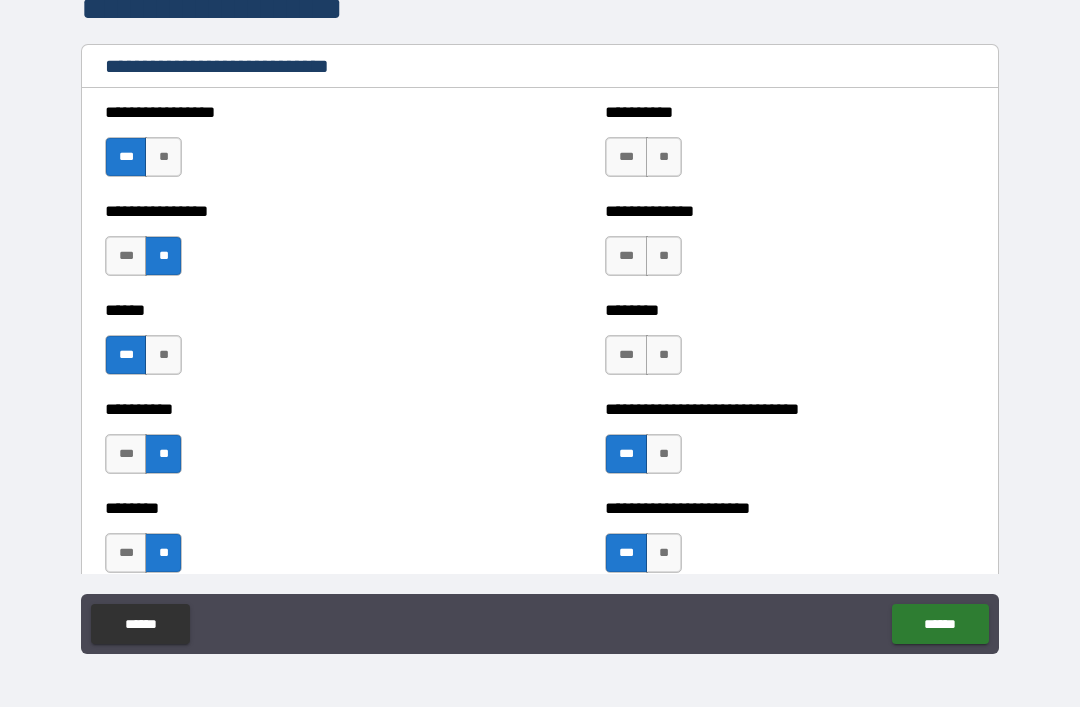 scroll, scrollTop: 6652, scrollLeft: 0, axis: vertical 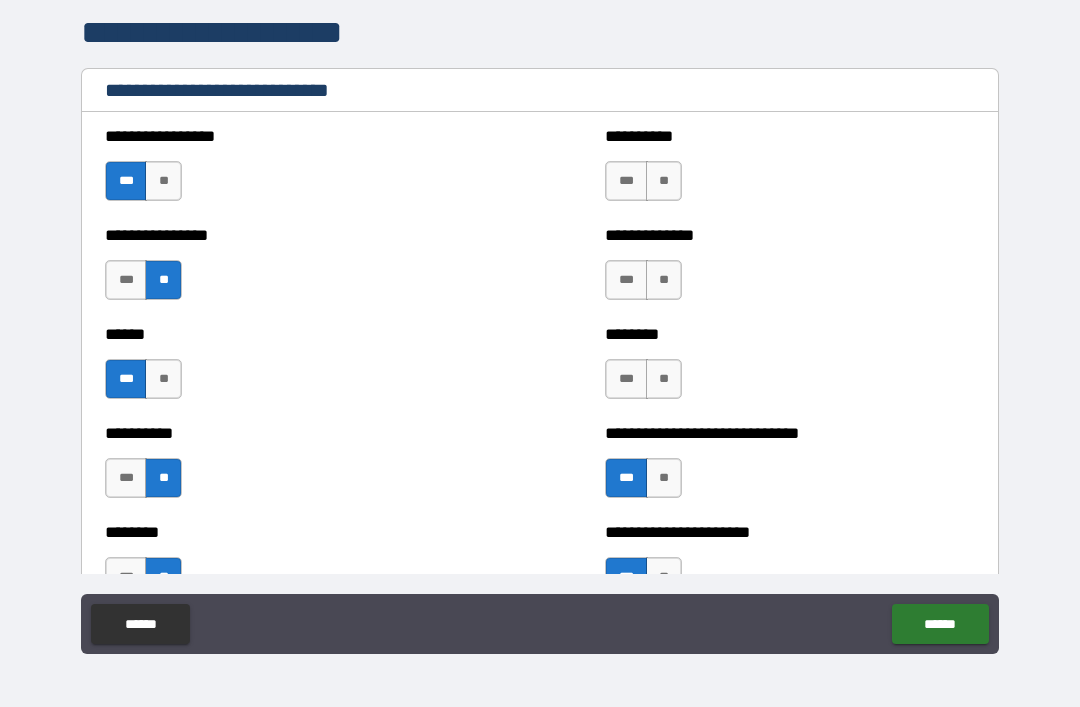 click on "**" at bounding box center (664, 379) 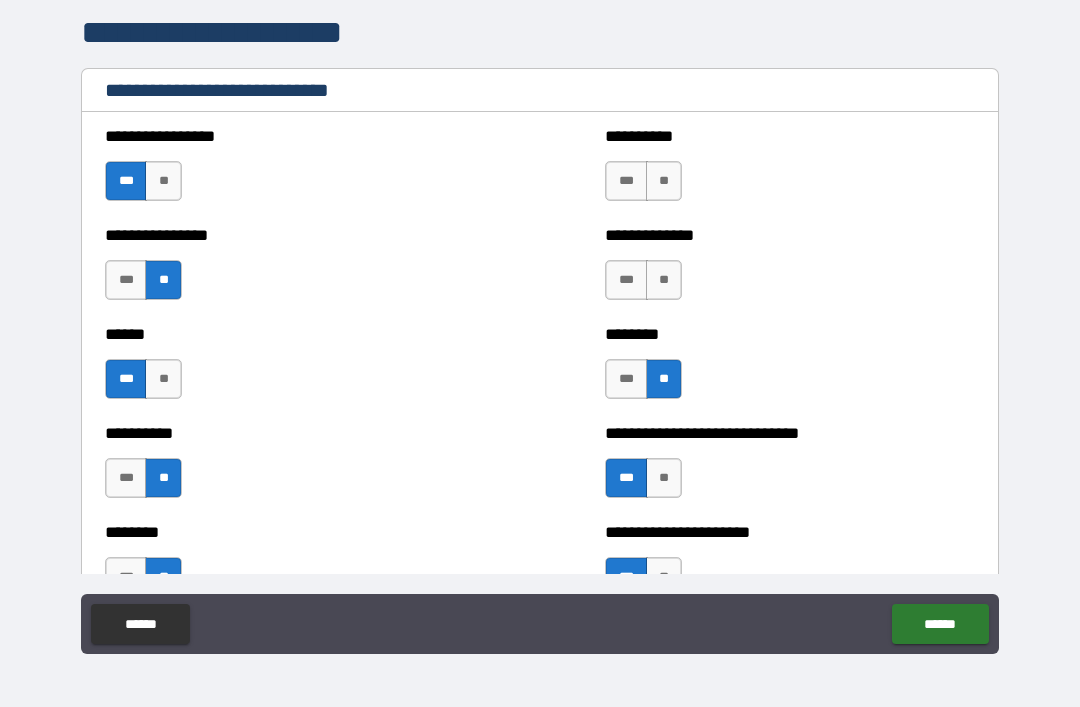 click on "**" at bounding box center (664, 280) 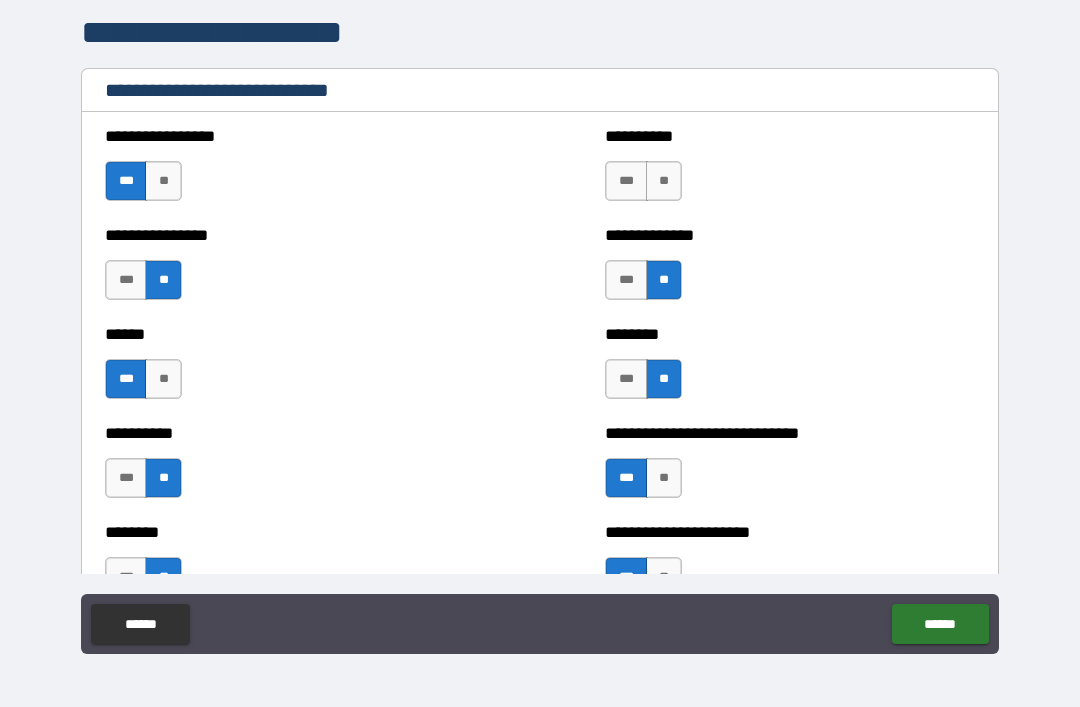 click on "**" at bounding box center [664, 181] 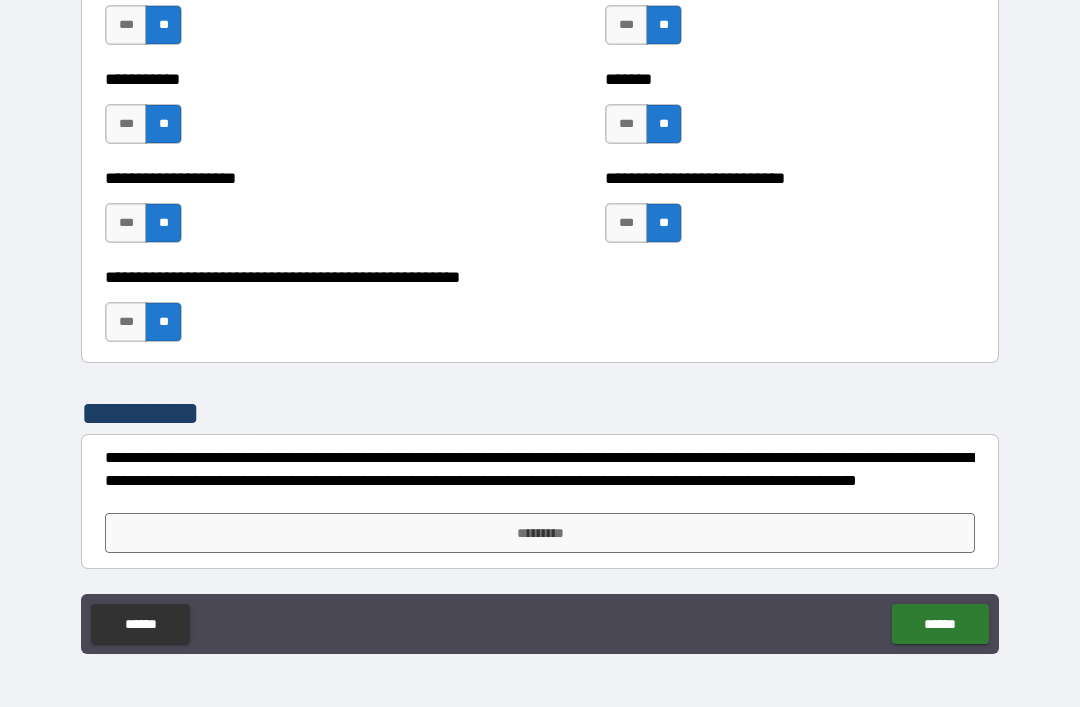 scroll, scrollTop: 7996, scrollLeft: 0, axis: vertical 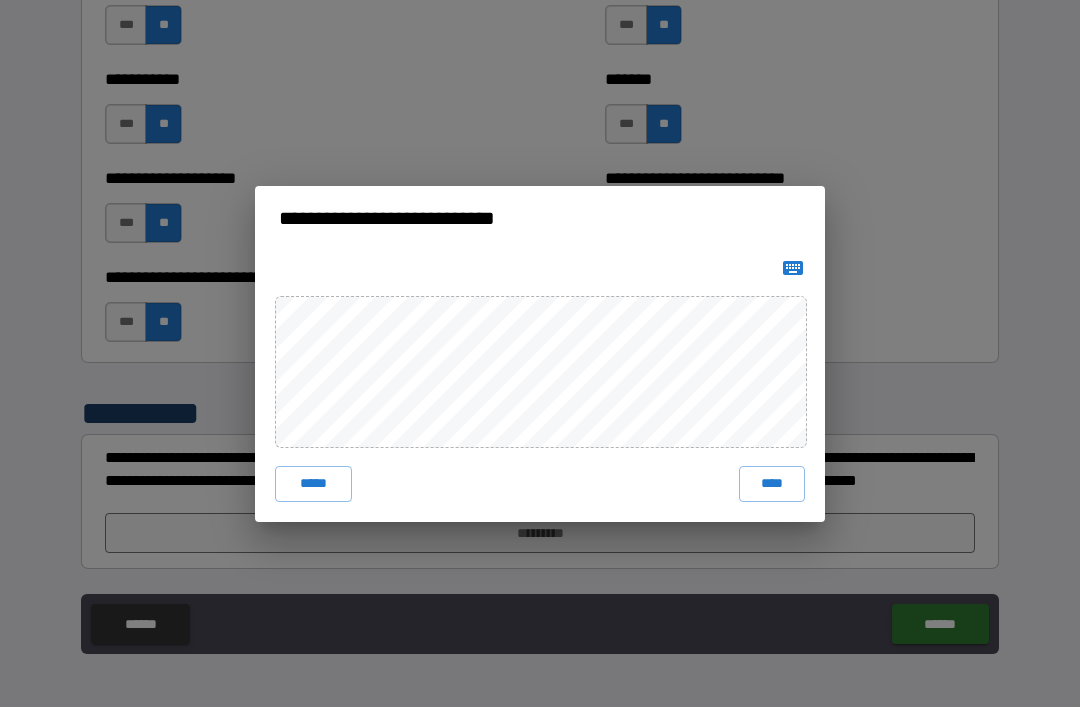 click on "****" at bounding box center (772, 484) 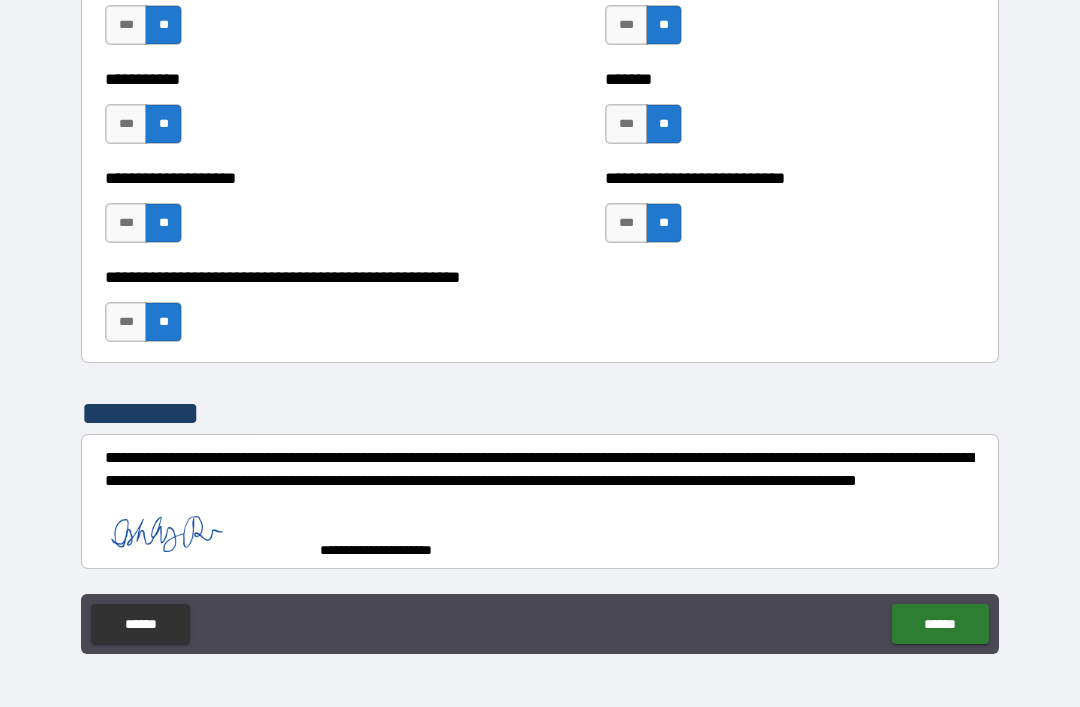 scroll, scrollTop: 7986, scrollLeft: 0, axis: vertical 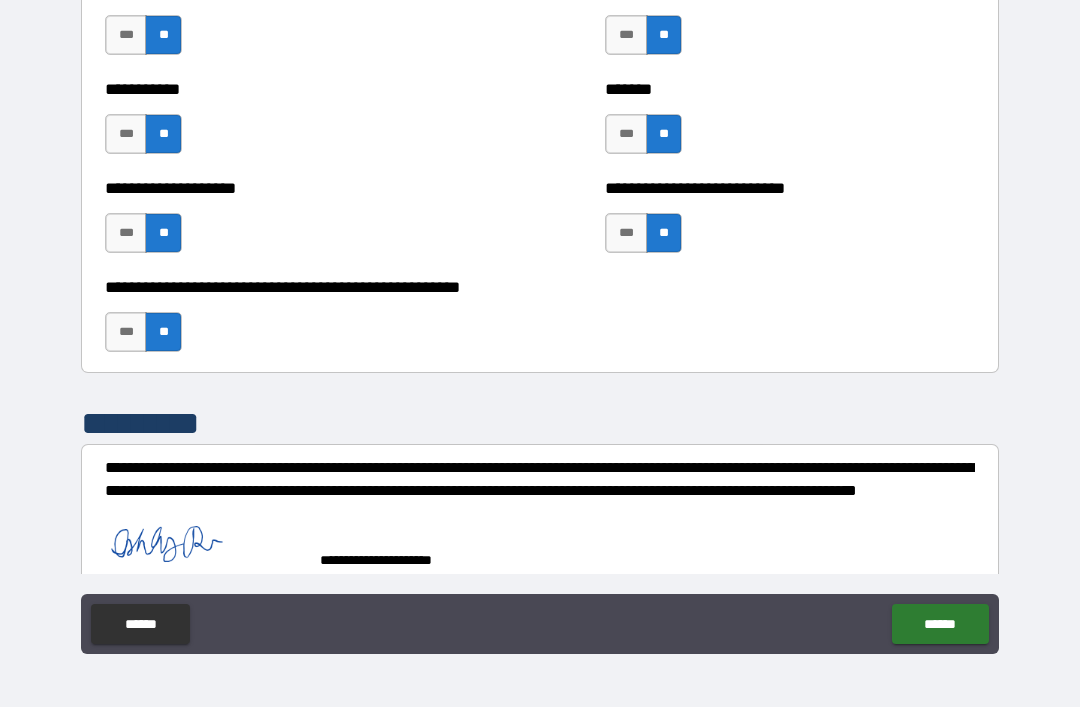 click on "******" at bounding box center (940, 624) 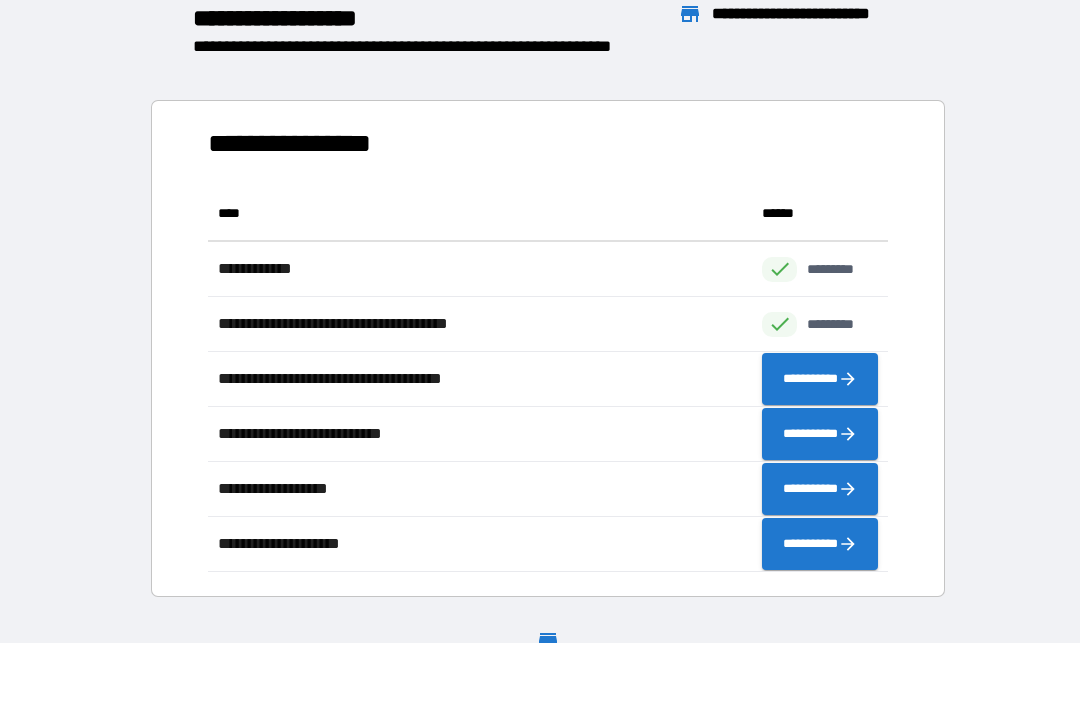scroll, scrollTop: 1, scrollLeft: 1, axis: both 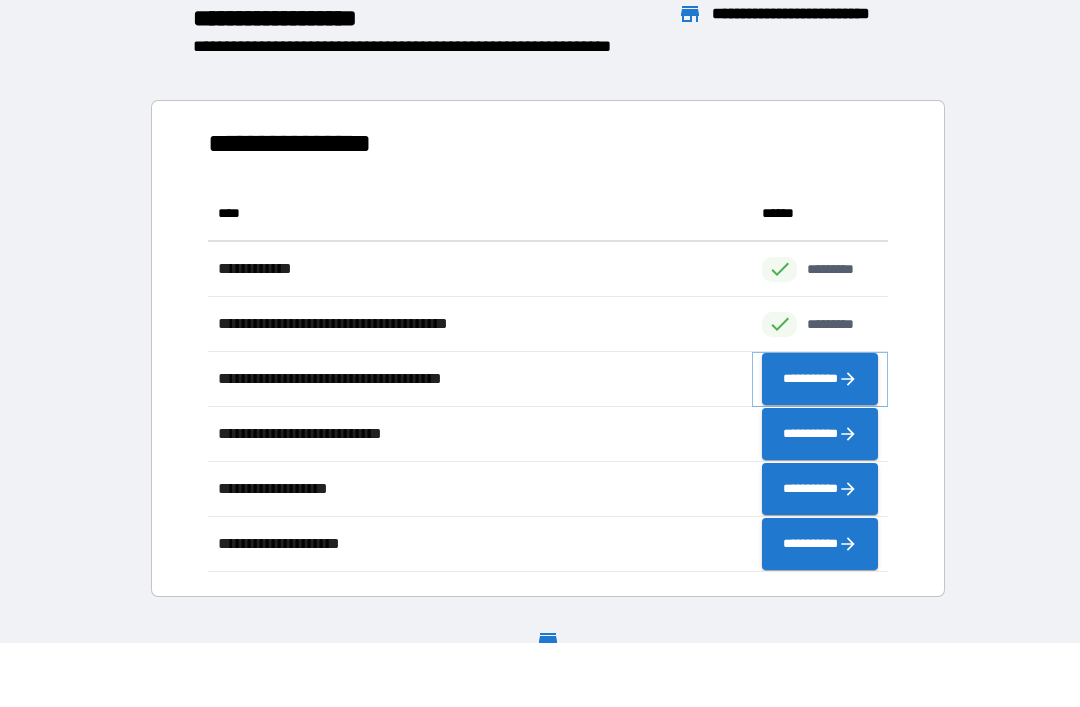 click on "**********" at bounding box center (820, 379) 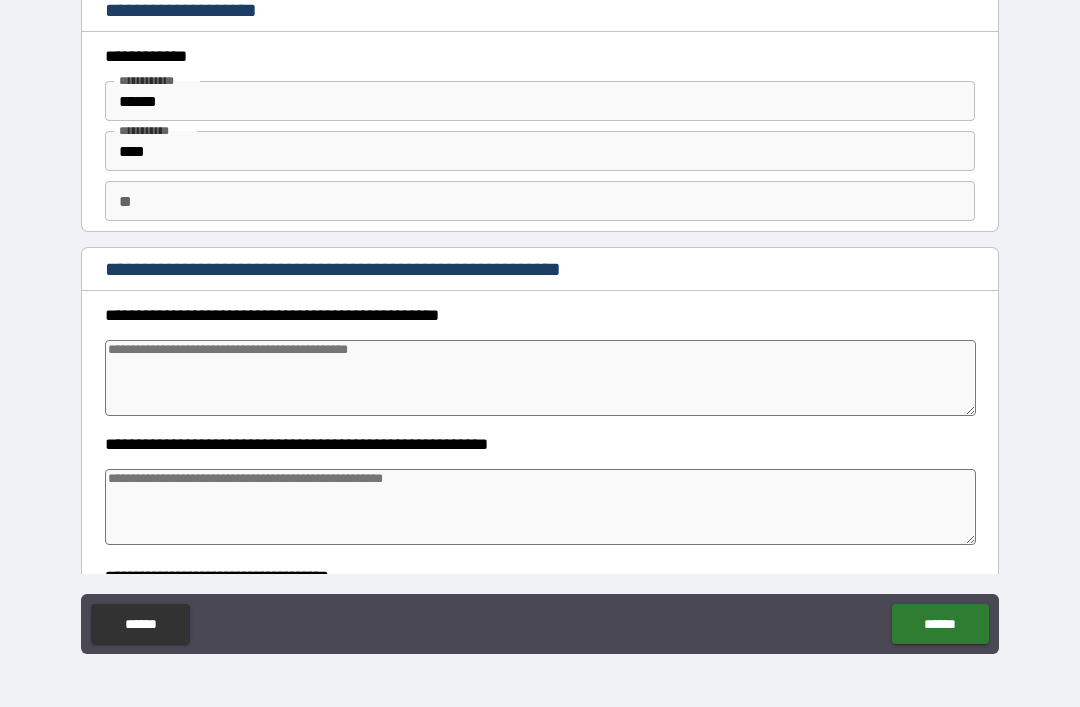 type on "*" 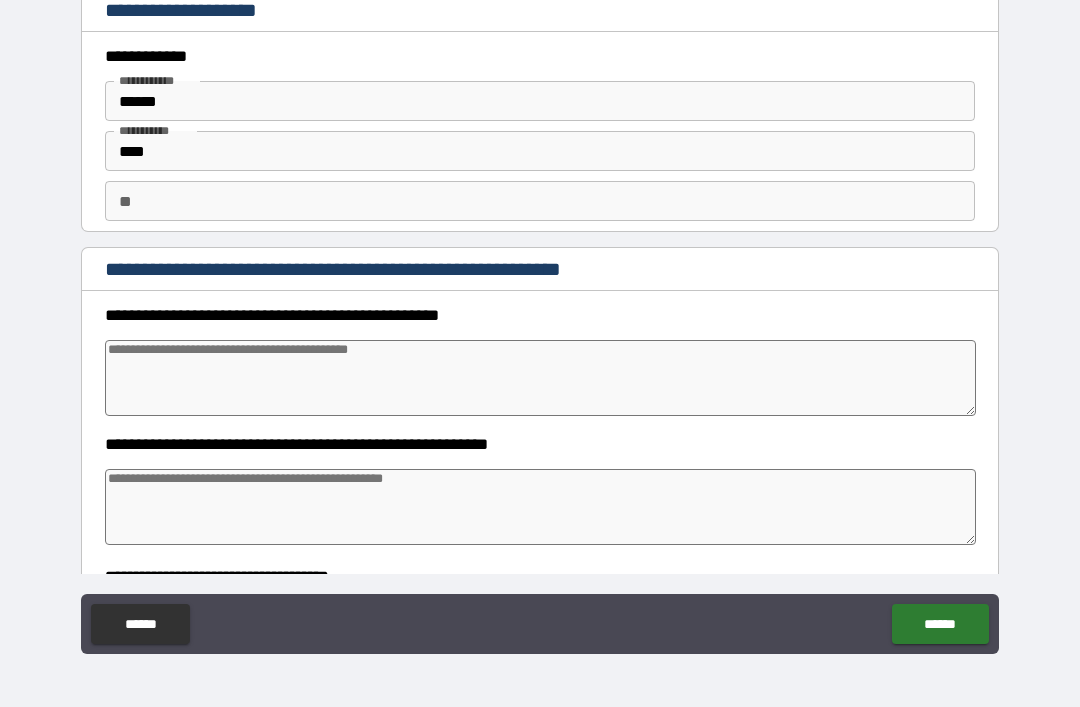 type on "*" 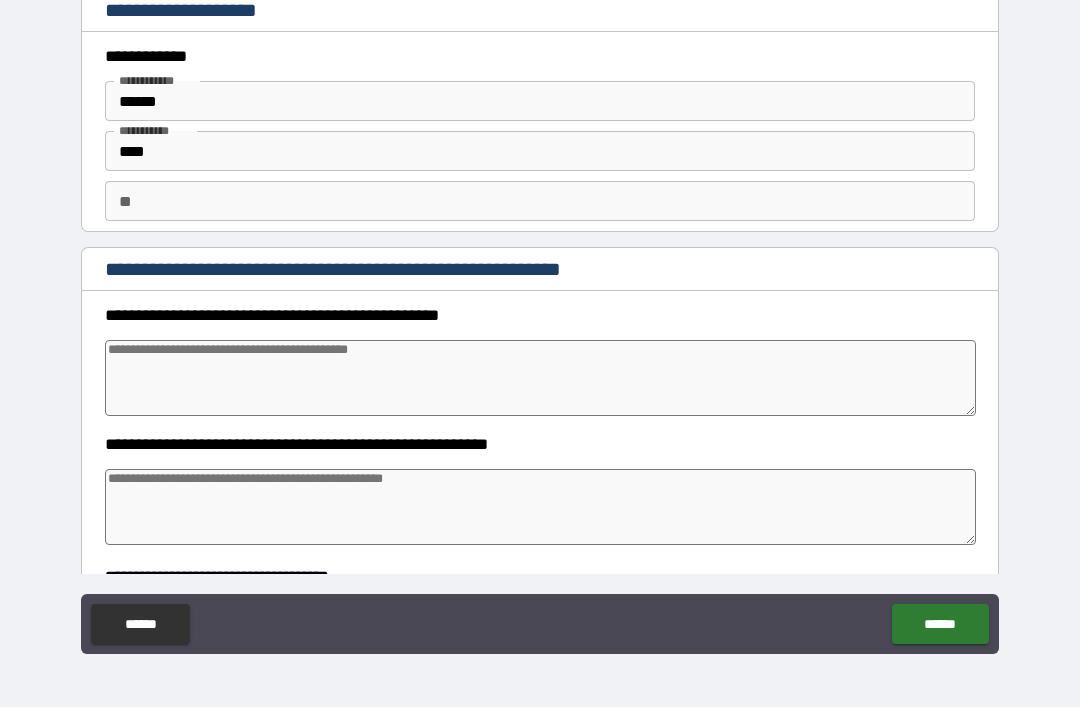 click at bounding box center (540, 378) 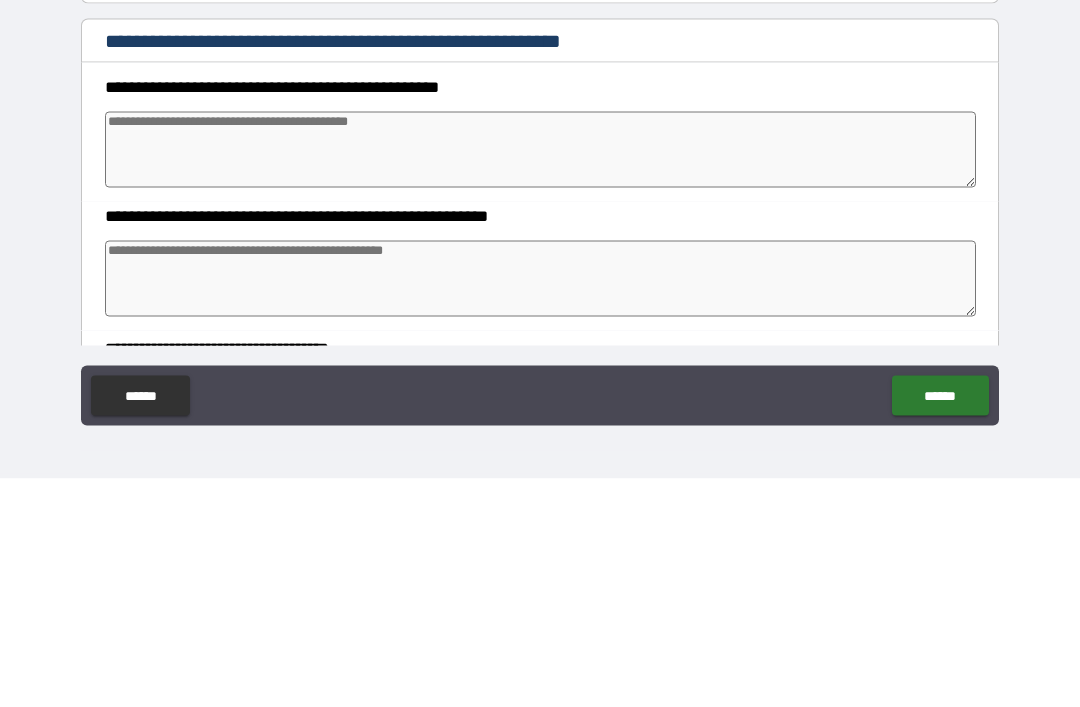 type on "*" 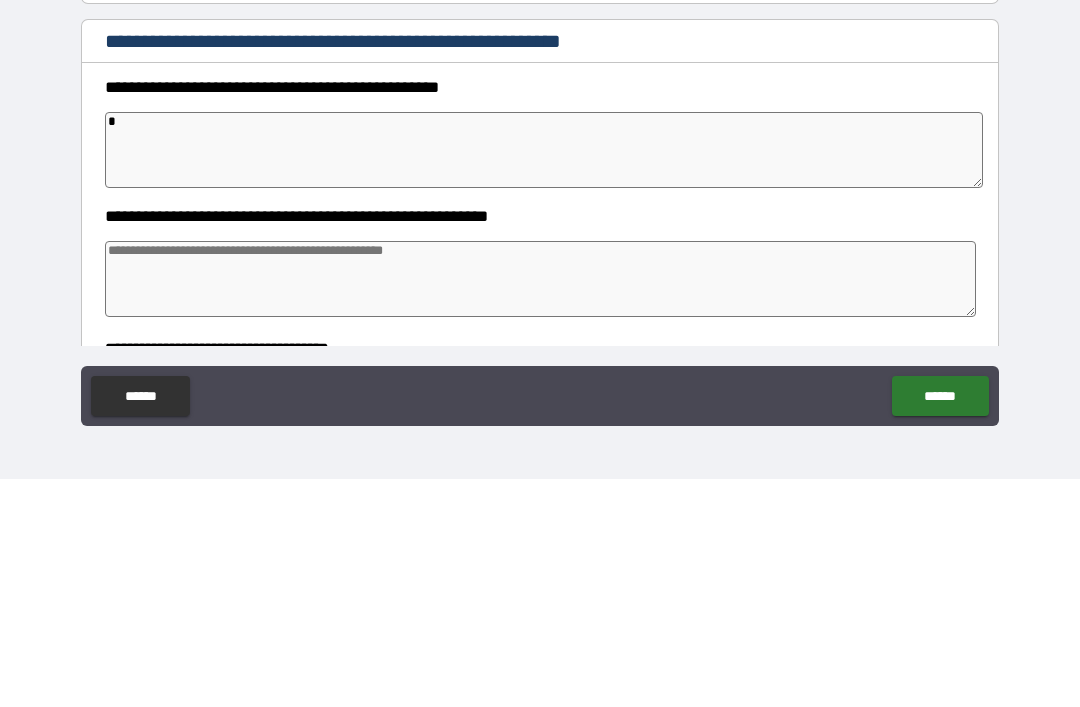 type on "*" 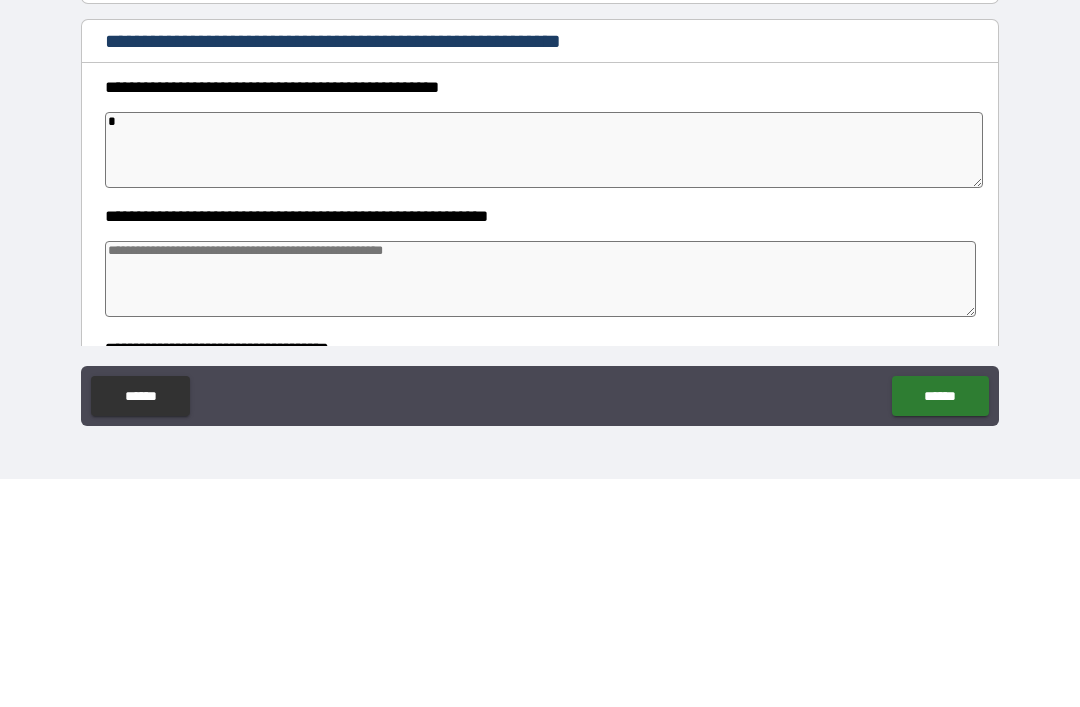 type on "*" 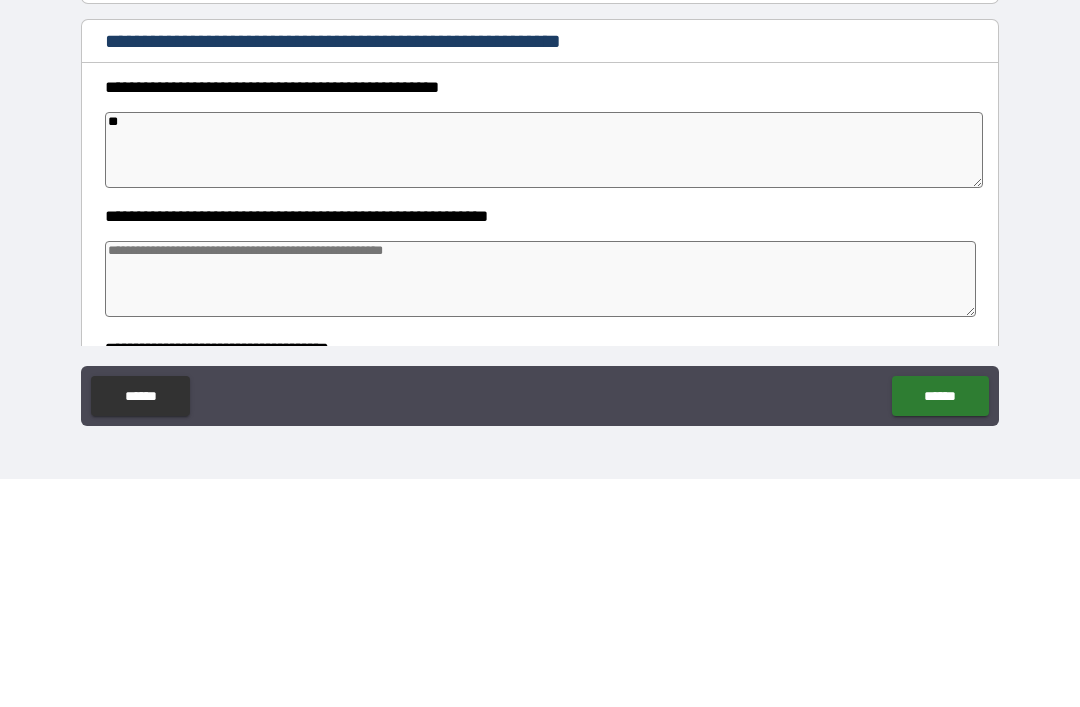 type on "*" 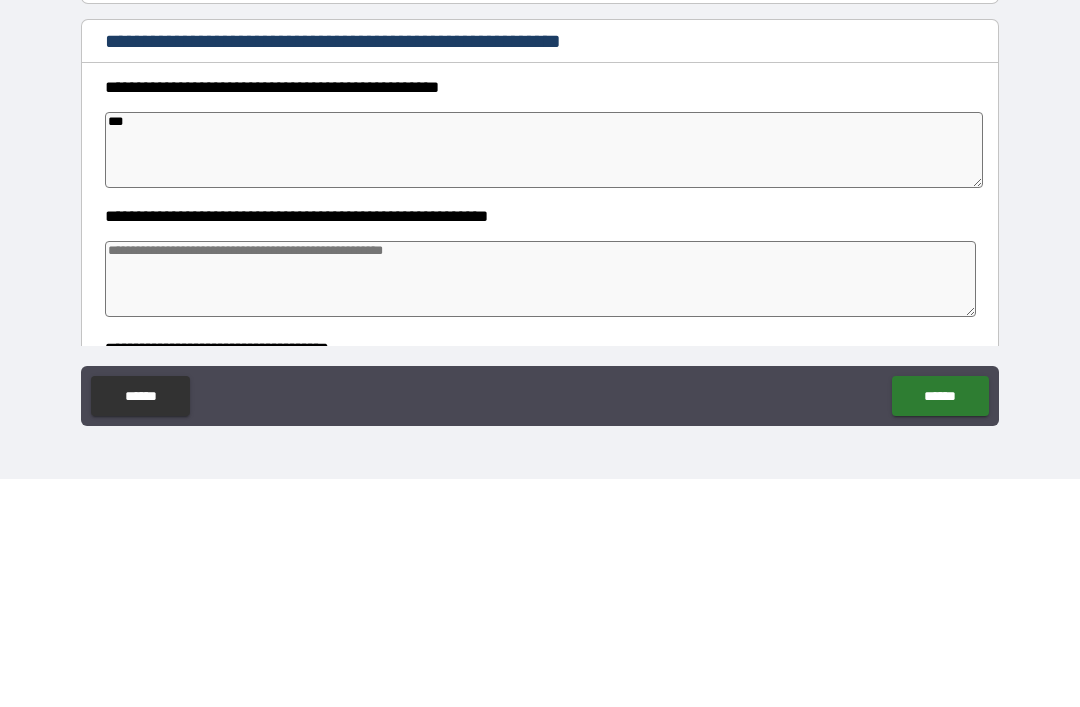 type on "*" 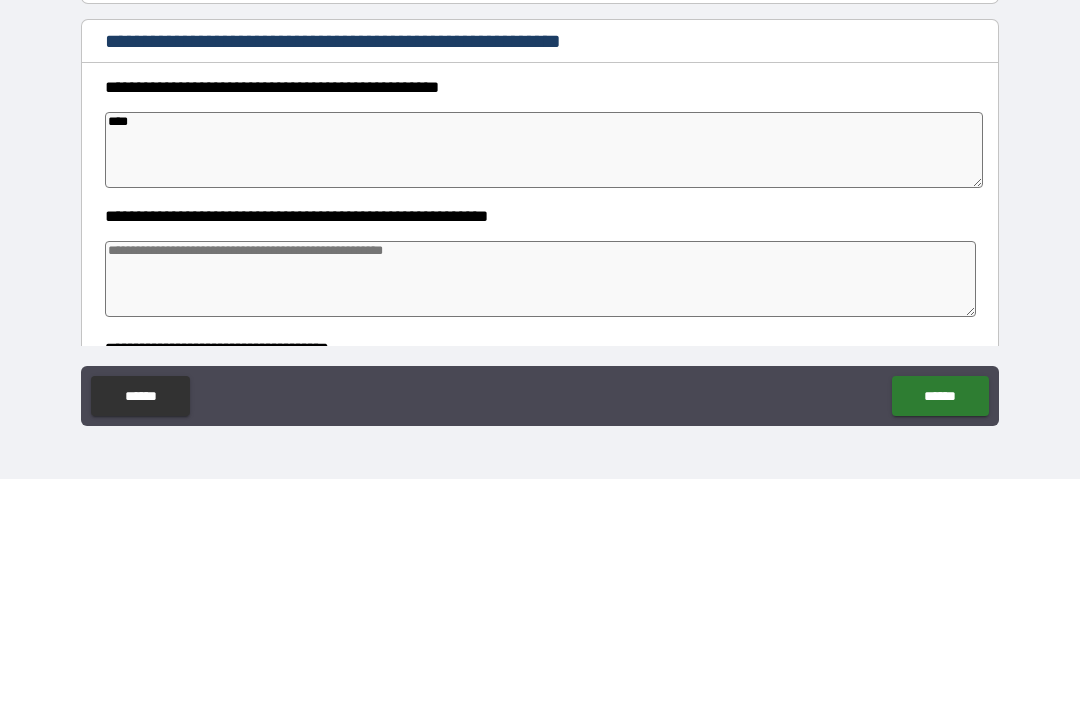 type on "*" 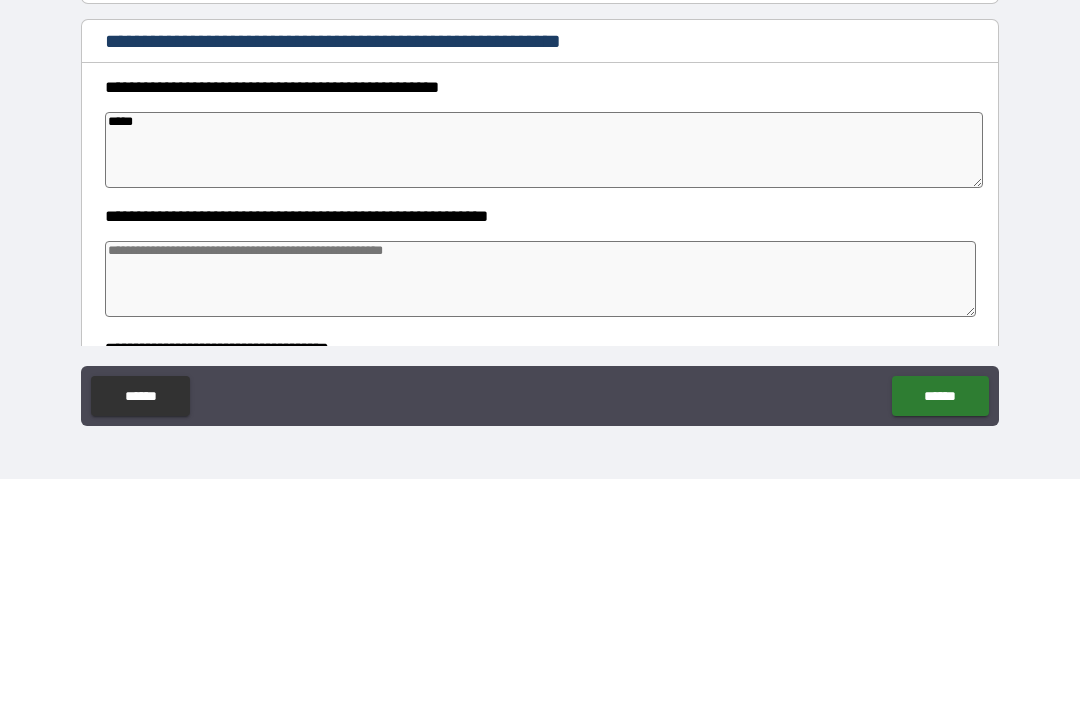 type on "*" 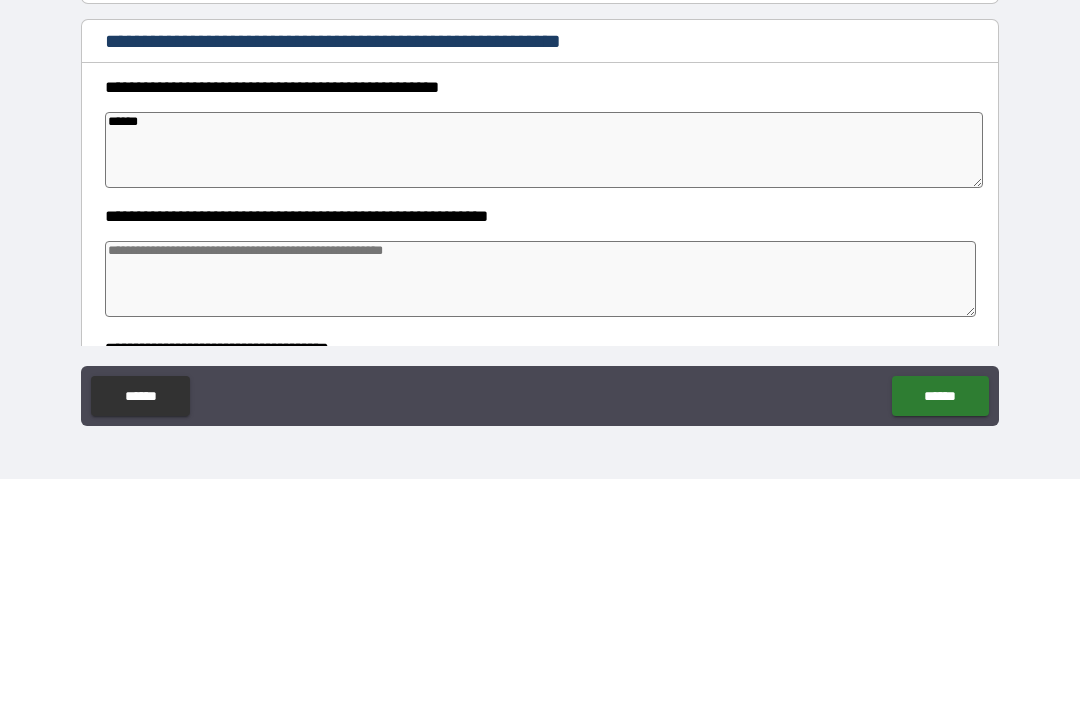 type on "*" 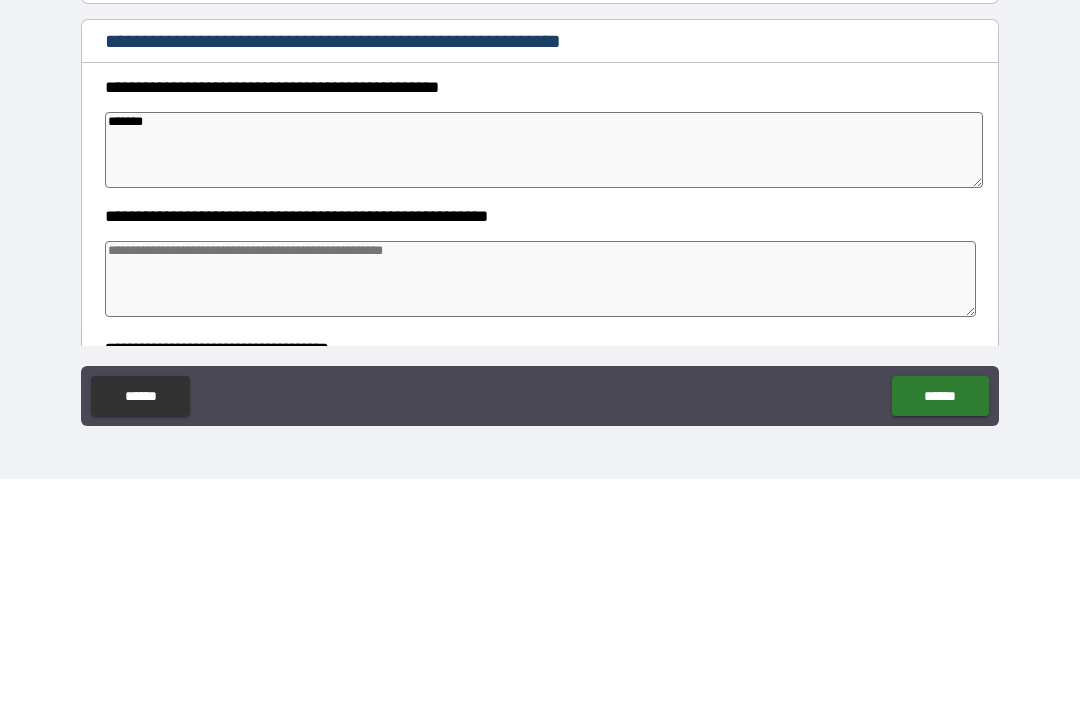 type on "*" 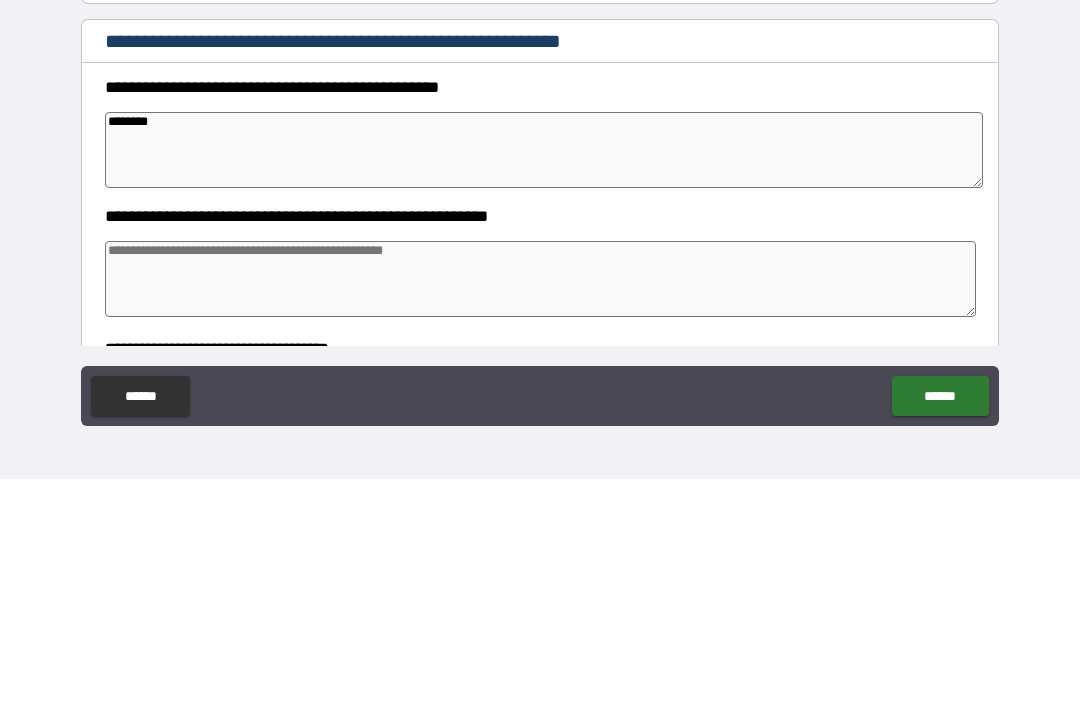 type on "*" 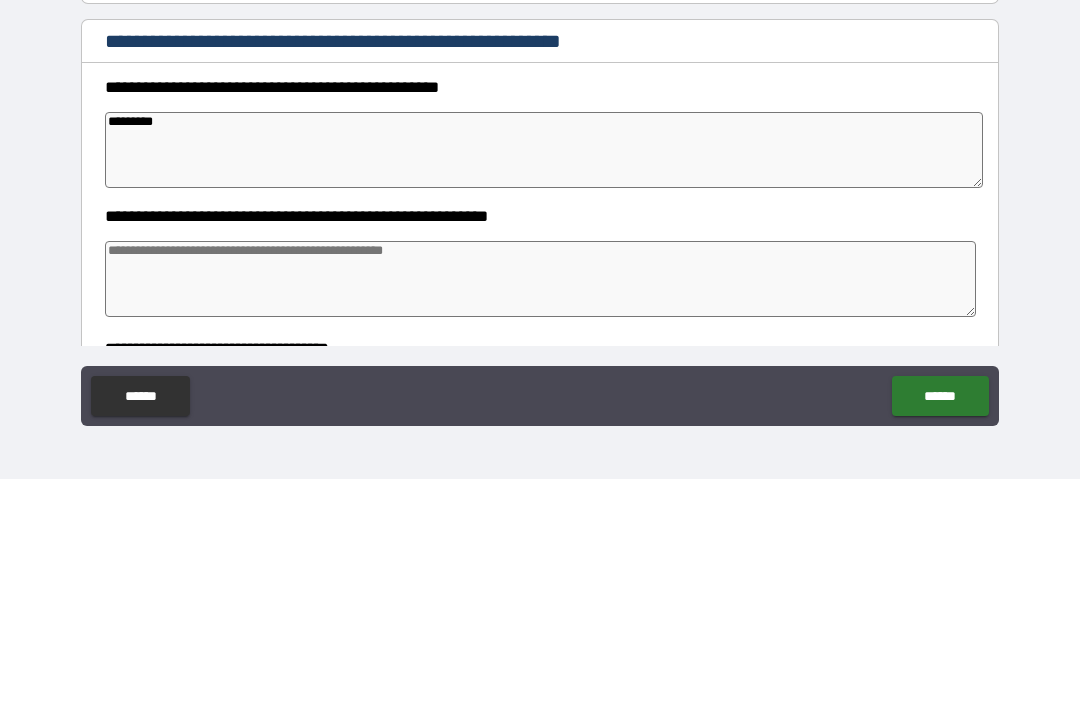 type on "*" 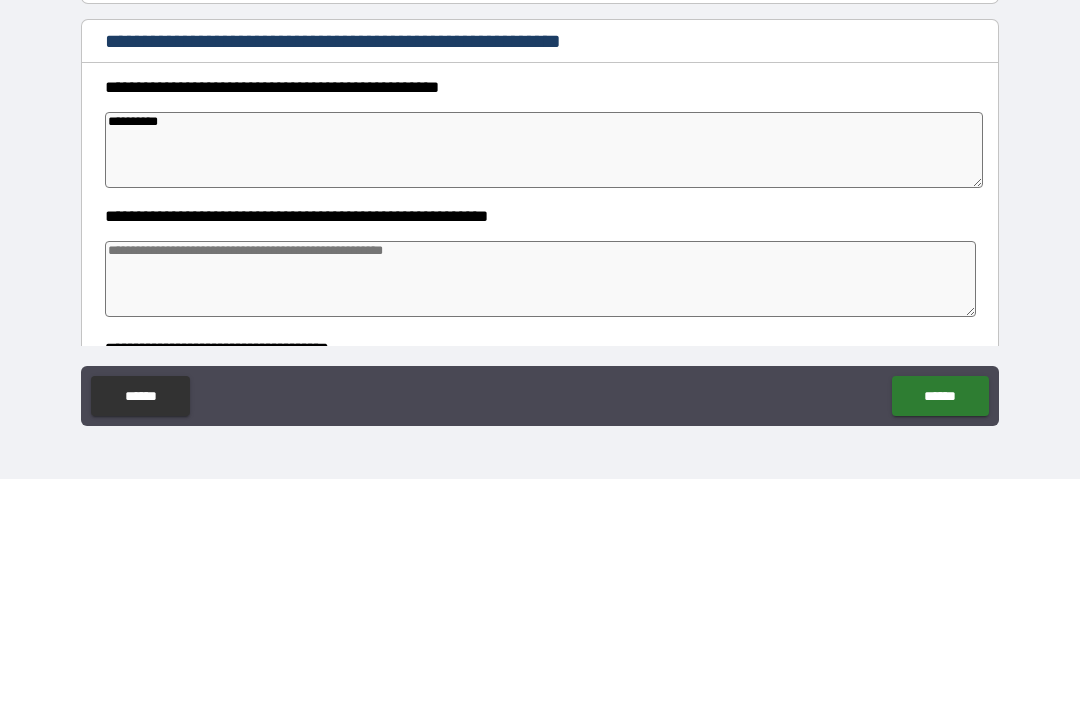type on "*" 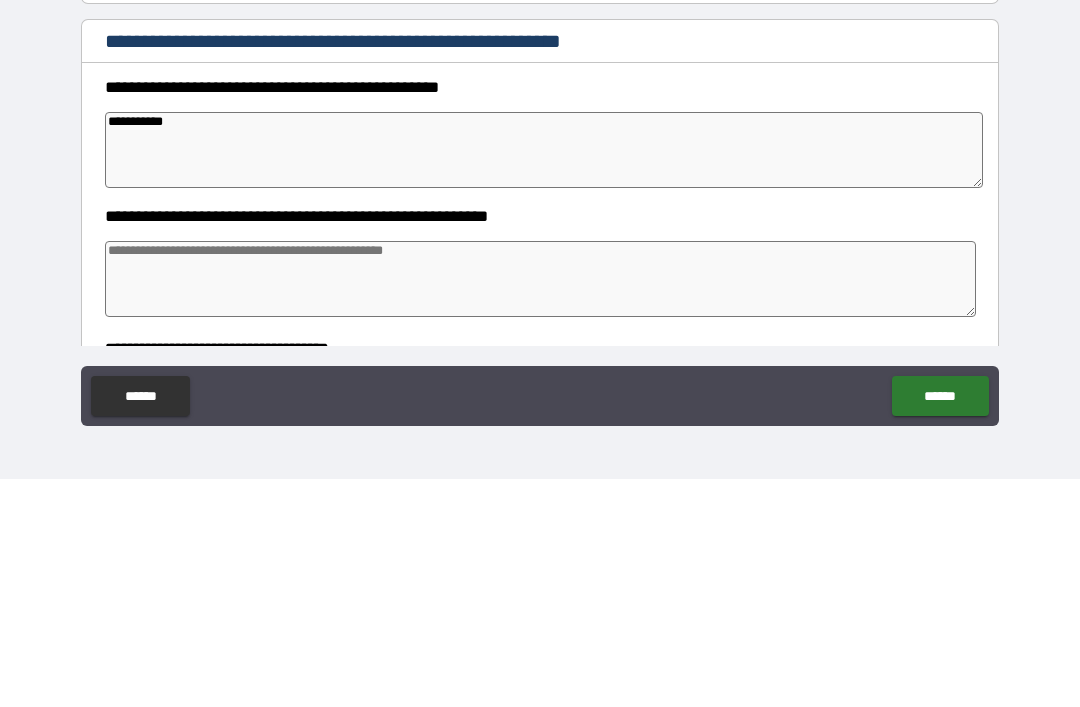 type on "*" 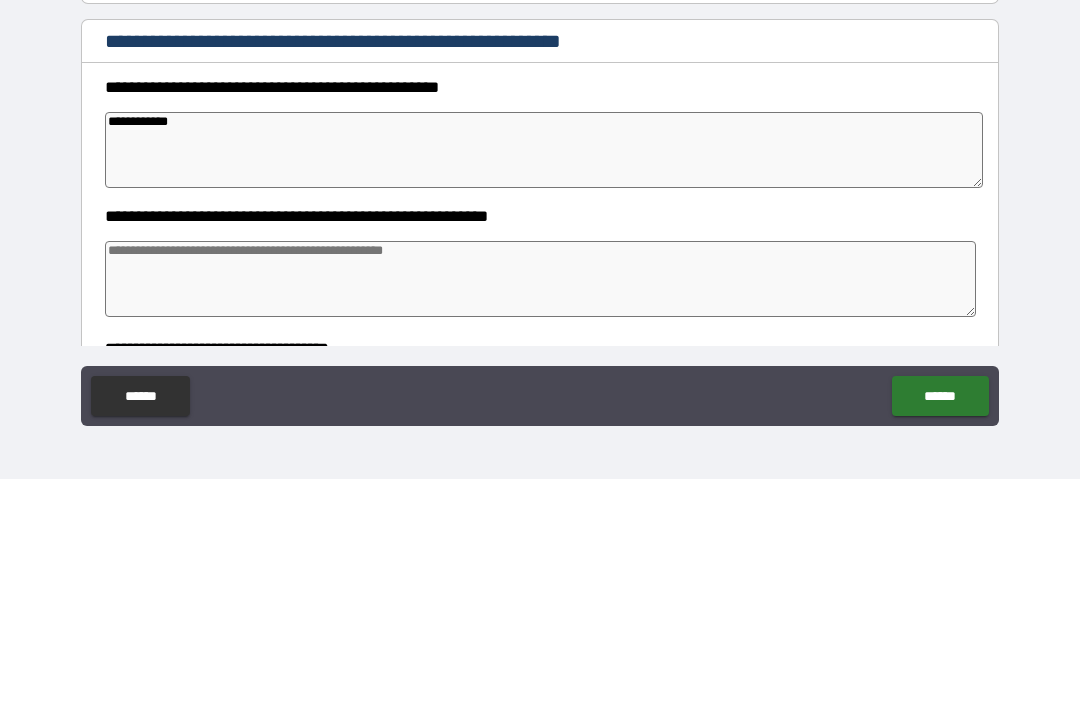 type on "*" 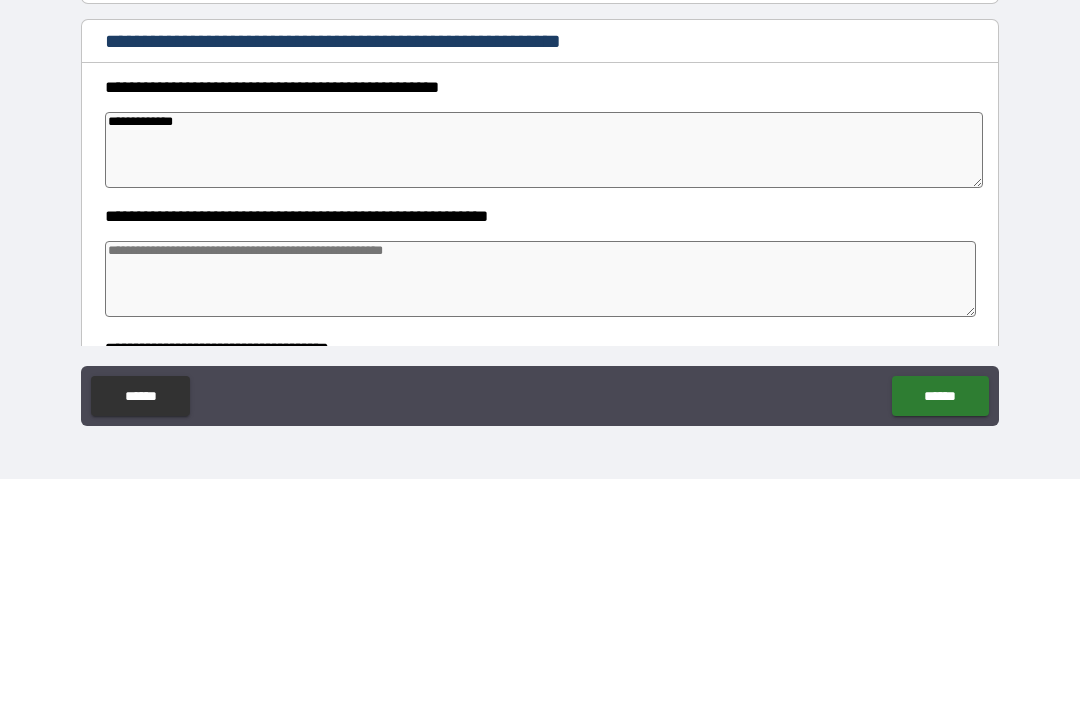 type on "*" 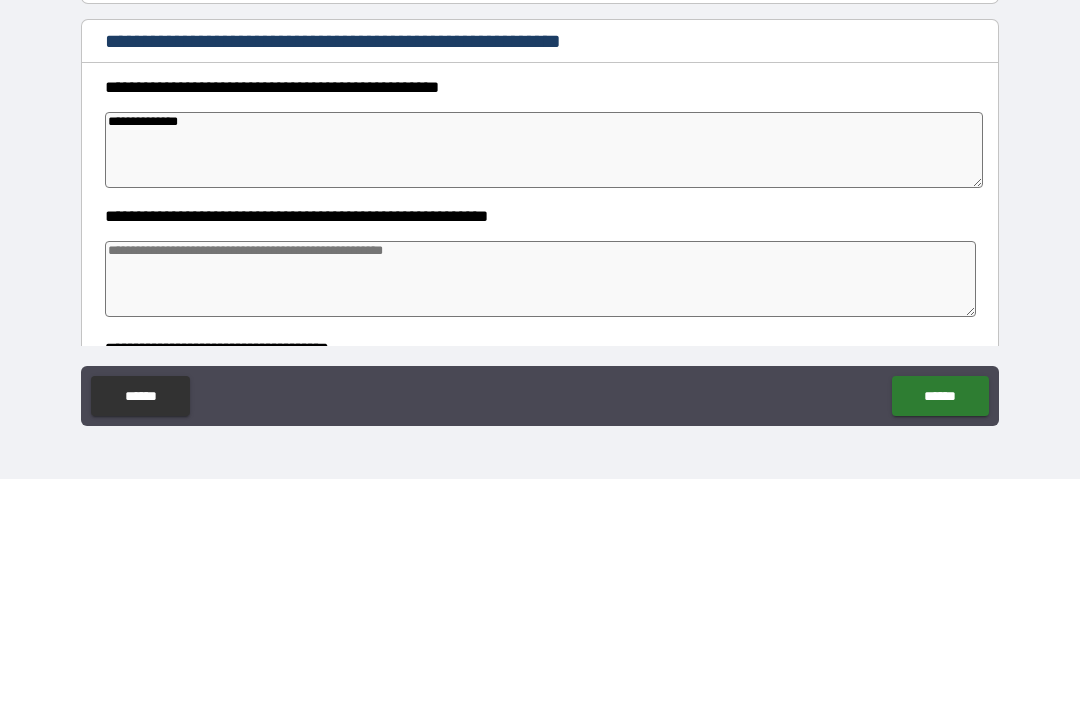 type on "*" 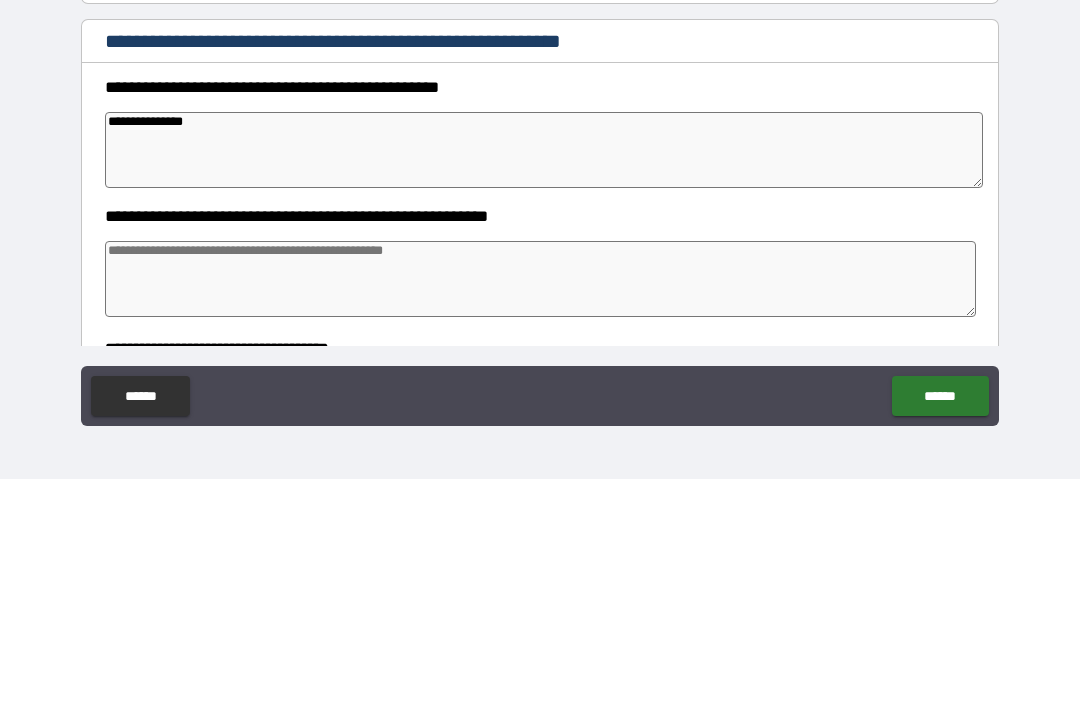 type on "*" 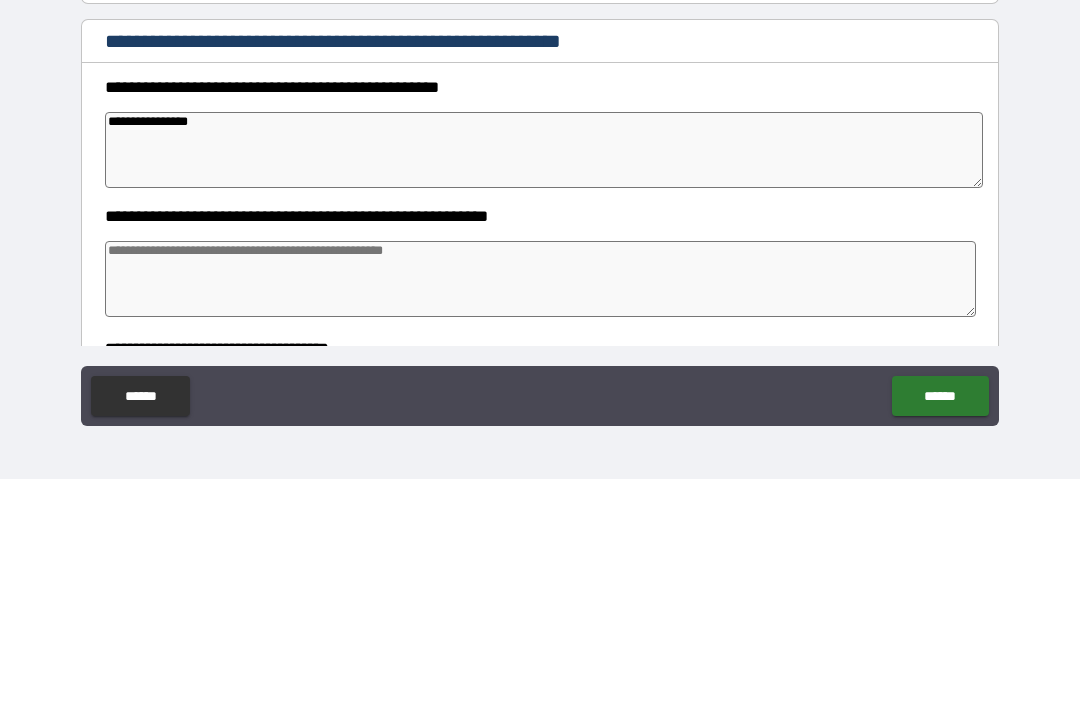type on "*" 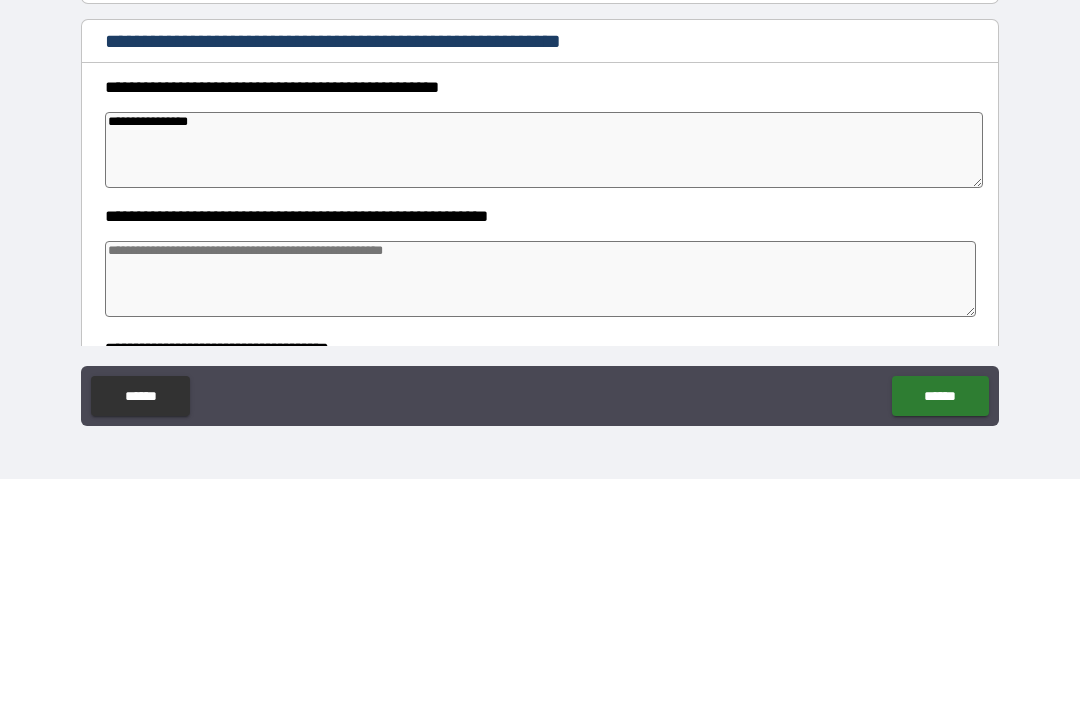 type on "**********" 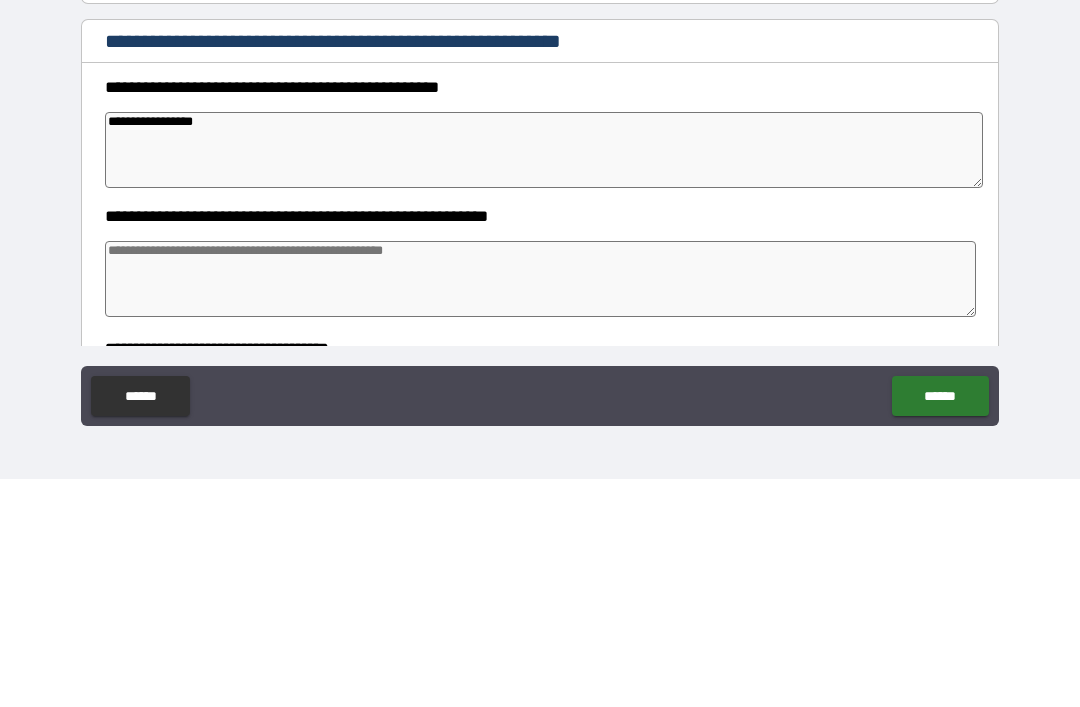 type on "*" 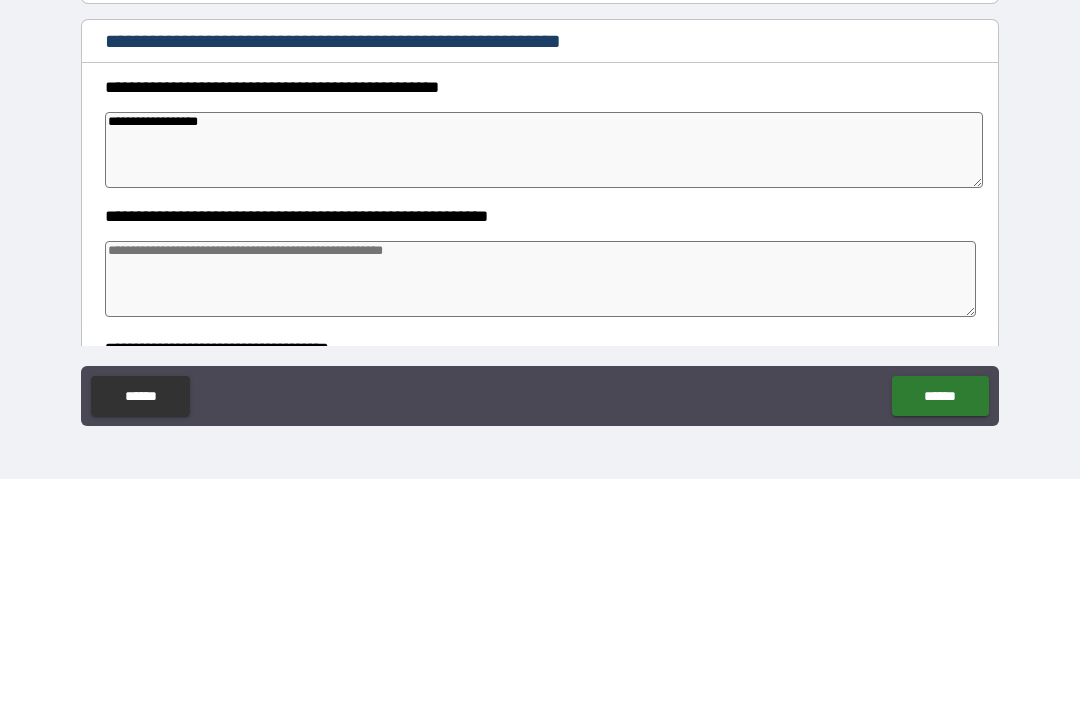 type on "*" 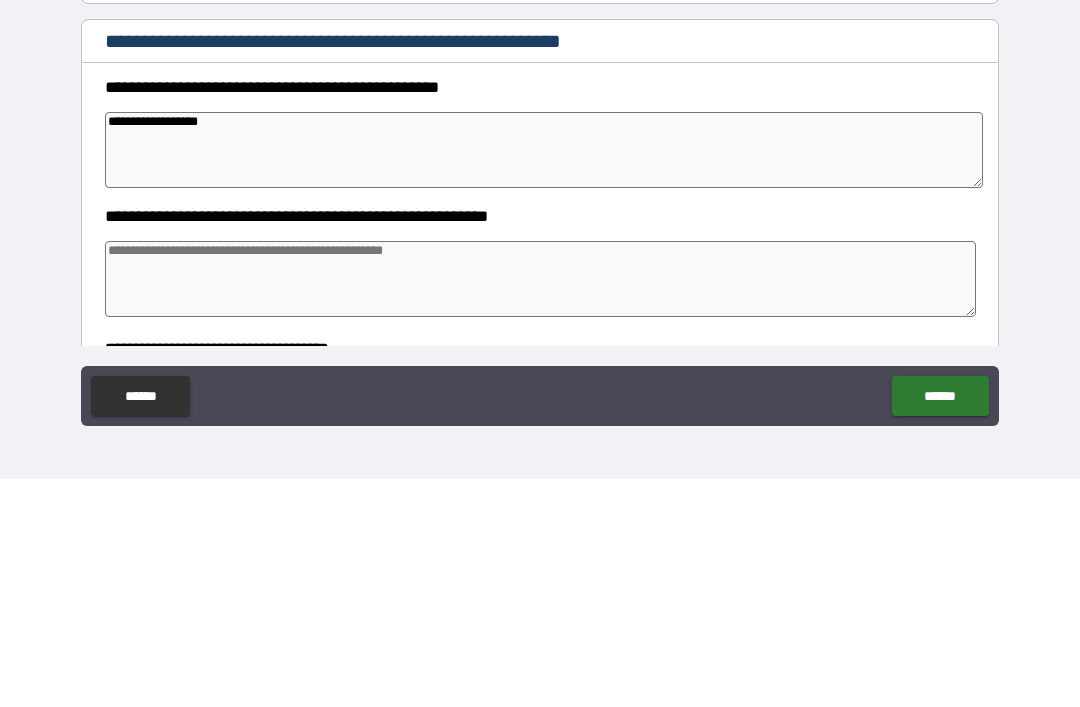 type on "**********" 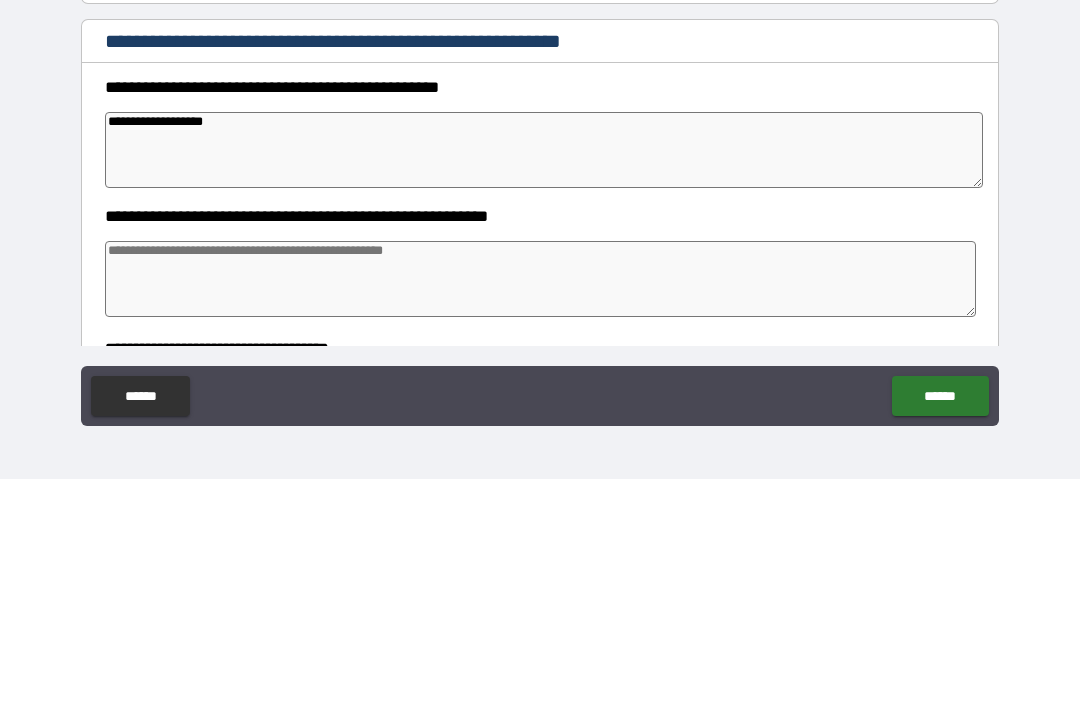 type on "*" 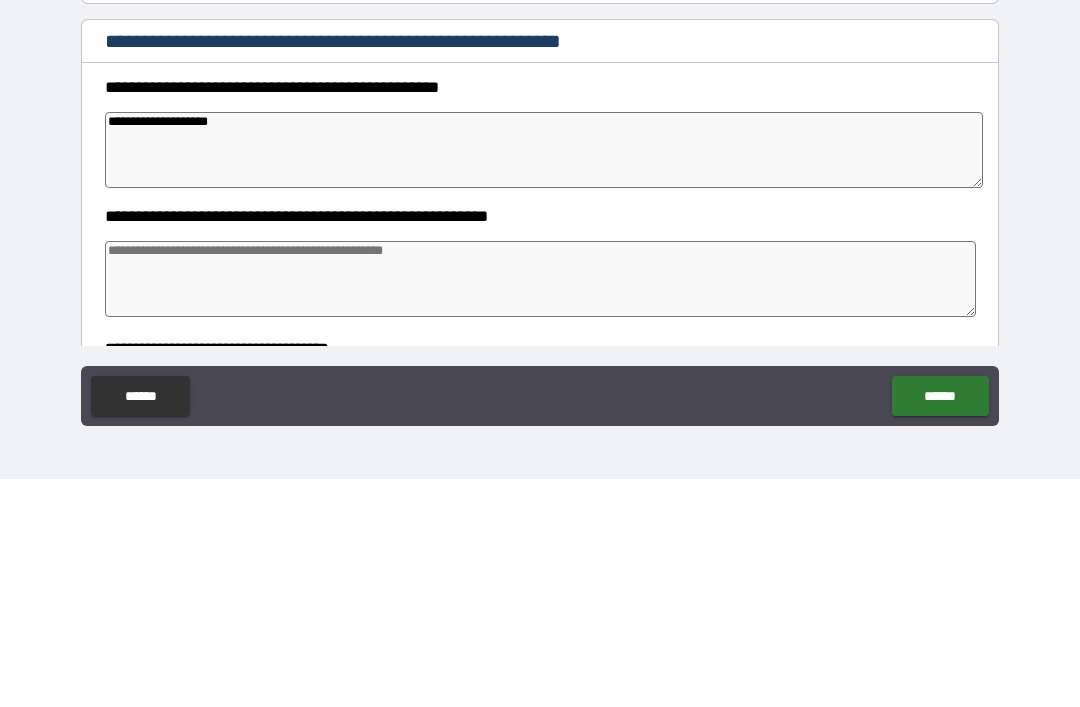 type on "*" 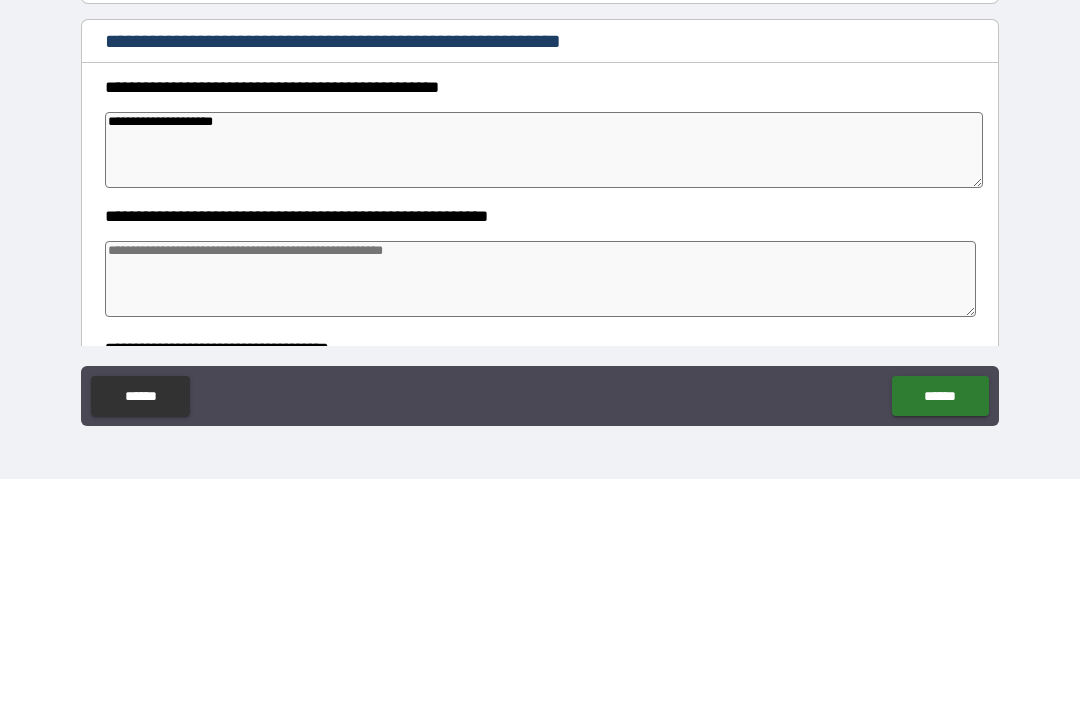 type on "*" 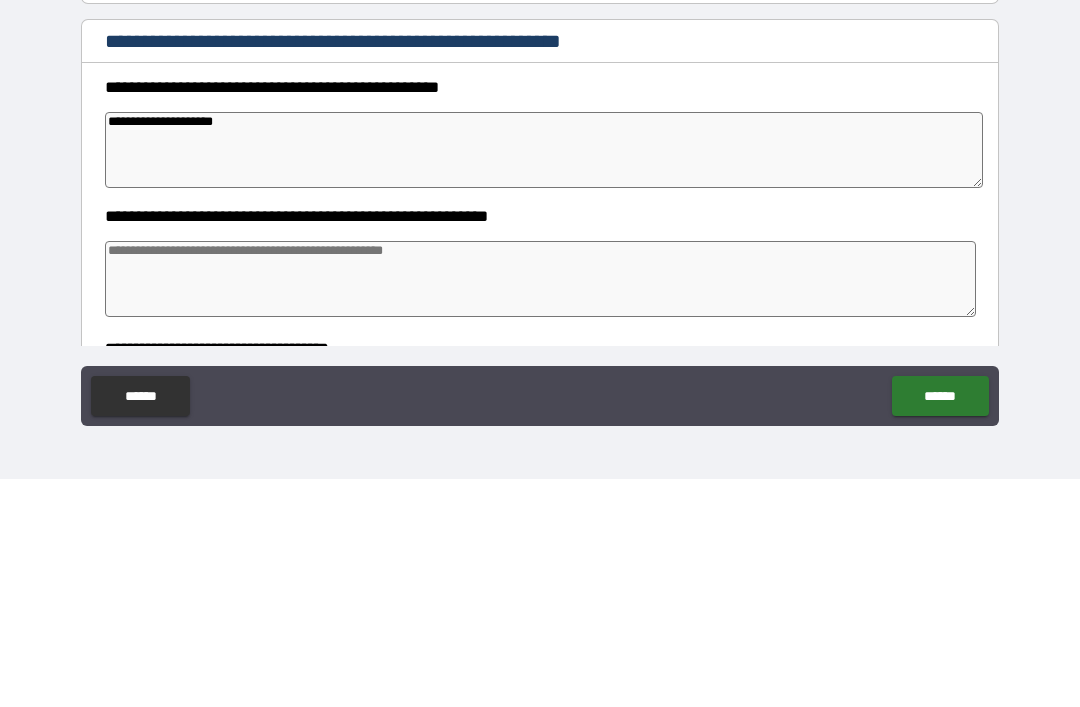 type on "*" 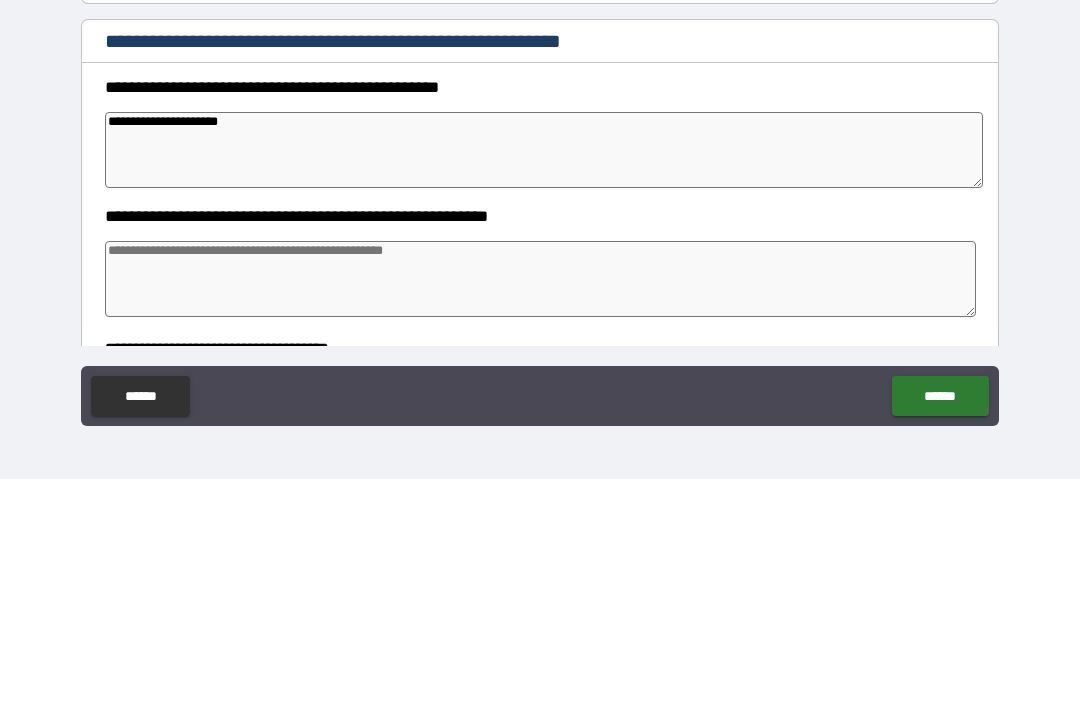 type on "*" 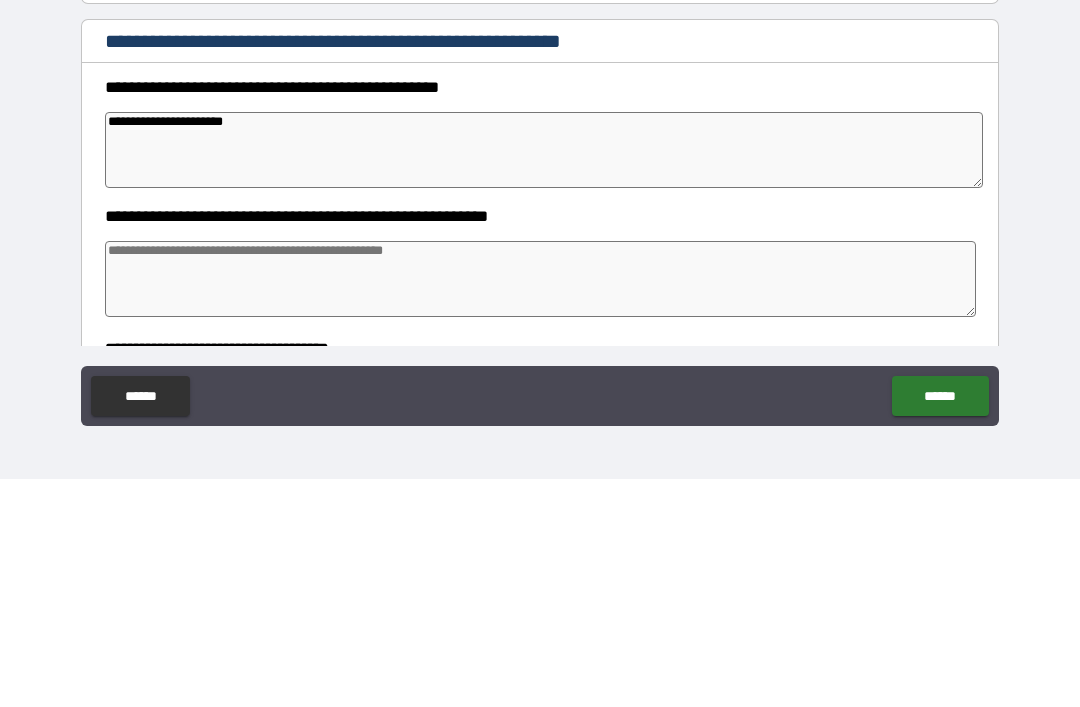 type on "*" 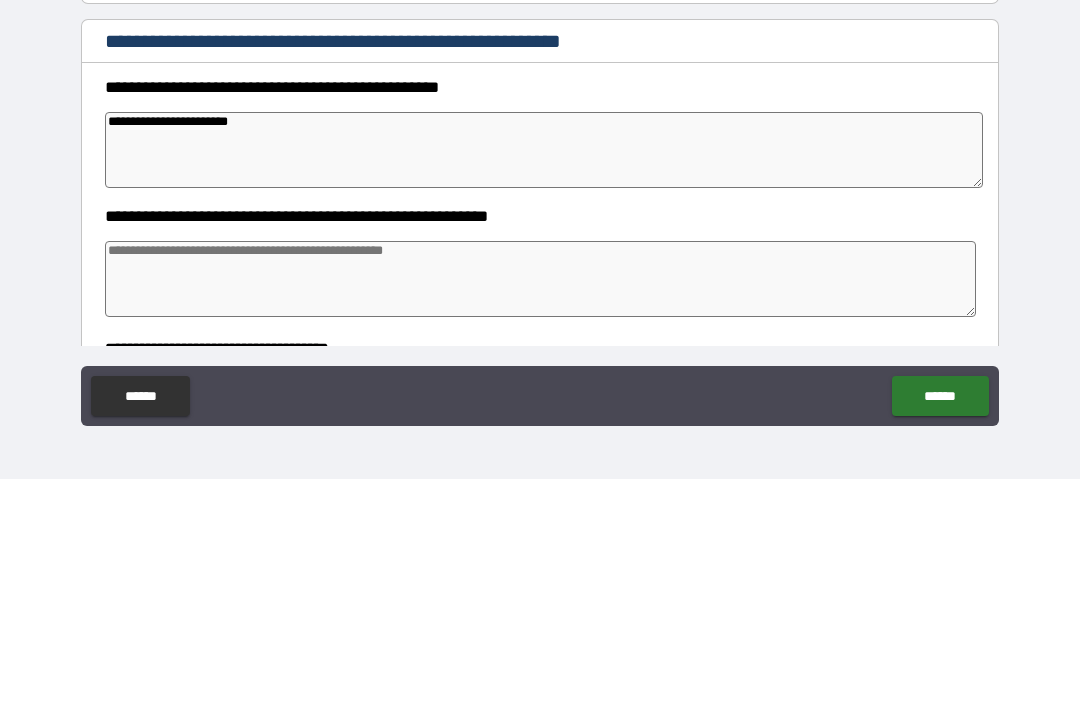 type on "*" 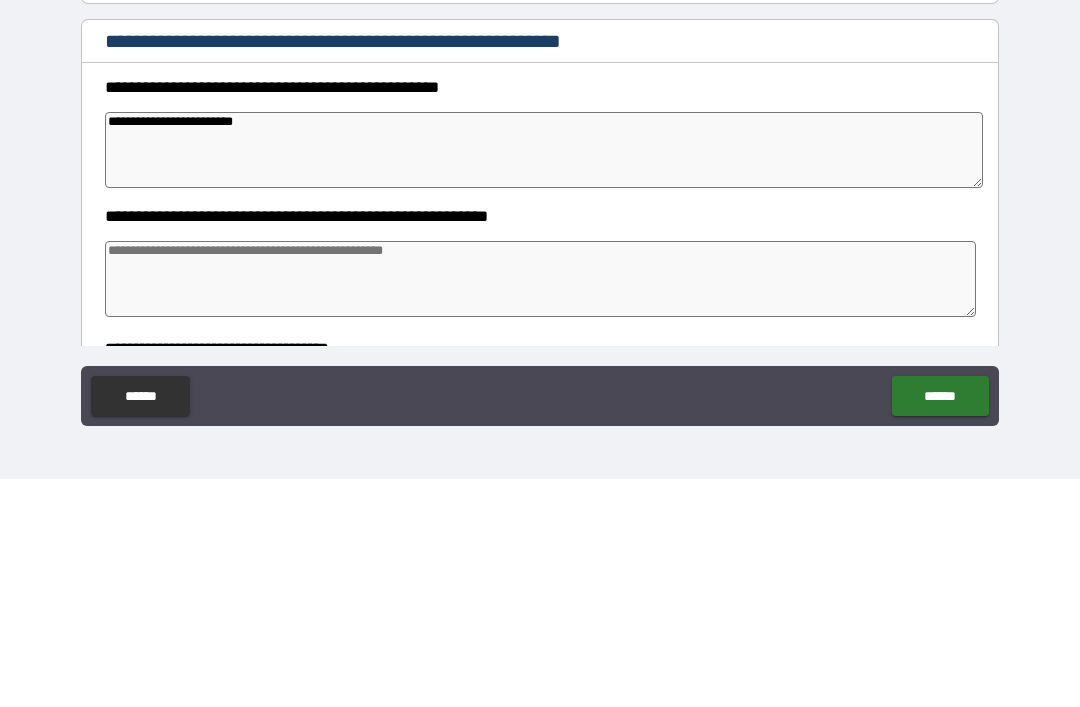 type on "*" 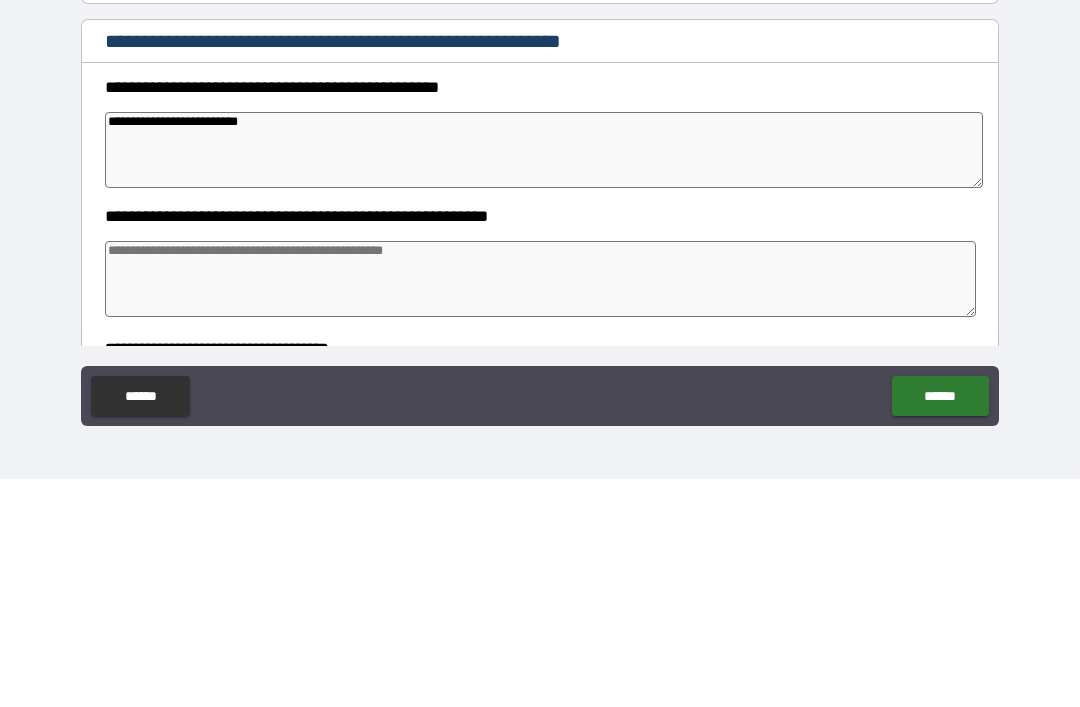 type on "*" 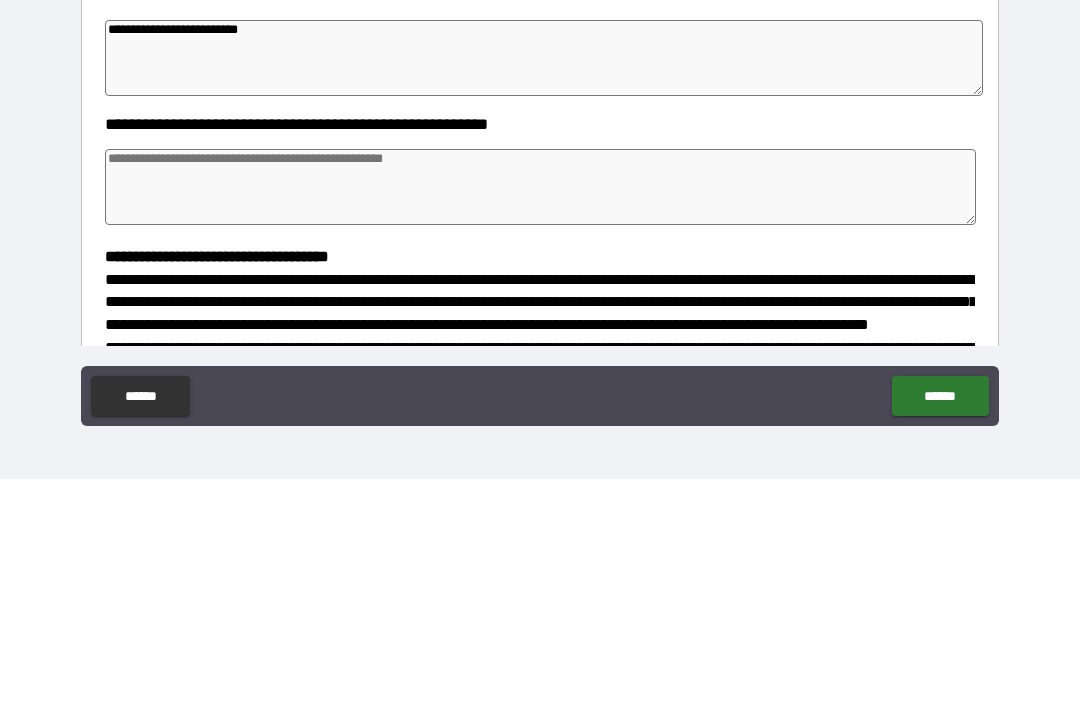 scroll, scrollTop: 98, scrollLeft: 0, axis: vertical 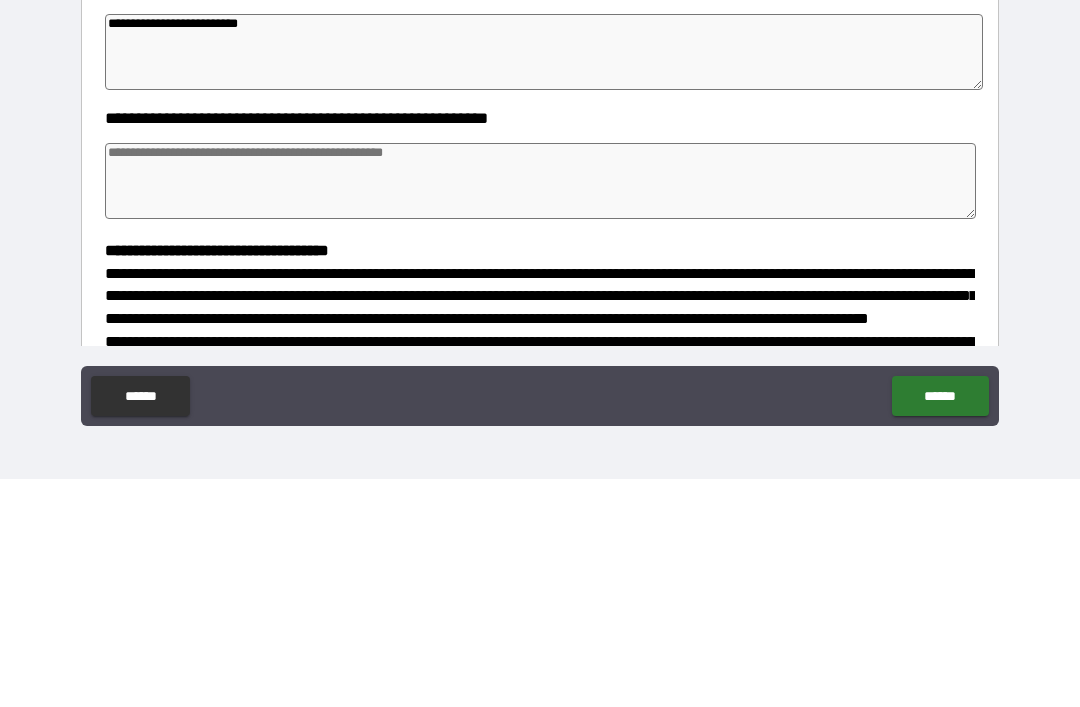 type on "**********" 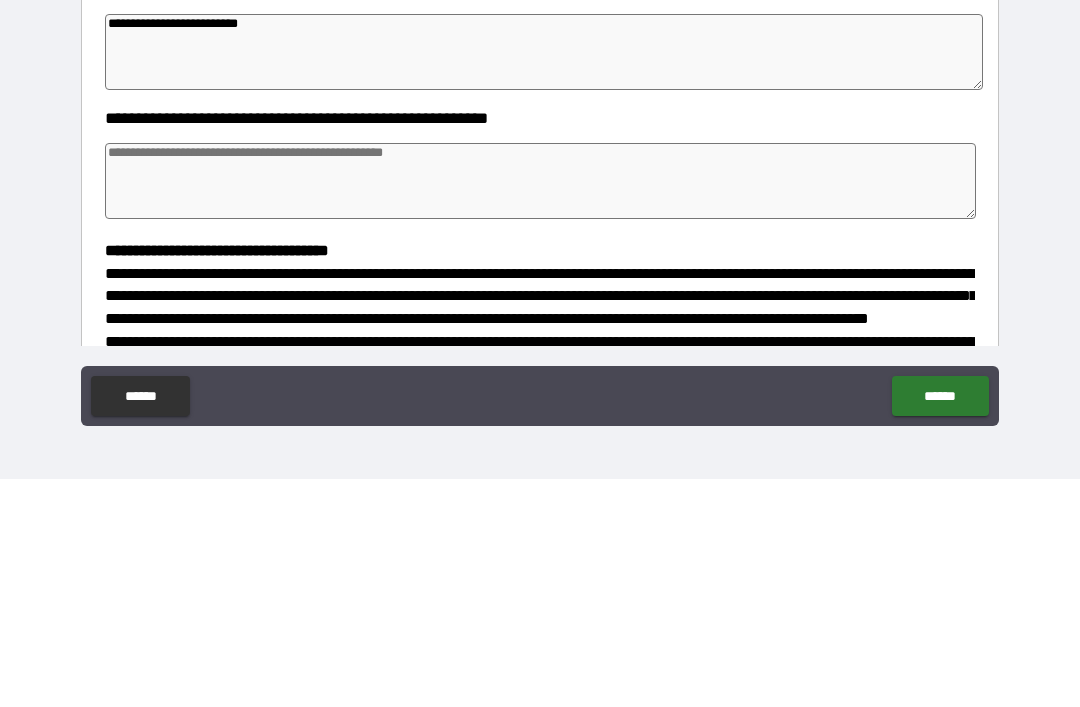 click at bounding box center [540, 409] 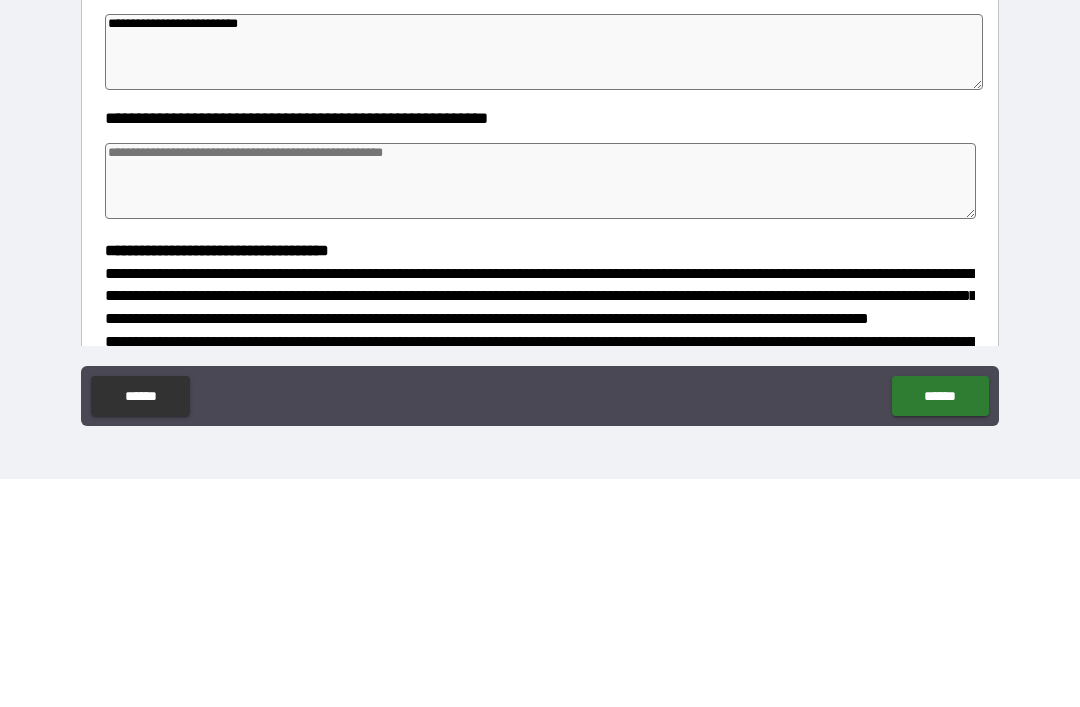 type on "*" 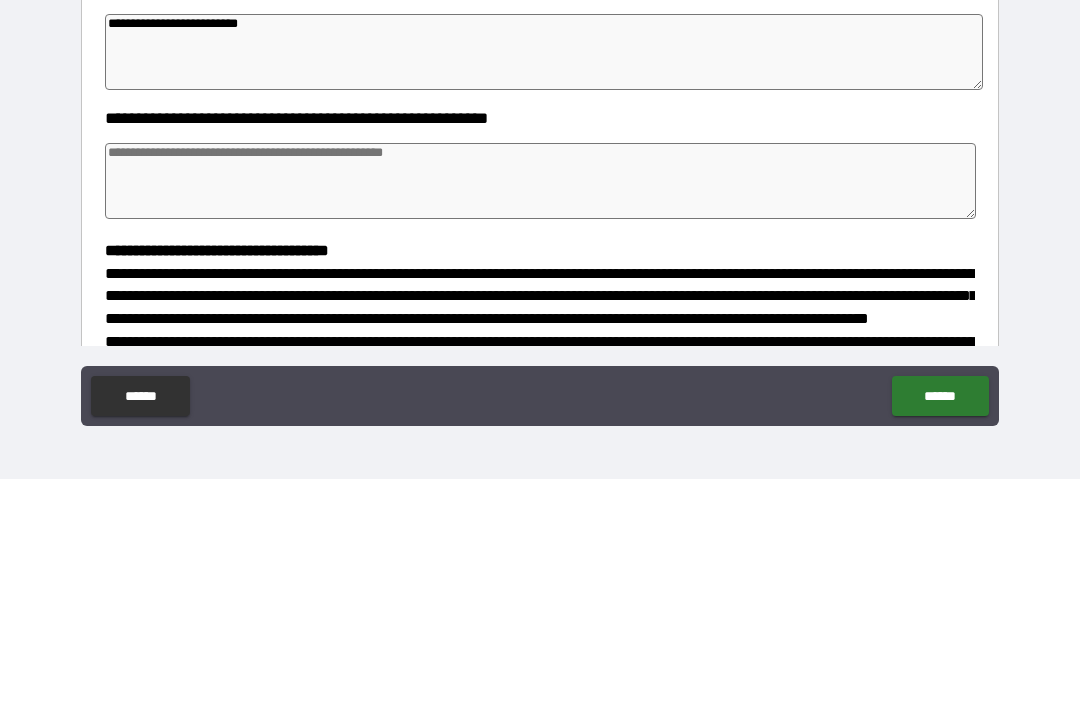 type on "*" 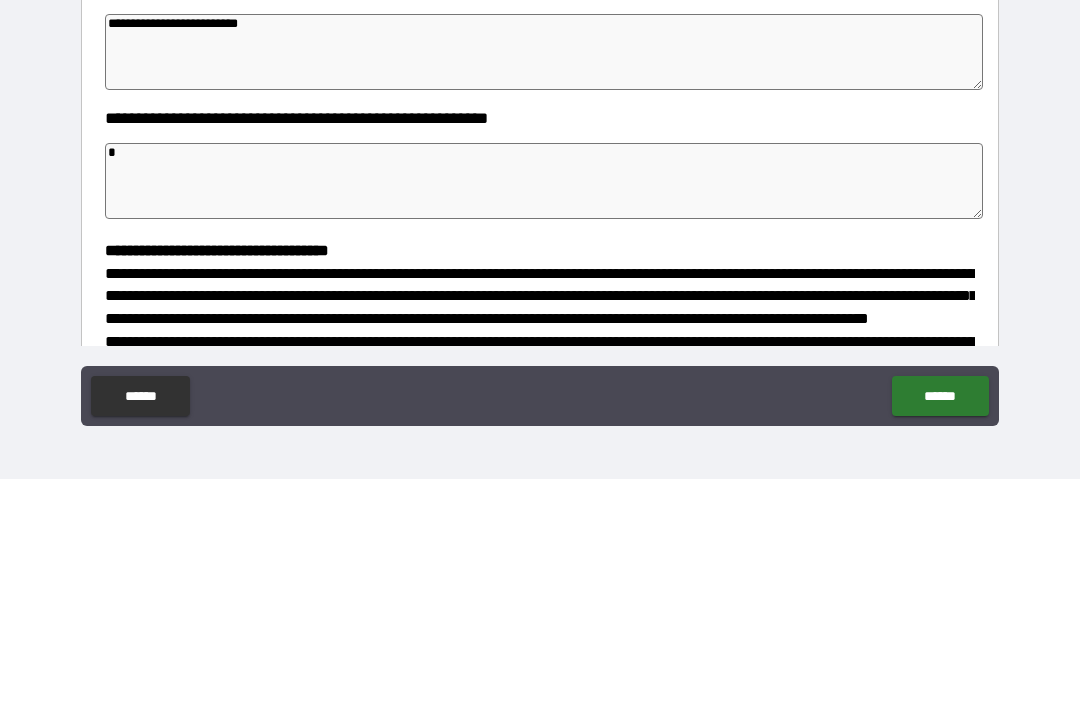 type on "*" 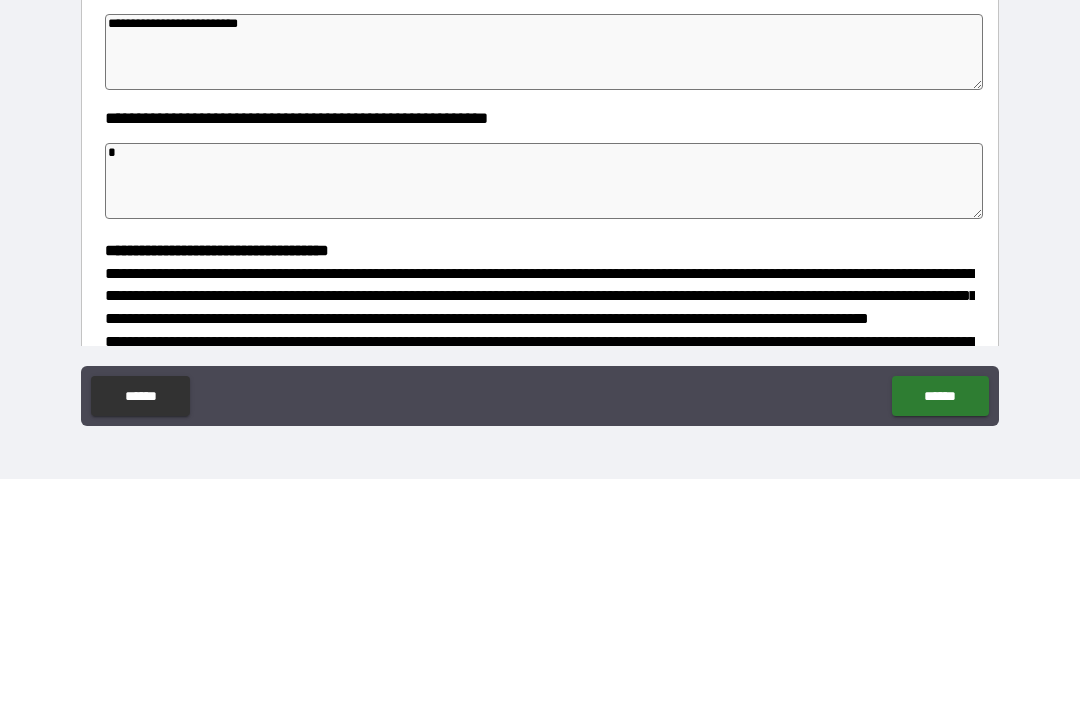 type on "*" 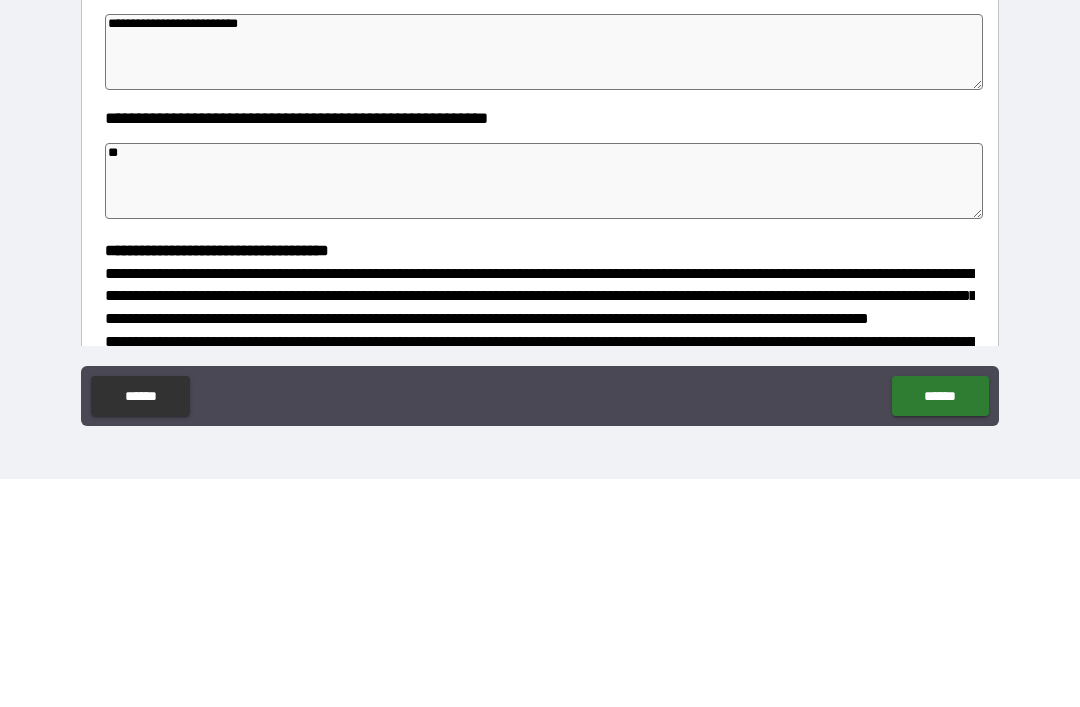 type on "*" 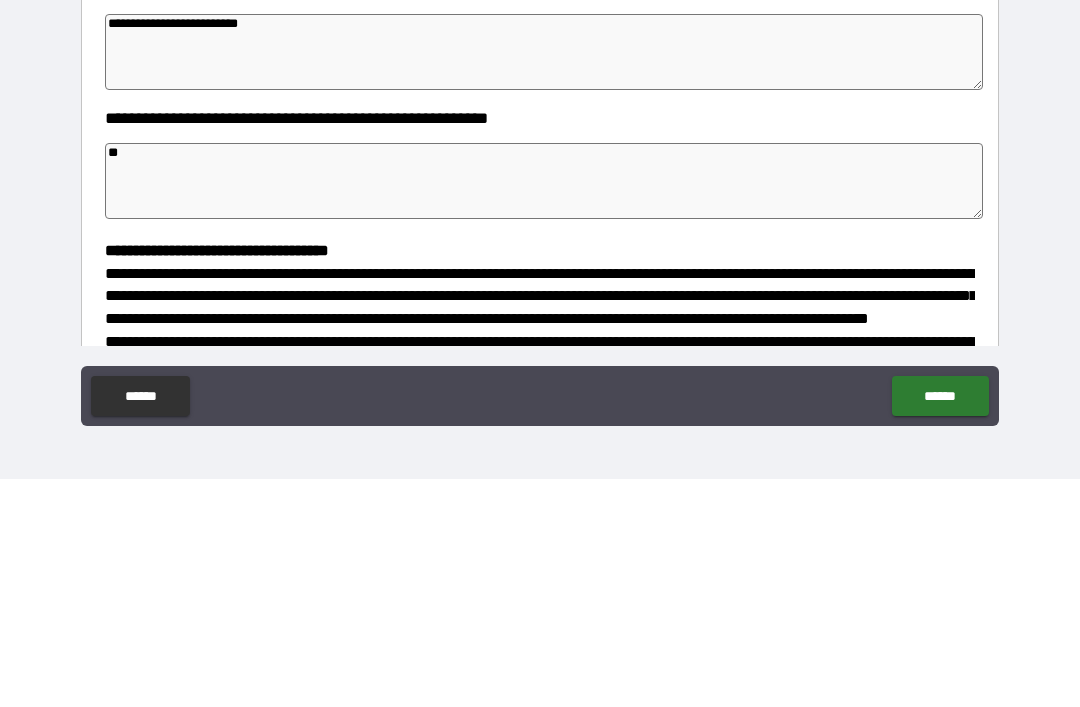 type on "*" 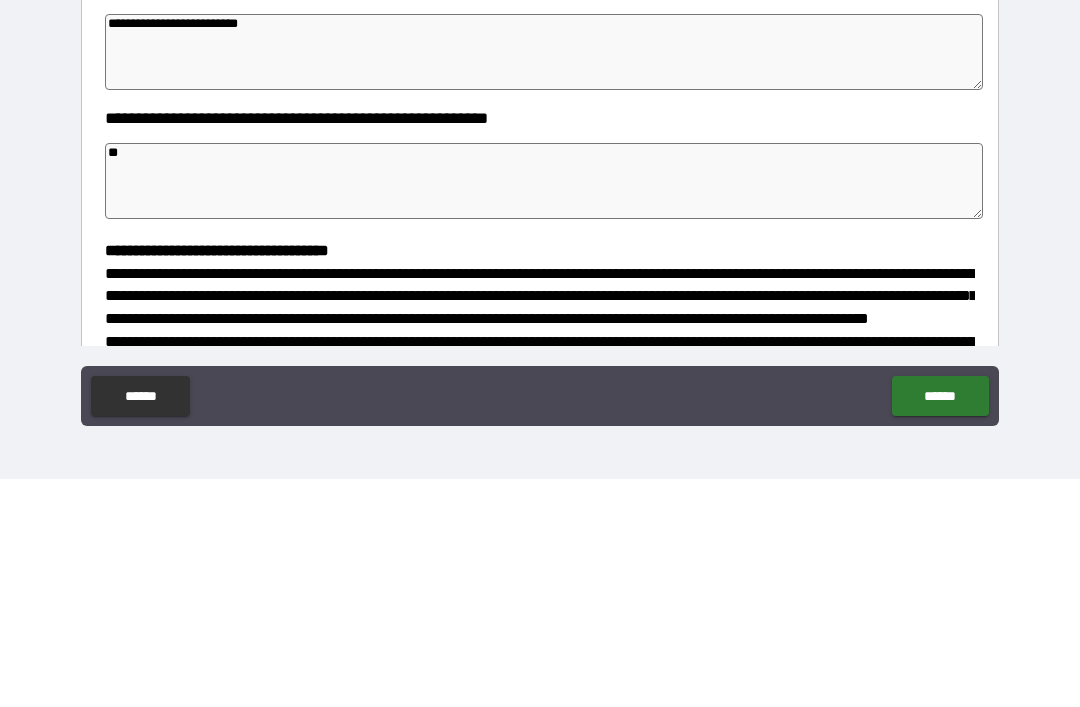 type on "*" 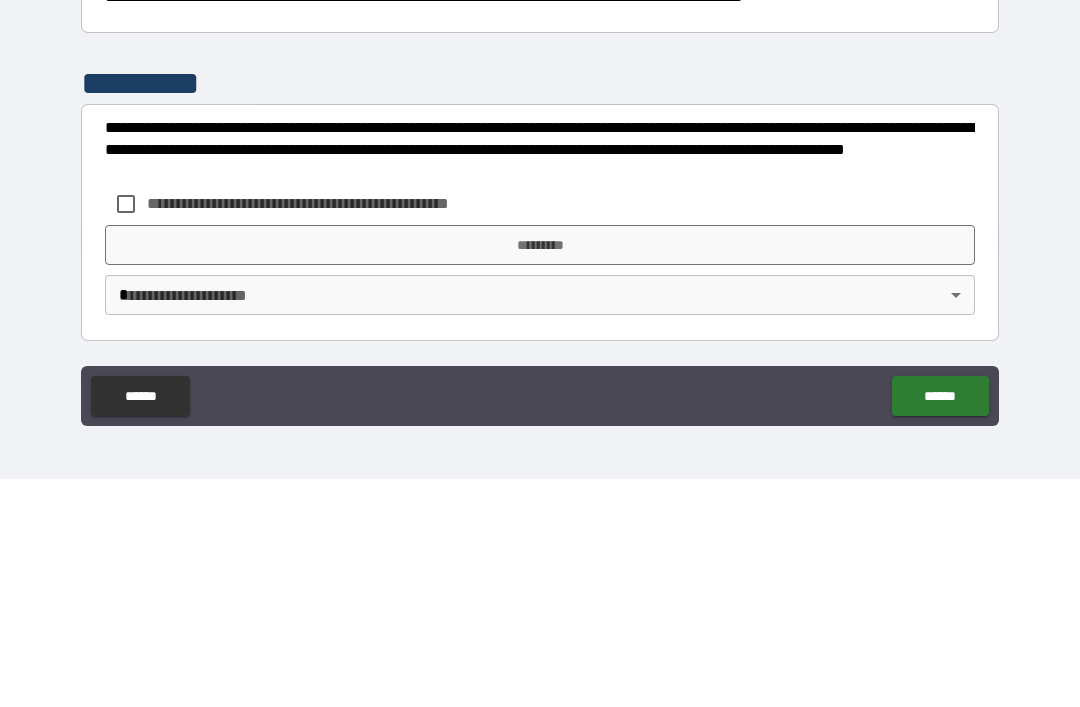 scroll, scrollTop: 526, scrollLeft: 0, axis: vertical 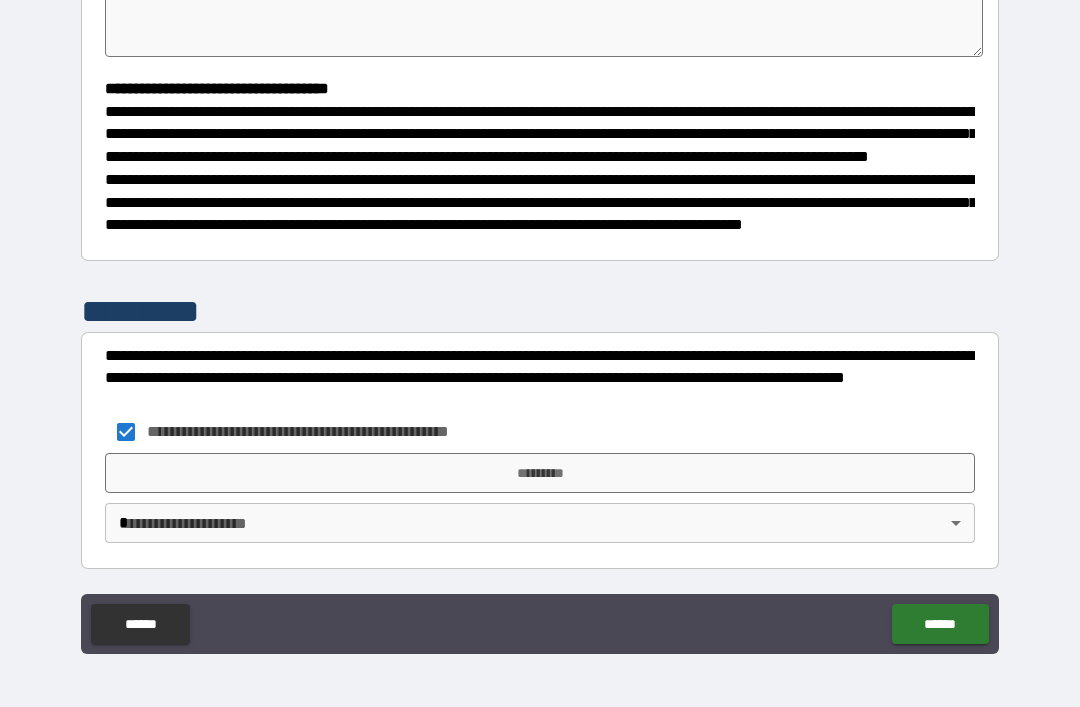 type on "*" 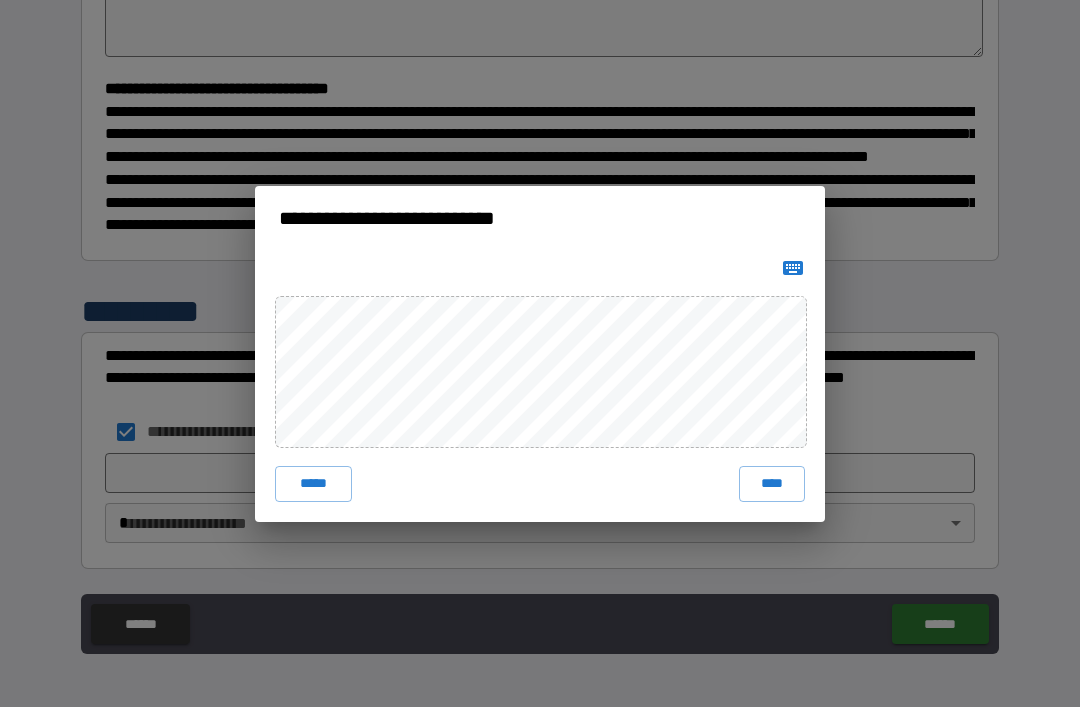 click on "****" at bounding box center [772, 484] 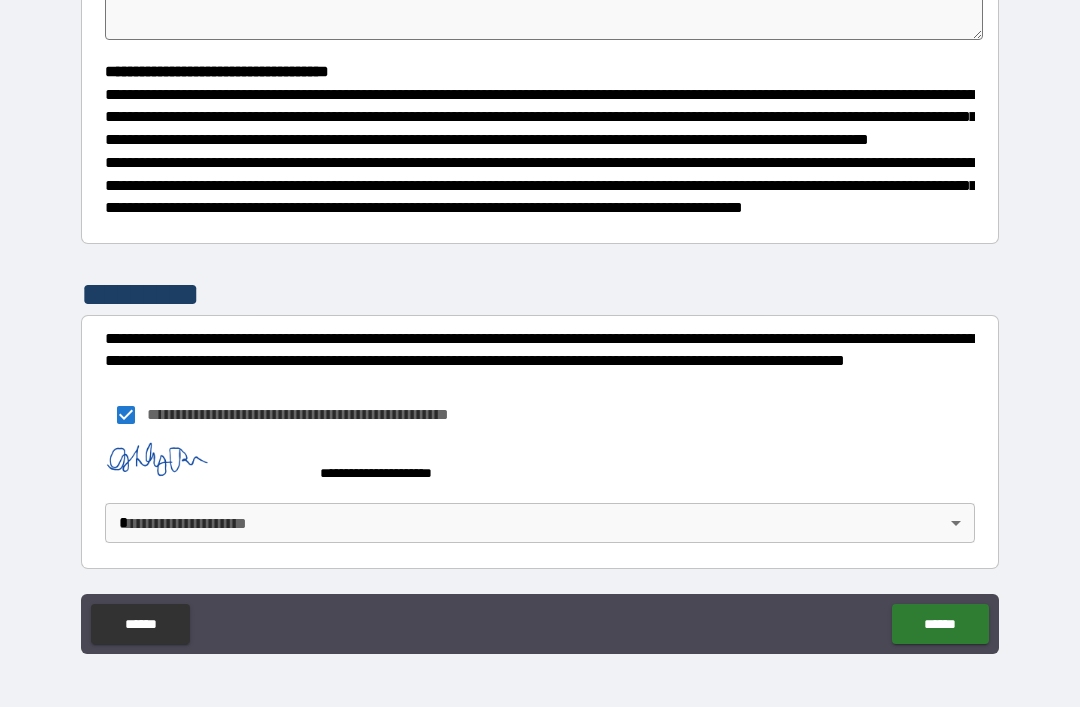 type on "*" 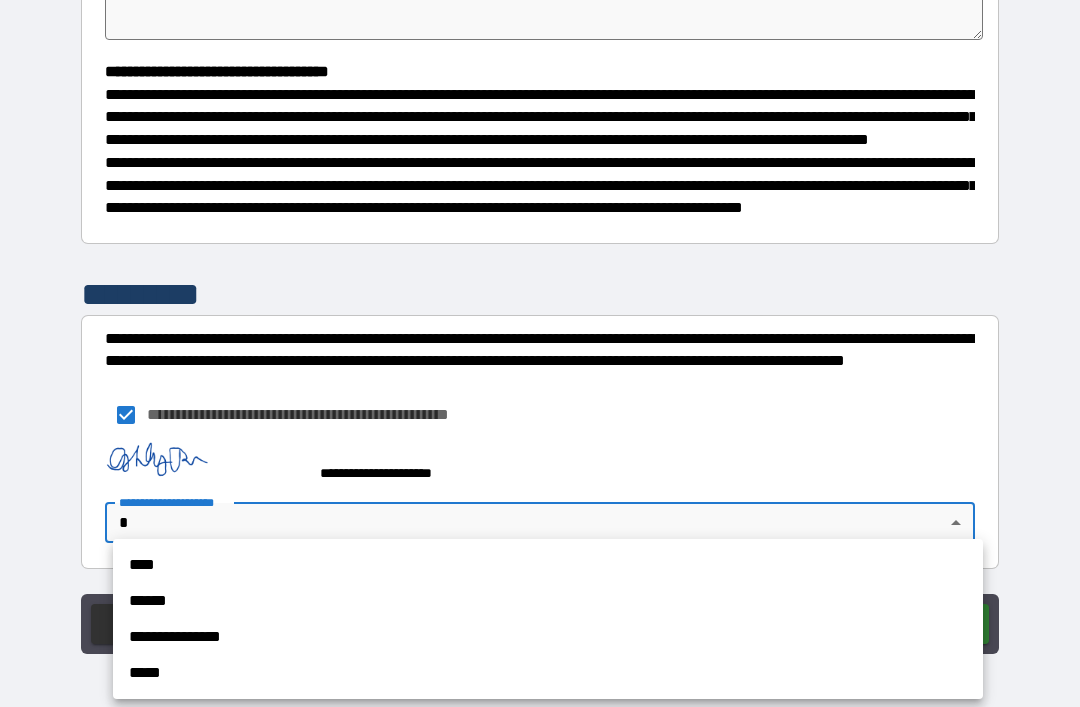click on "****" at bounding box center (548, 565) 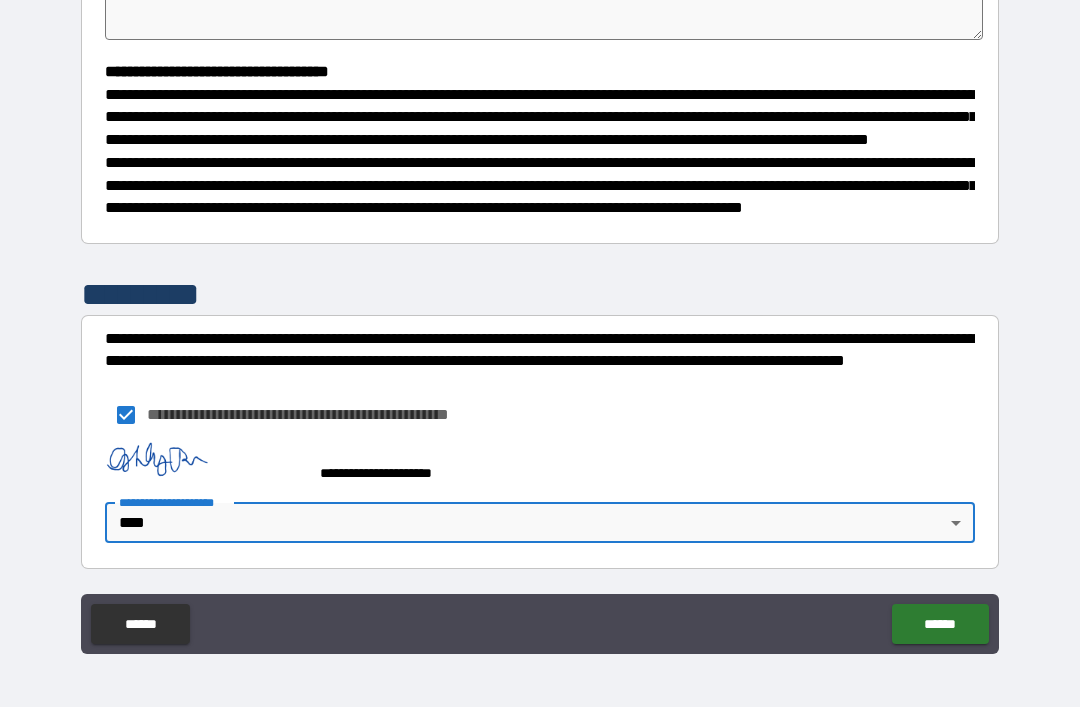 type on "*" 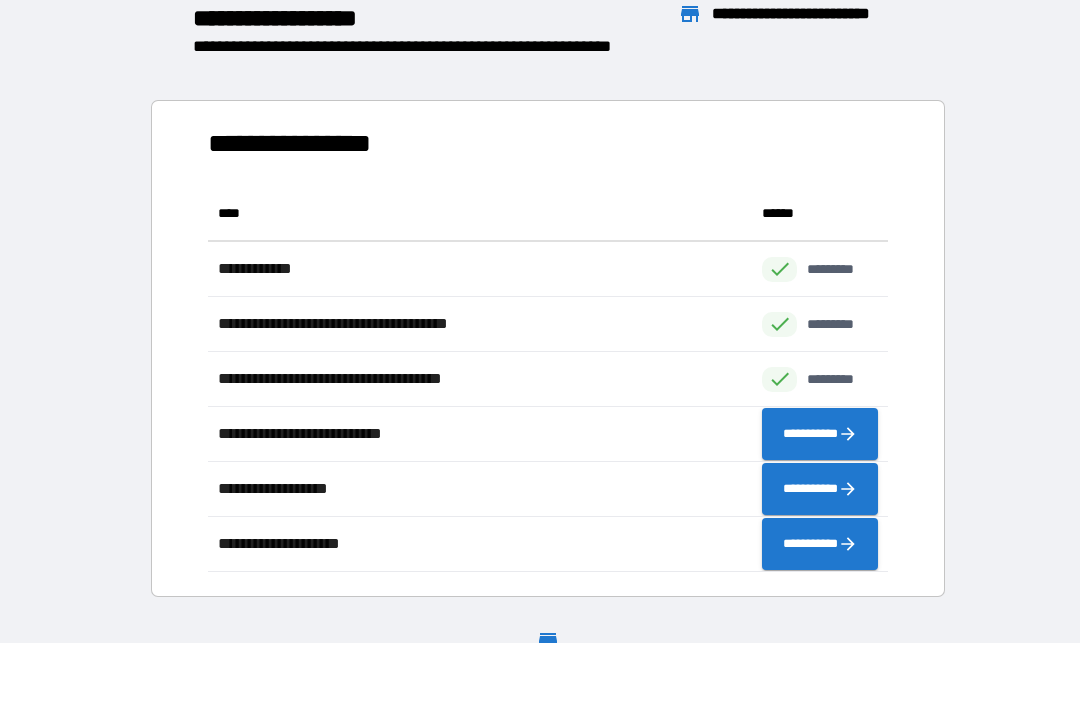 scroll, scrollTop: 386, scrollLeft: 680, axis: both 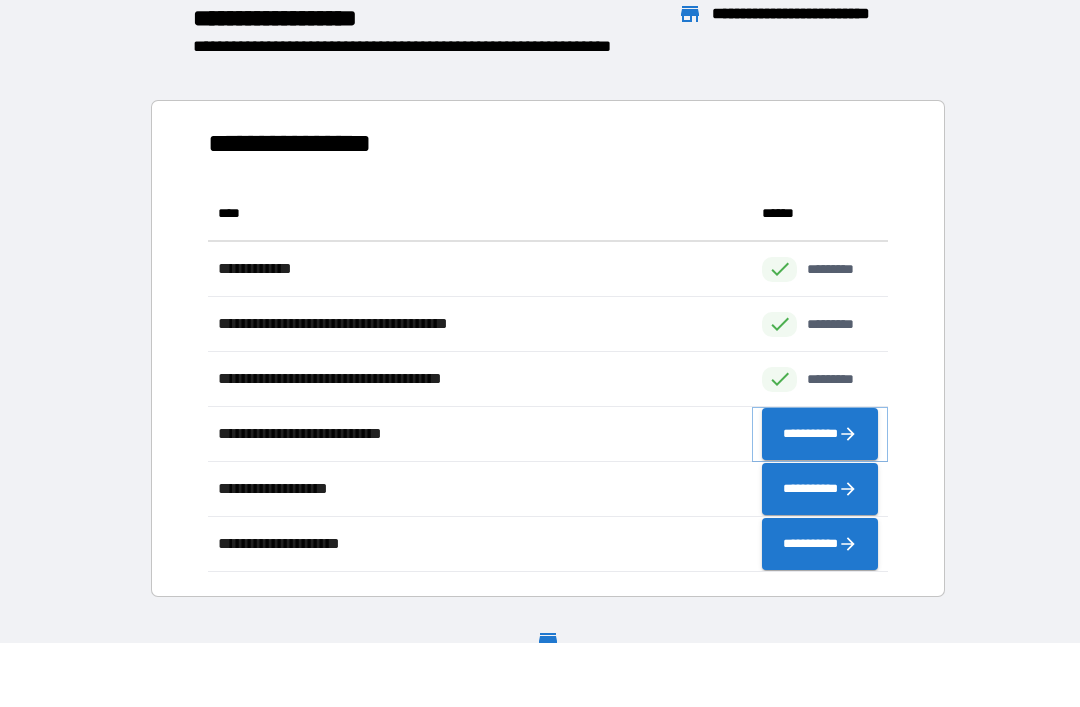 click on "**********" at bounding box center (820, 434) 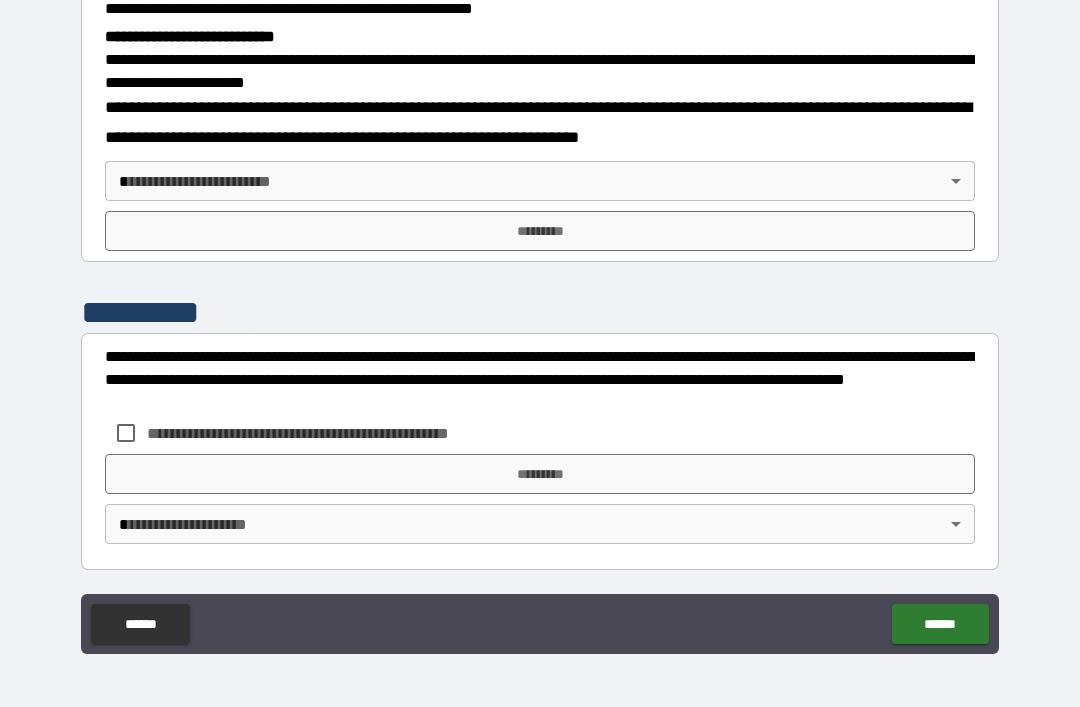 scroll, scrollTop: 633, scrollLeft: 0, axis: vertical 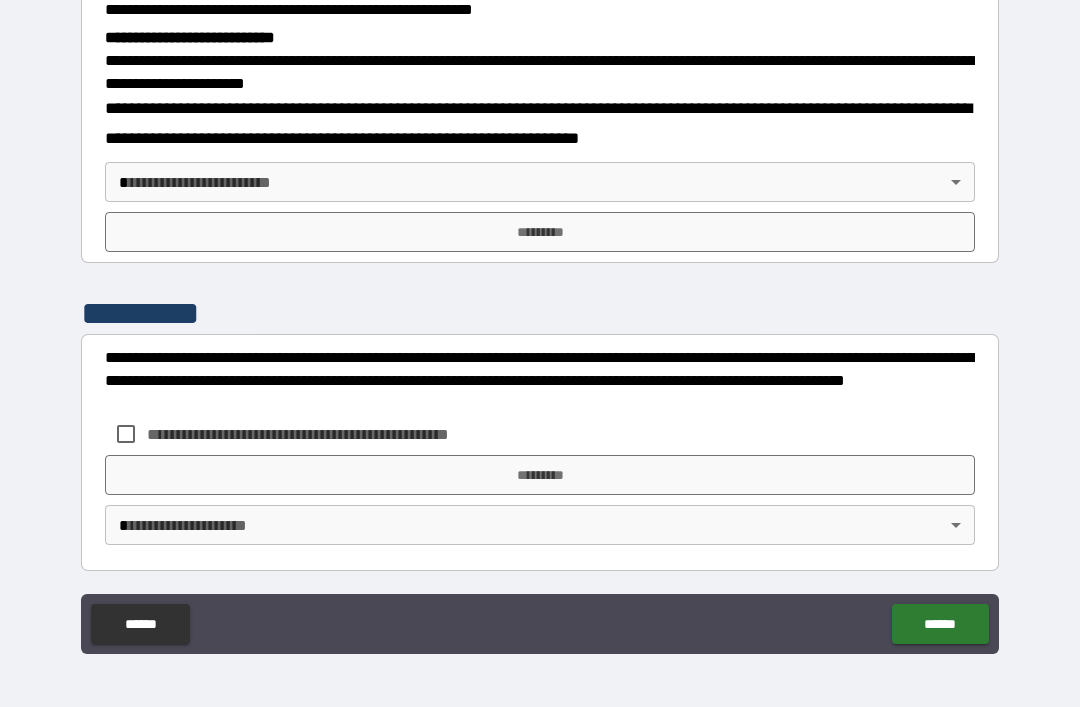 click on "**********" at bounding box center (540, 321) 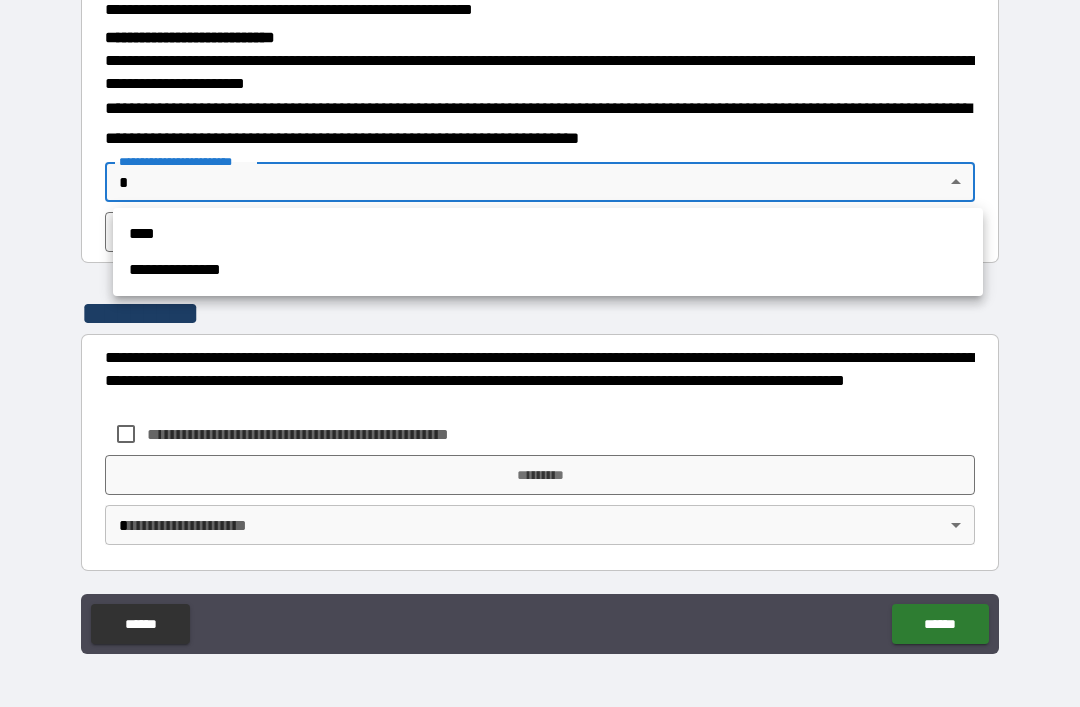 click on "****" at bounding box center (548, 234) 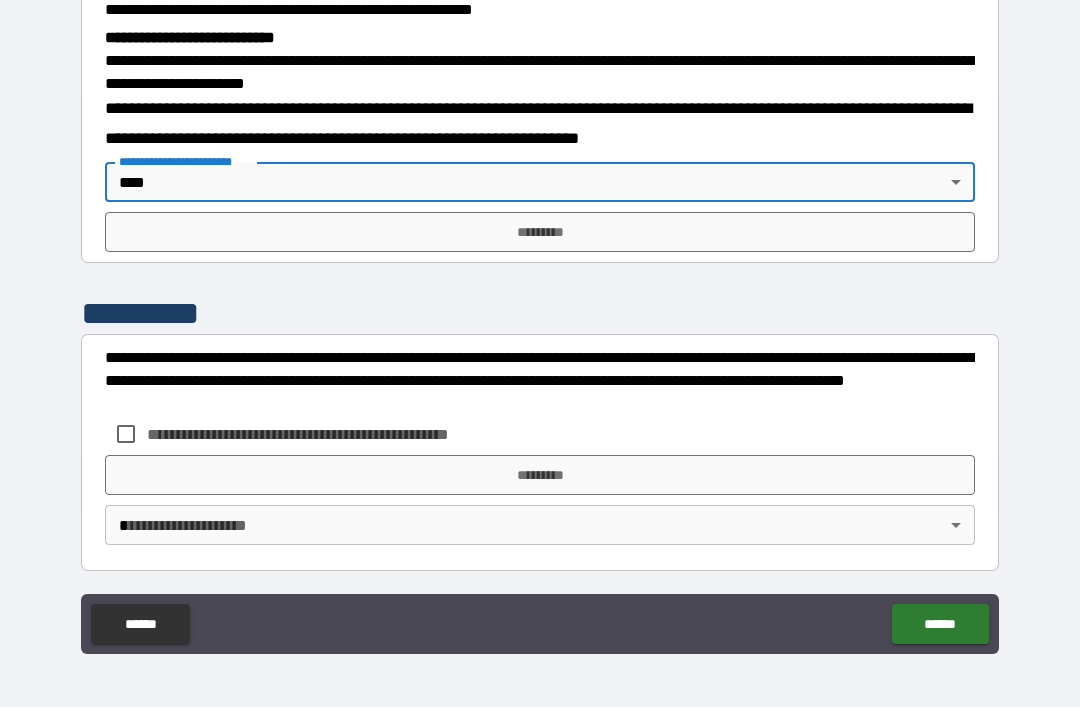 type on "****" 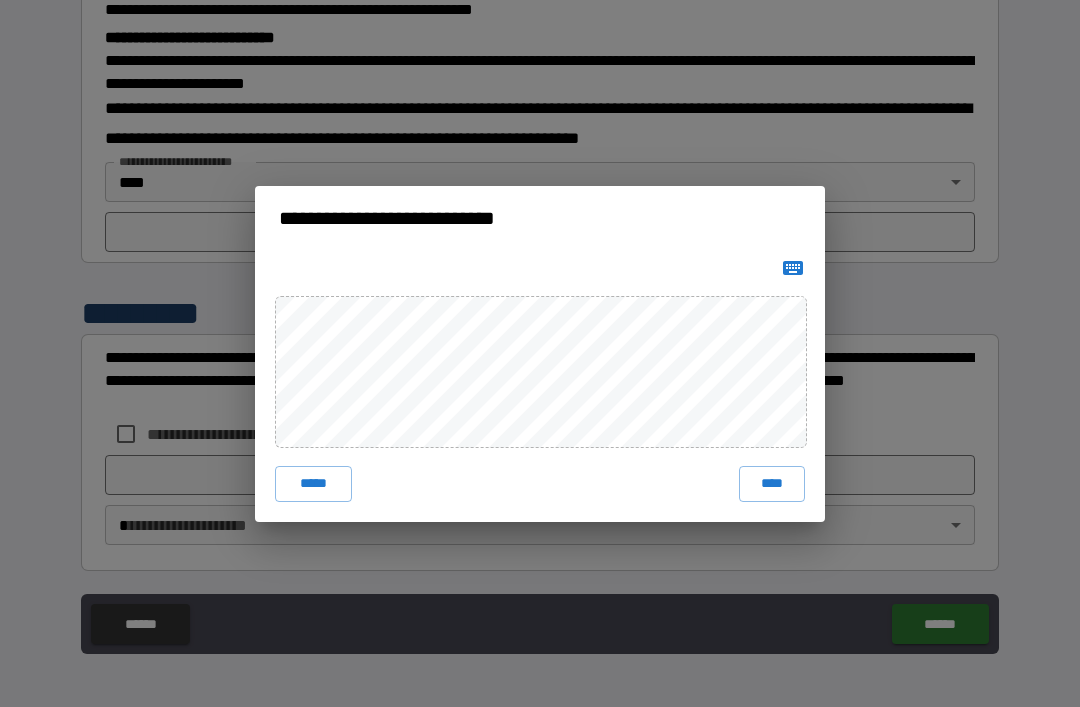 click on "****" at bounding box center [772, 484] 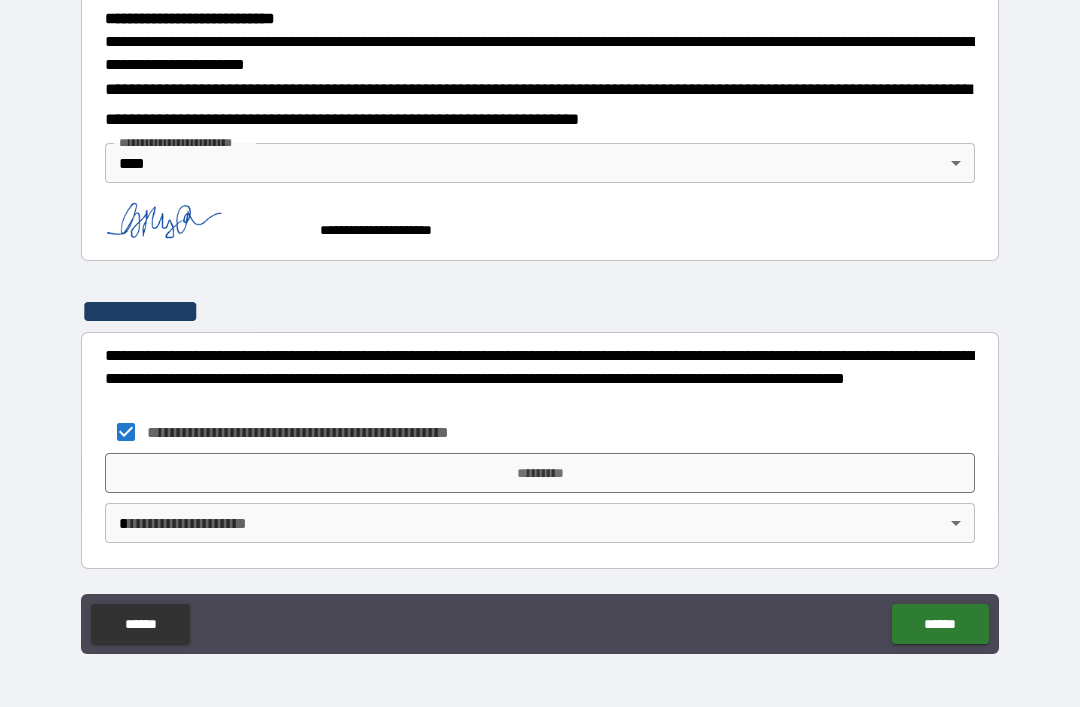 scroll, scrollTop: 650, scrollLeft: 0, axis: vertical 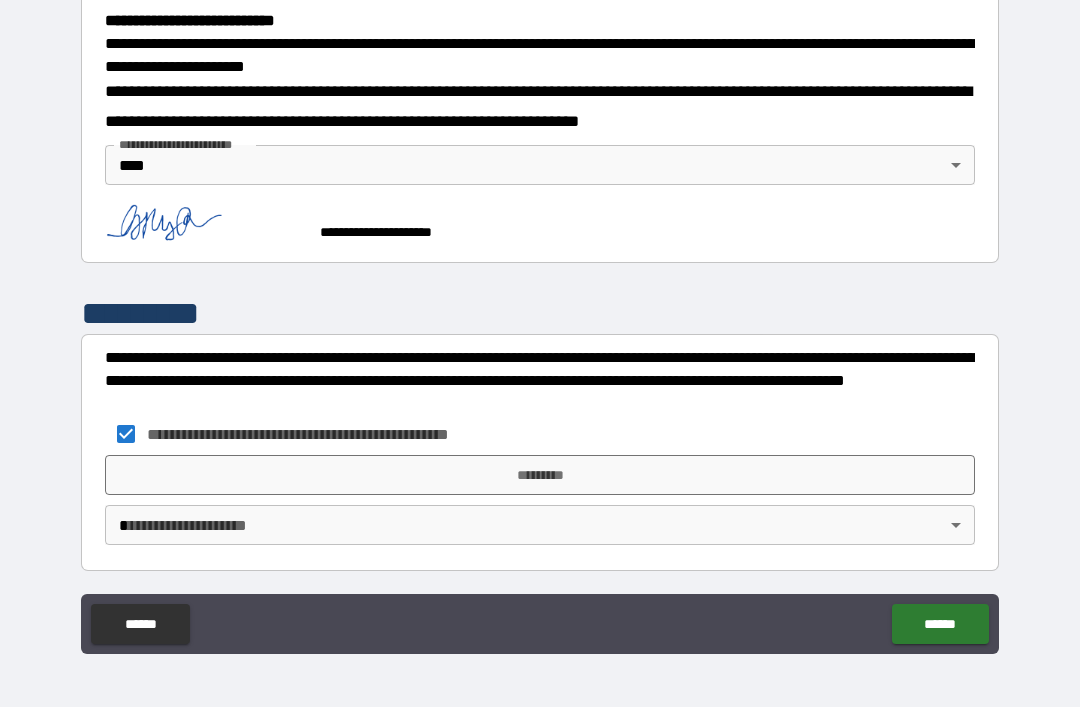 click on "*********" at bounding box center (540, 475) 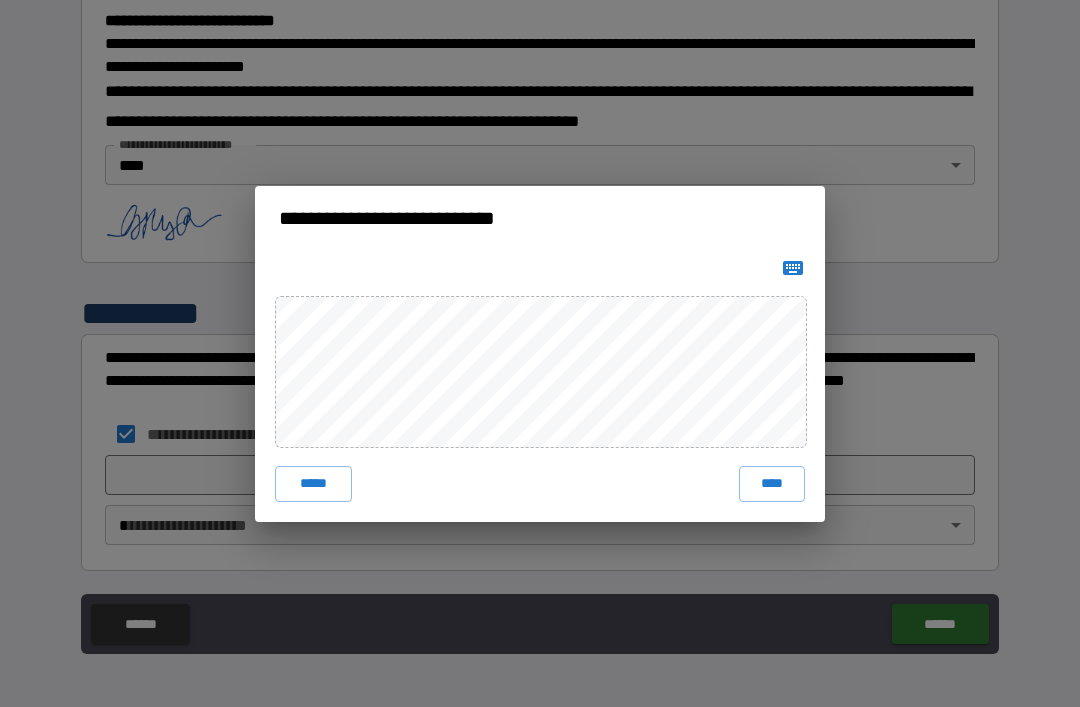 click on "****" at bounding box center [772, 484] 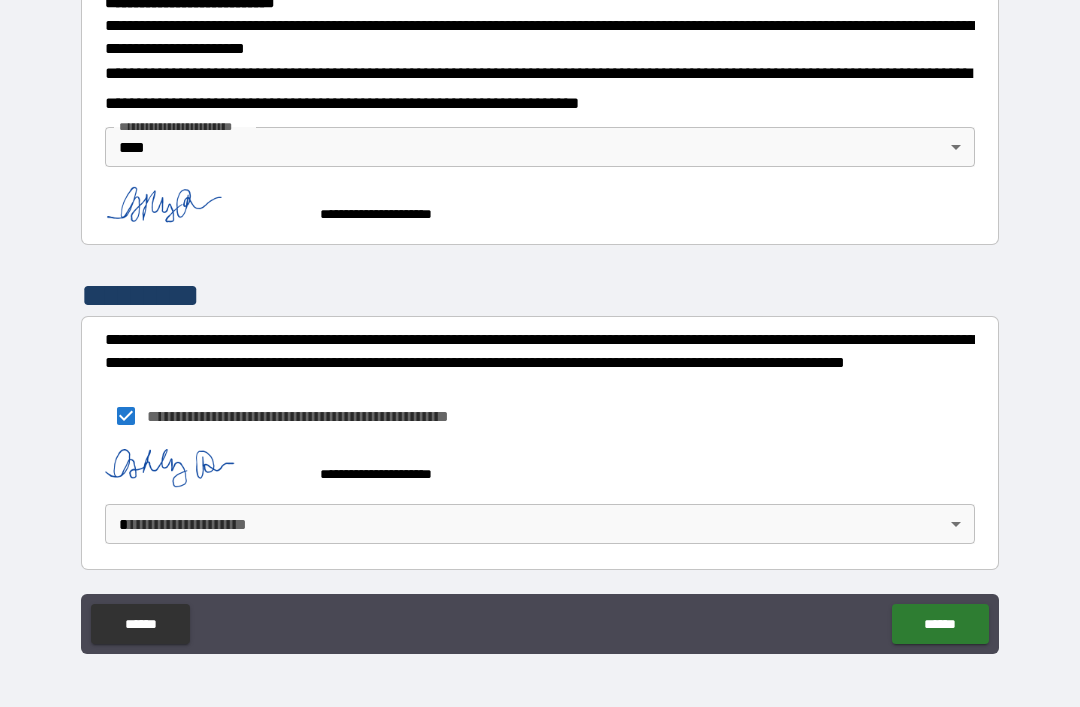 scroll, scrollTop: 667, scrollLeft: 0, axis: vertical 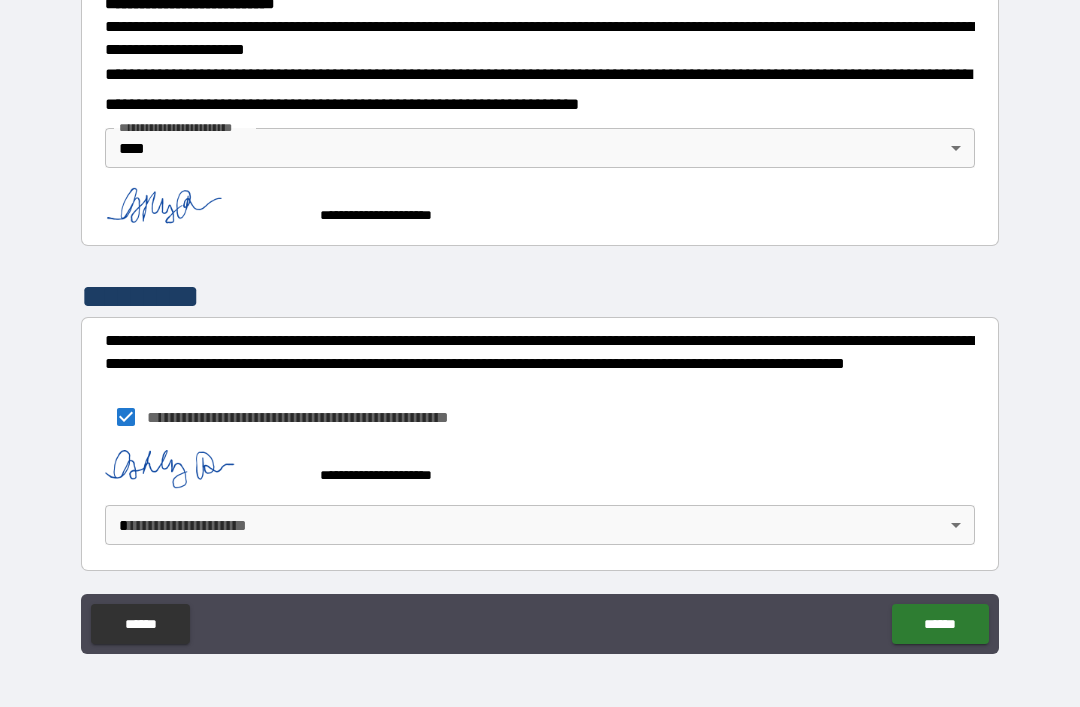 click on "**********" at bounding box center (540, 321) 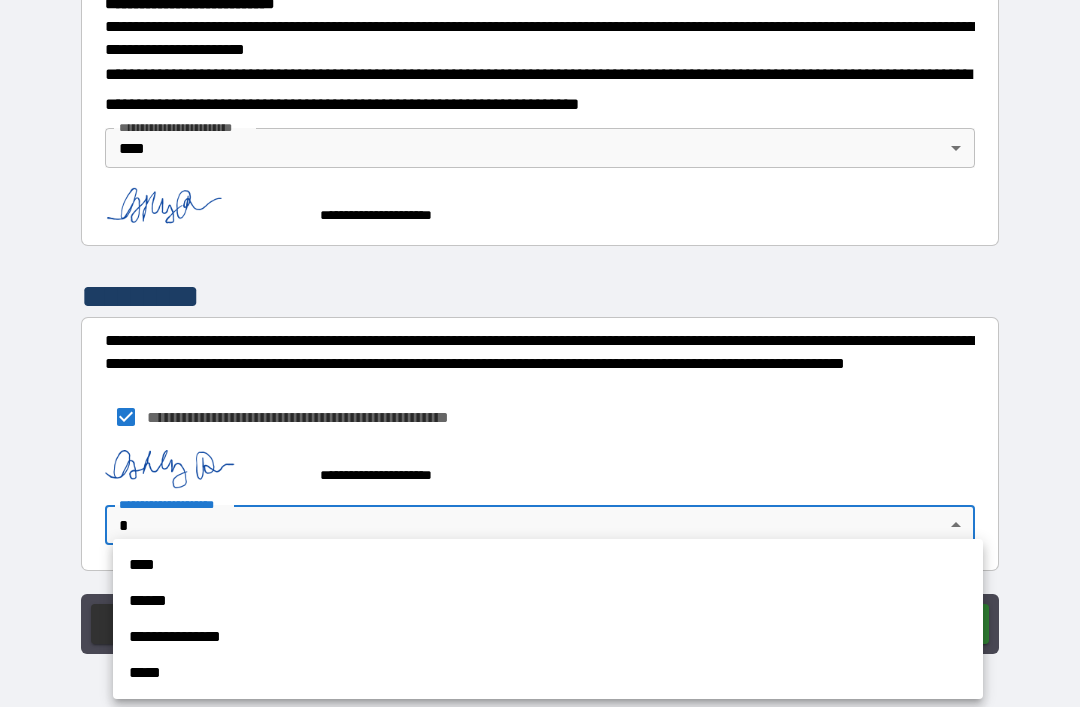 click on "******" at bounding box center [548, 601] 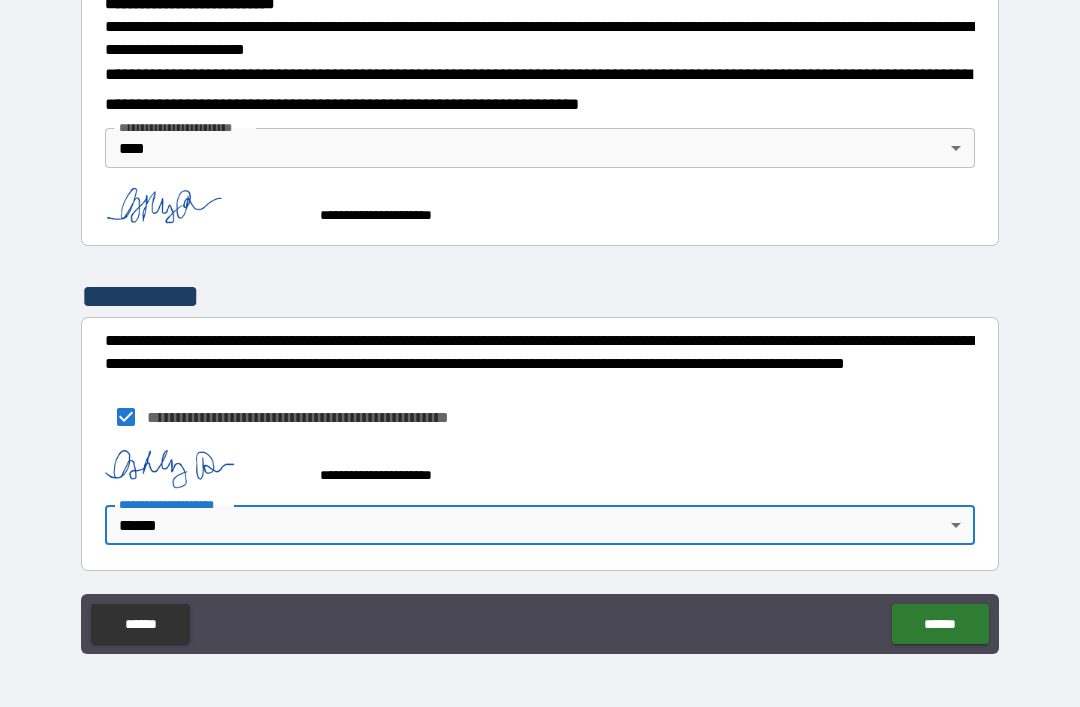 click on "**********" at bounding box center (540, 321) 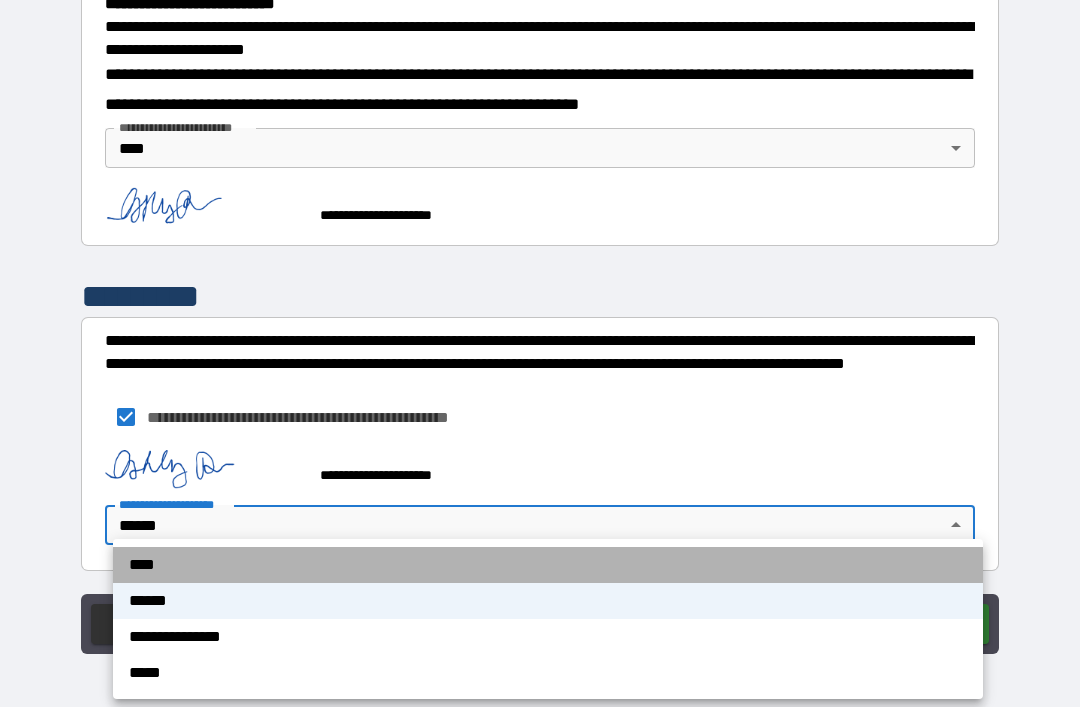 click on "****" at bounding box center (548, 565) 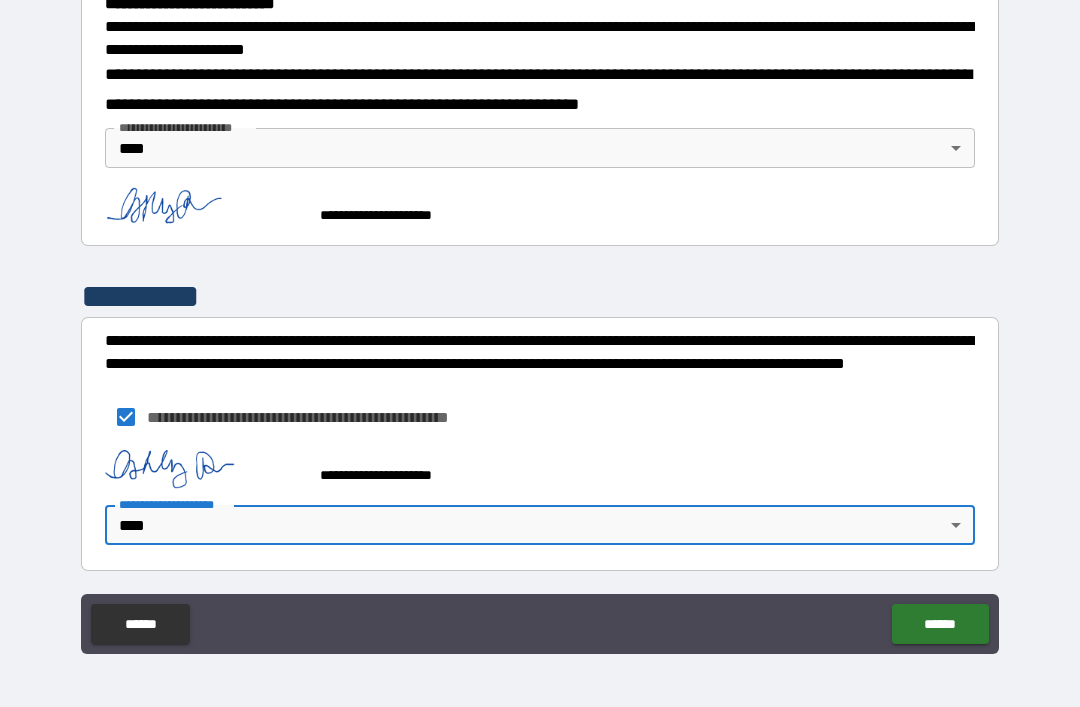 click on "******" 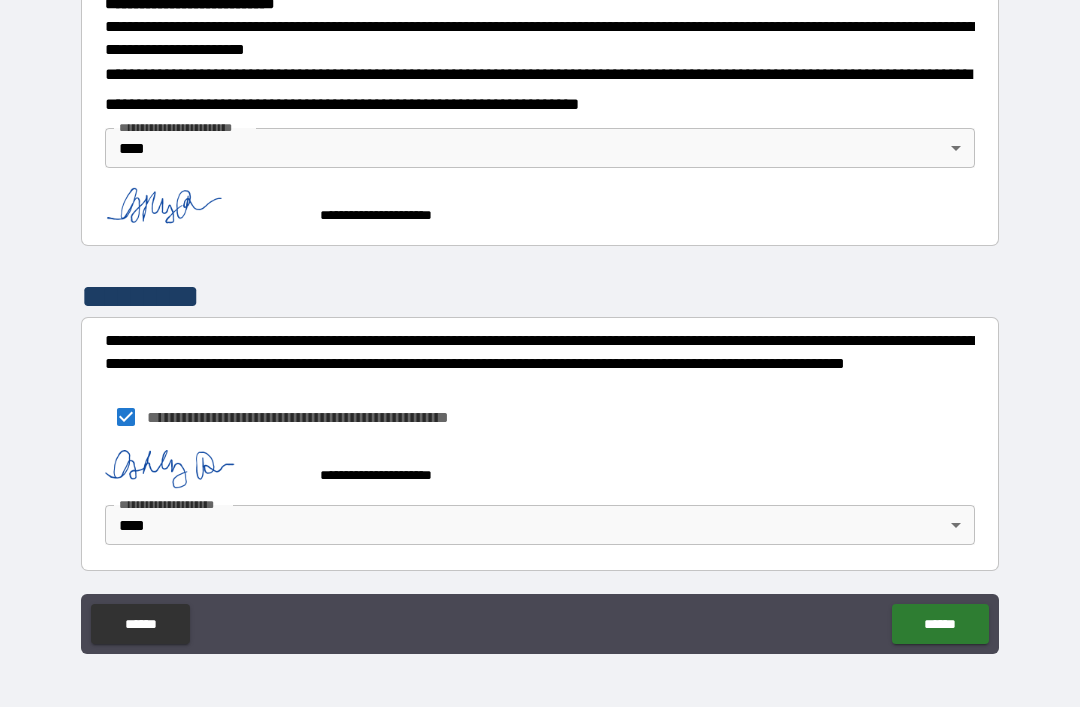 click on "******" at bounding box center (940, 624) 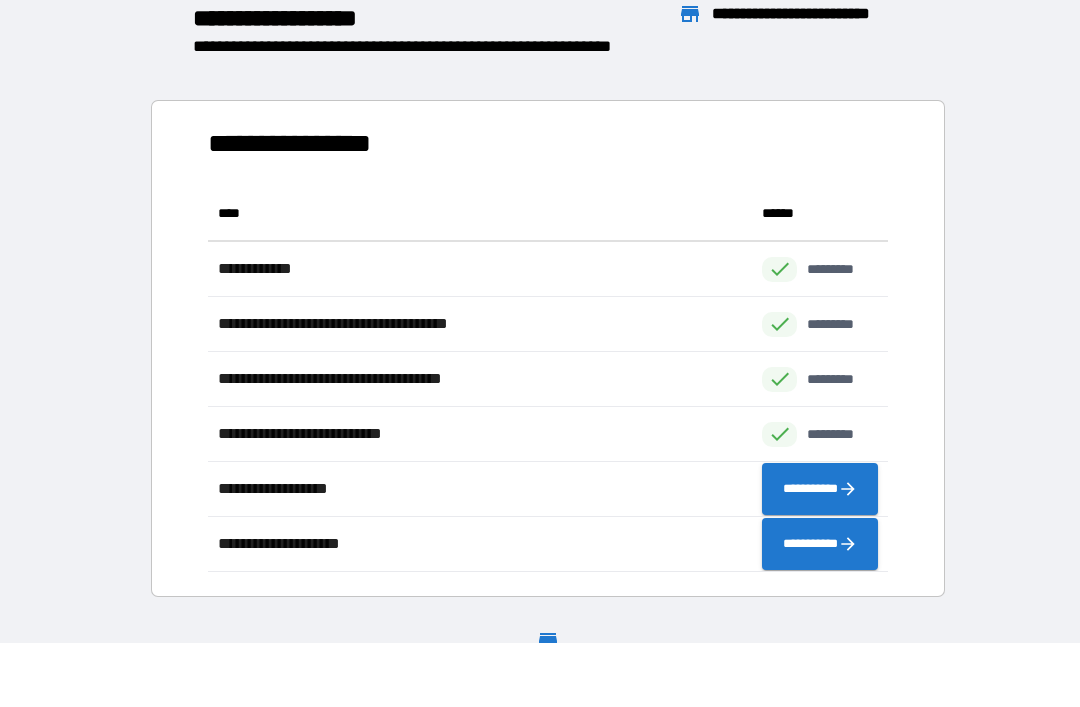 scroll, scrollTop: 1, scrollLeft: 1, axis: both 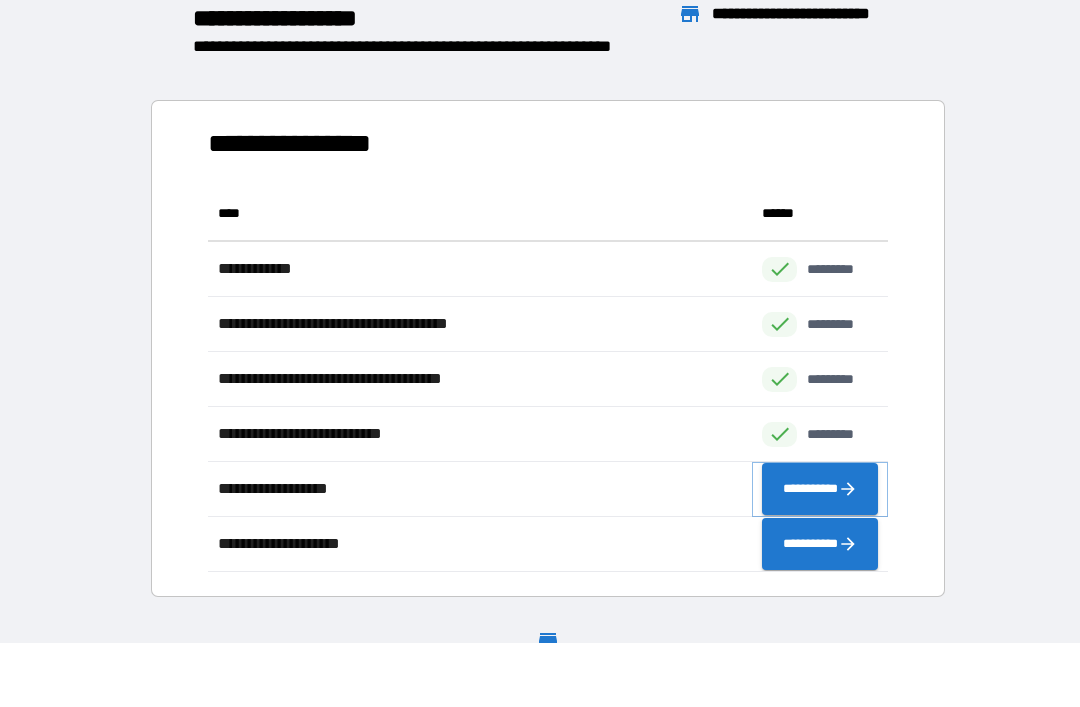click on "**********" at bounding box center (820, 489) 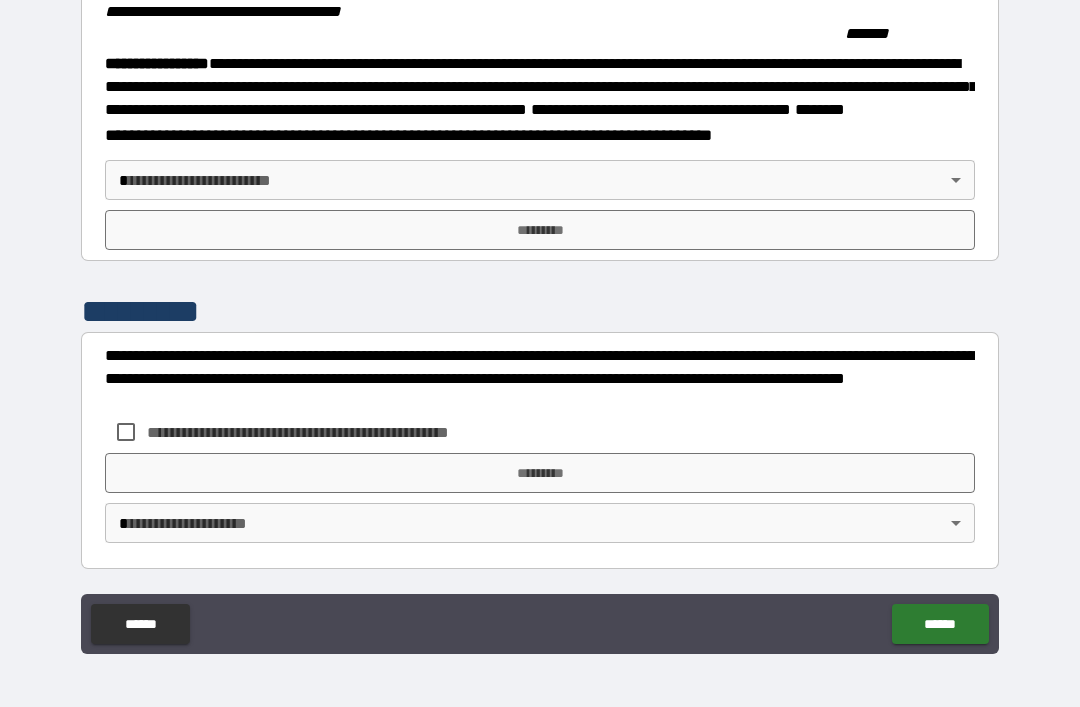 scroll, scrollTop: 2237, scrollLeft: 0, axis: vertical 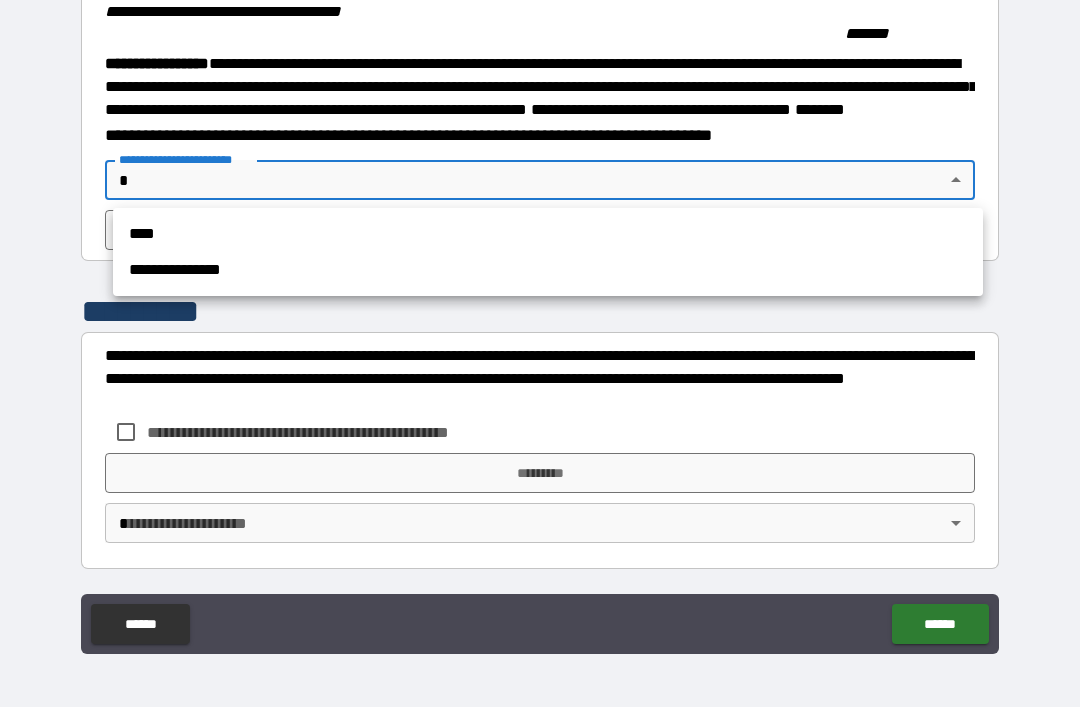 click on "****" at bounding box center [548, 234] 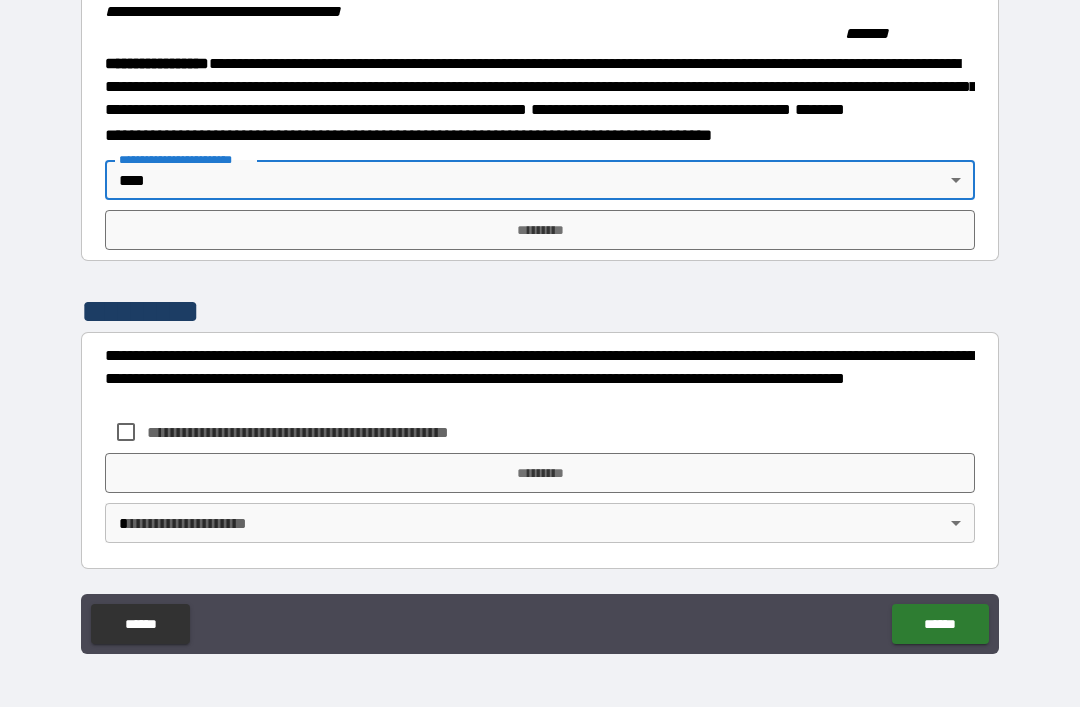 click on "*********" at bounding box center [540, 230] 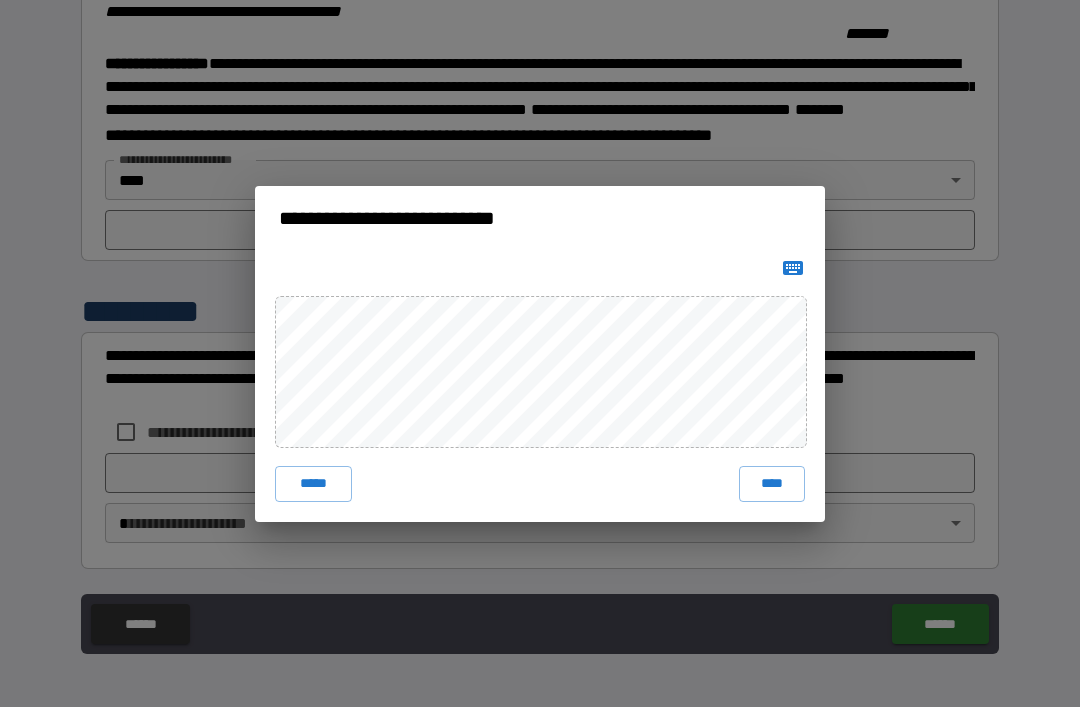 click on "****" at bounding box center (772, 484) 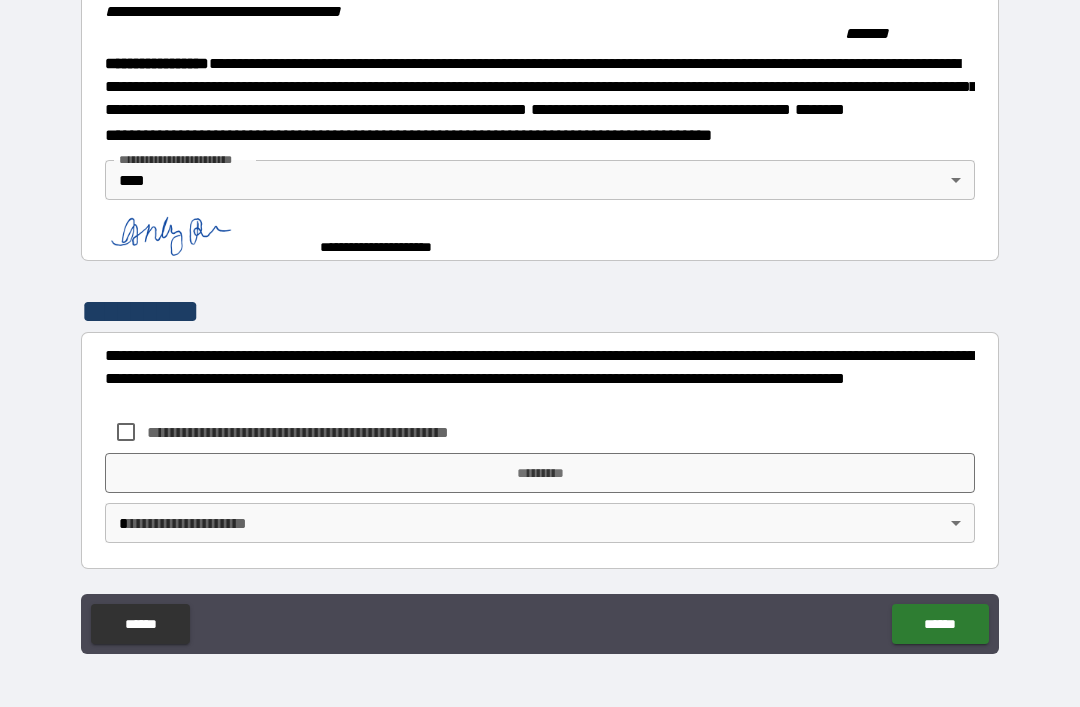 scroll, scrollTop: 2227, scrollLeft: 0, axis: vertical 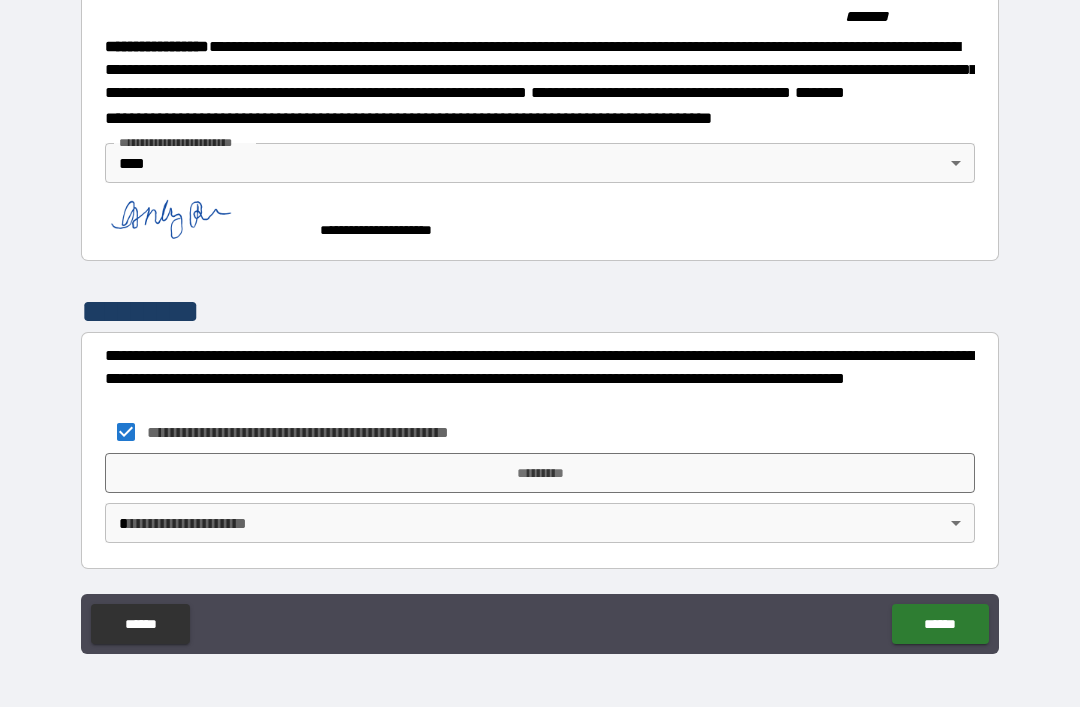 click on "*********" at bounding box center [540, 473] 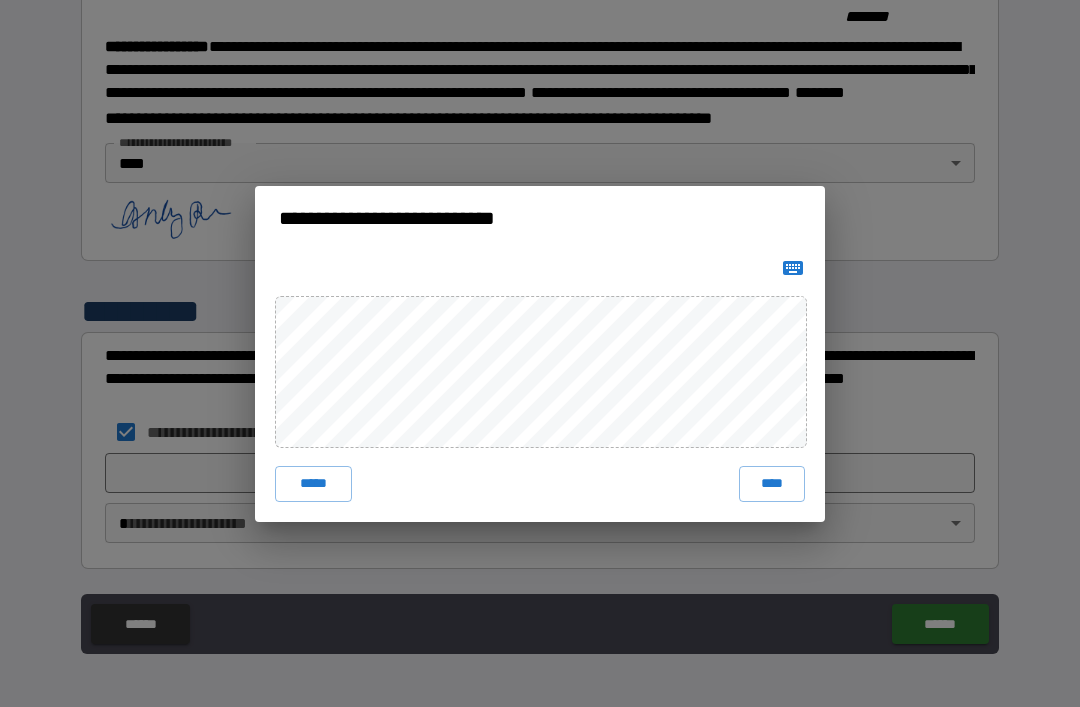 click on "**********" at bounding box center (540, 353) 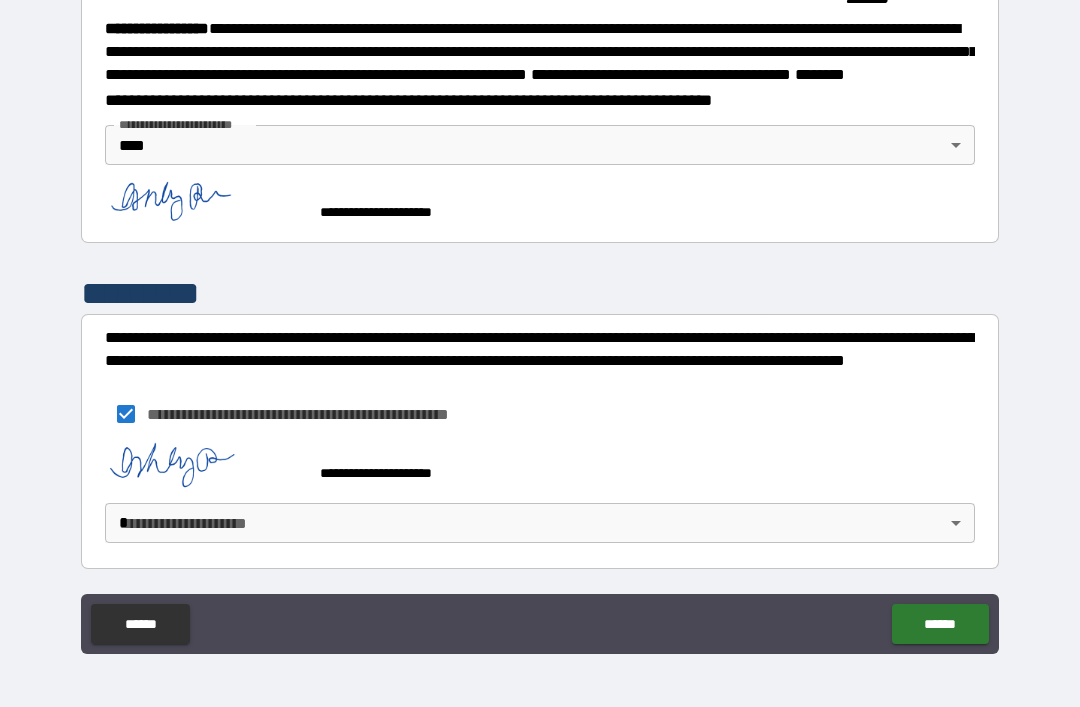 scroll, scrollTop: 2271, scrollLeft: 0, axis: vertical 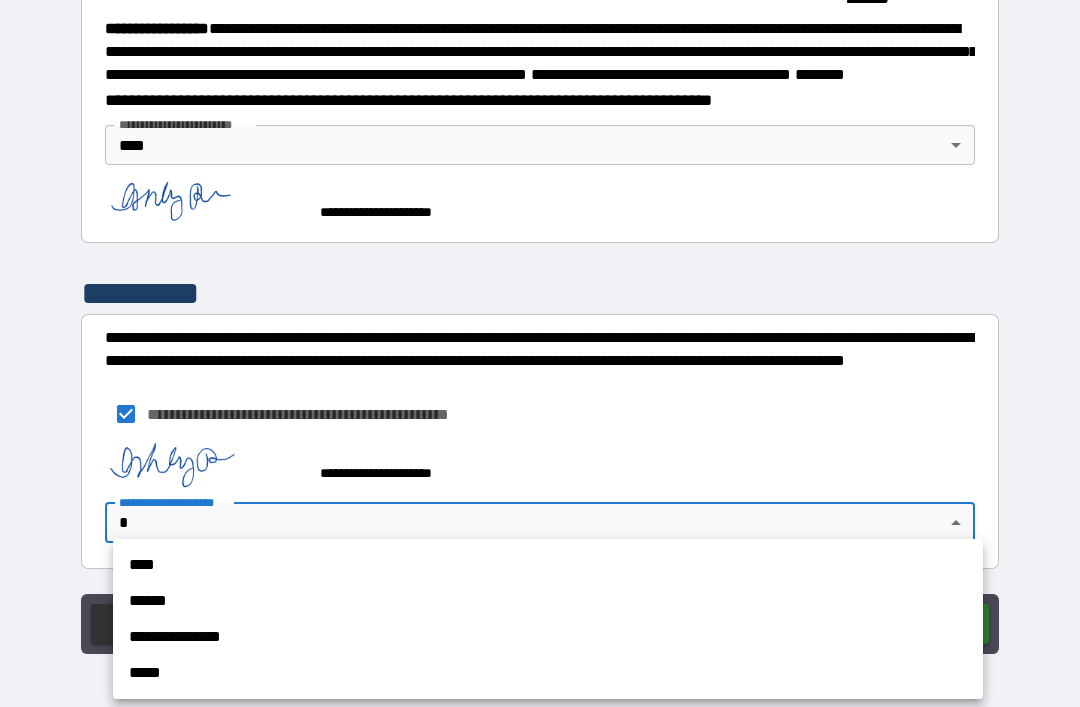 click on "****" at bounding box center [548, 565] 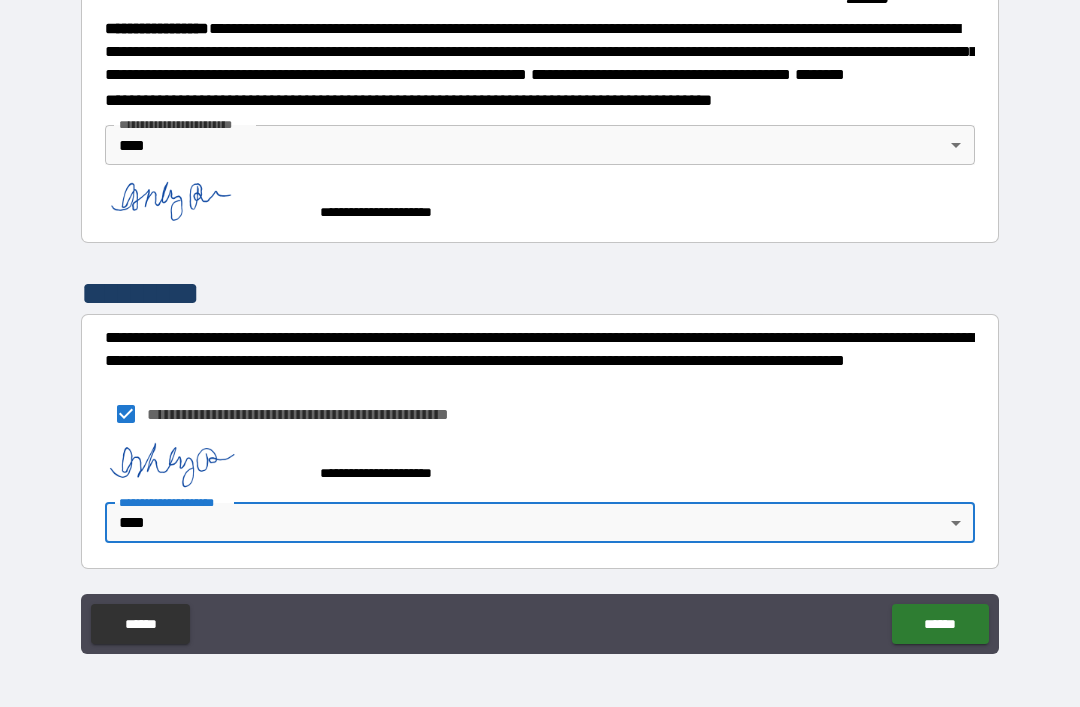 click on "******" at bounding box center (940, 624) 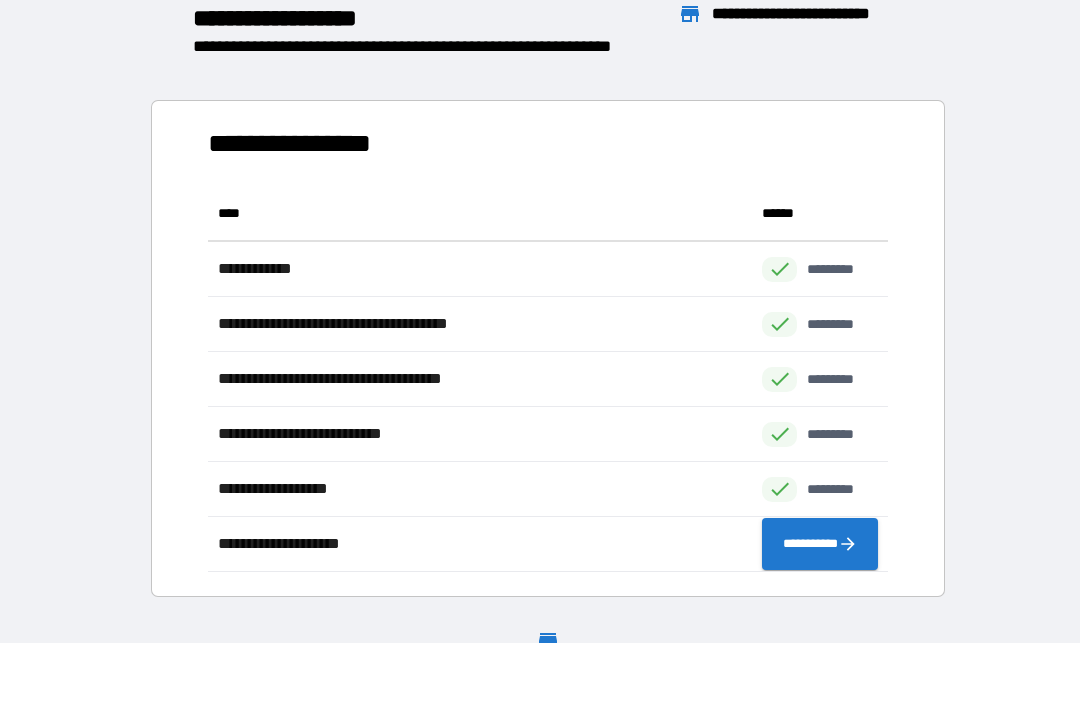 scroll, scrollTop: 386, scrollLeft: 680, axis: both 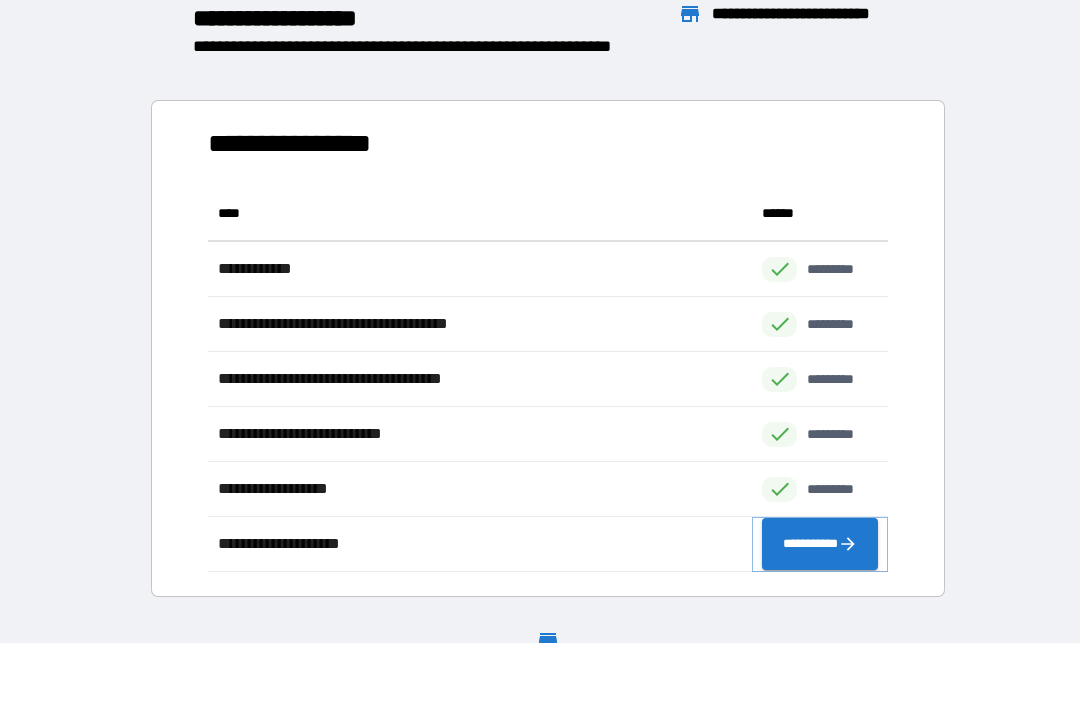 click on "**********" at bounding box center (820, 544) 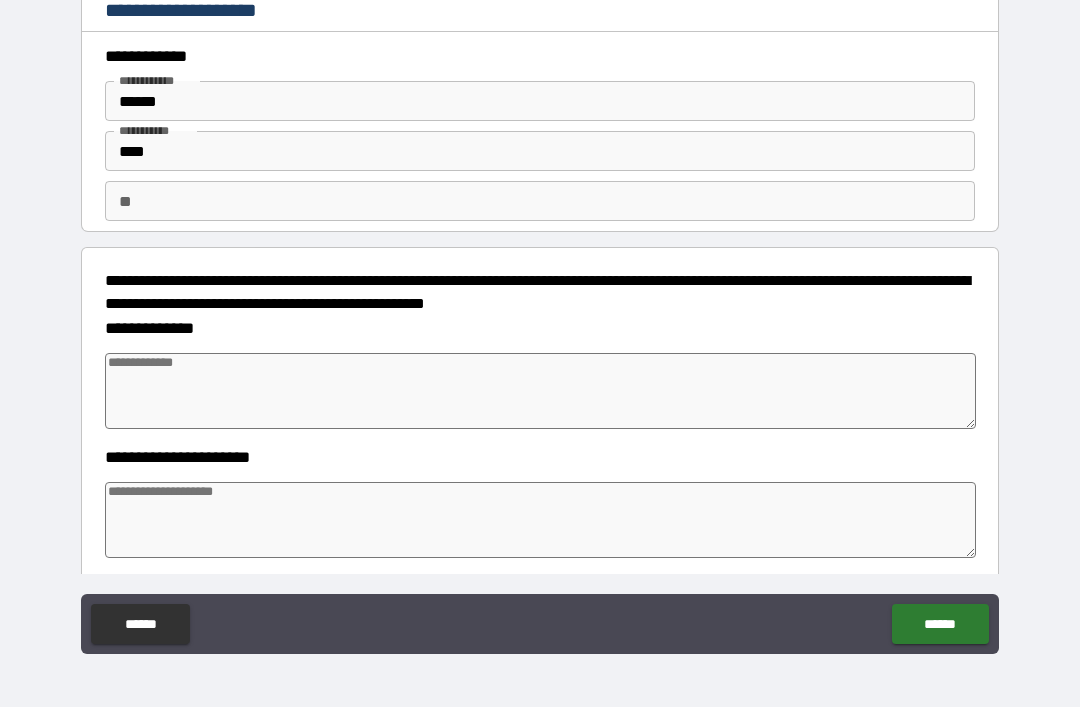 type on "*" 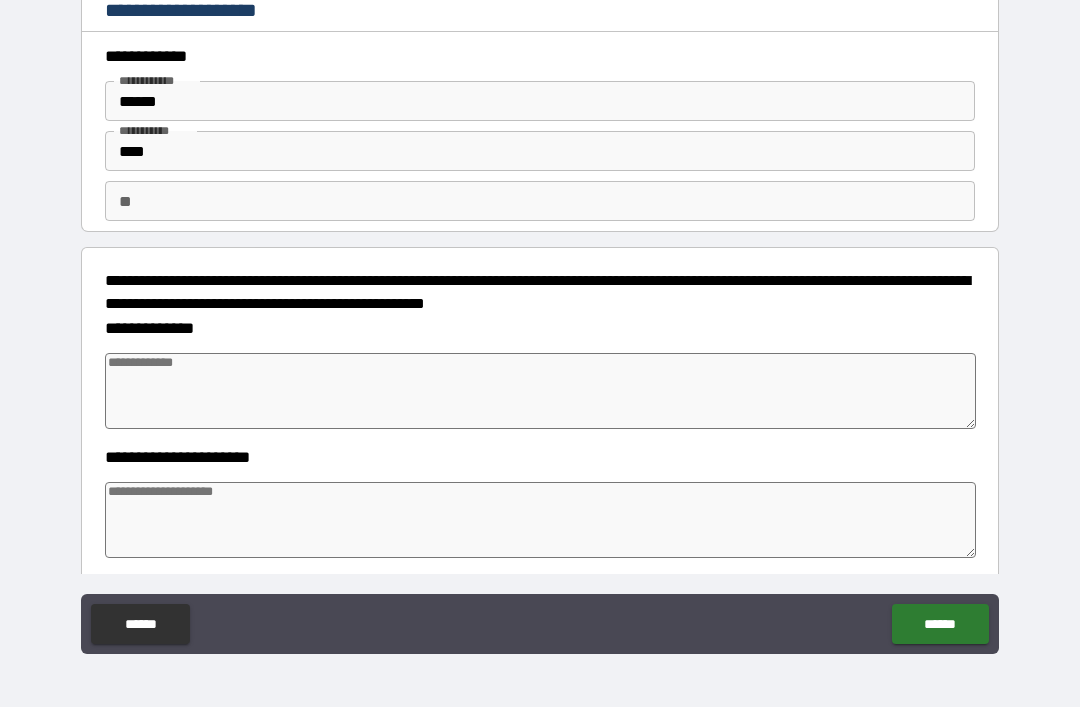 type on "*" 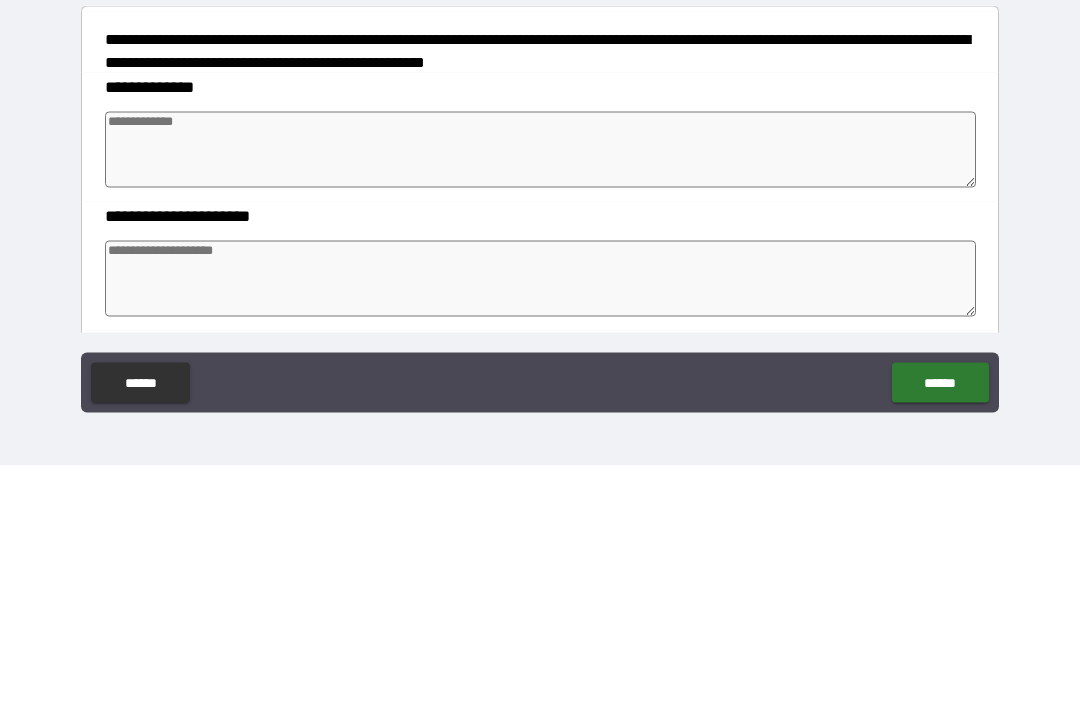 type on "*" 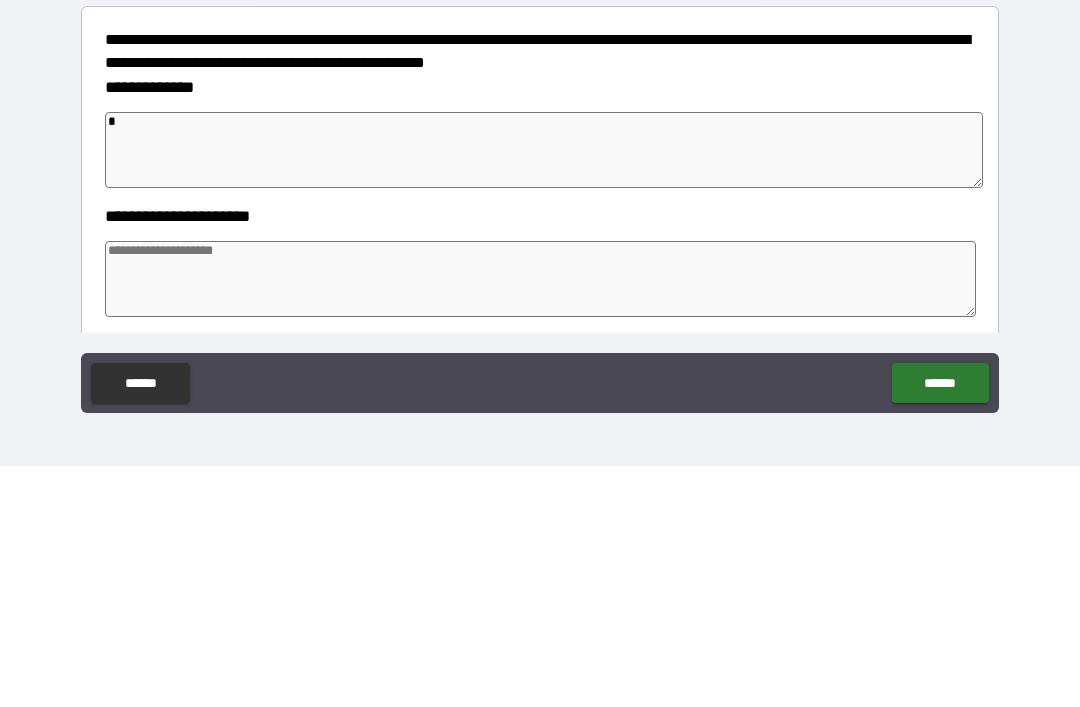type on "*" 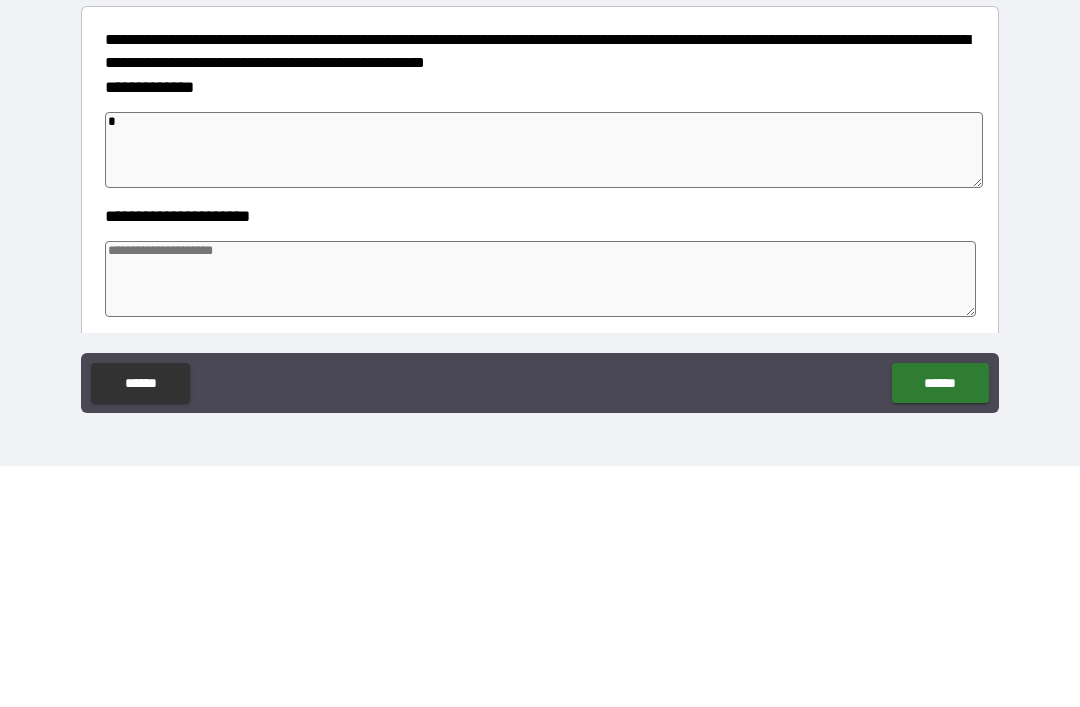 type on "*" 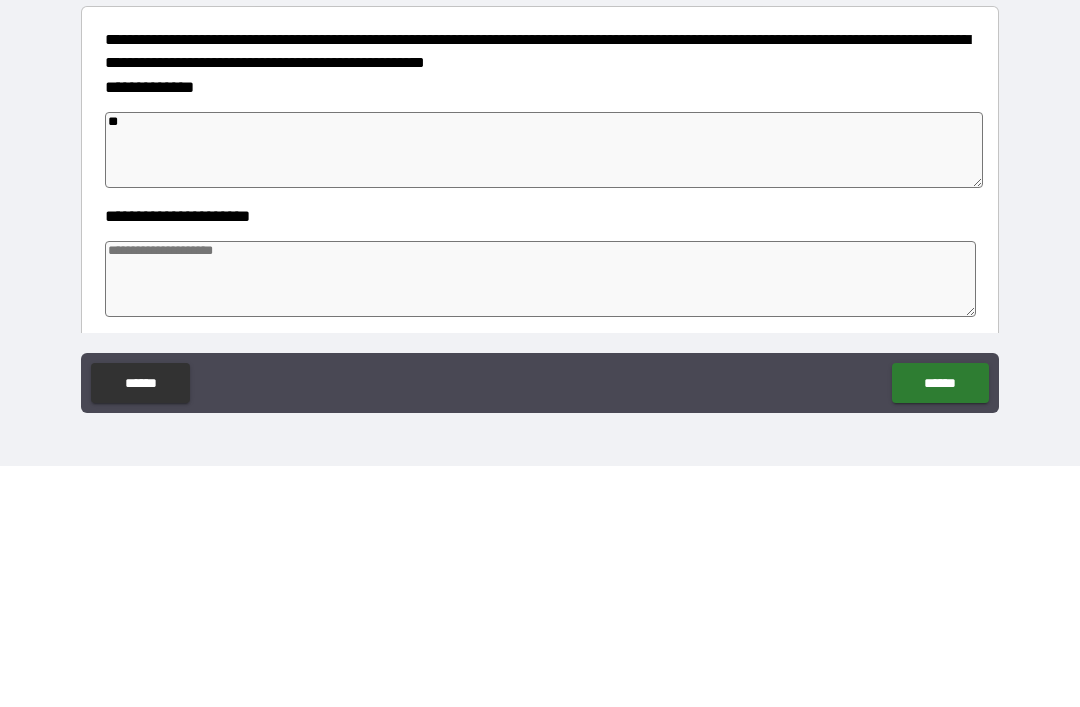 type on "*" 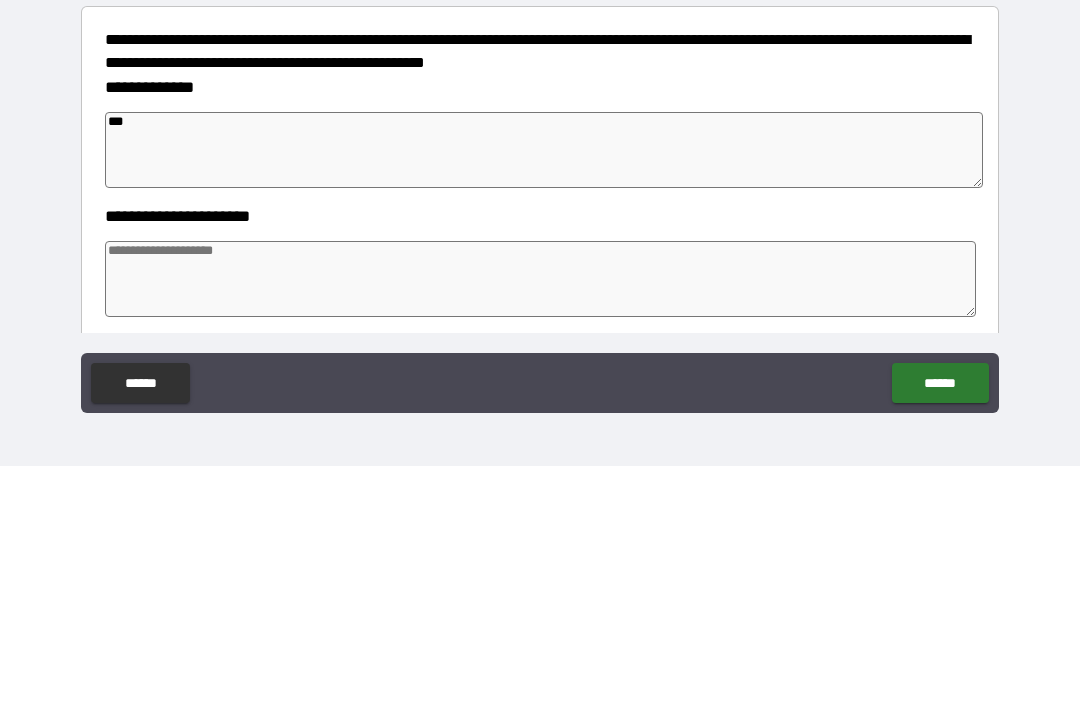 type on "*" 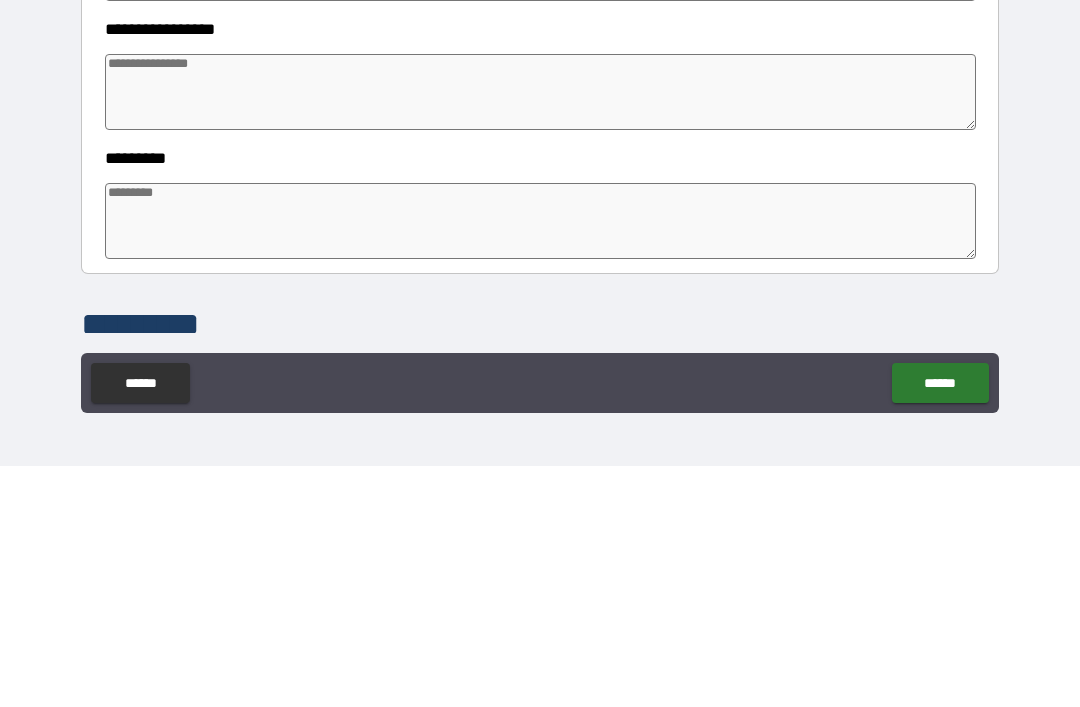 scroll, scrollTop: 304, scrollLeft: 0, axis: vertical 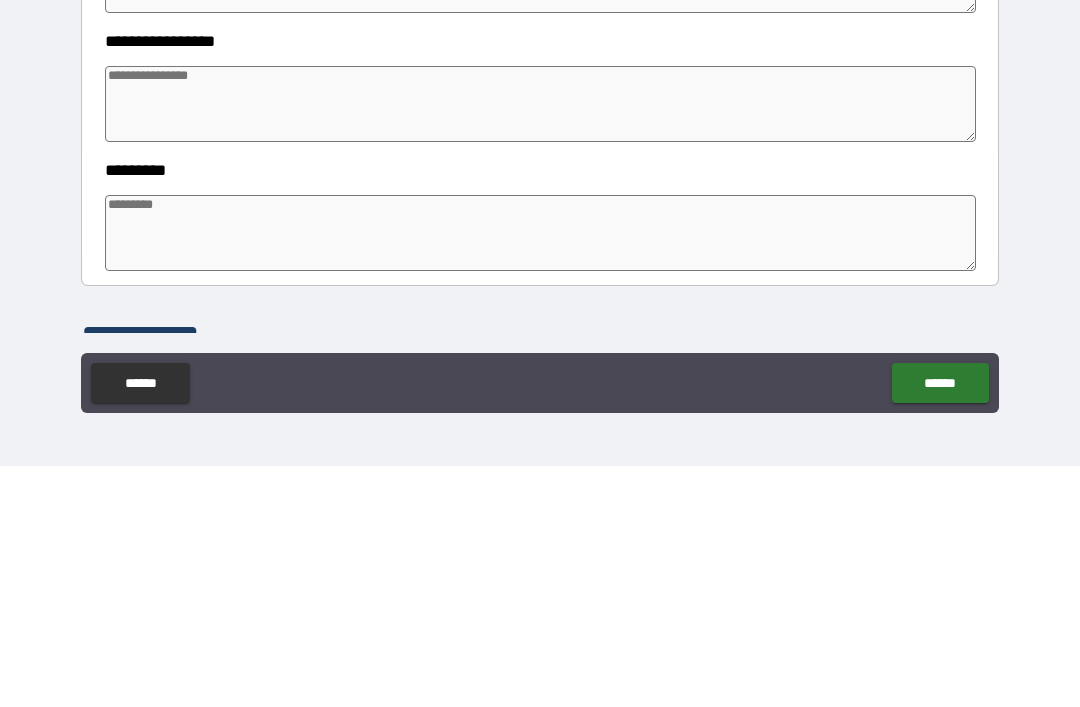 click at bounding box center [540, 345] 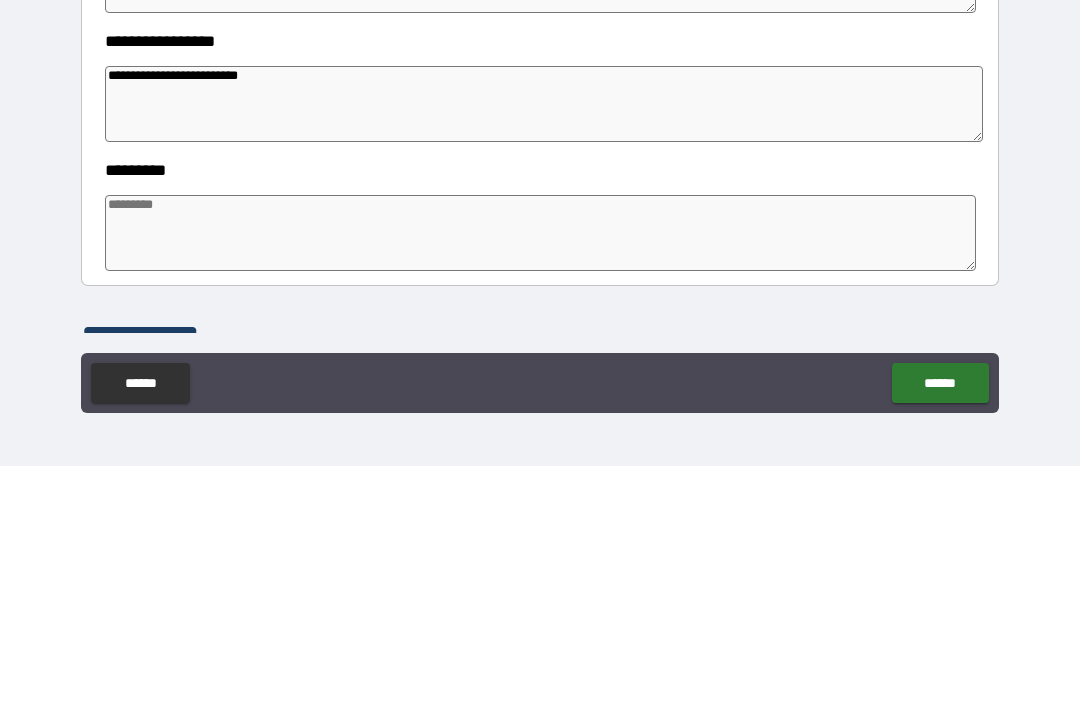click at bounding box center [540, 474] 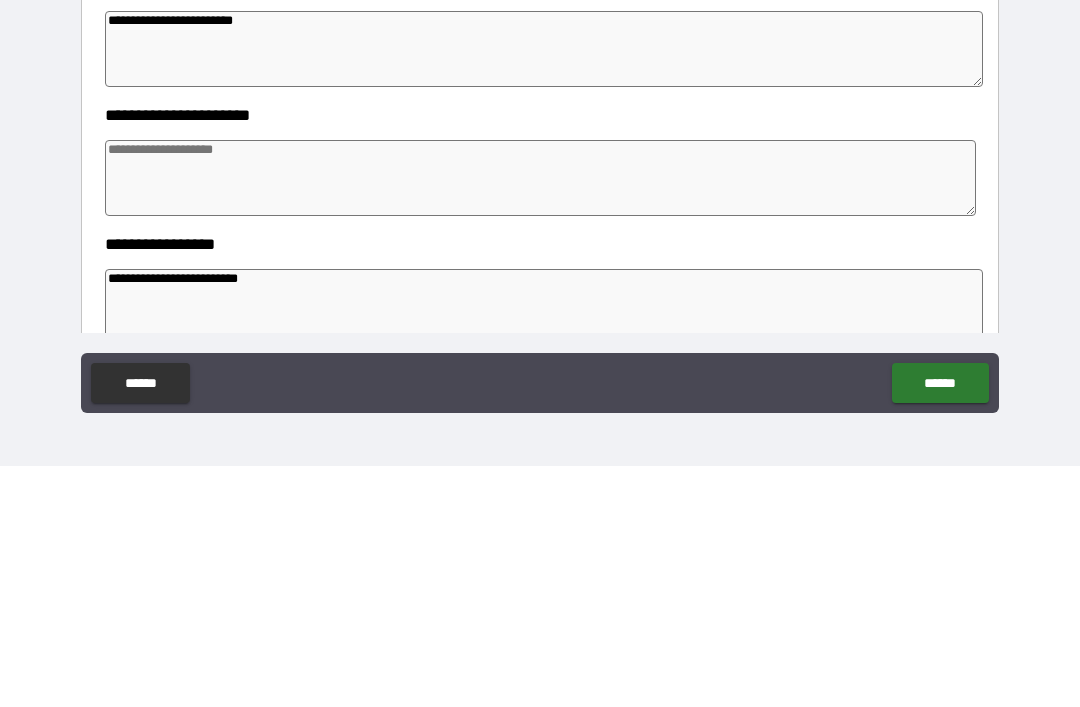 scroll, scrollTop: 102, scrollLeft: 0, axis: vertical 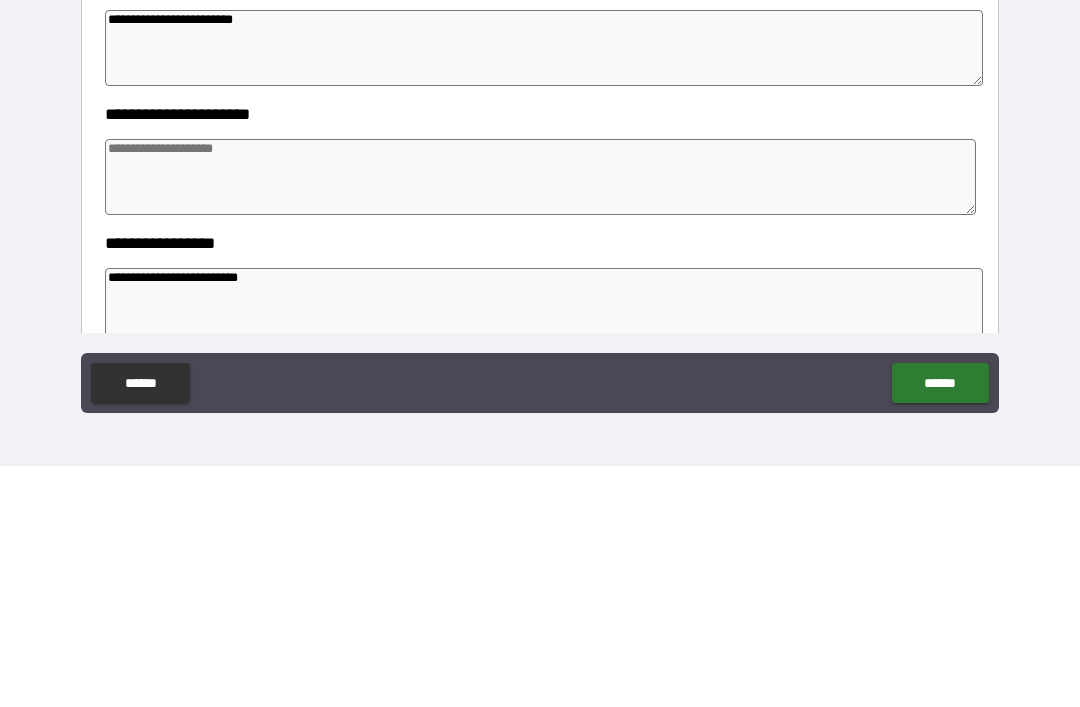 click at bounding box center (540, 418) 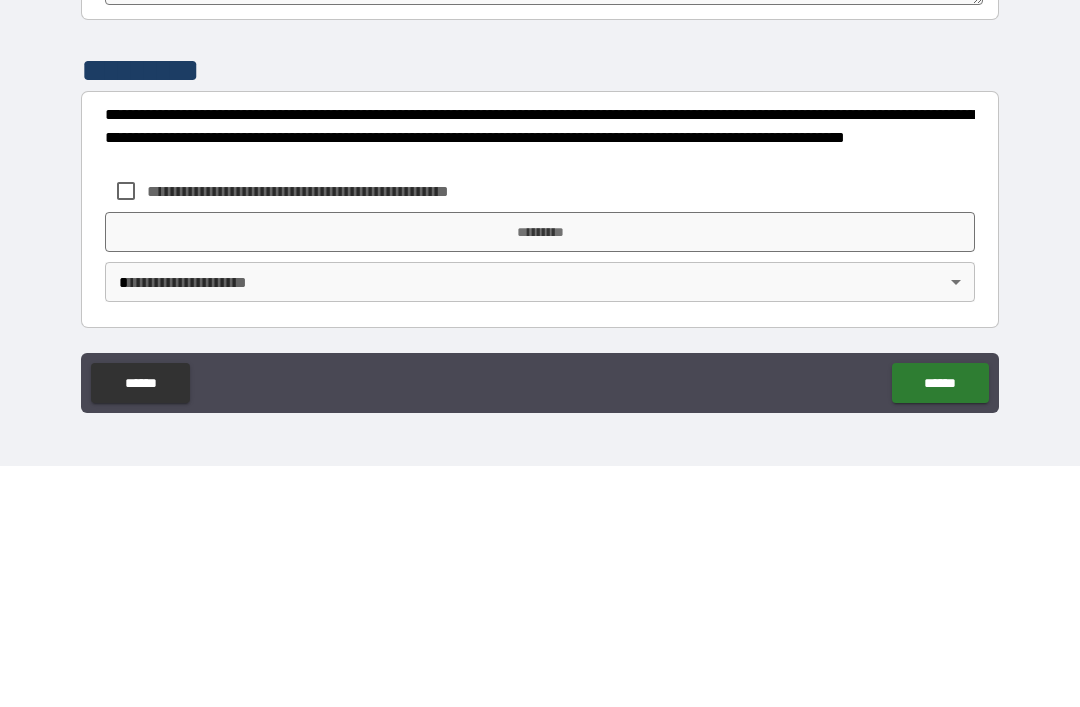 scroll, scrollTop: 570, scrollLeft: 0, axis: vertical 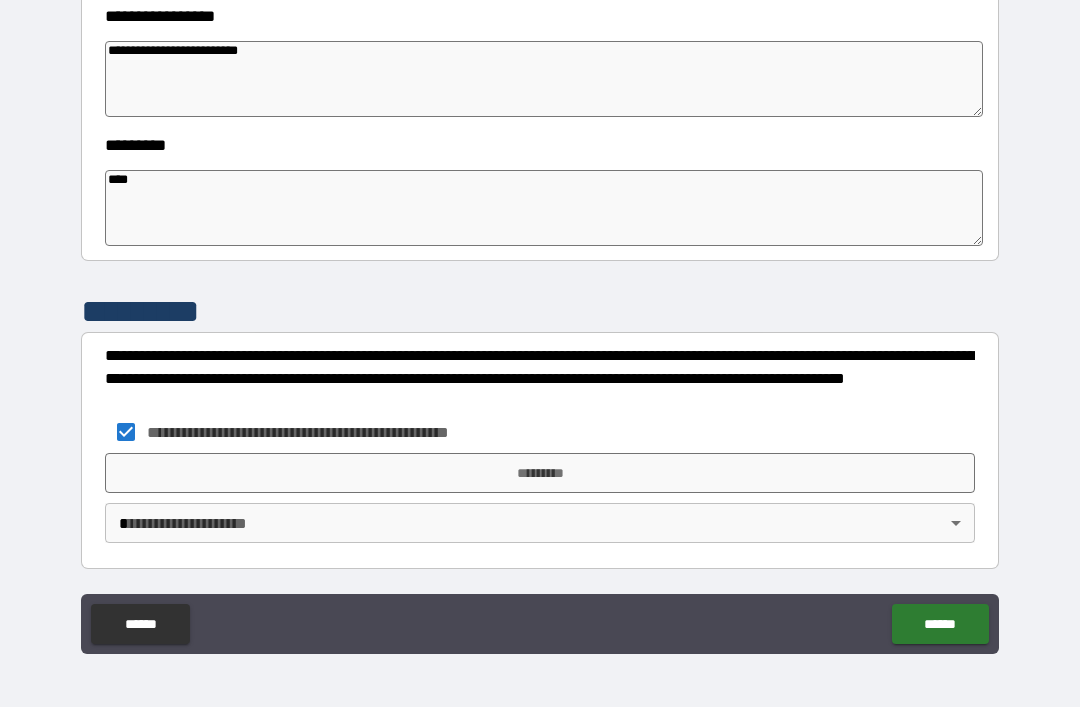 click on "**********" at bounding box center [540, 432] 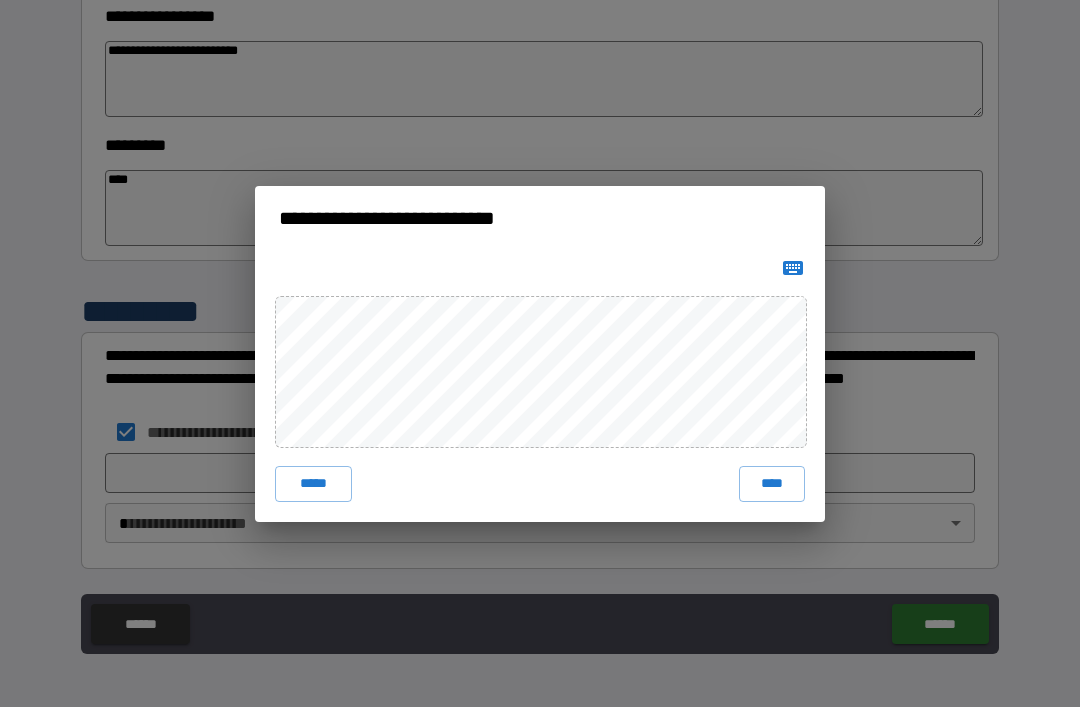 click on "****" at bounding box center [772, 484] 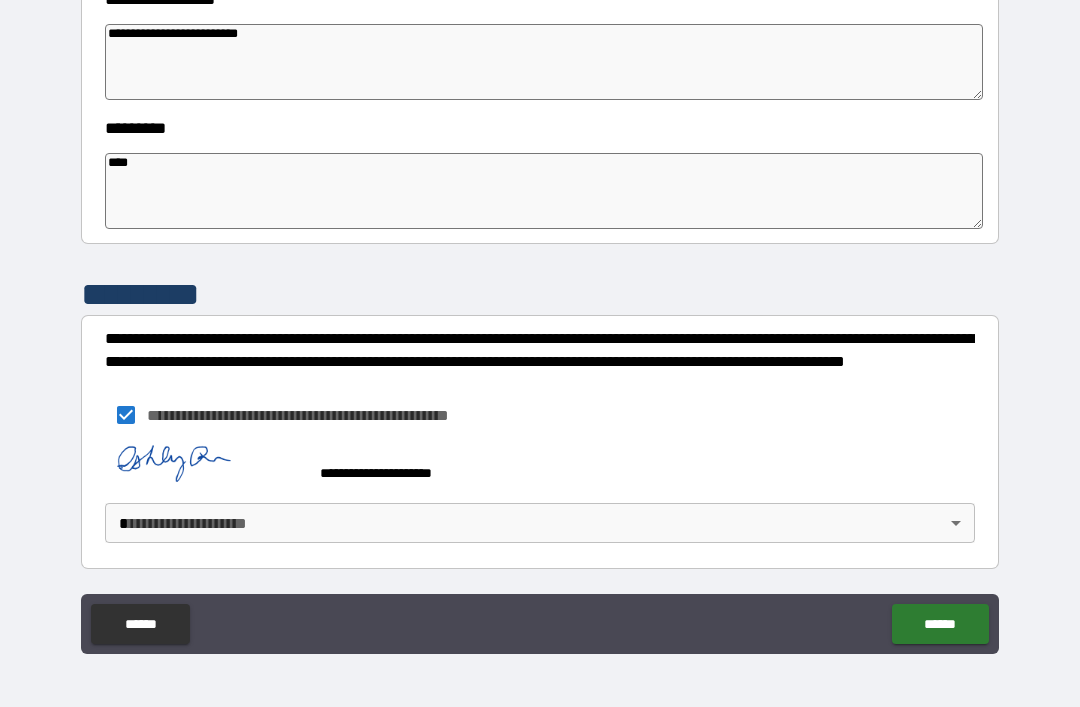 scroll, scrollTop: 587, scrollLeft: 0, axis: vertical 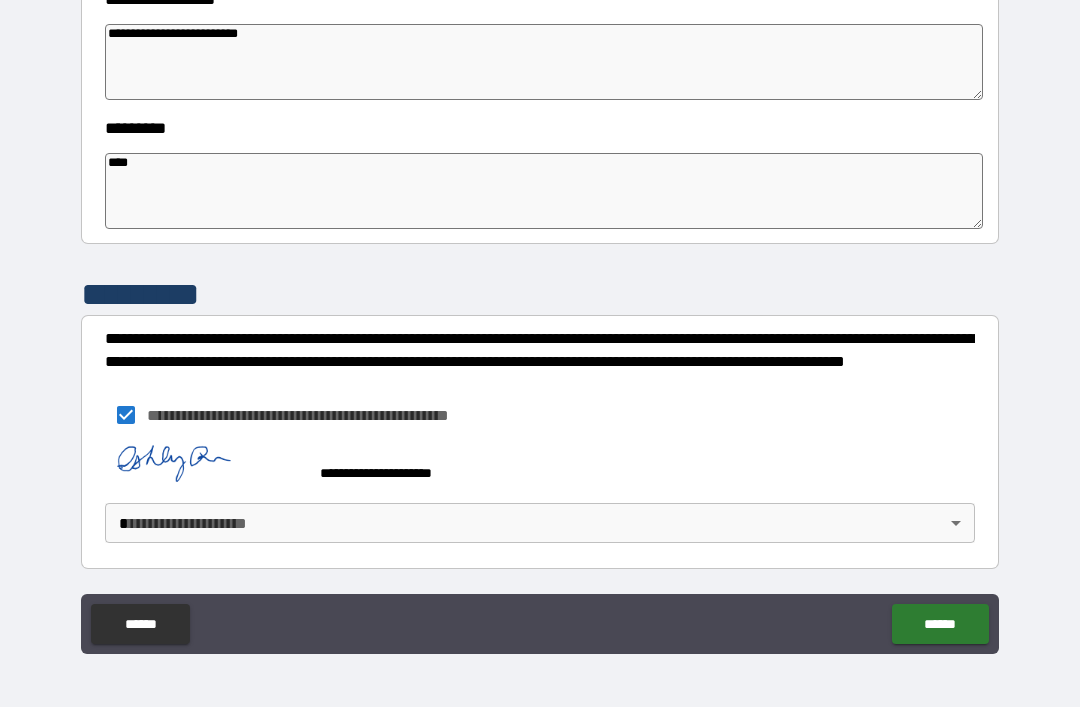 click on "**********" at bounding box center (540, 321) 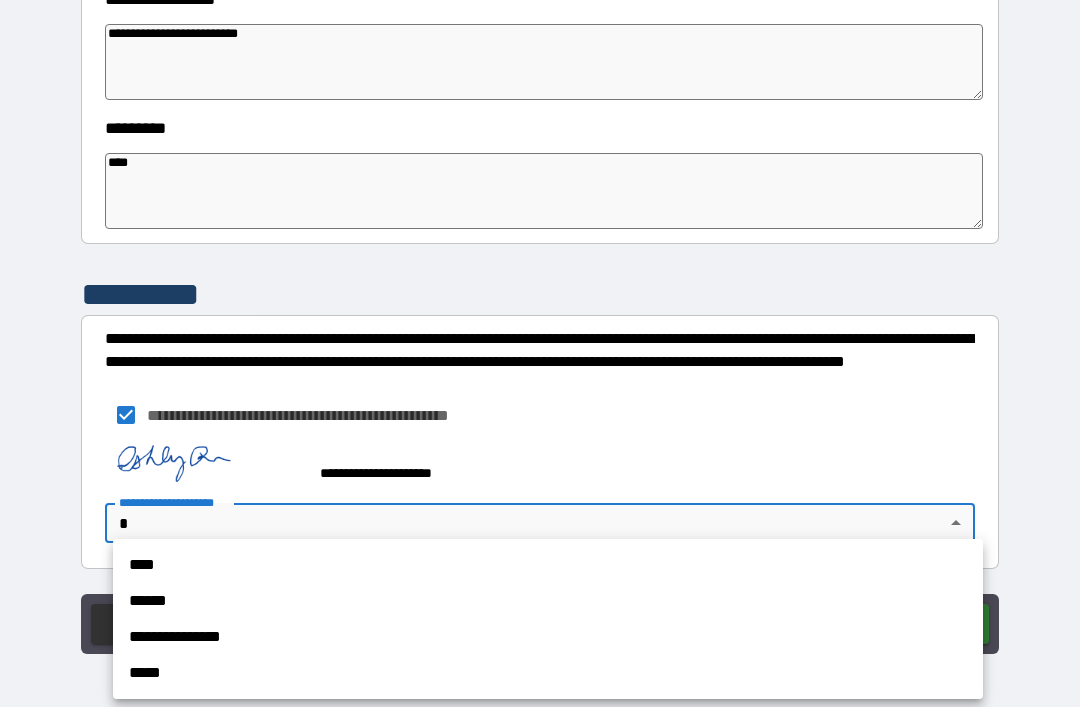 click on "****" at bounding box center (548, 565) 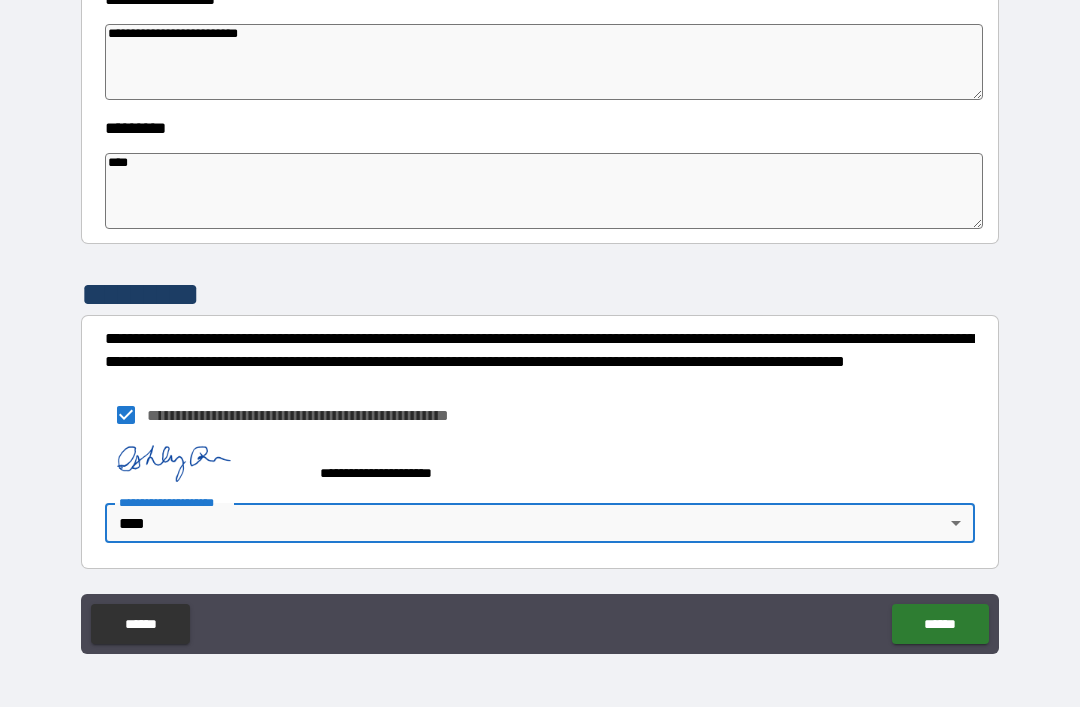 click on "******" at bounding box center (940, 624) 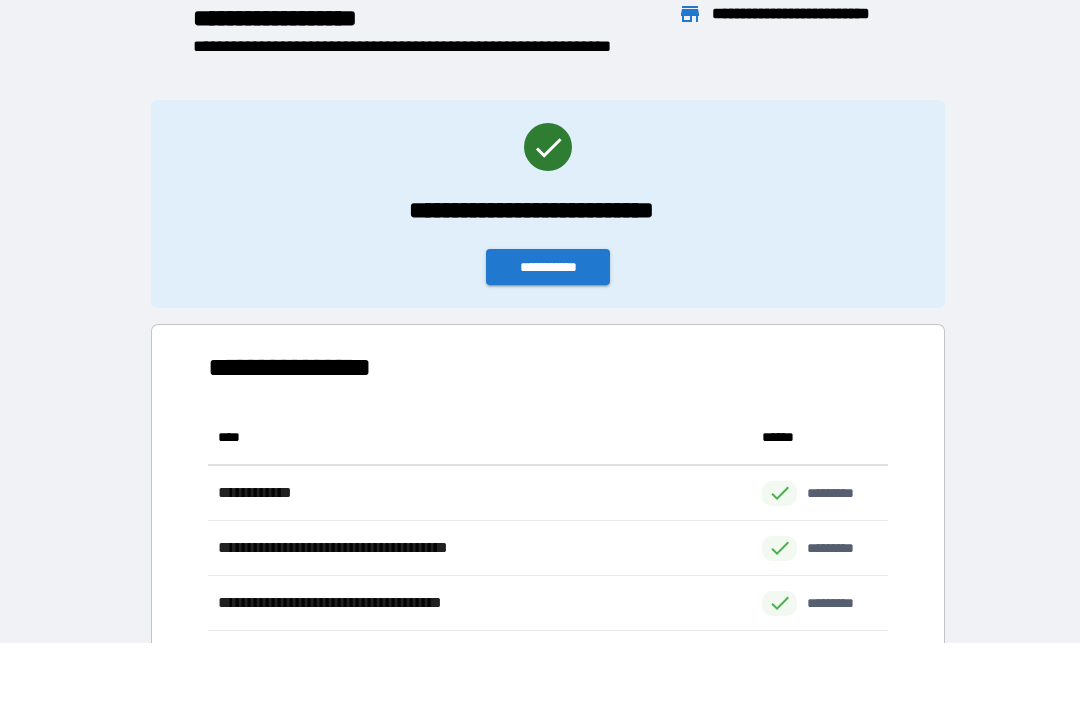 scroll, scrollTop: 1, scrollLeft: 1, axis: both 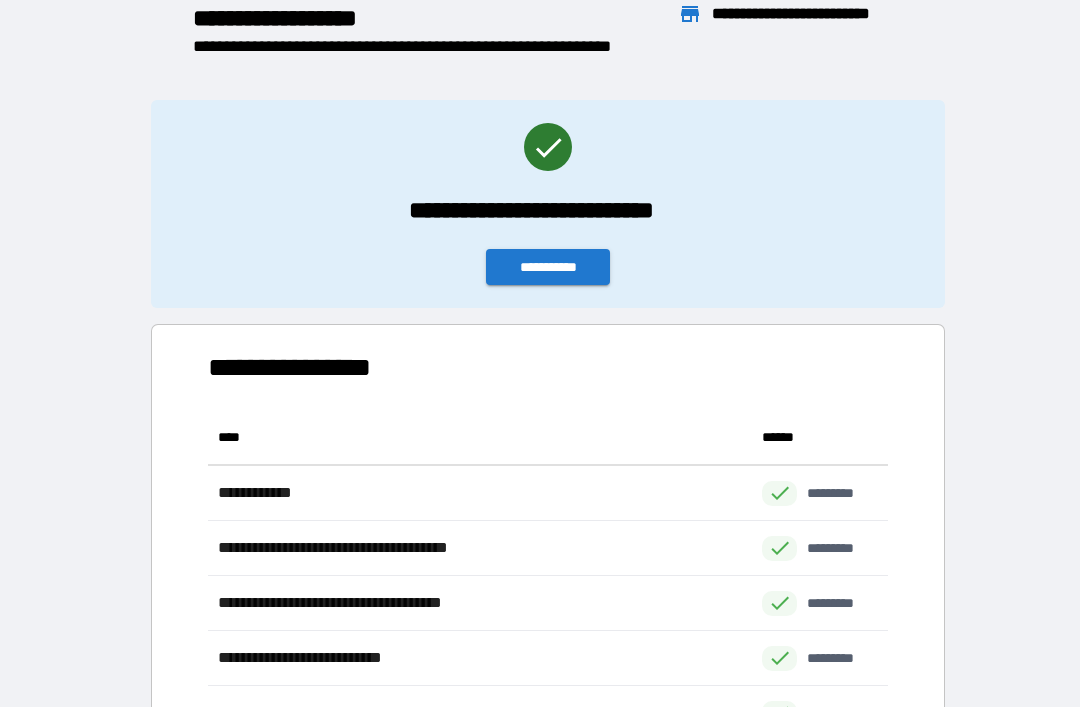 click on "**********" at bounding box center (548, 267) 